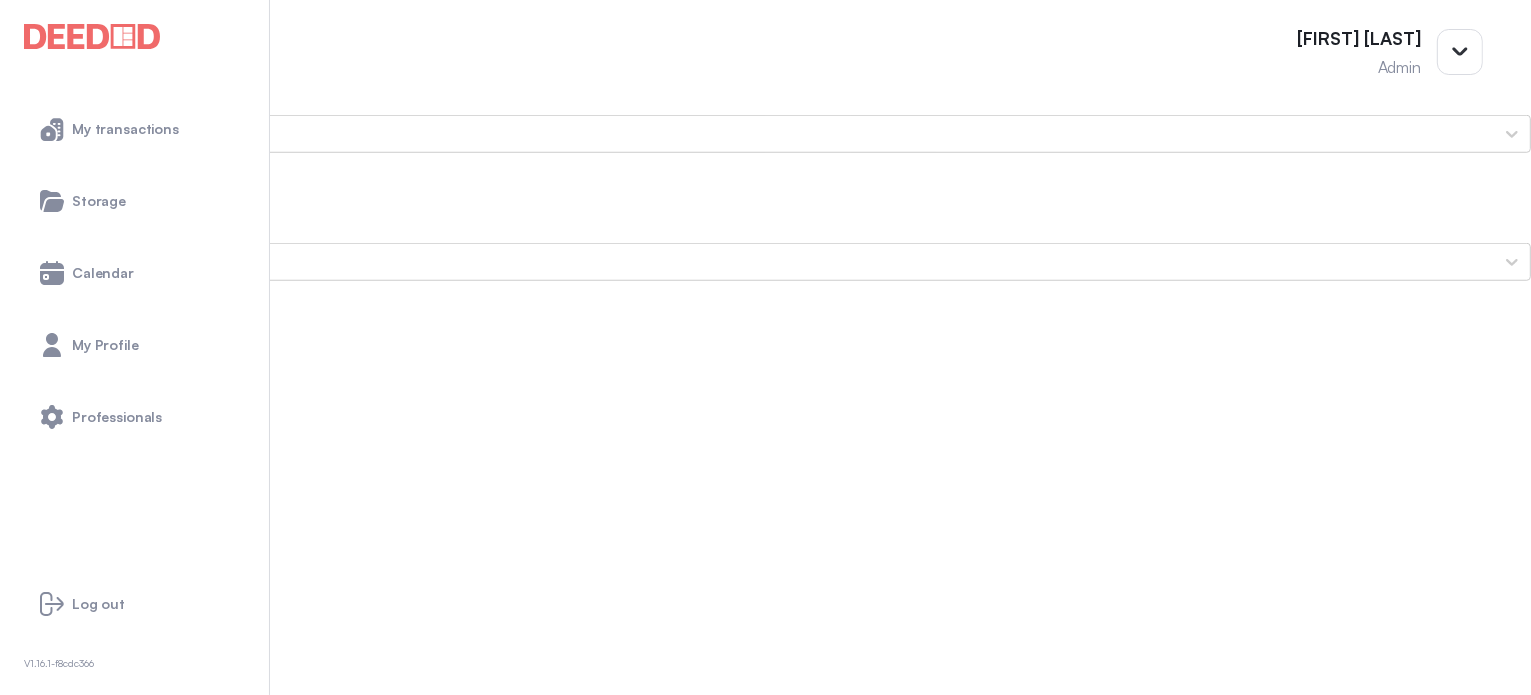 scroll, scrollTop: 1600, scrollLeft: 0, axis: vertical 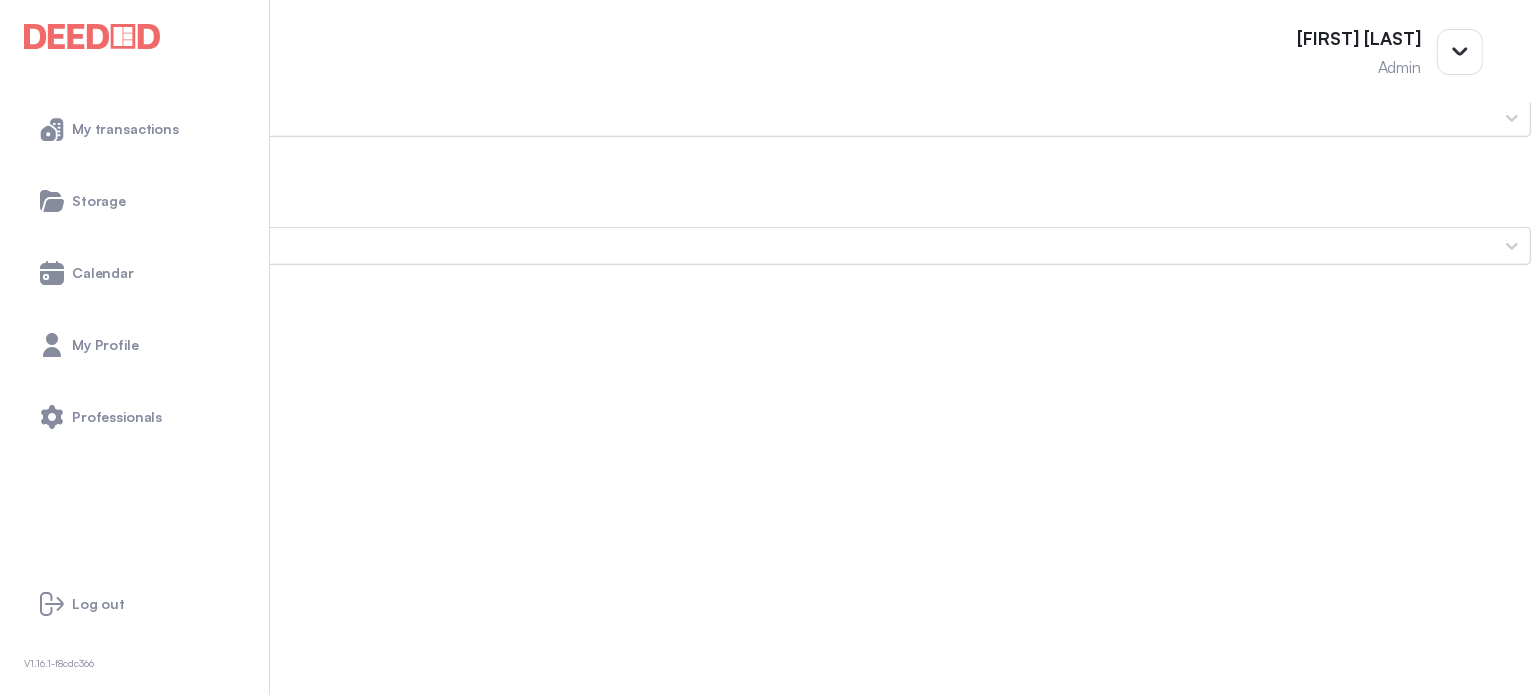 click on "Current Mortgage Statement(s) and Lines of Credit Statement(s)" at bounding box center [765, 909] 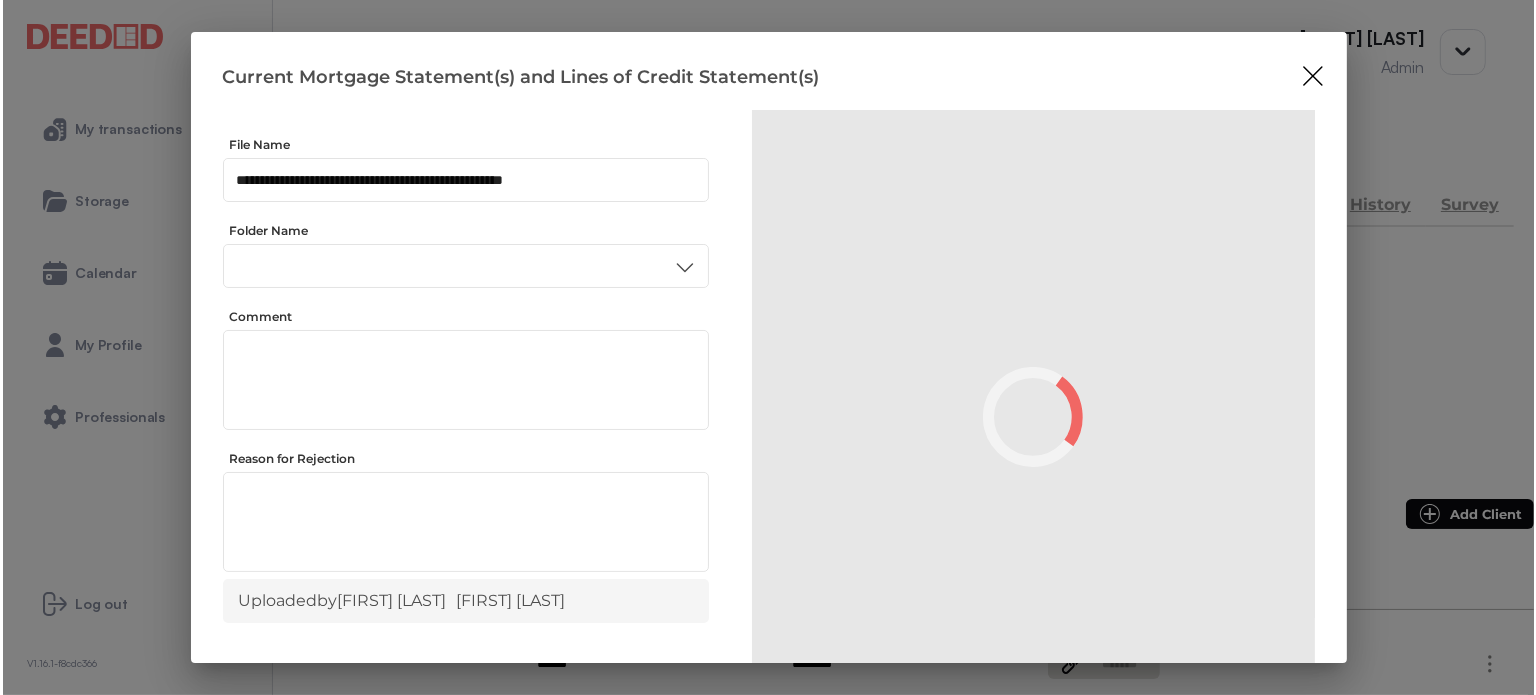 scroll, scrollTop: 0, scrollLeft: 0, axis: both 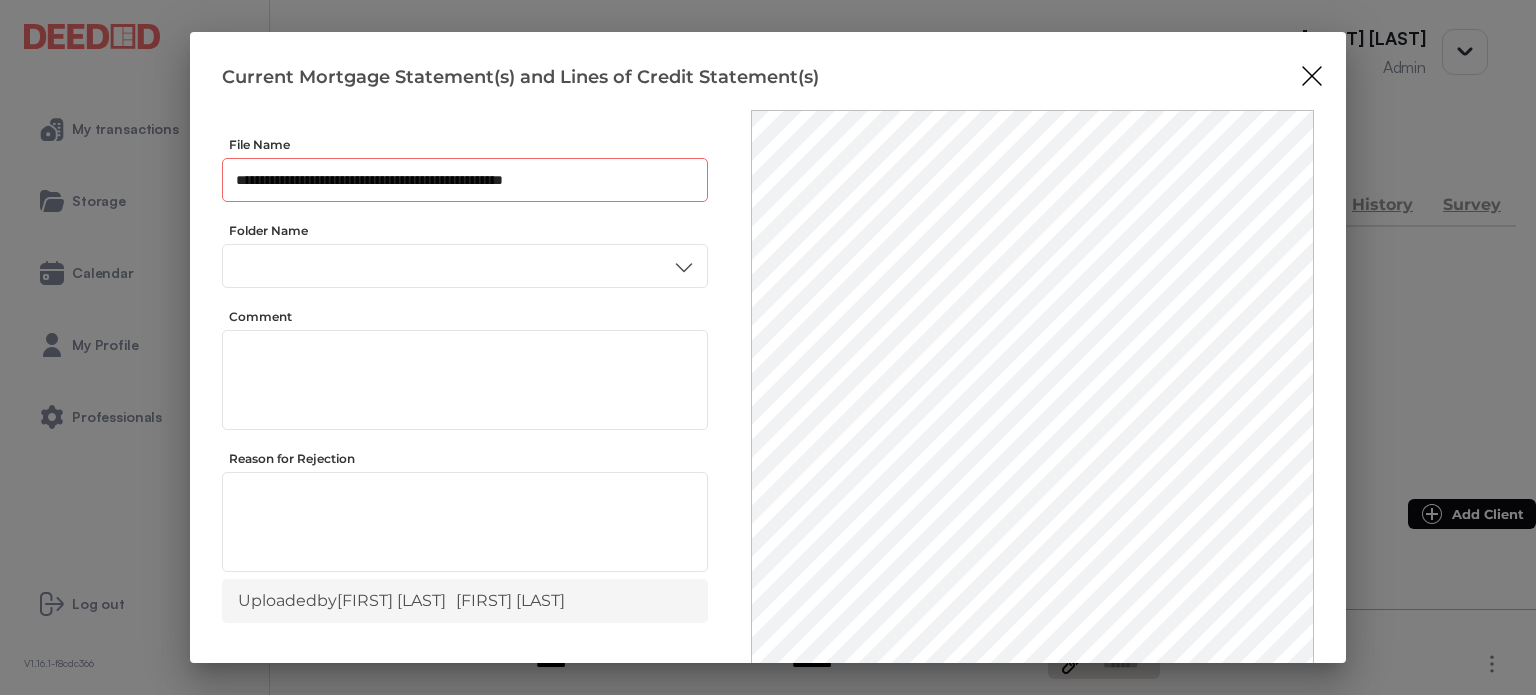 drag, startPoint x: 618, startPoint y: 180, endPoint x: 231, endPoint y: 191, distance: 387.1563 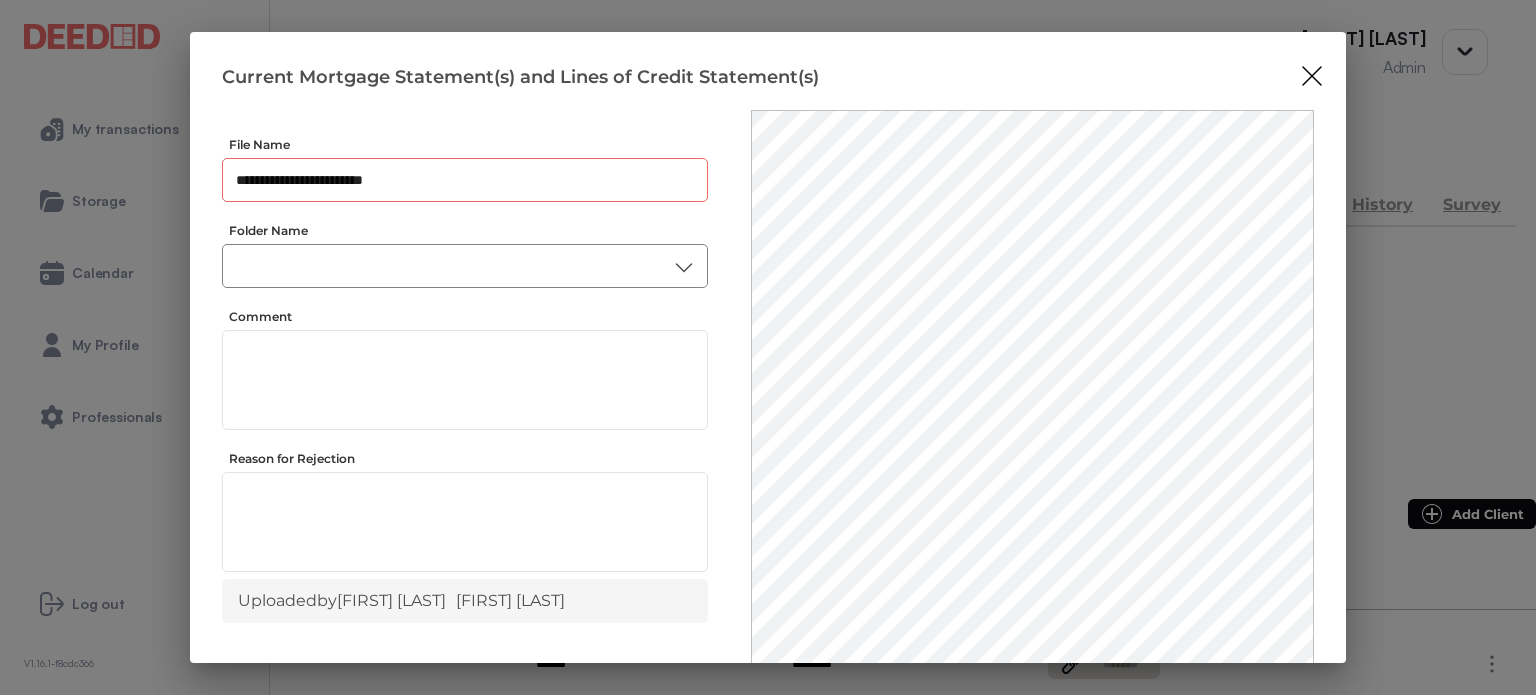 type on "**********" 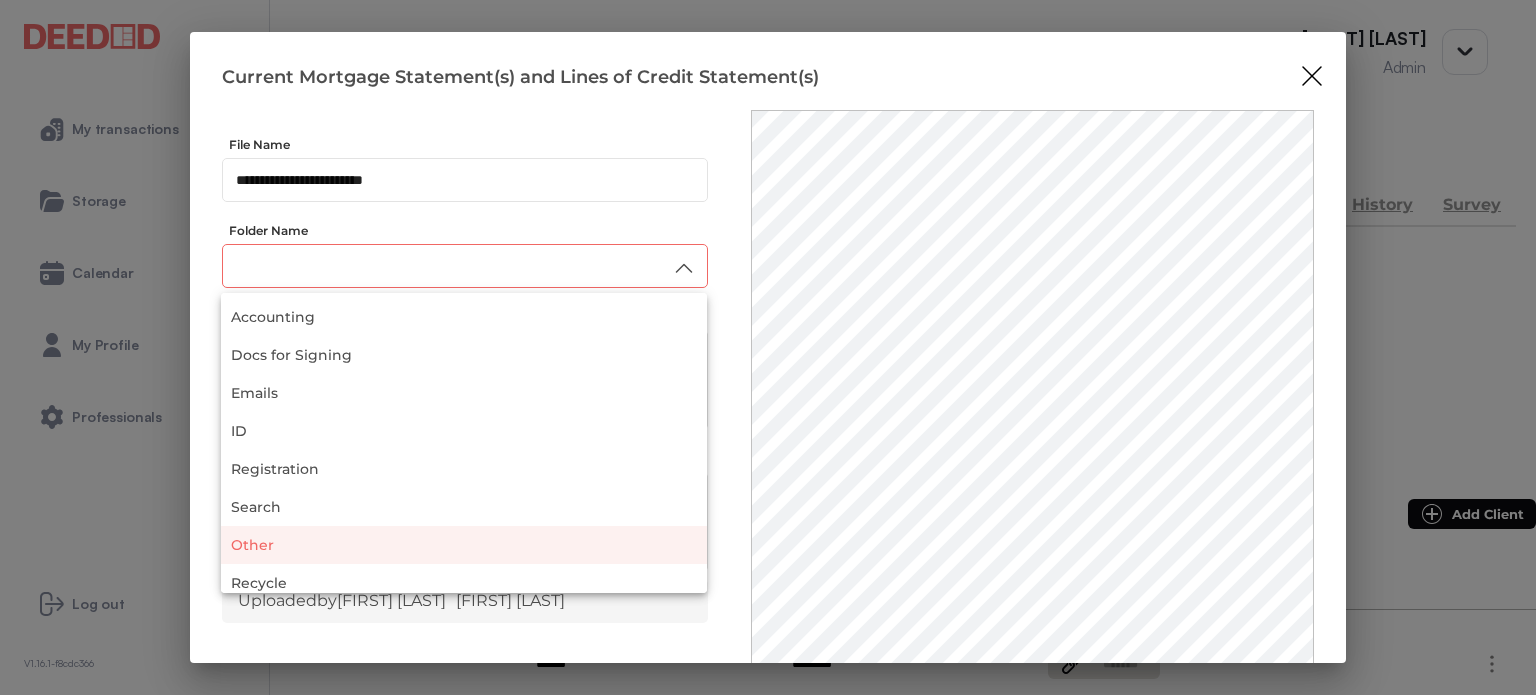 click on "Other" at bounding box center [464, 545] 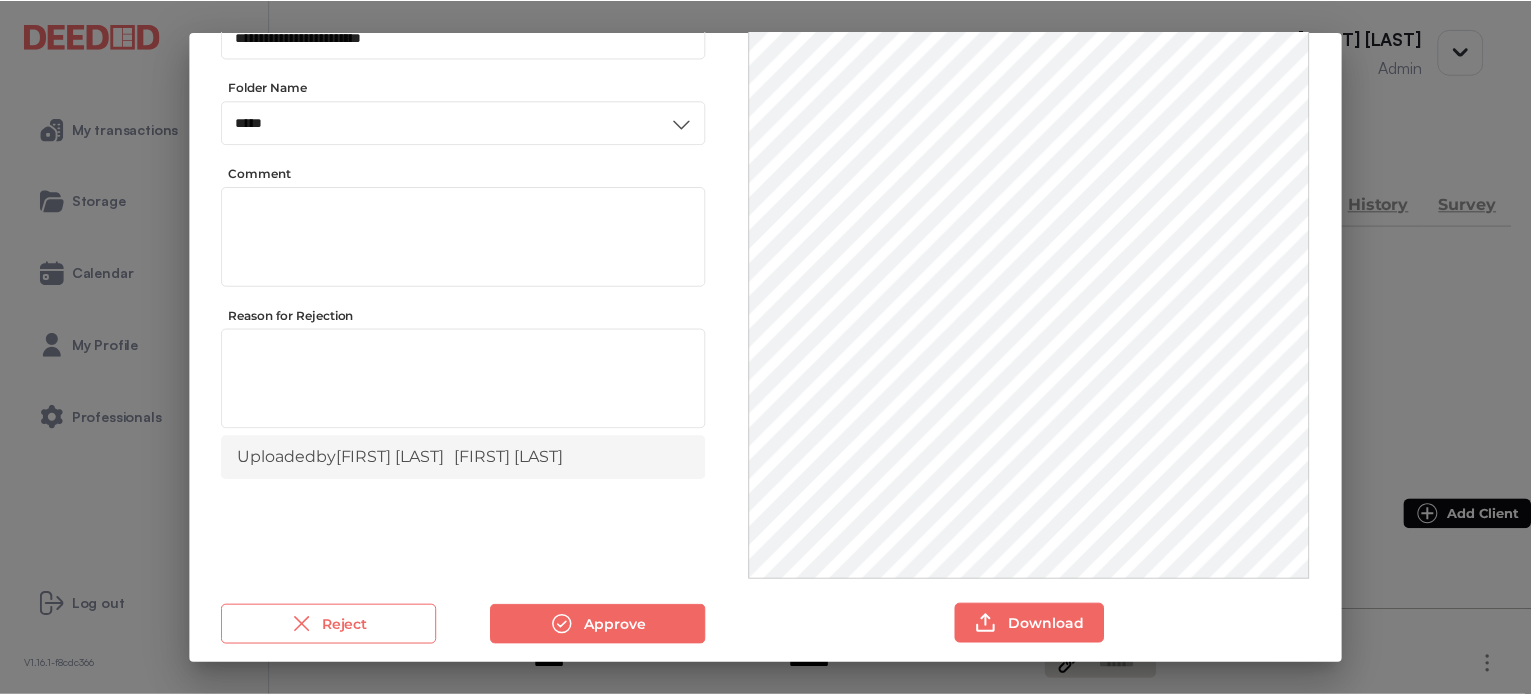 scroll, scrollTop: 156, scrollLeft: 0, axis: vertical 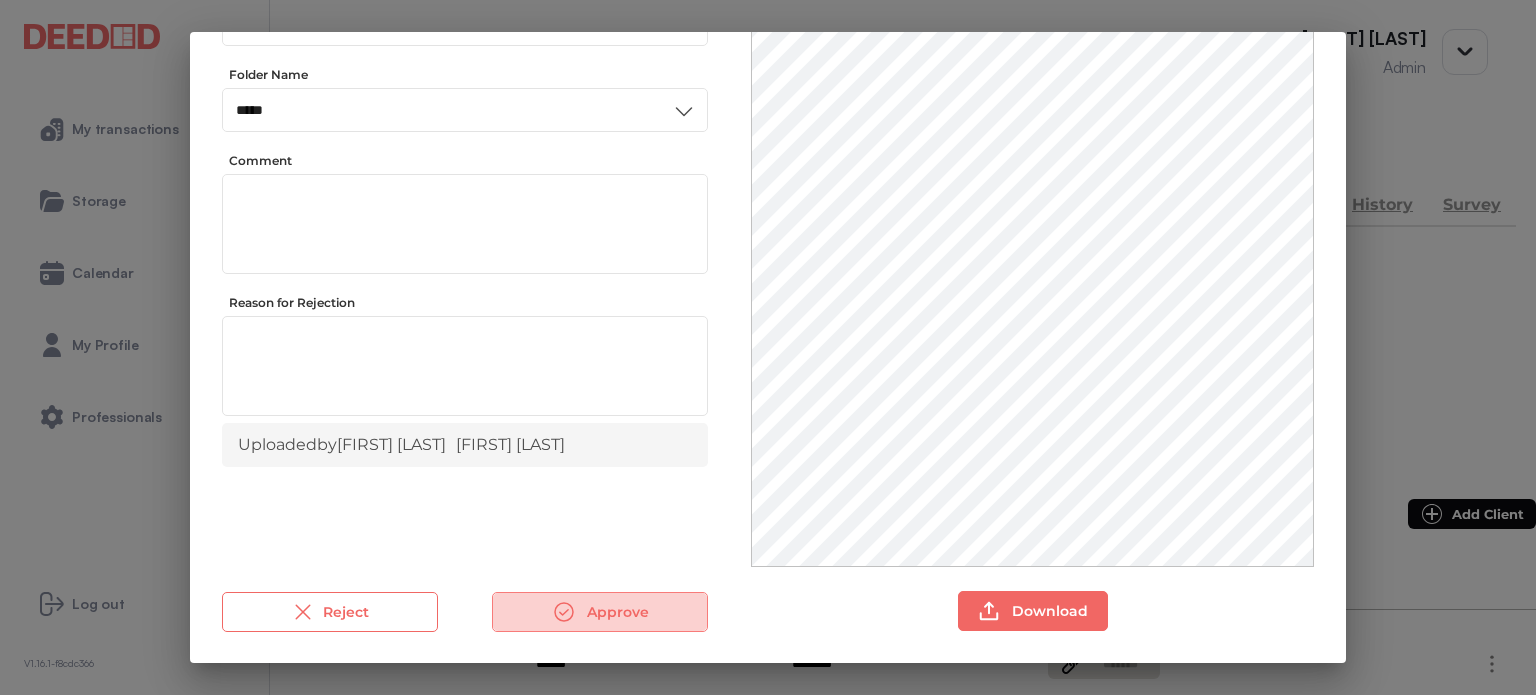click on "Approve" at bounding box center [600, 612] 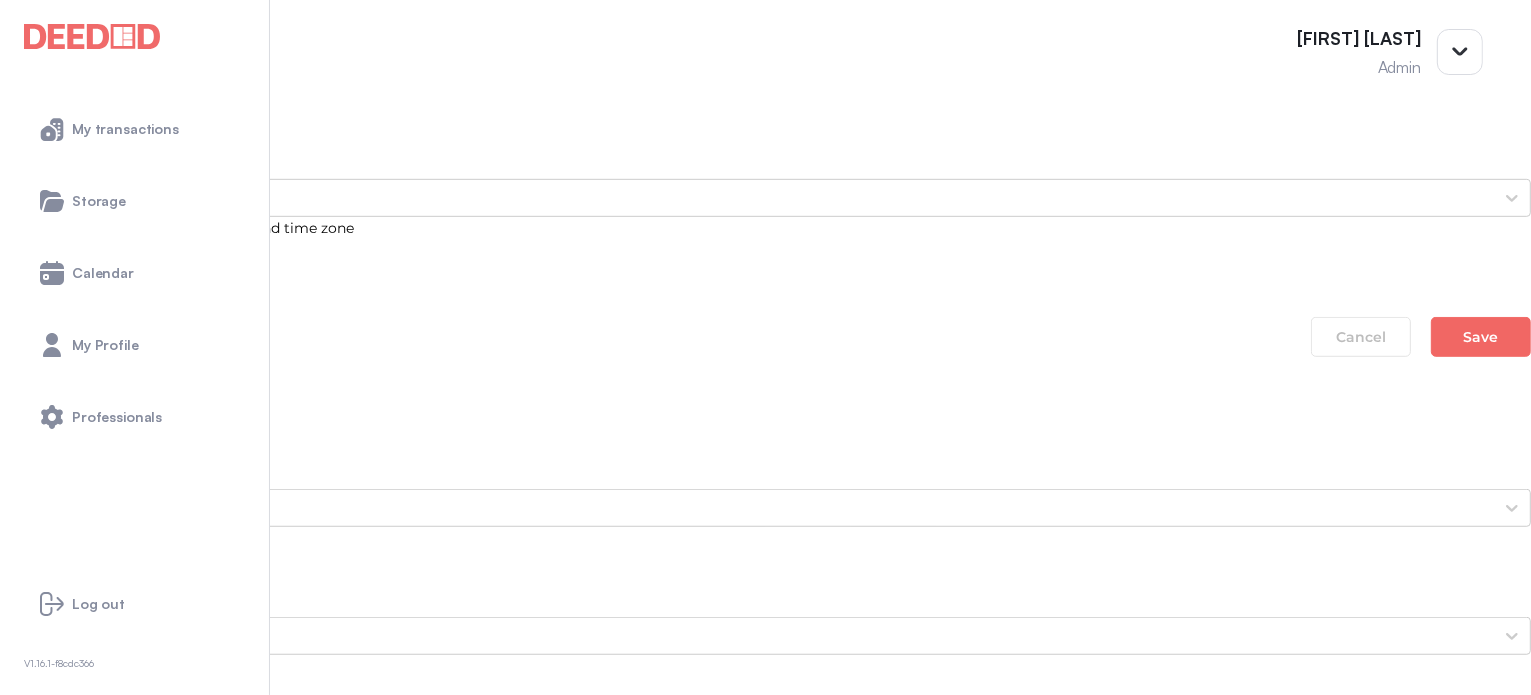 scroll, scrollTop: 1400, scrollLeft: 0, axis: vertical 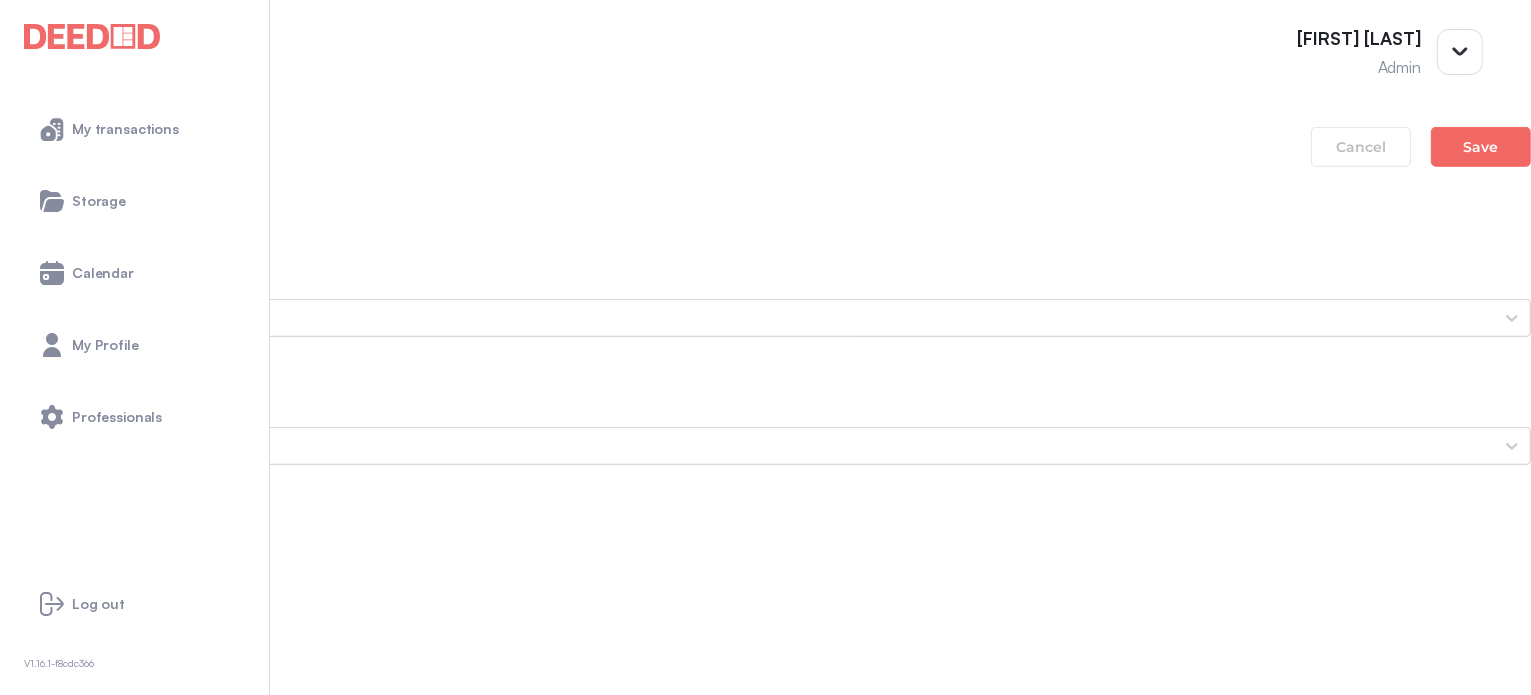 click on "Mortgage Commitment" at bounding box center [765, 1213] 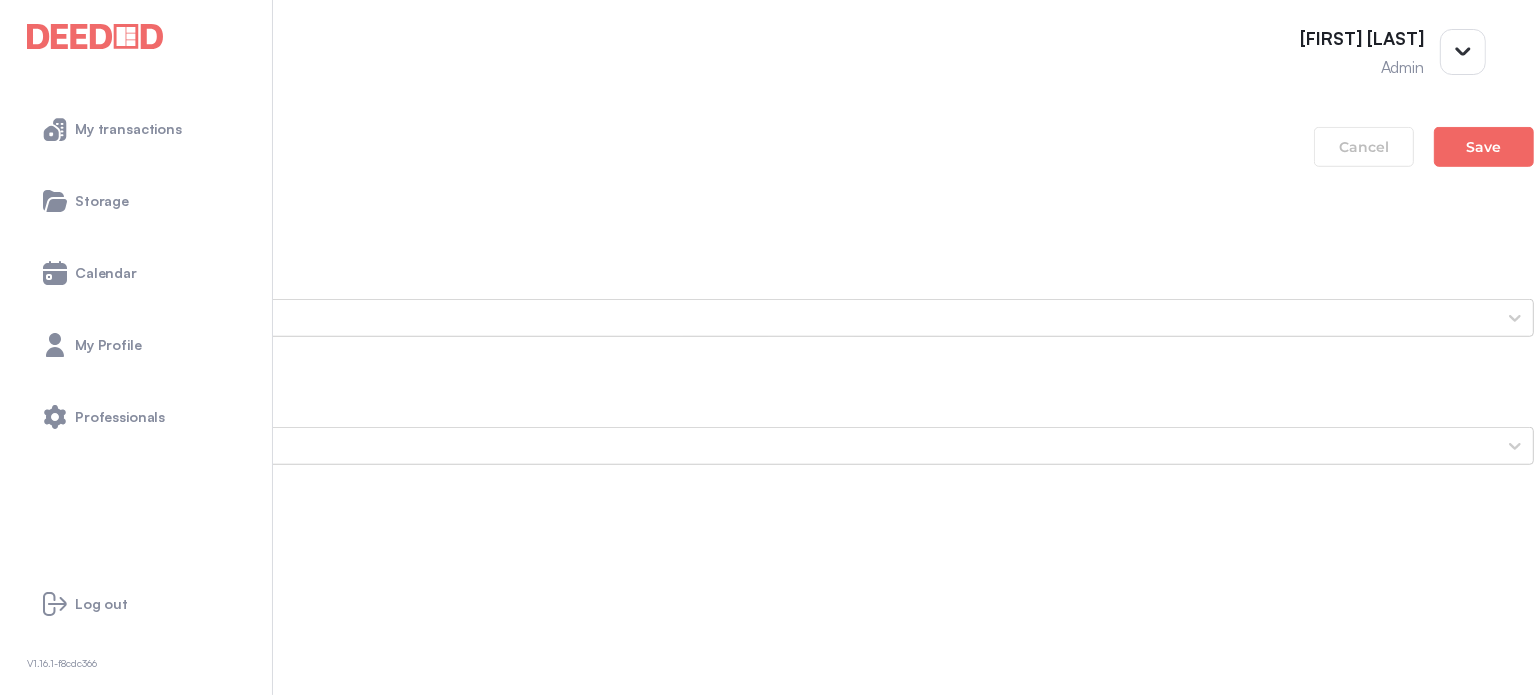 scroll, scrollTop: 0, scrollLeft: 0, axis: both 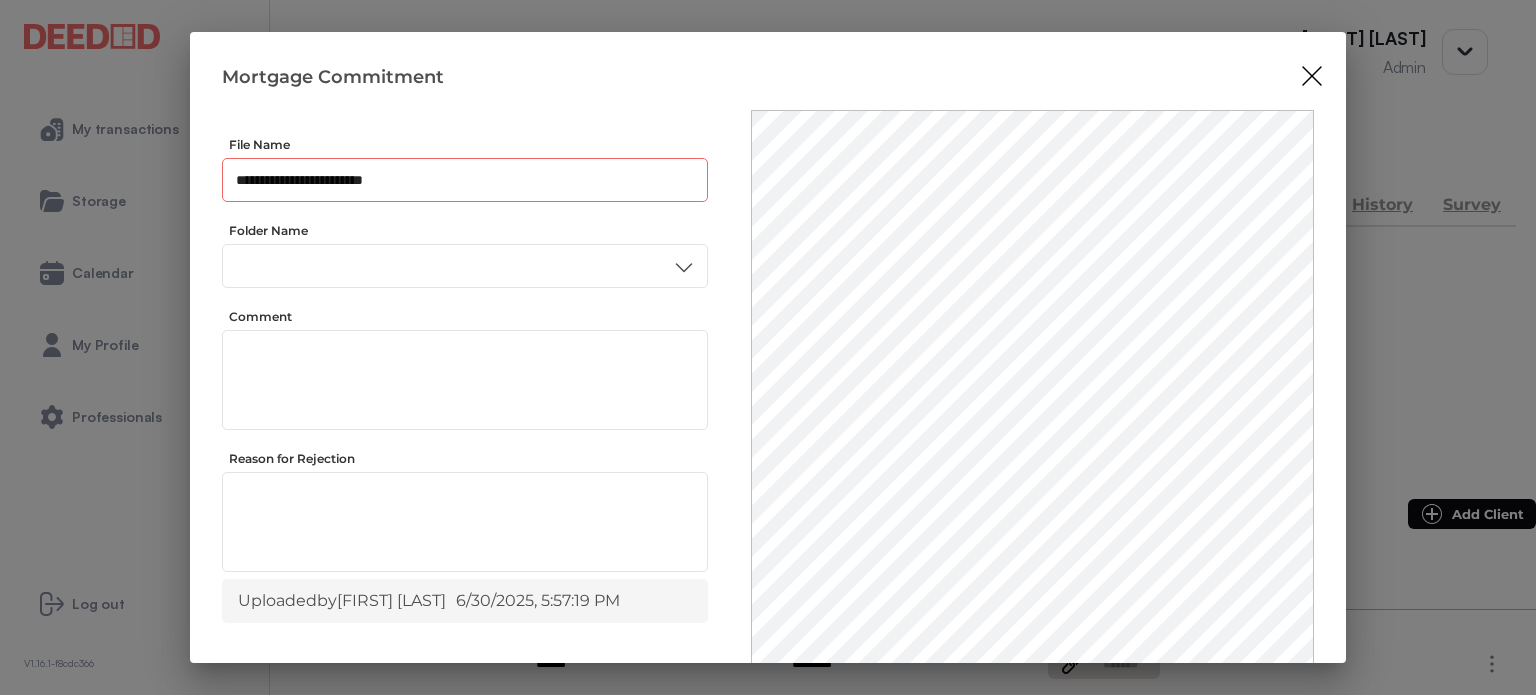 drag, startPoint x: 424, startPoint y: 182, endPoint x: 219, endPoint y: 206, distance: 206.4001 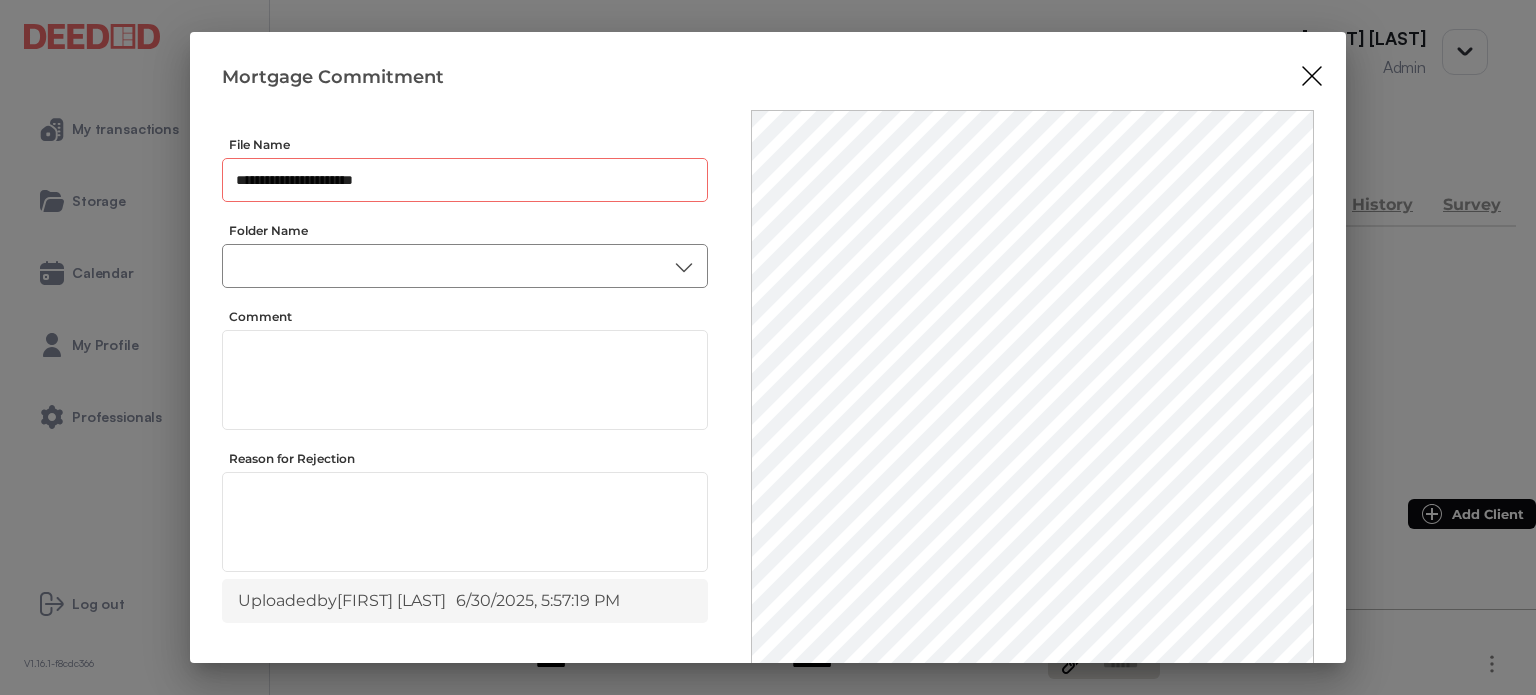 type on "**********" 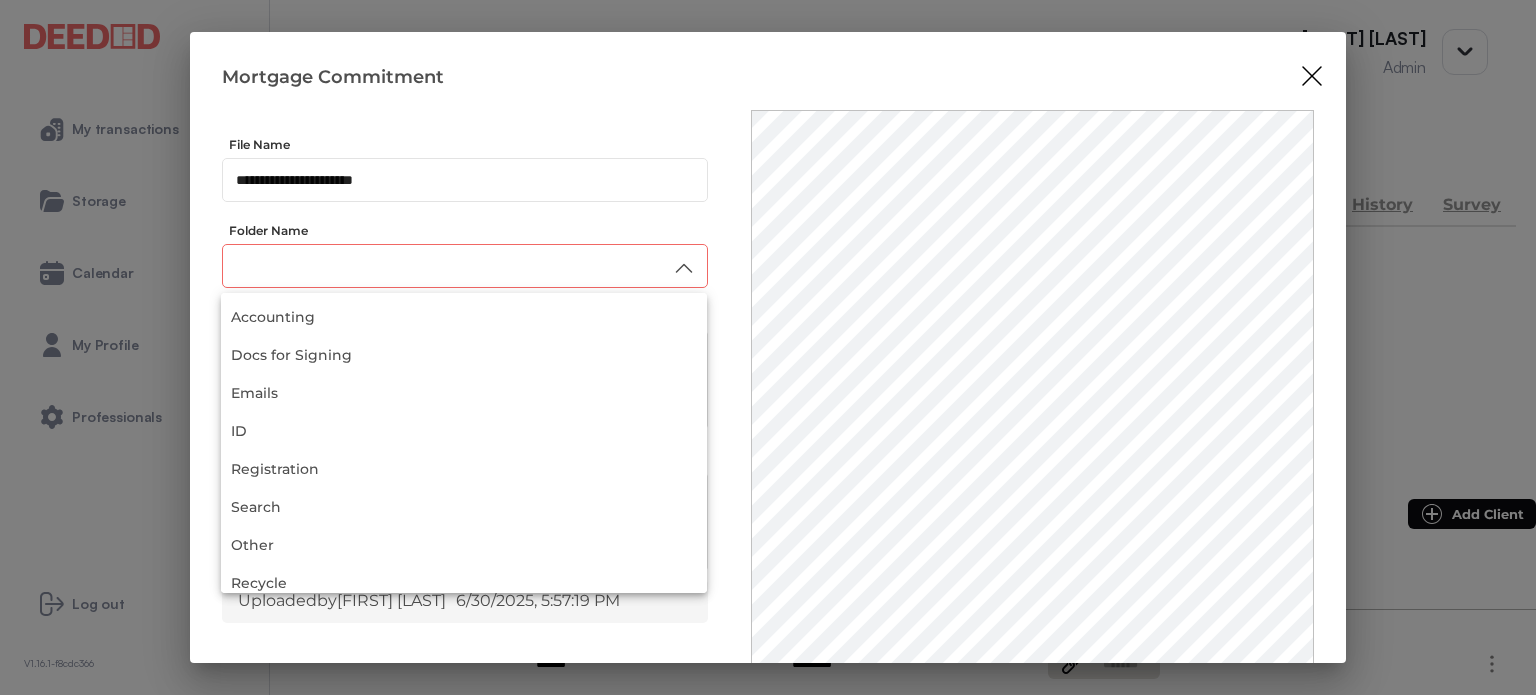 click at bounding box center [465, 266] 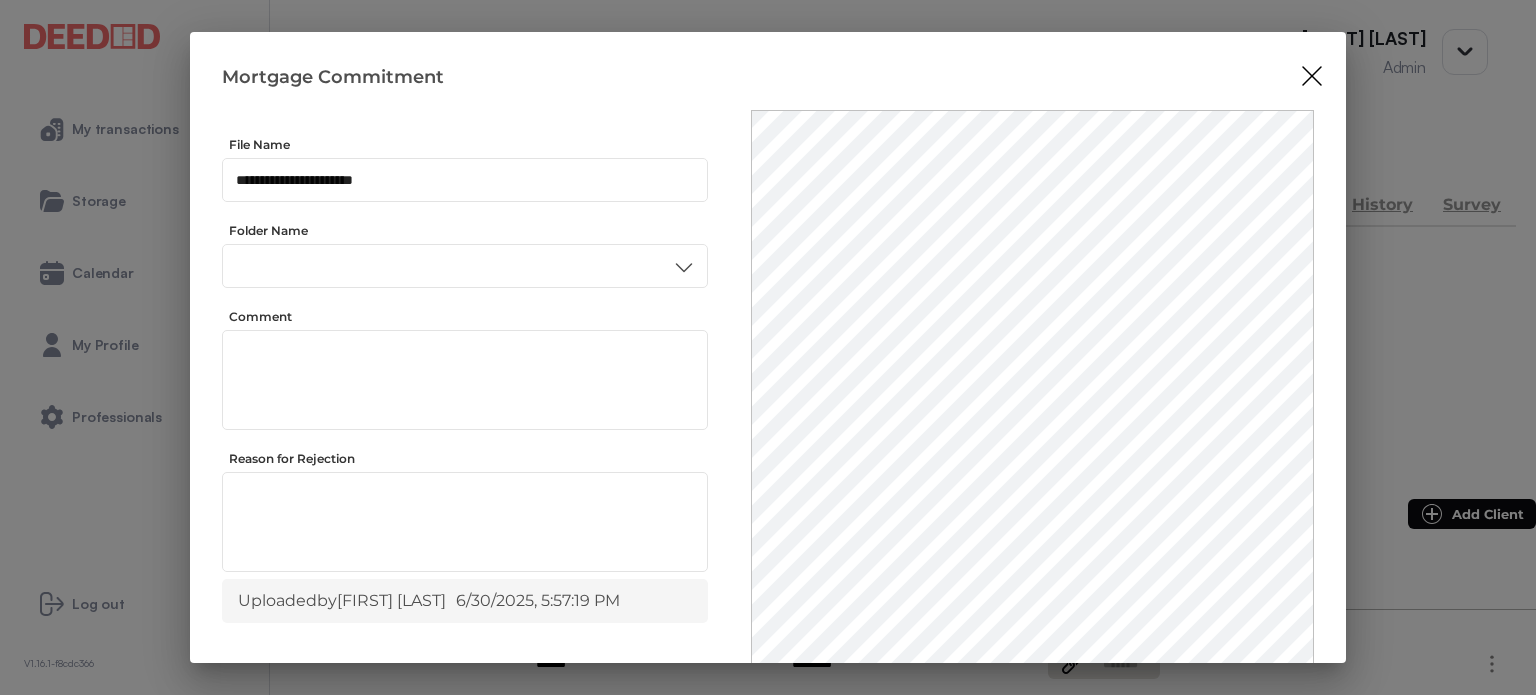 click on "Other" at bounding box center [464, 500] 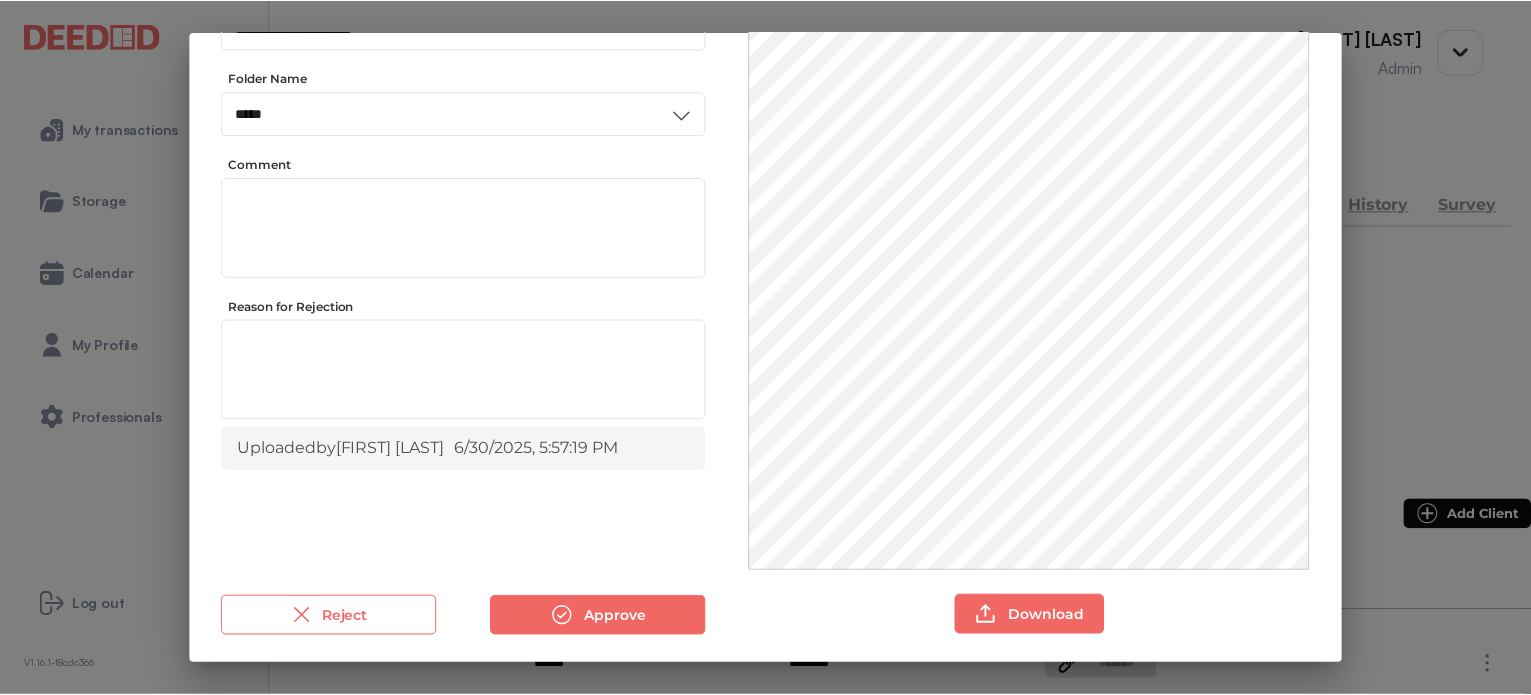 scroll, scrollTop: 156, scrollLeft: 0, axis: vertical 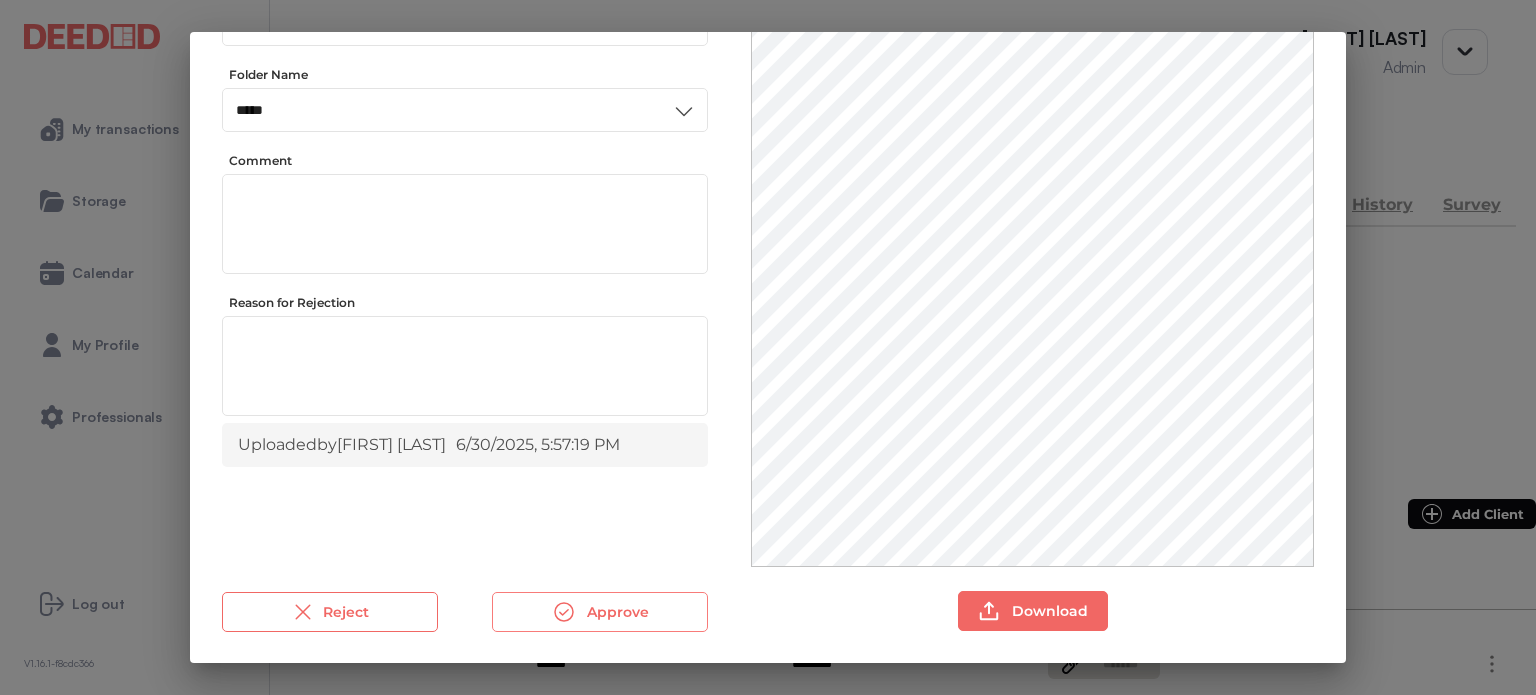 click on "Approve" at bounding box center (600, 612) 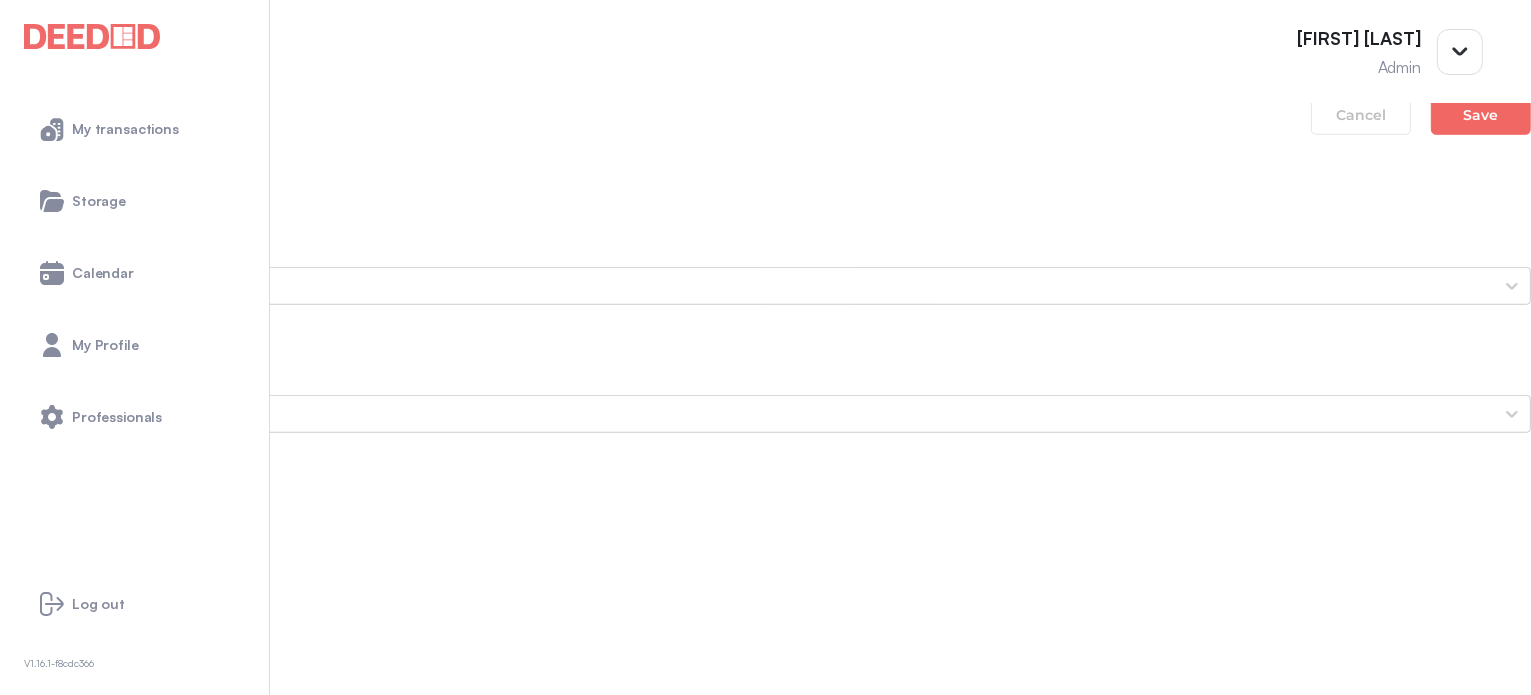 scroll, scrollTop: 1500, scrollLeft: 0, axis: vertical 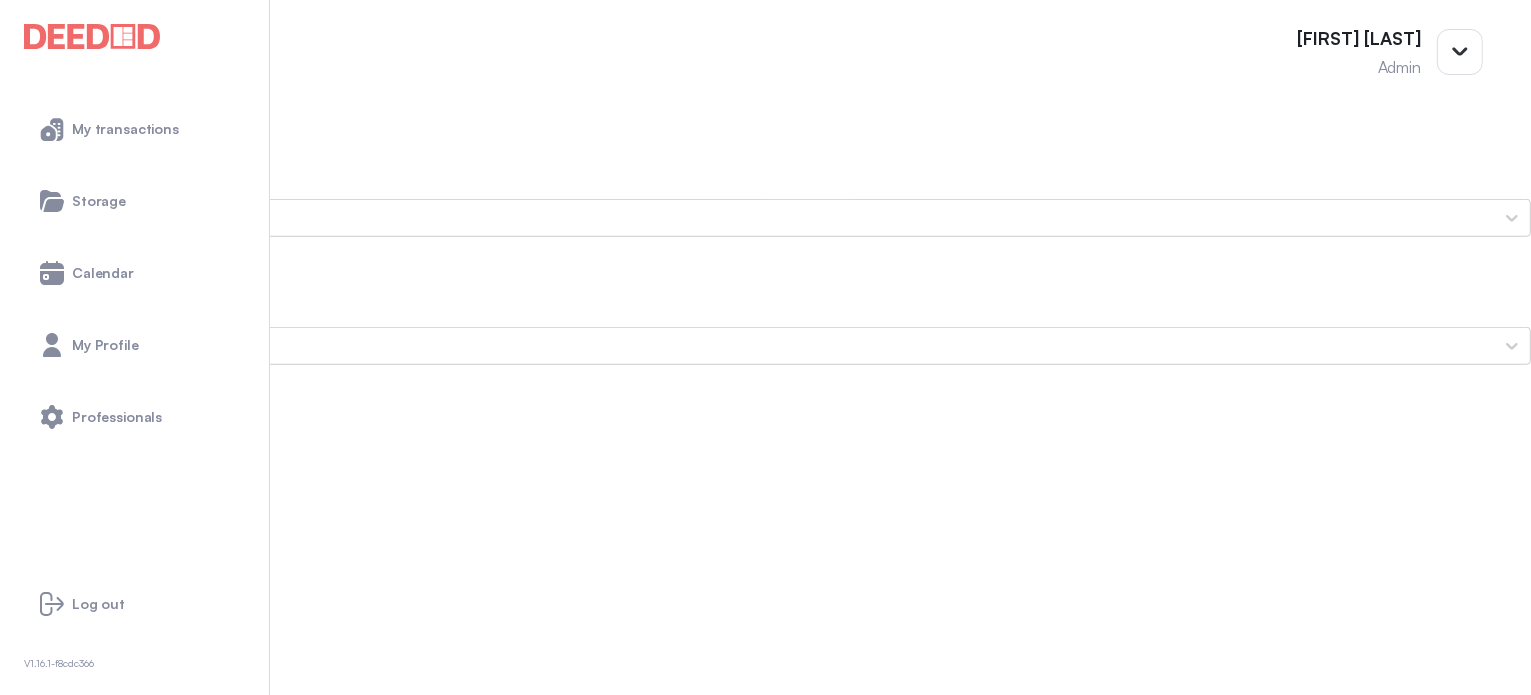 click on "Current Property Tax Bill" at bounding box center [765, 1217] 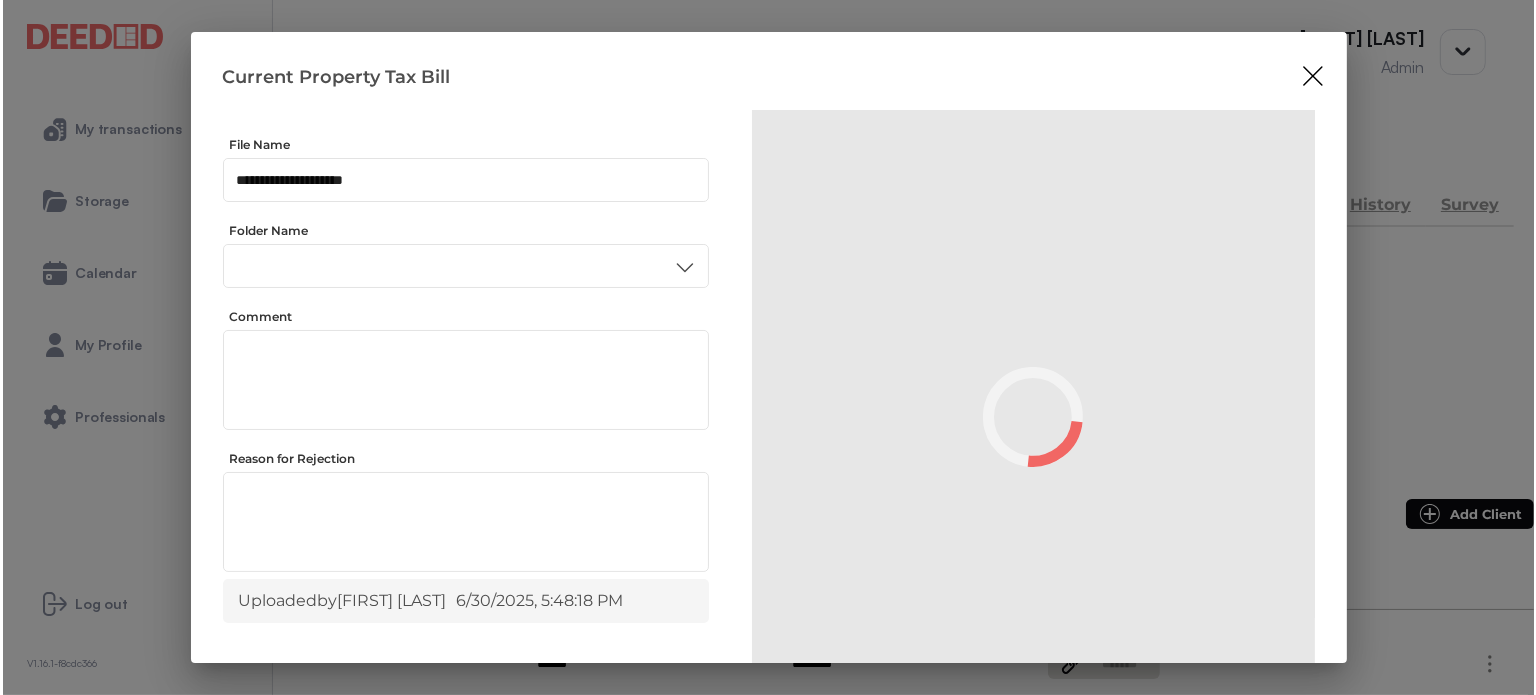 scroll, scrollTop: 0, scrollLeft: 0, axis: both 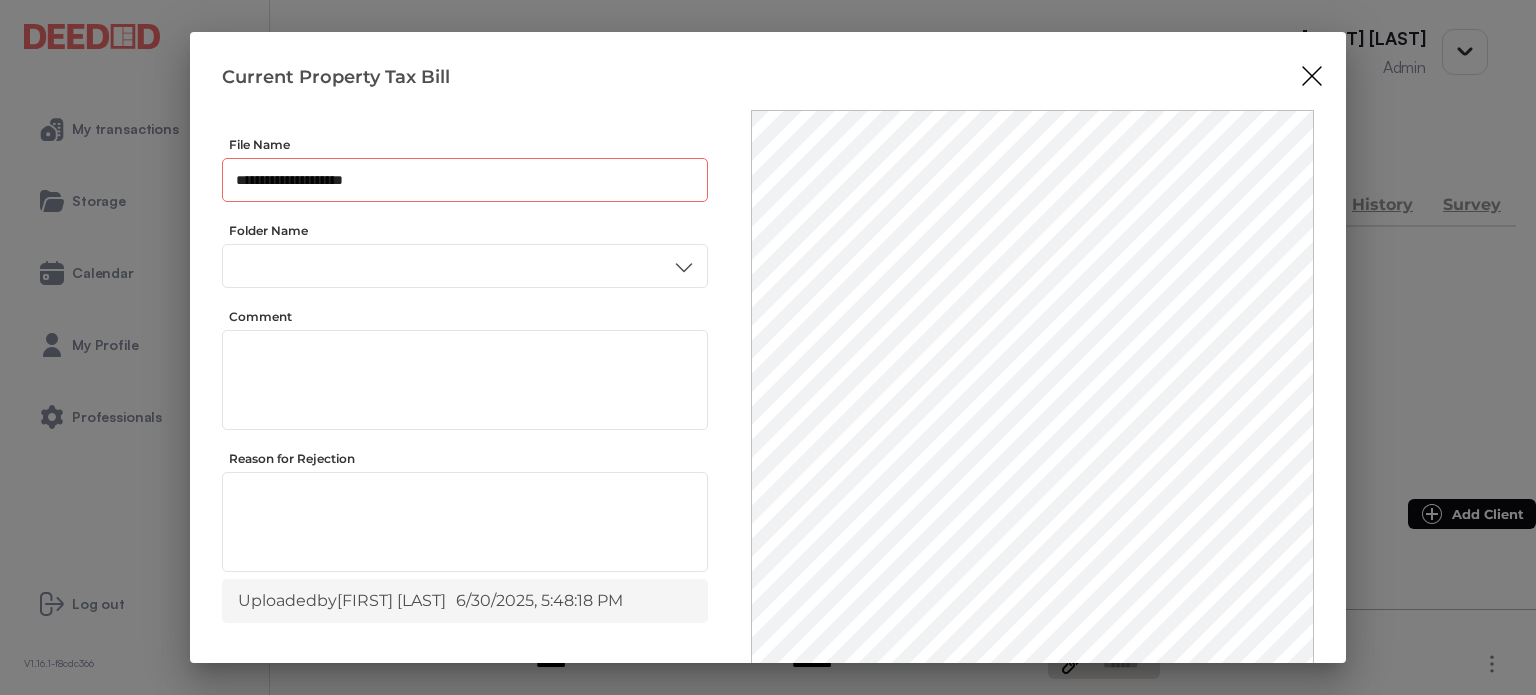 drag, startPoint x: 358, startPoint y: 179, endPoint x: 214, endPoint y: 203, distance: 145.9863 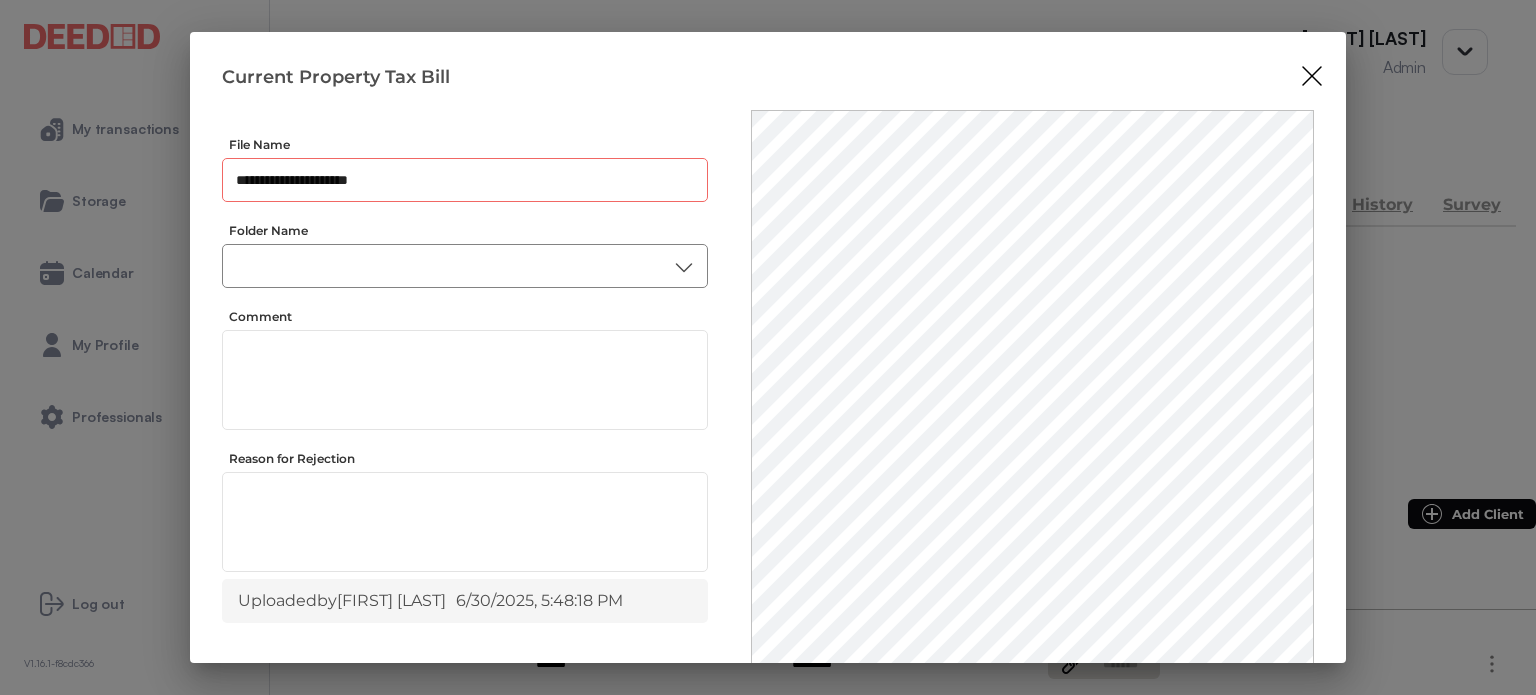 type on "**********" 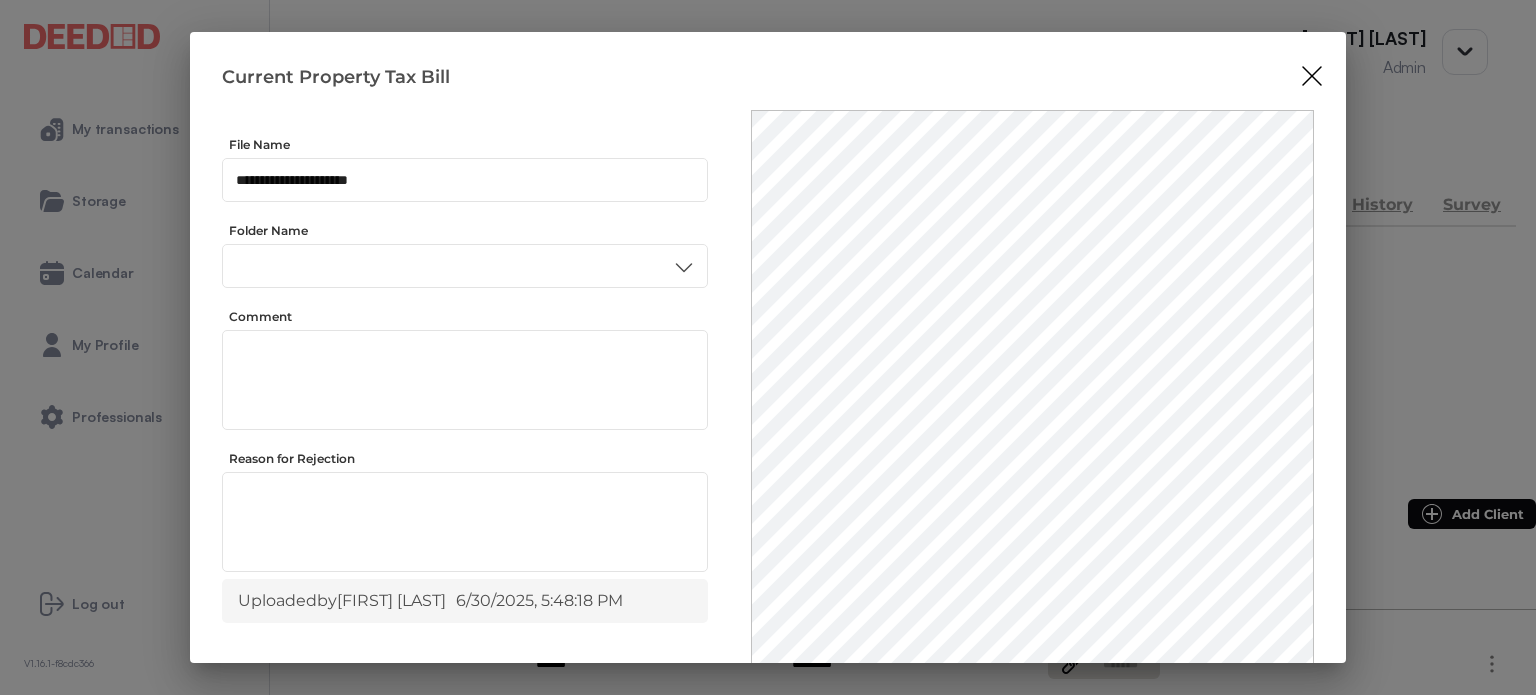 click on "Accounting   Docs for Signing   Emails   ID   Registration   Search   Other   Recycle   Signed Docs   Reports   Insurance   Lawyer   Mortgage" at bounding box center [464, 443] 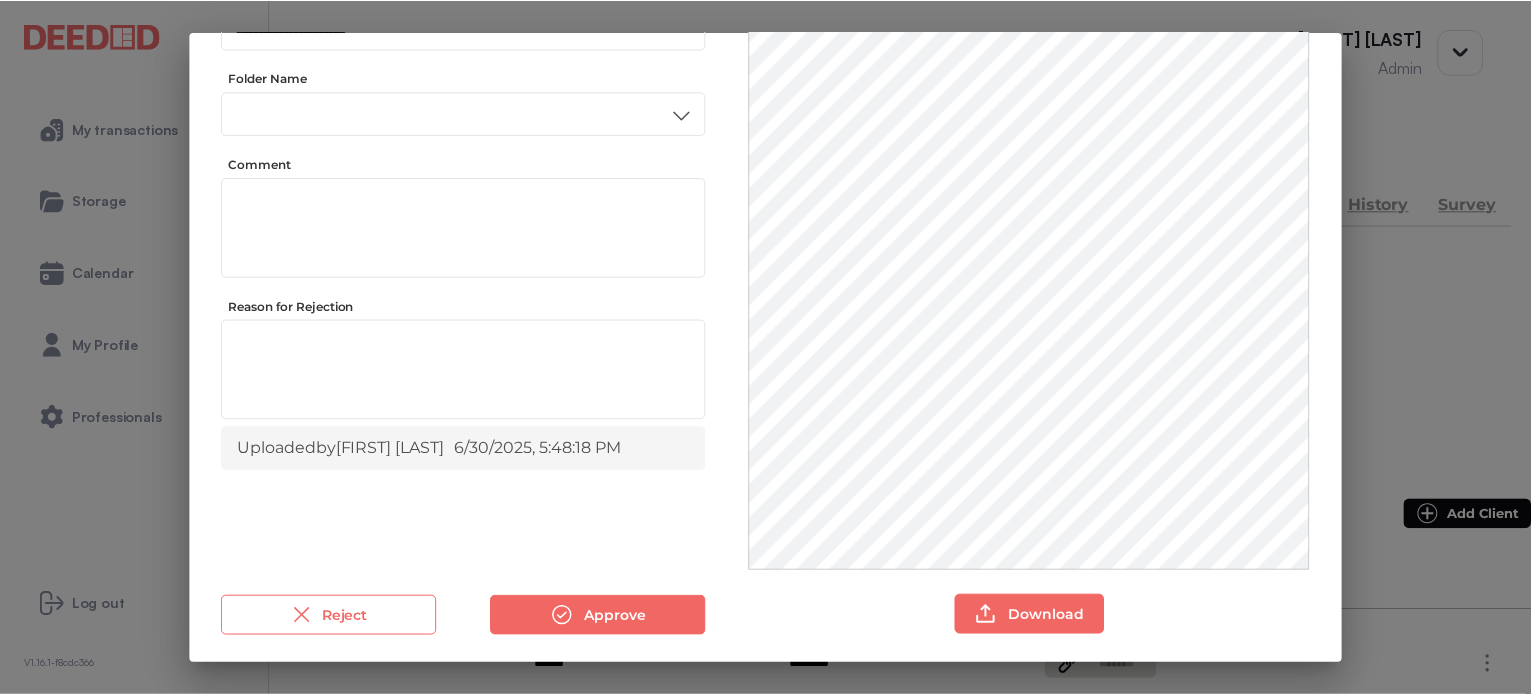 scroll, scrollTop: 156, scrollLeft: 0, axis: vertical 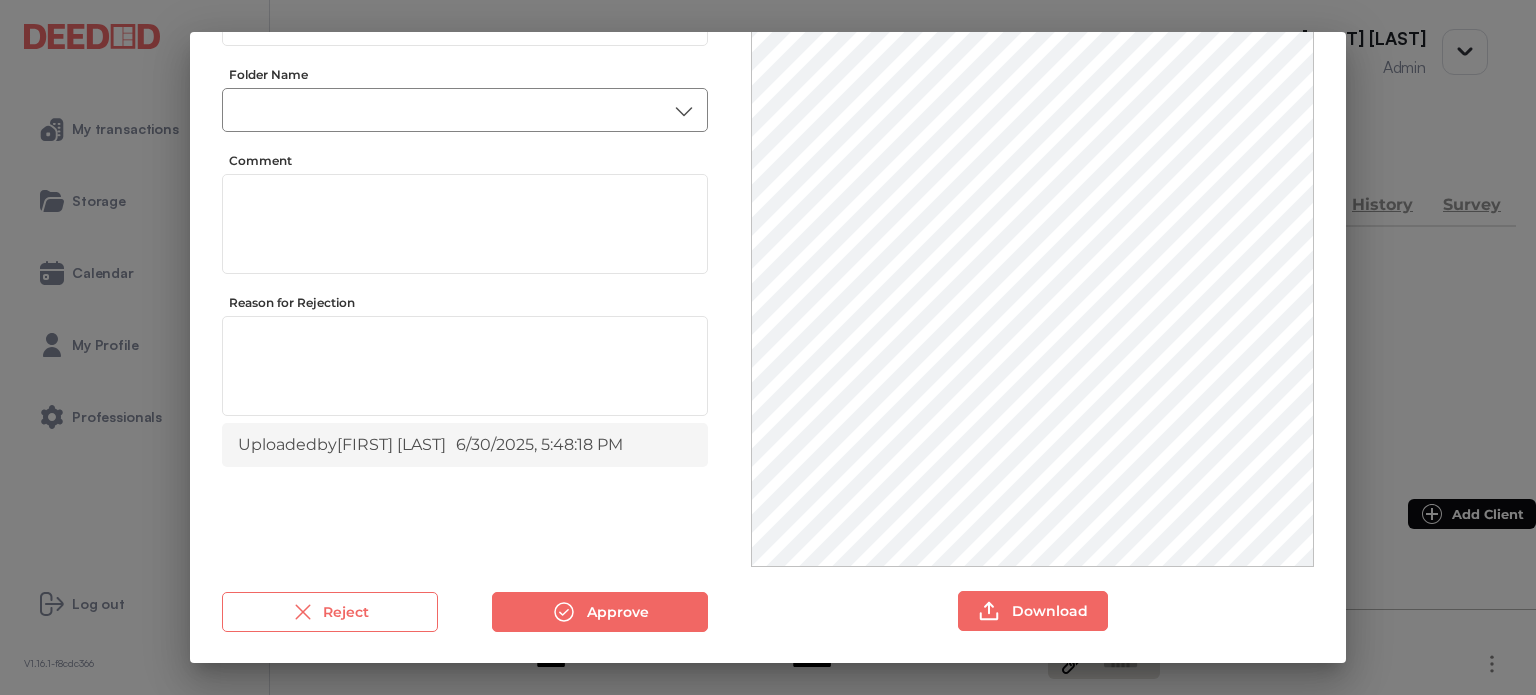 click at bounding box center [465, 110] 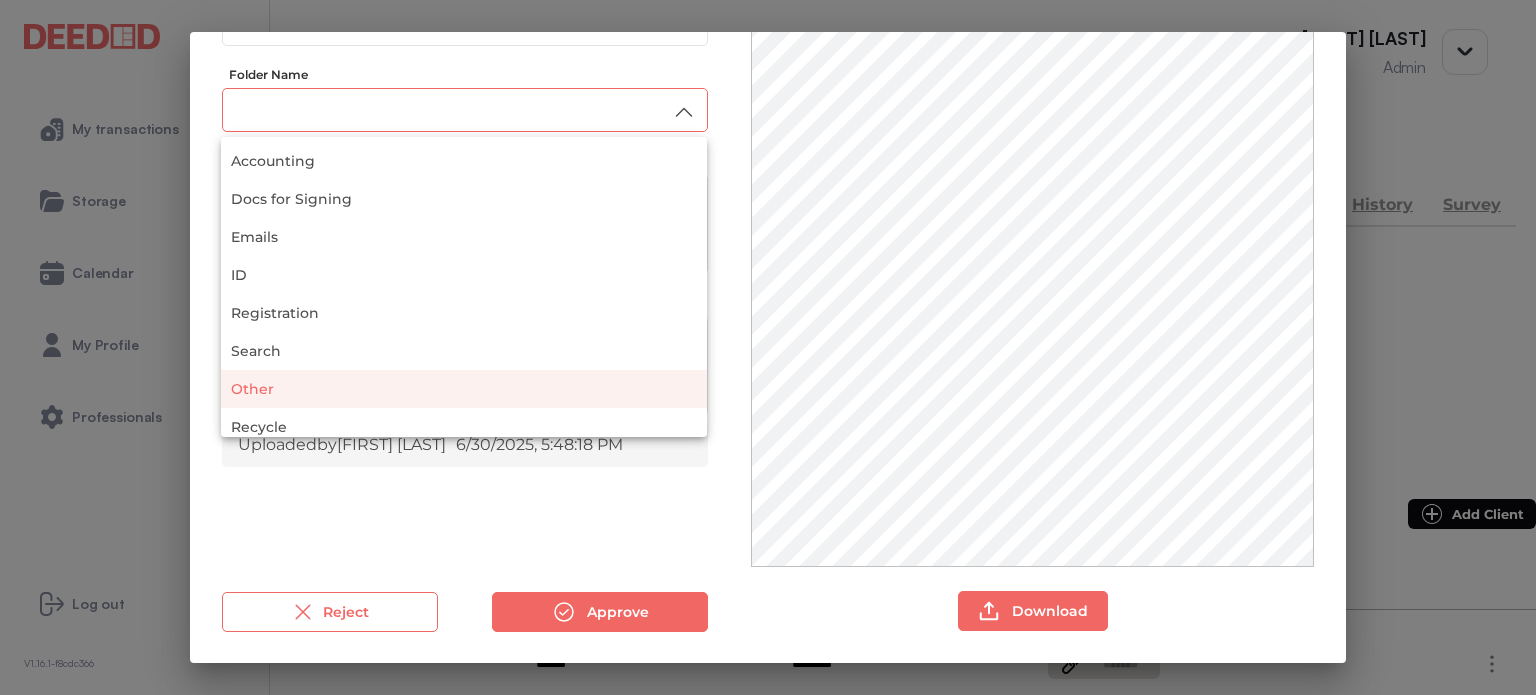 click on "Other" at bounding box center [464, 389] 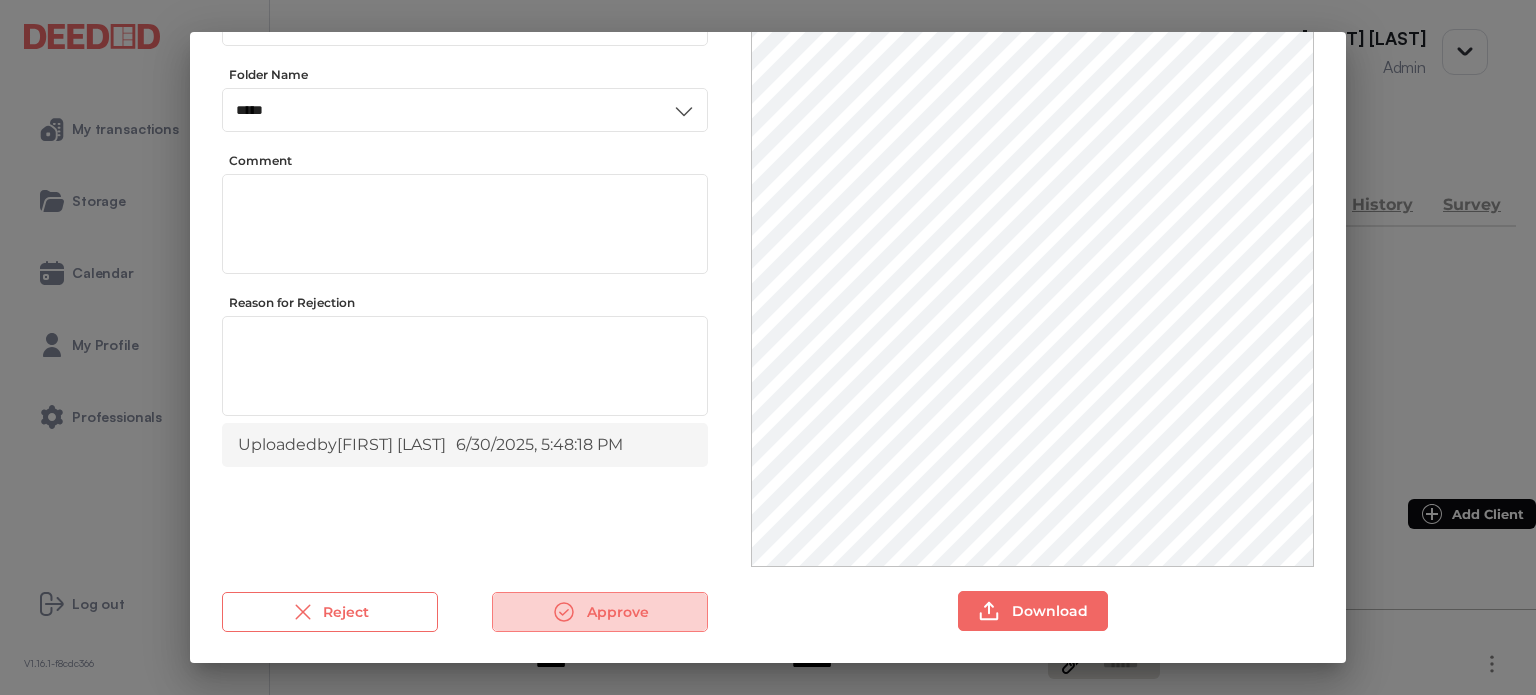 click on "Approve" at bounding box center [600, 612] 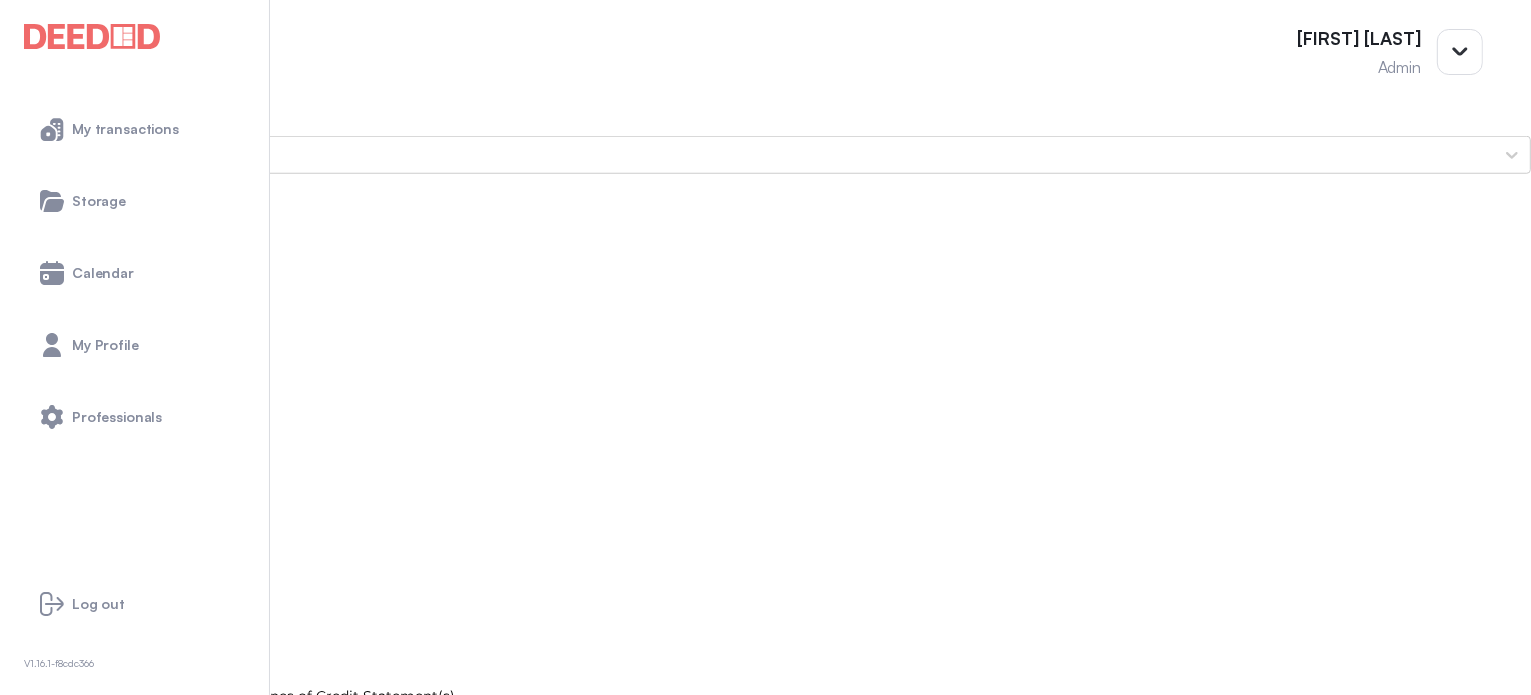 scroll, scrollTop: 1700, scrollLeft: 0, axis: vertical 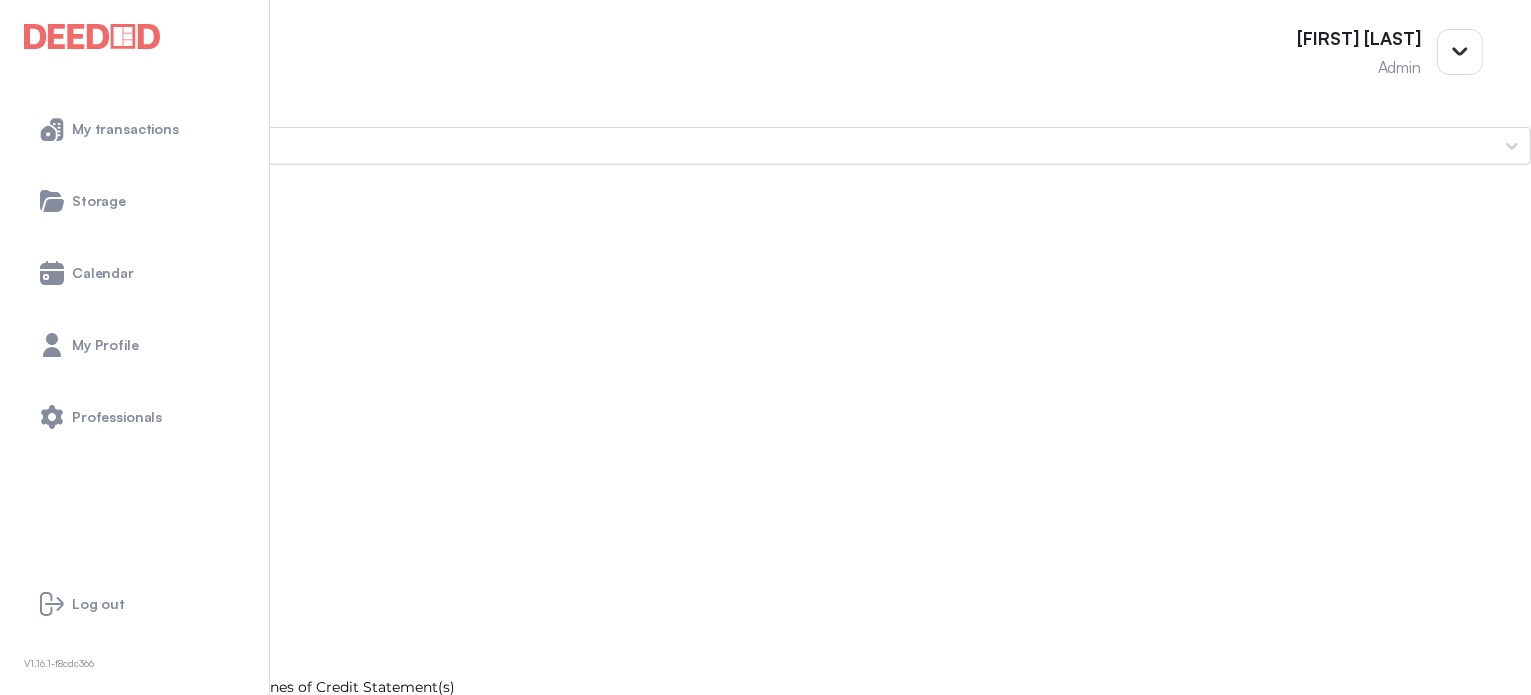 click on "Void Cheque" at bounding box center (765, 1121) 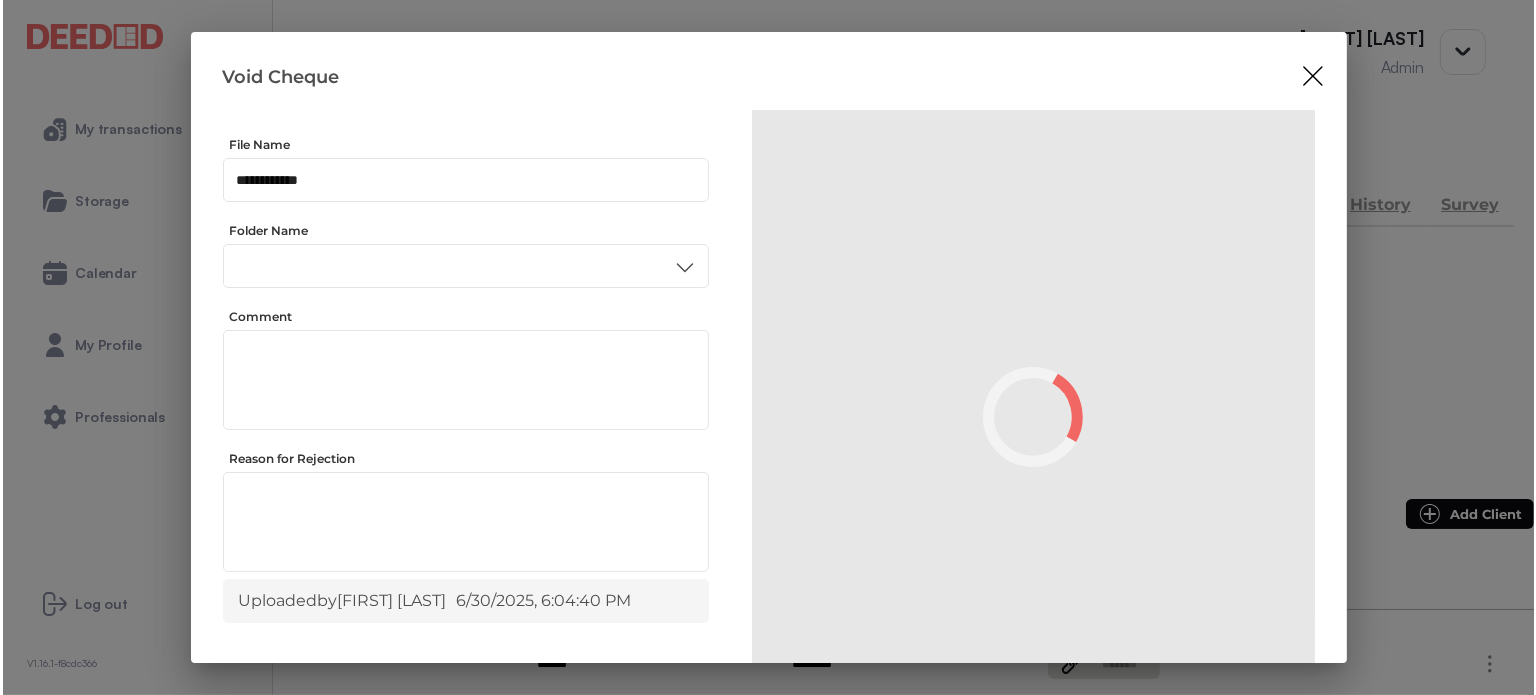 scroll, scrollTop: 0, scrollLeft: 0, axis: both 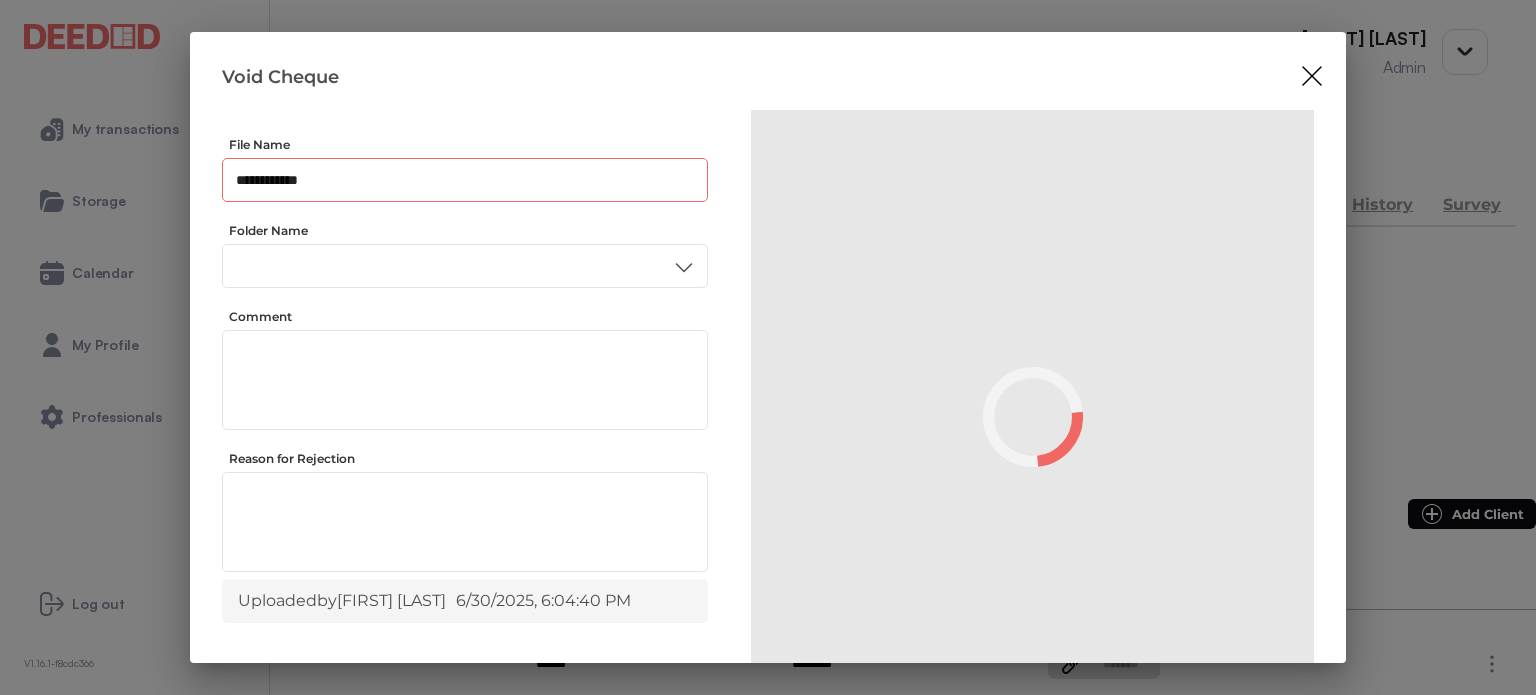 click on "**********" at bounding box center (465, 180) 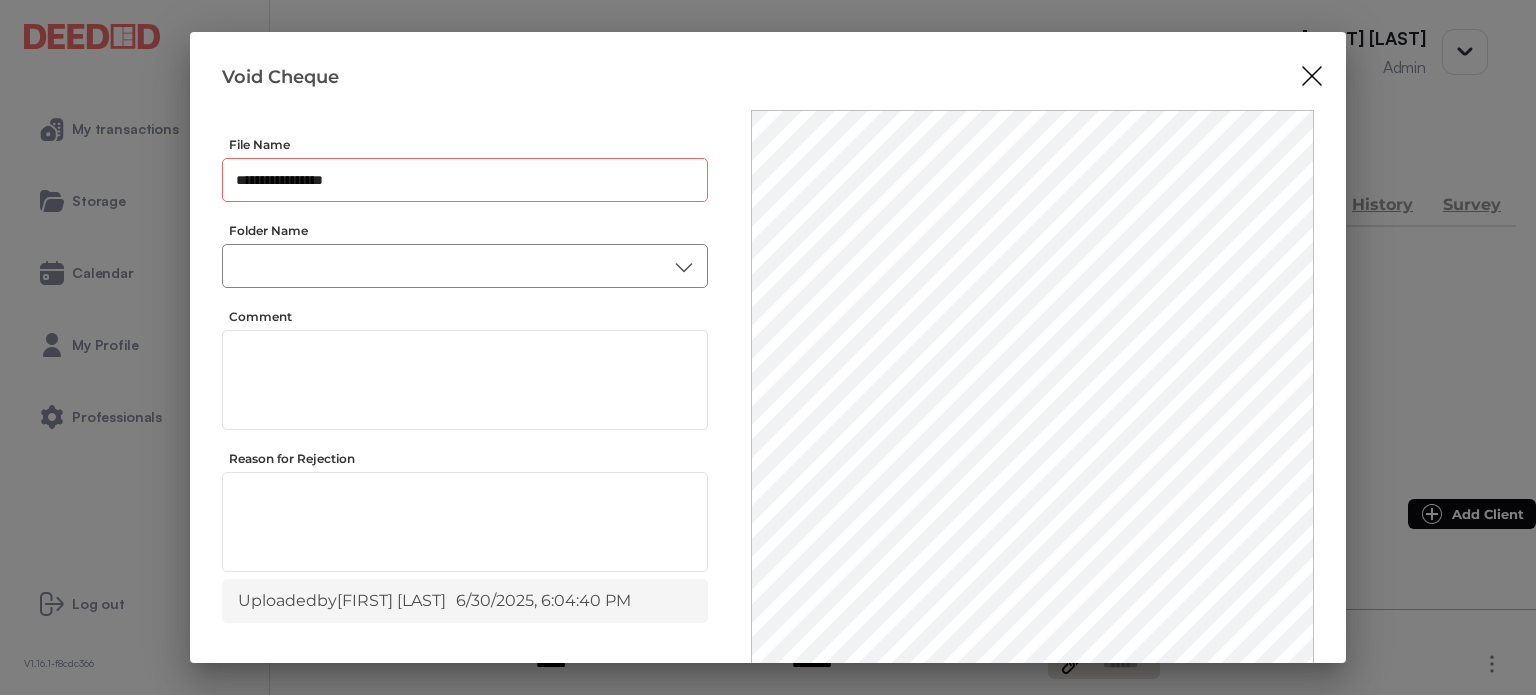 type on "**********" 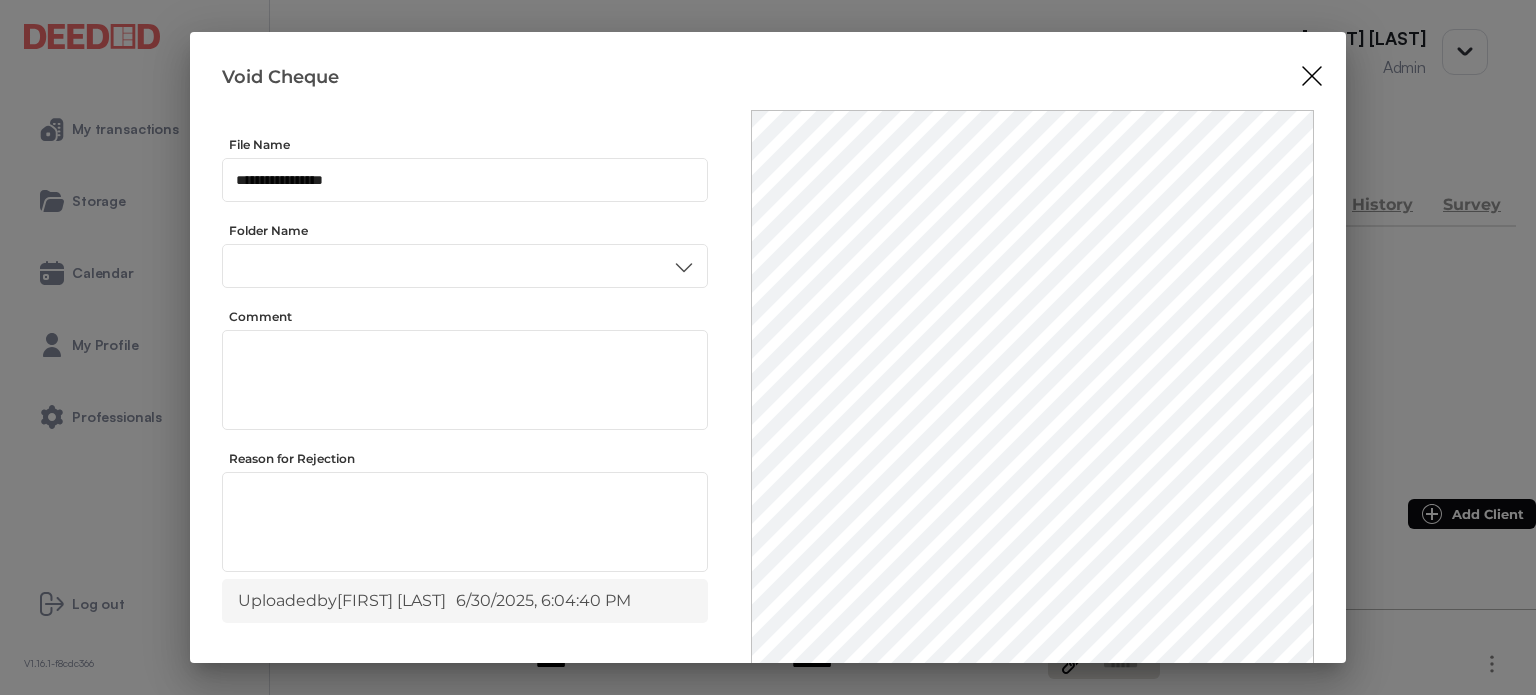 click on "Accounting" at bounding box center (464, 371) 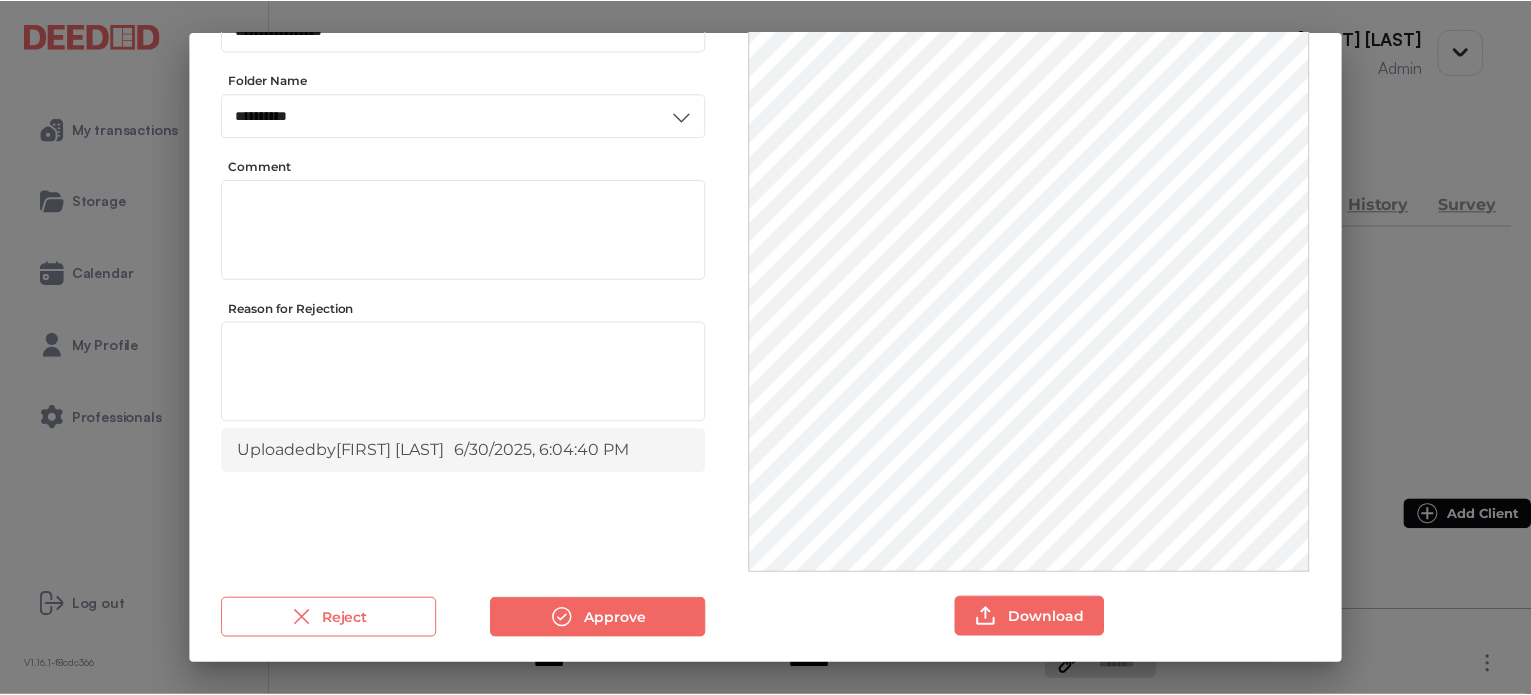 scroll, scrollTop: 156, scrollLeft: 0, axis: vertical 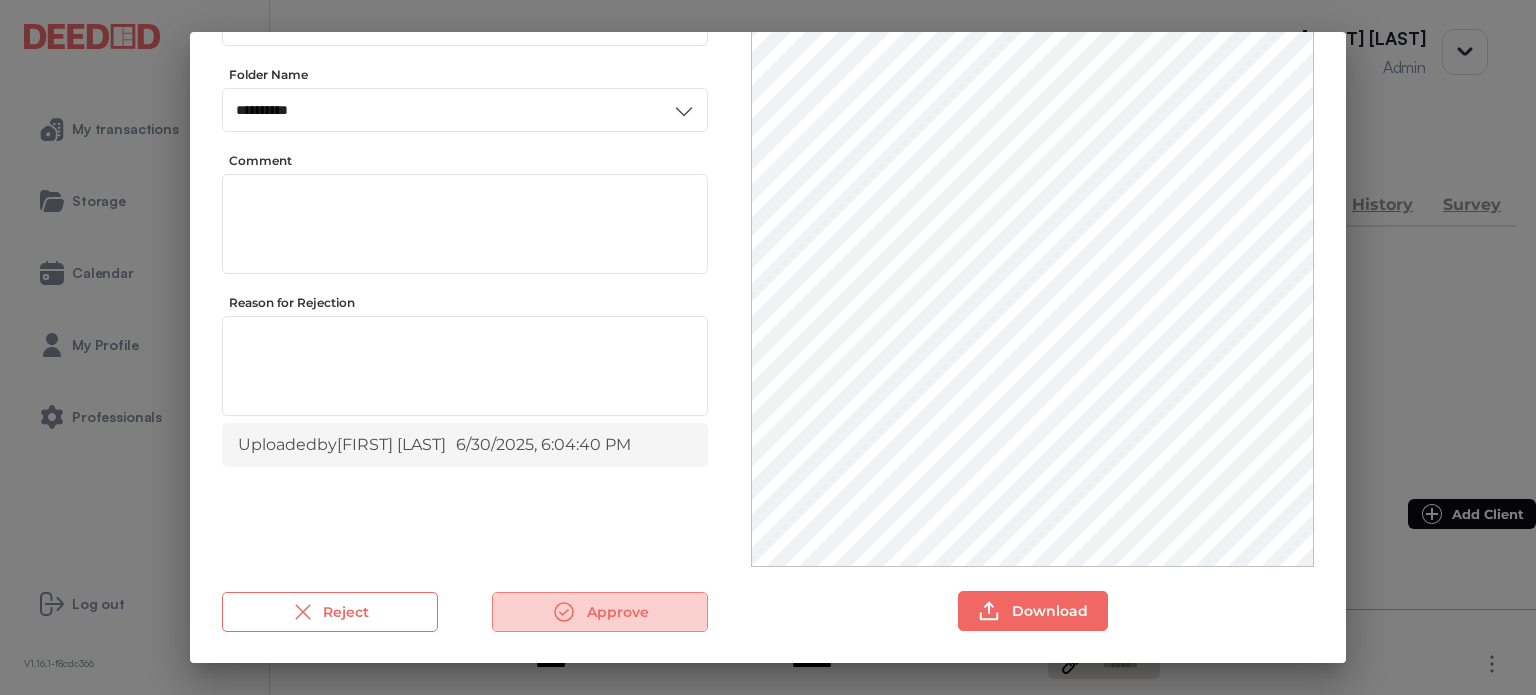 click on "Approve" at bounding box center [600, 612] 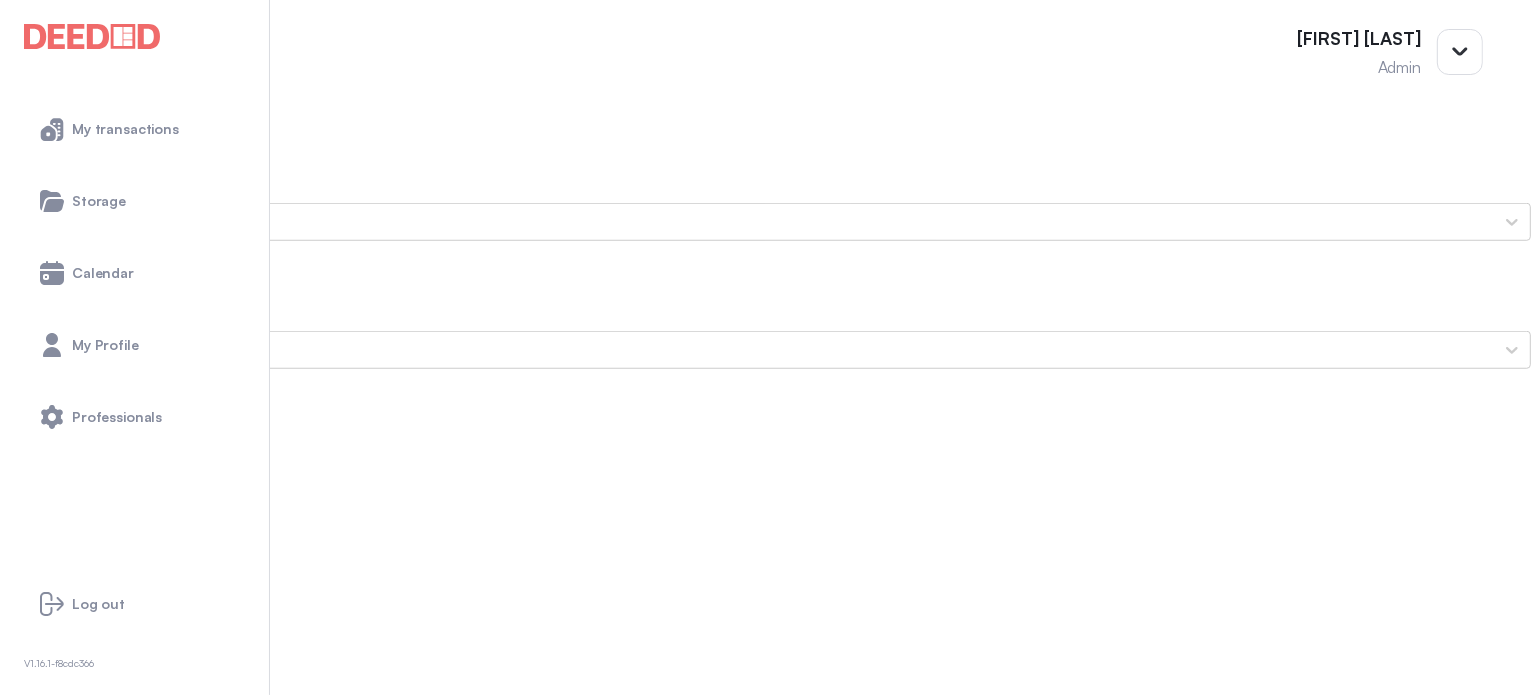 scroll, scrollTop: 1500, scrollLeft: 0, axis: vertical 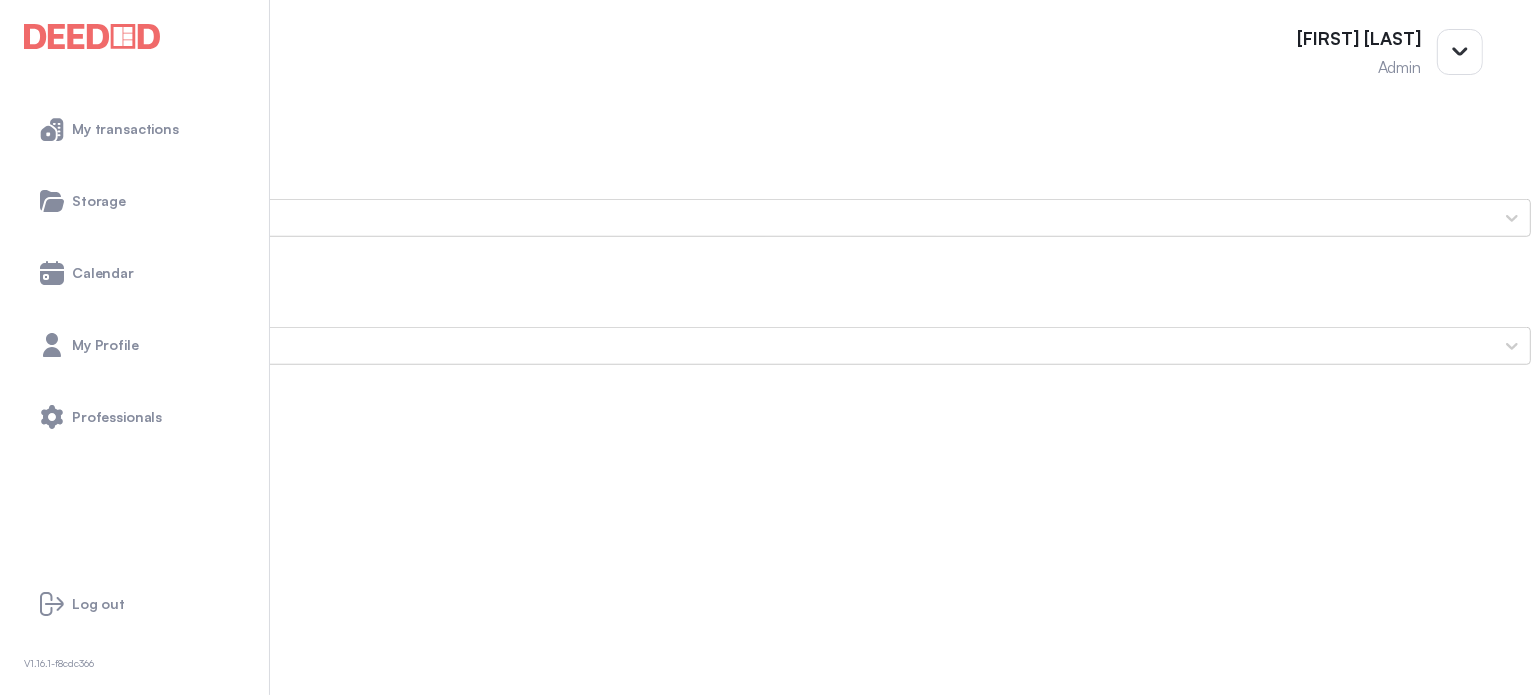 click on "(Home-Insurance-Policy)-Policy" at bounding box center (765, 1443) 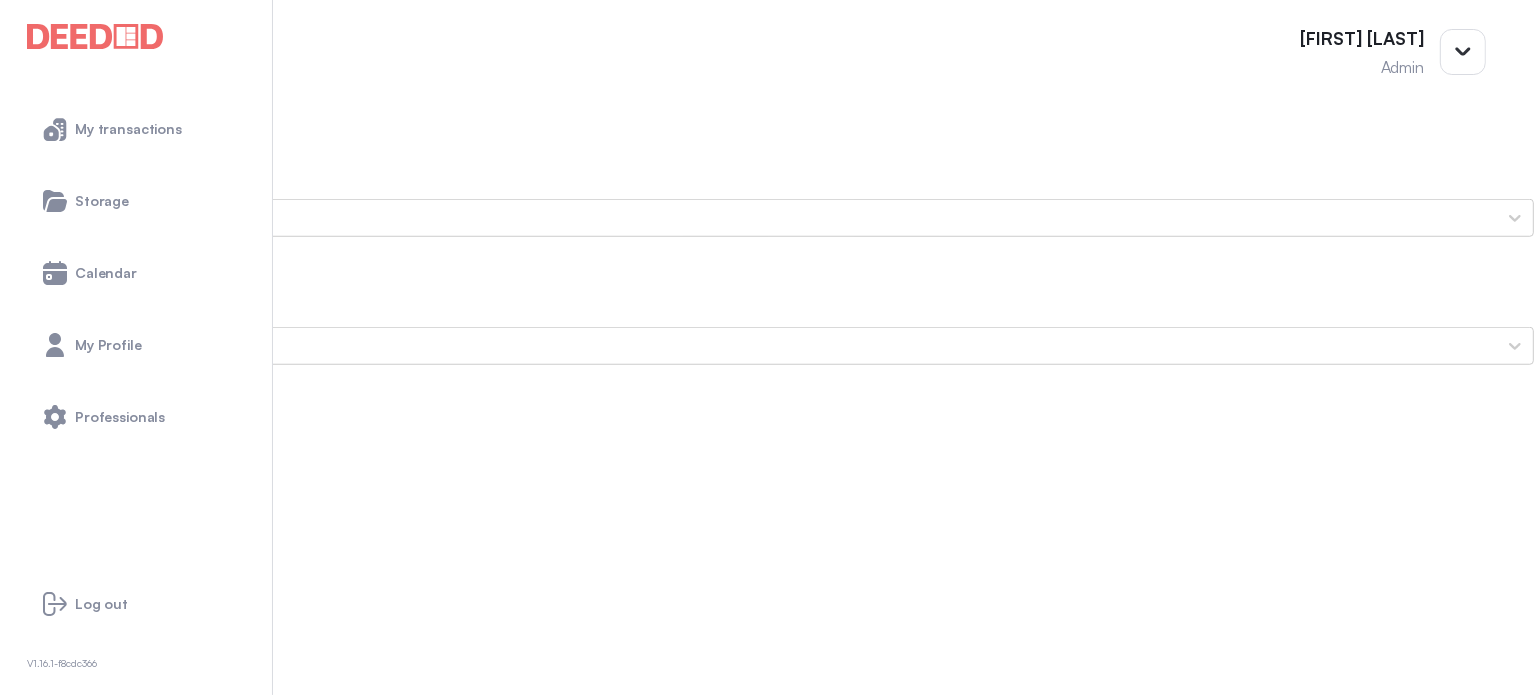 scroll, scrollTop: 0, scrollLeft: 0, axis: both 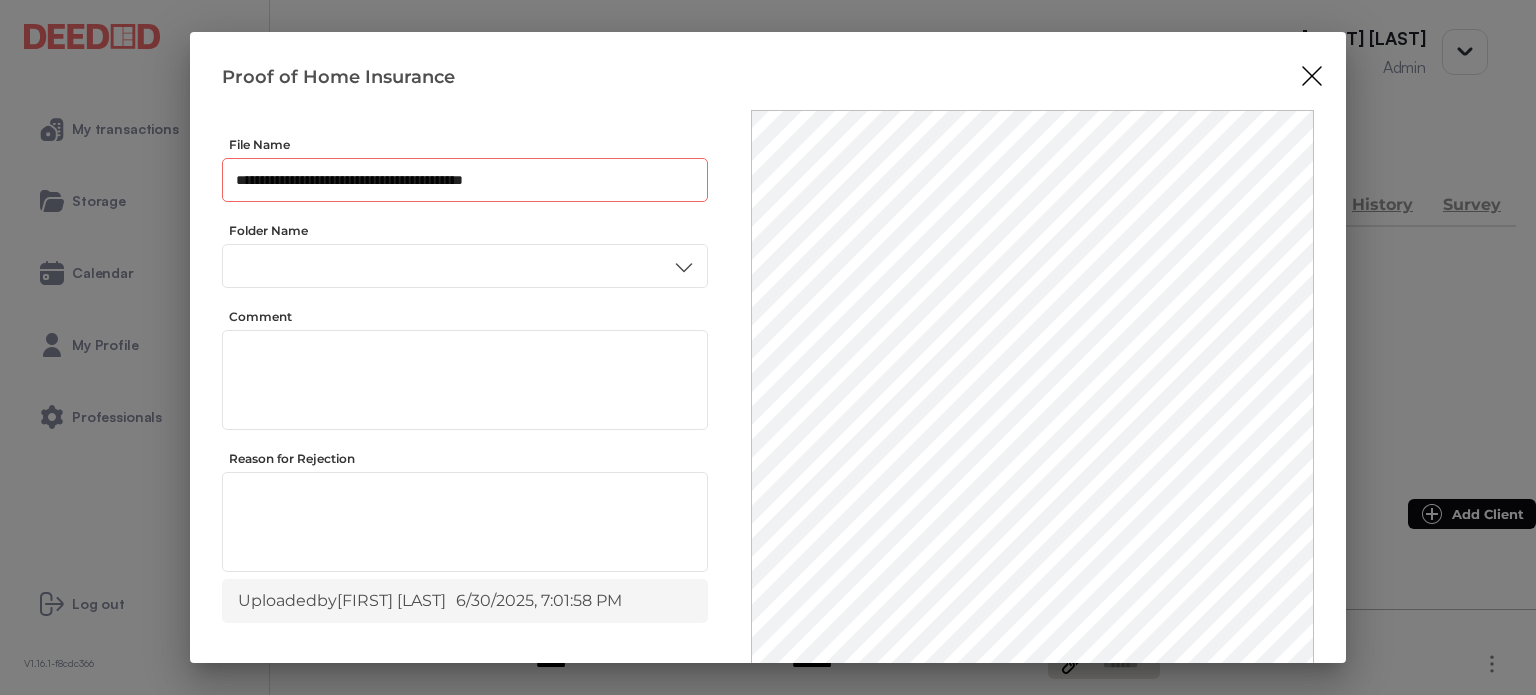 click on "**********" at bounding box center (465, 180) 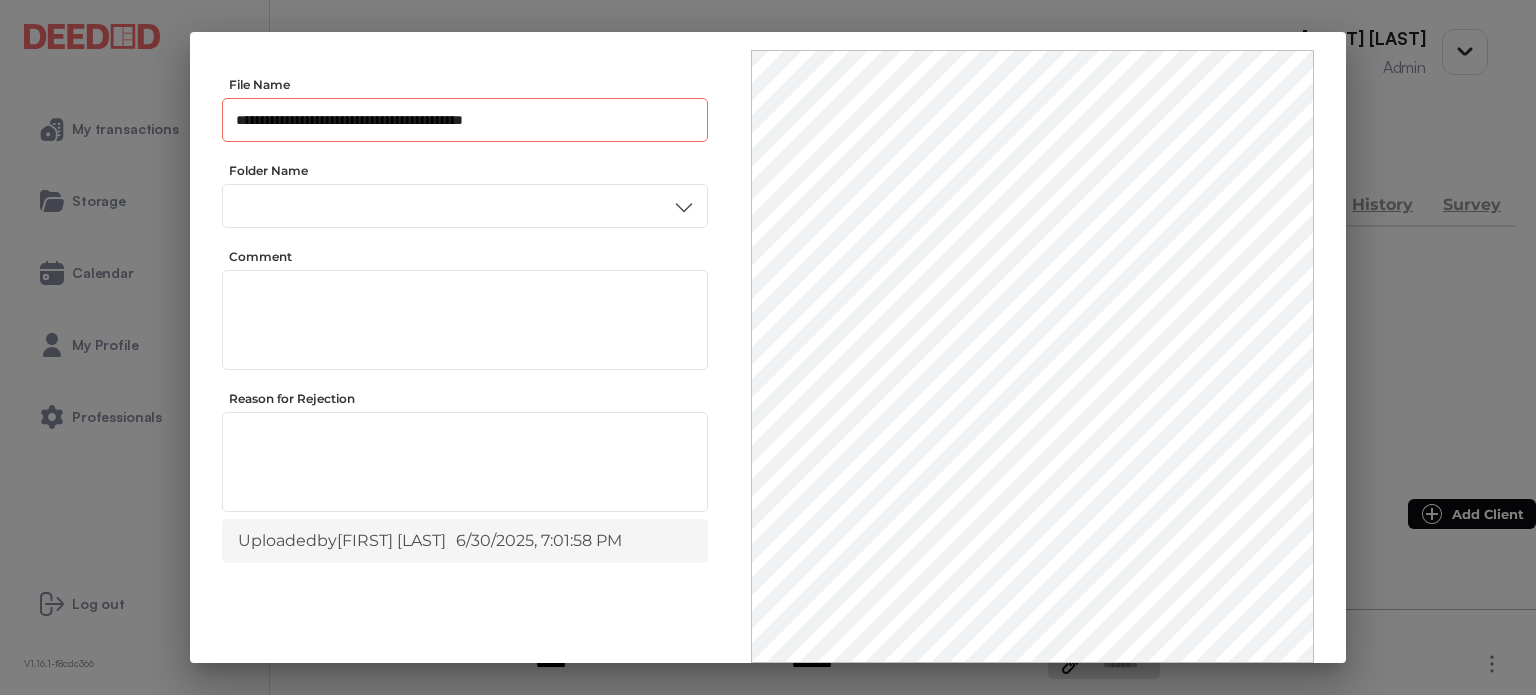 drag, startPoint x: 543, startPoint y: 120, endPoint x: 211, endPoint y: 132, distance: 332.2168 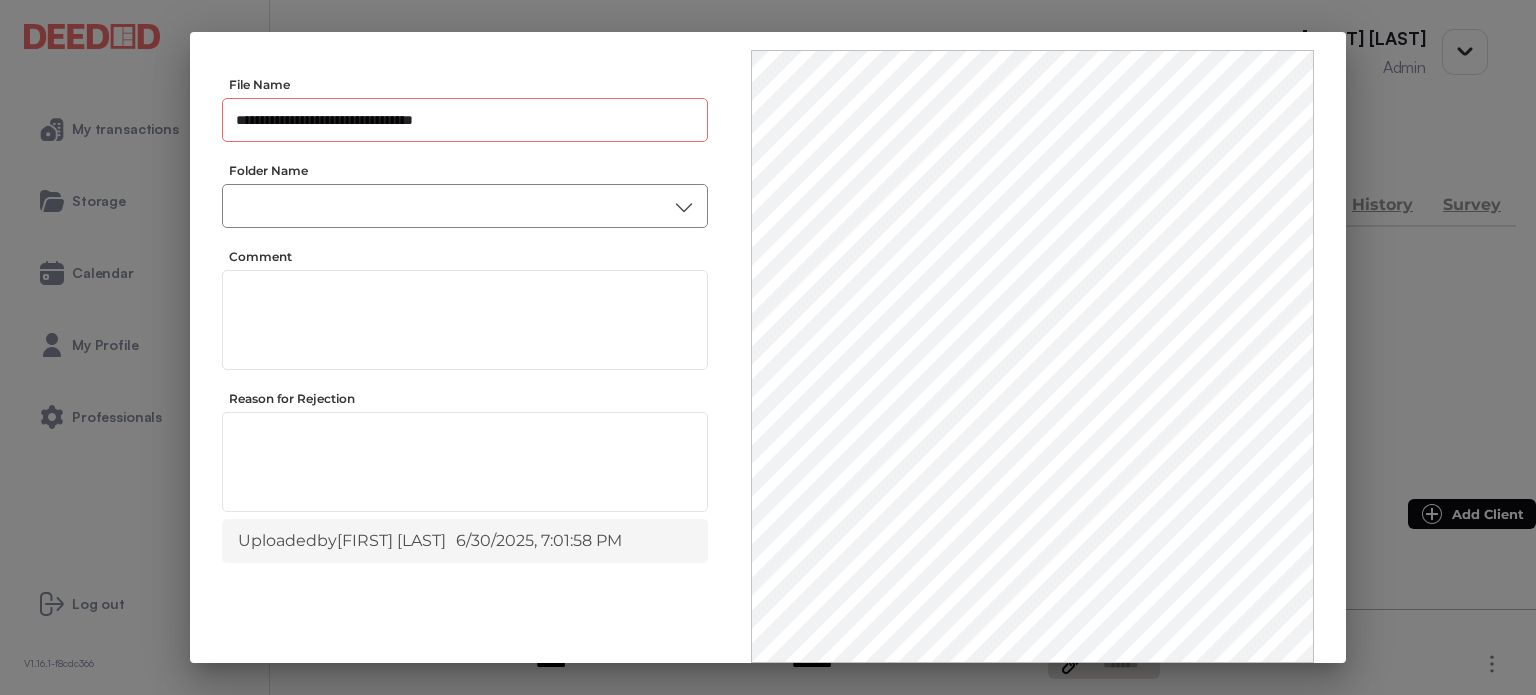 type on "**********" 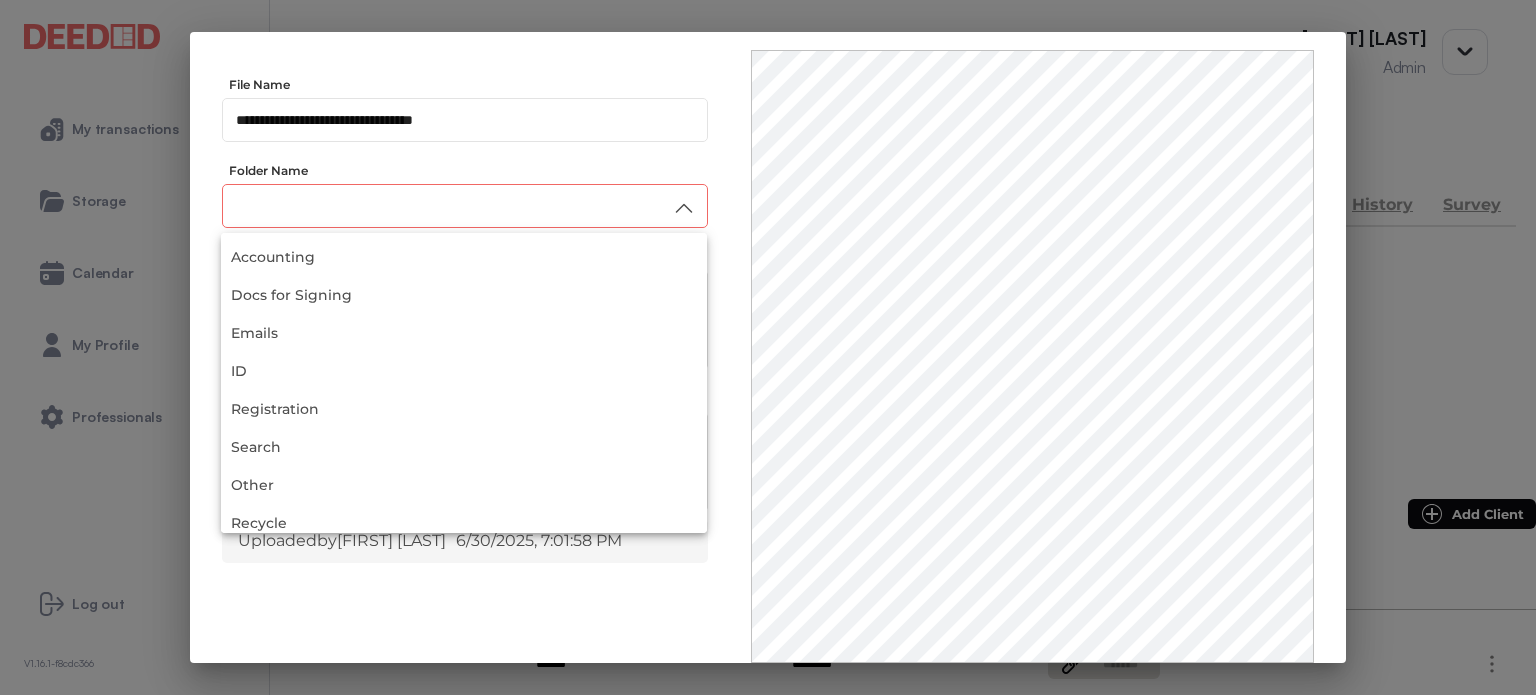 click at bounding box center (465, 206) 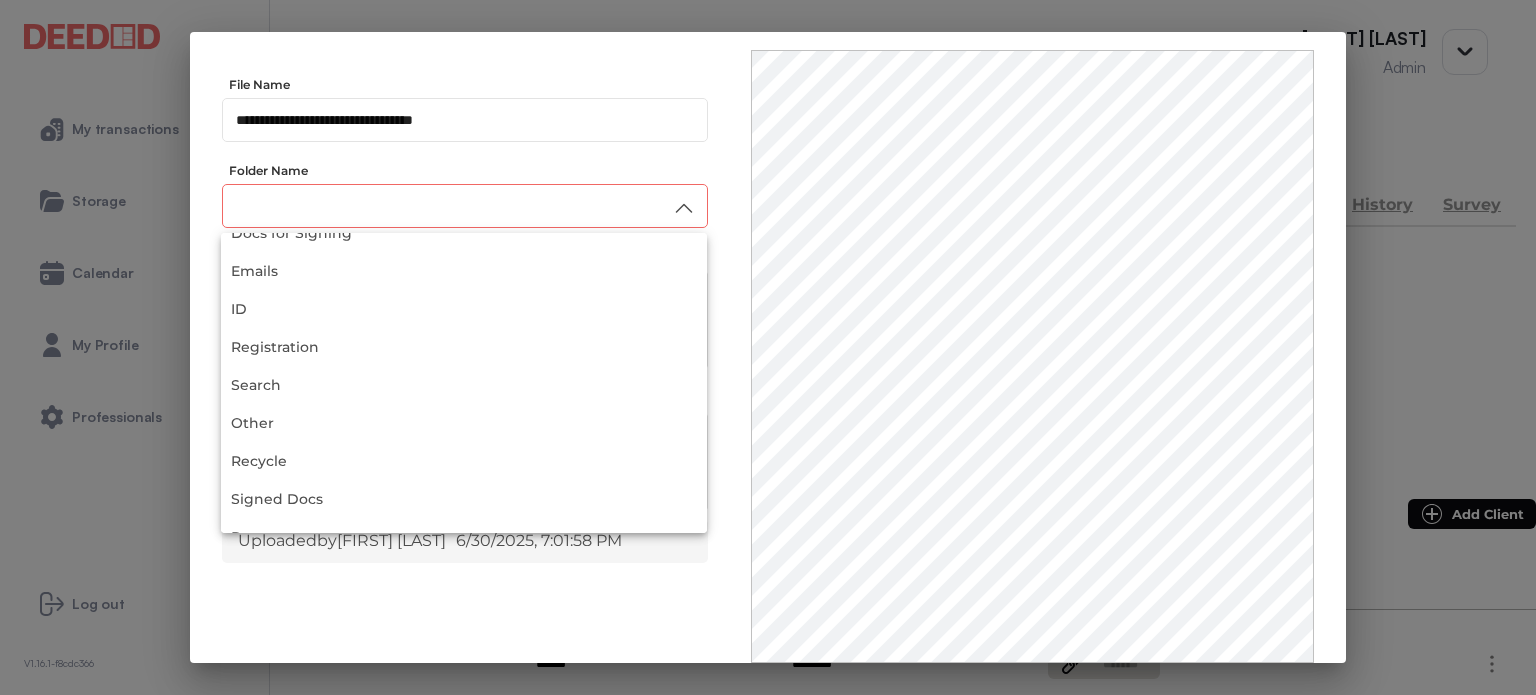scroll, scrollTop: 188, scrollLeft: 0, axis: vertical 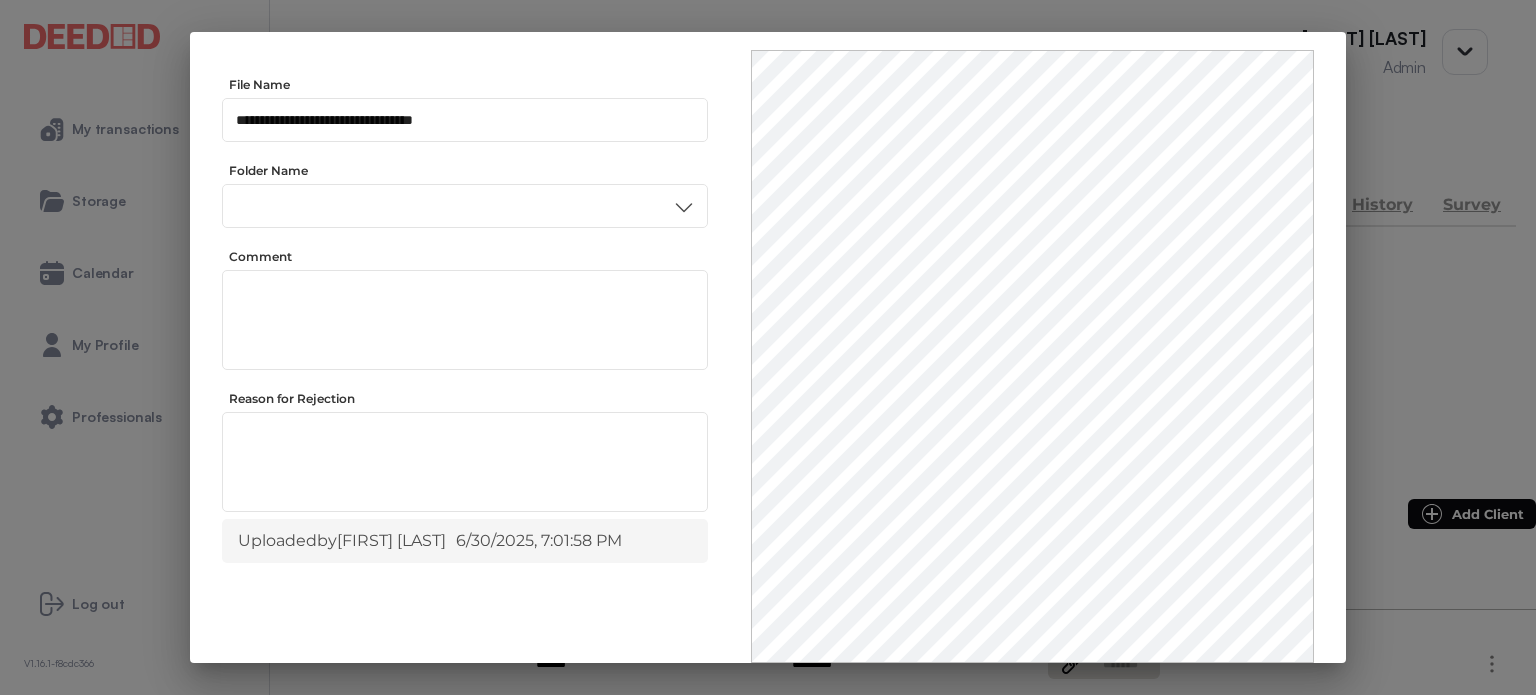 click on "Insurance" at bounding box center [464, 419] 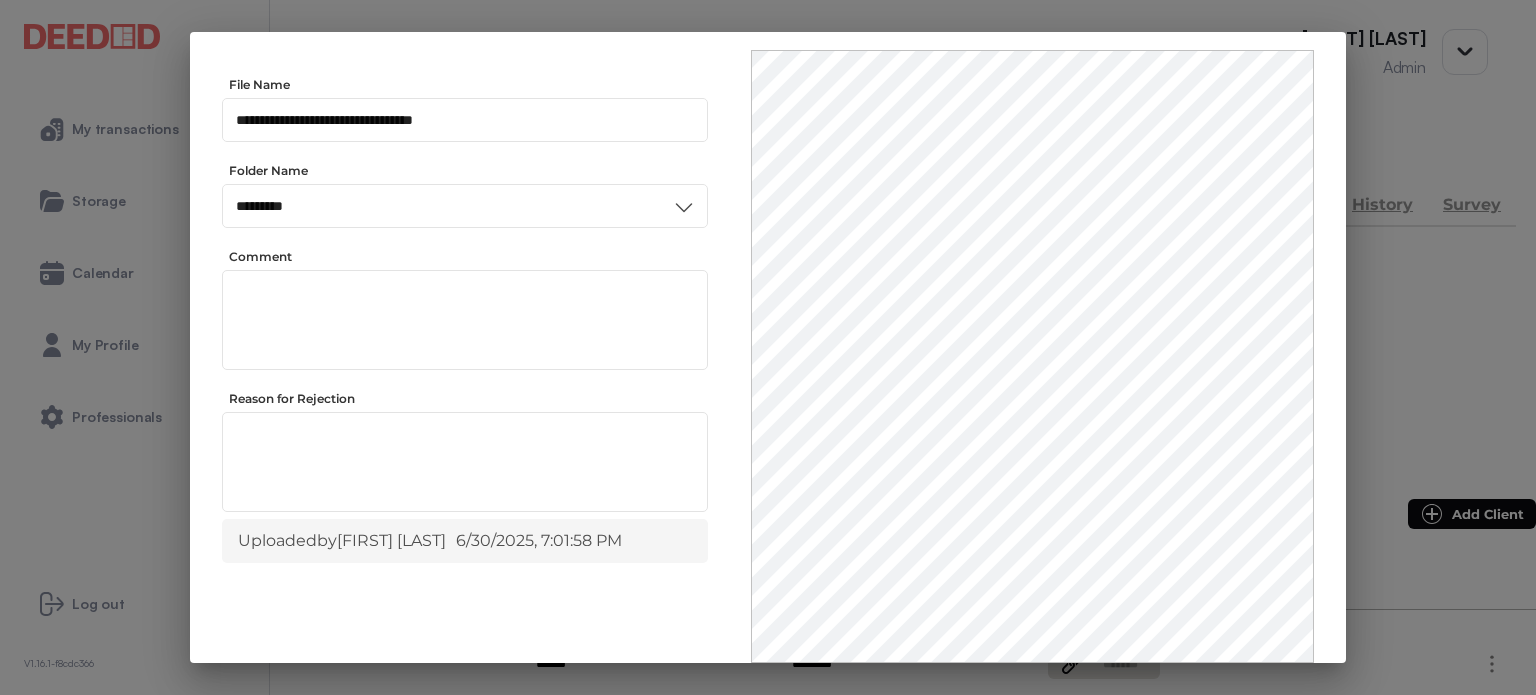 scroll, scrollTop: 0, scrollLeft: 0, axis: both 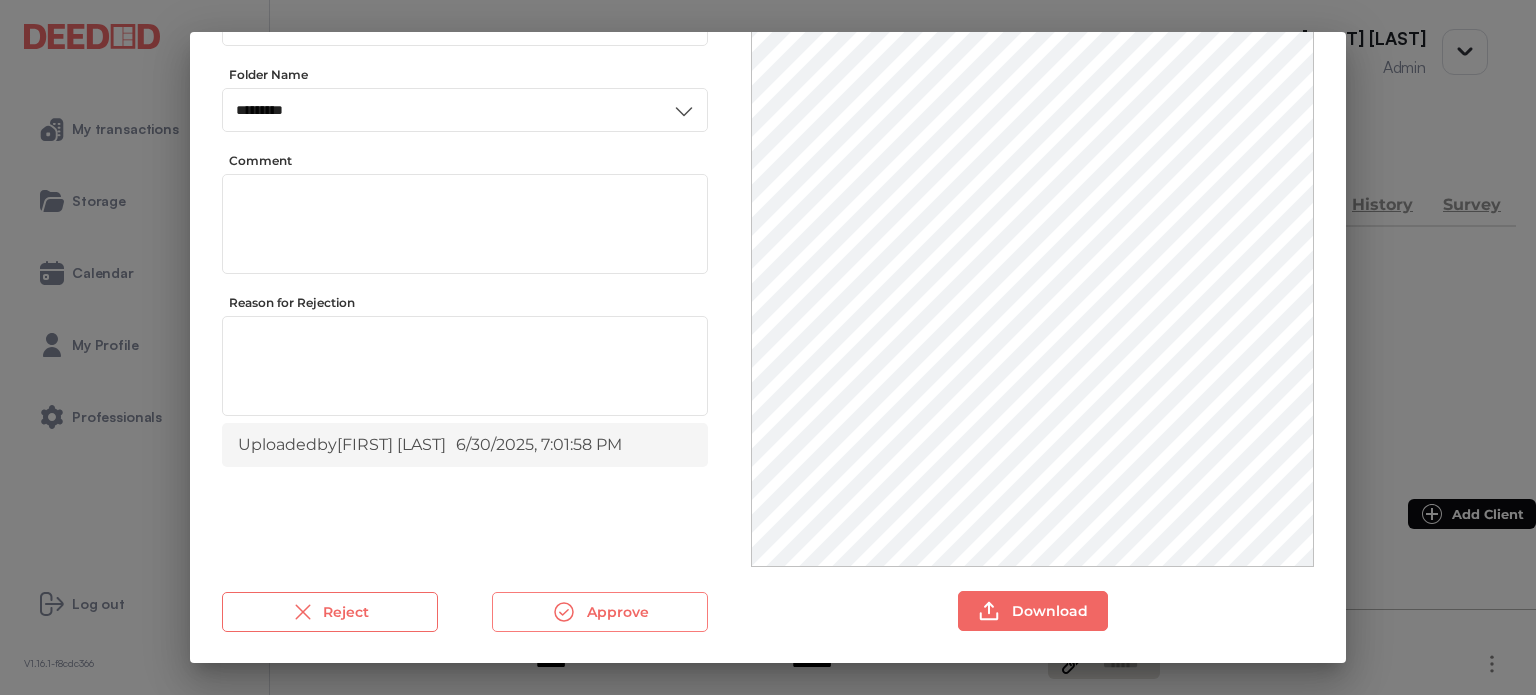 click on "Approve" at bounding box center (600, 612) 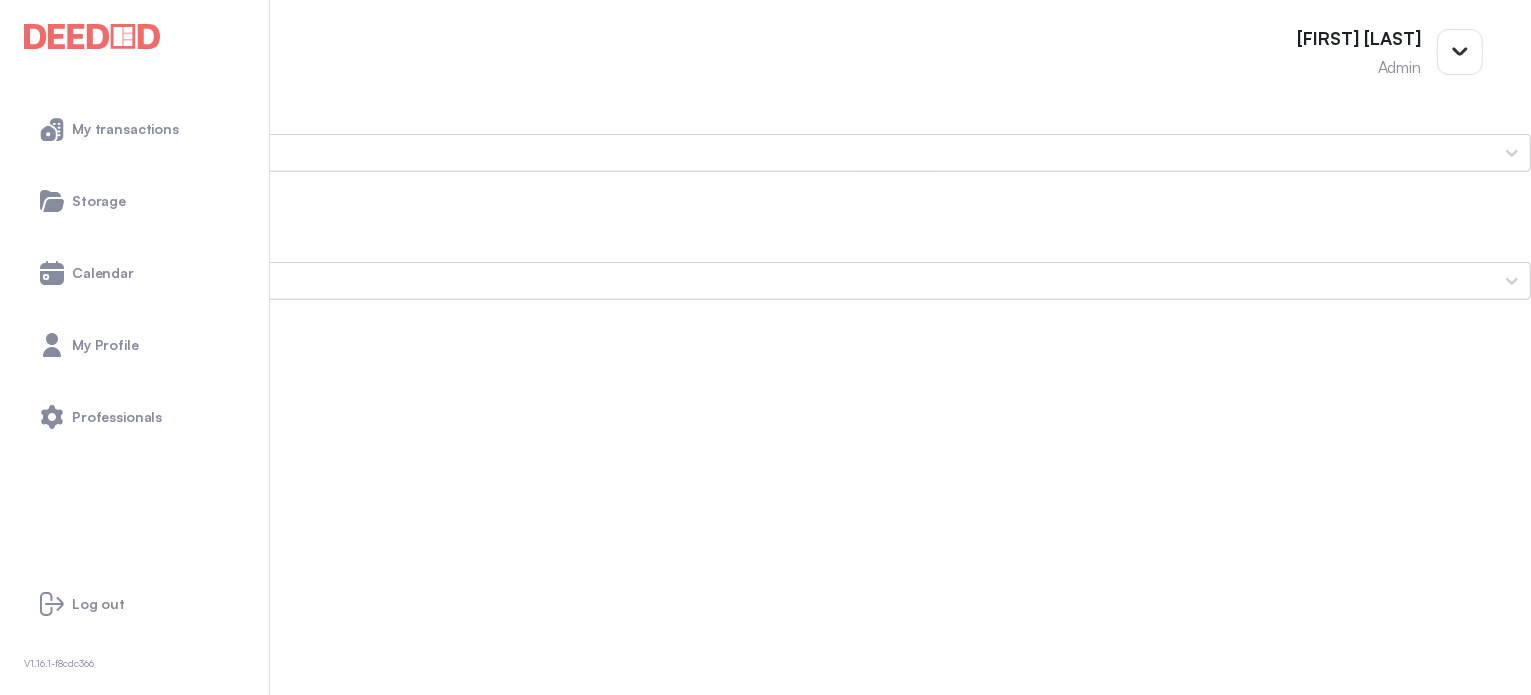 scroll, scrollTop: 1600, scrollLeft: 0, axis: vertical 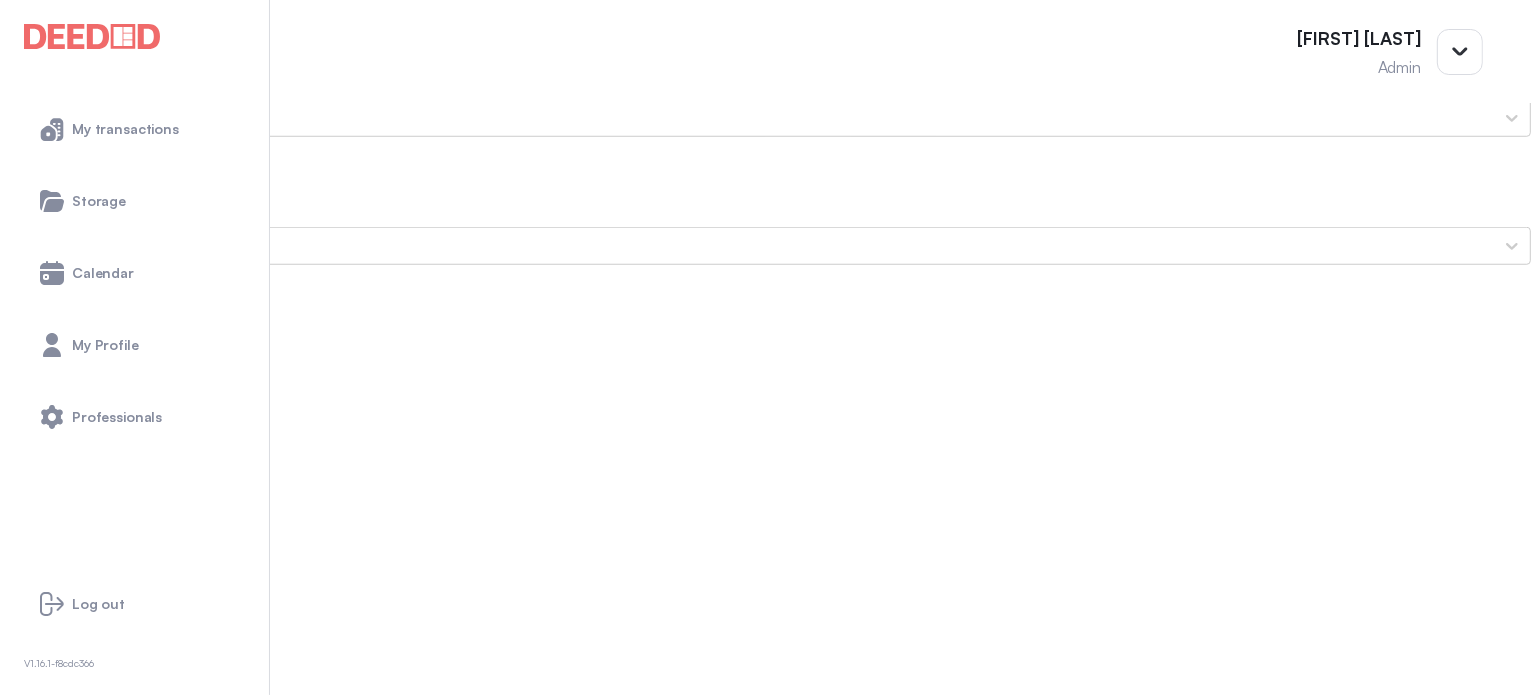 click on "JOHN's Photo ID (Front Side) John-1.jpg" at bounding box center (765, 1438) 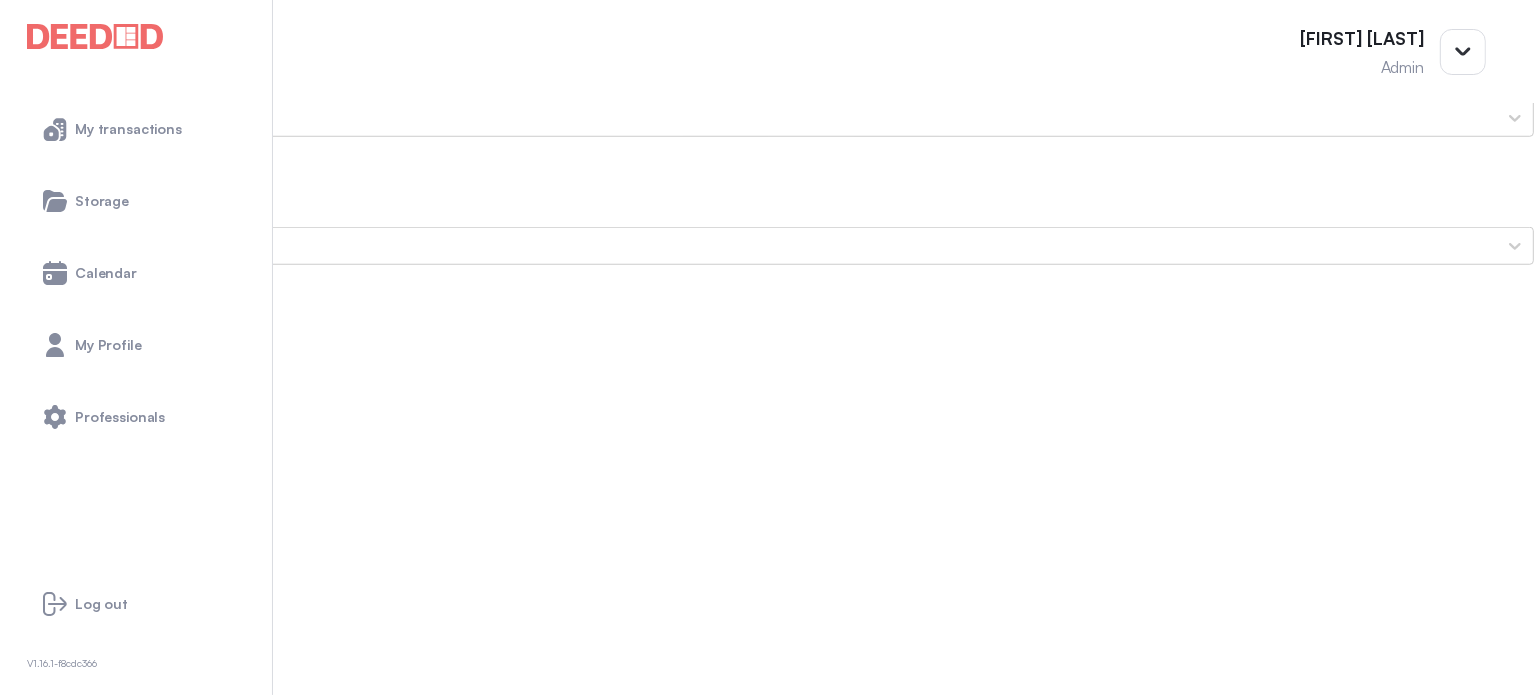 scroll, scrollTop: 0, scrollLeft: 0, axis: both 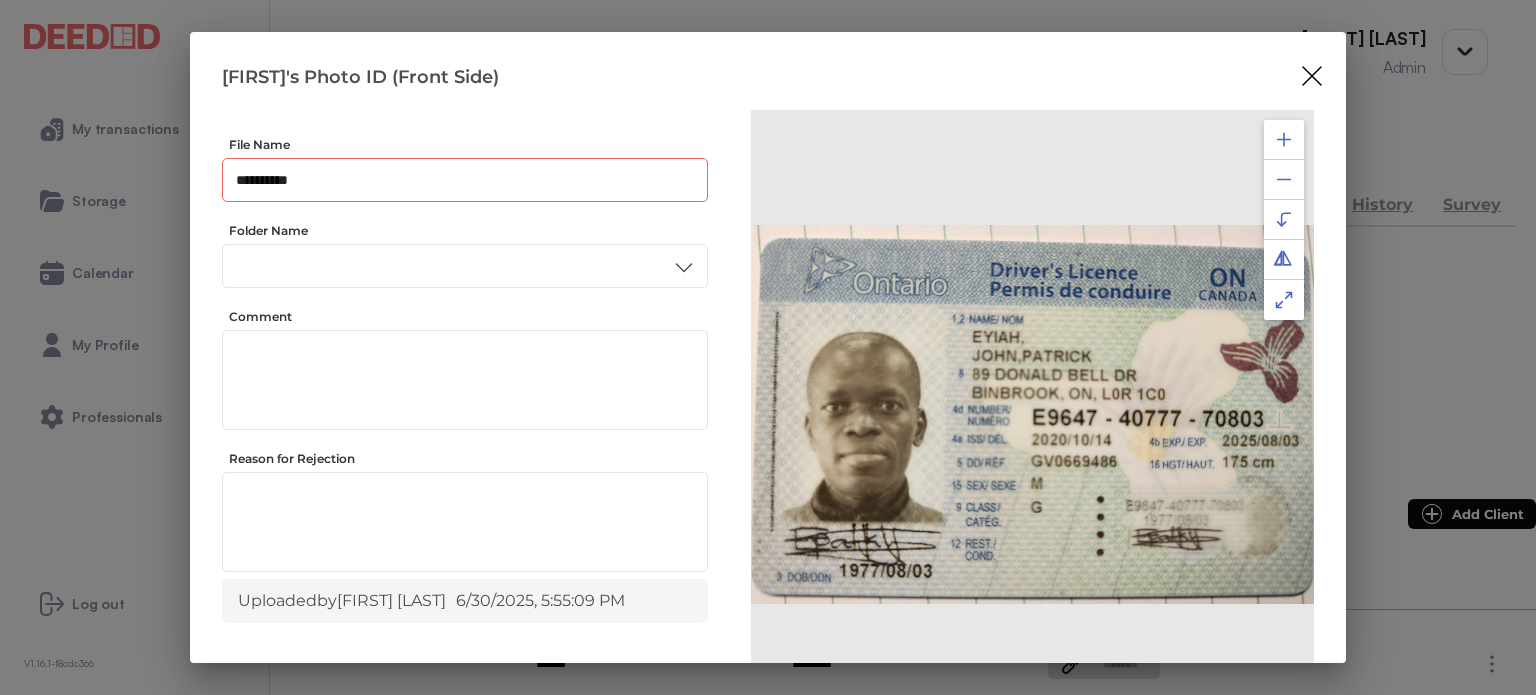 drag, startPoint x: 278, startPoint y: 179, endPoint x: 188, endPoint y: 202, distance: 92.89241 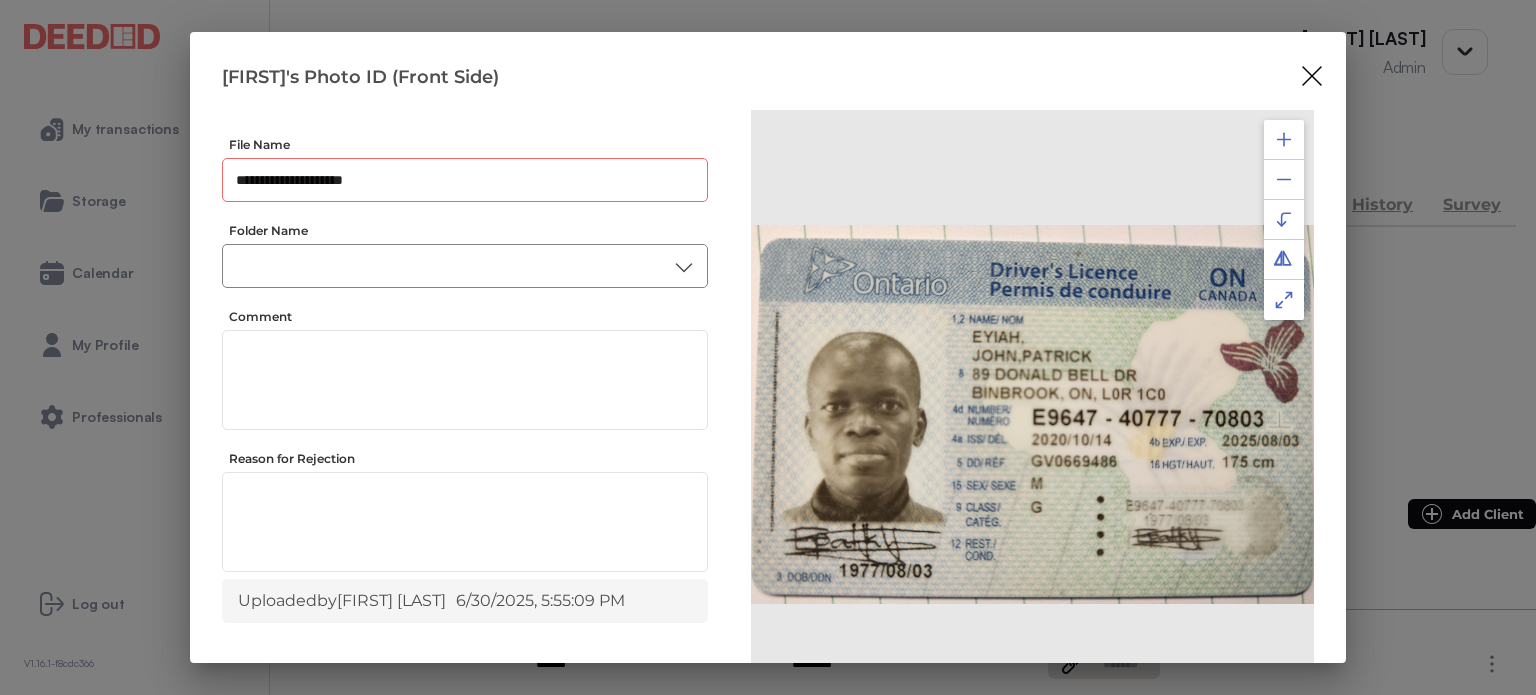type on "**********" 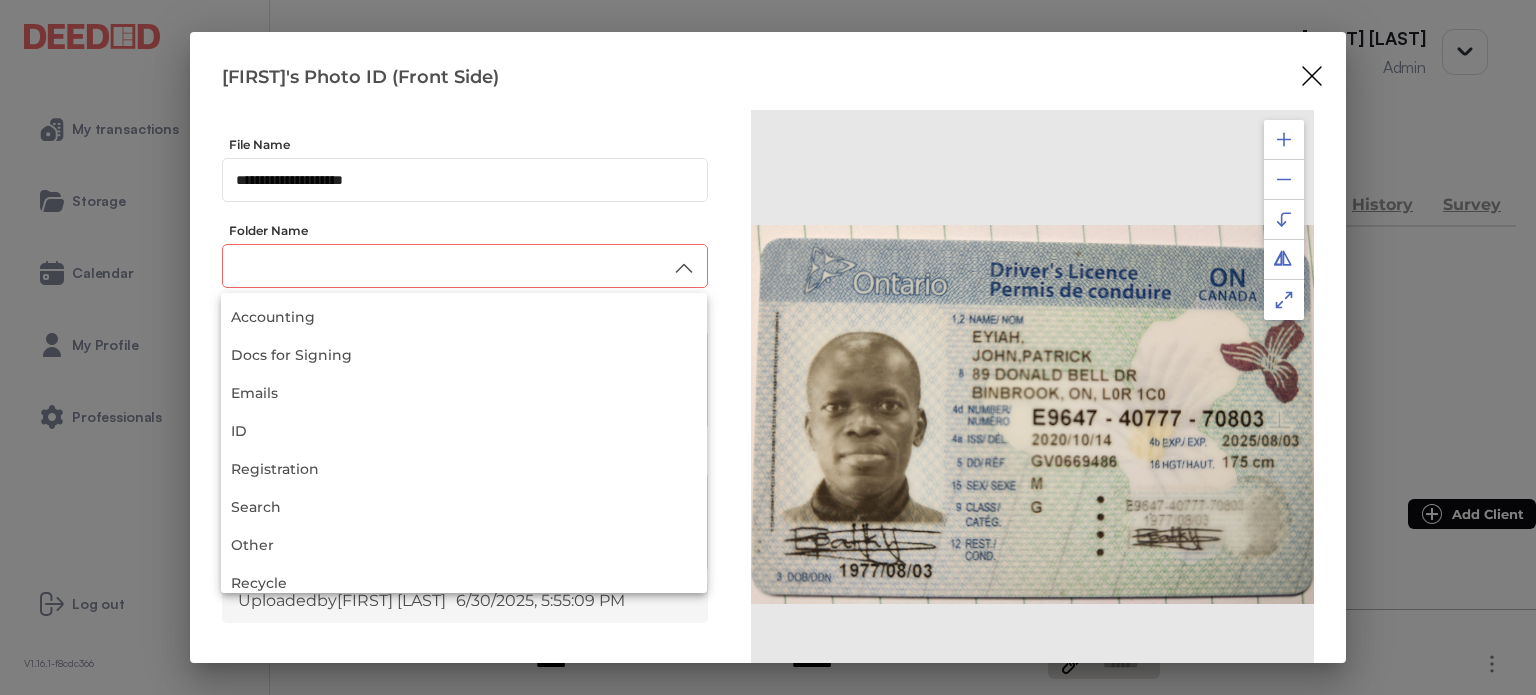 click at bounding box center [465, 266] 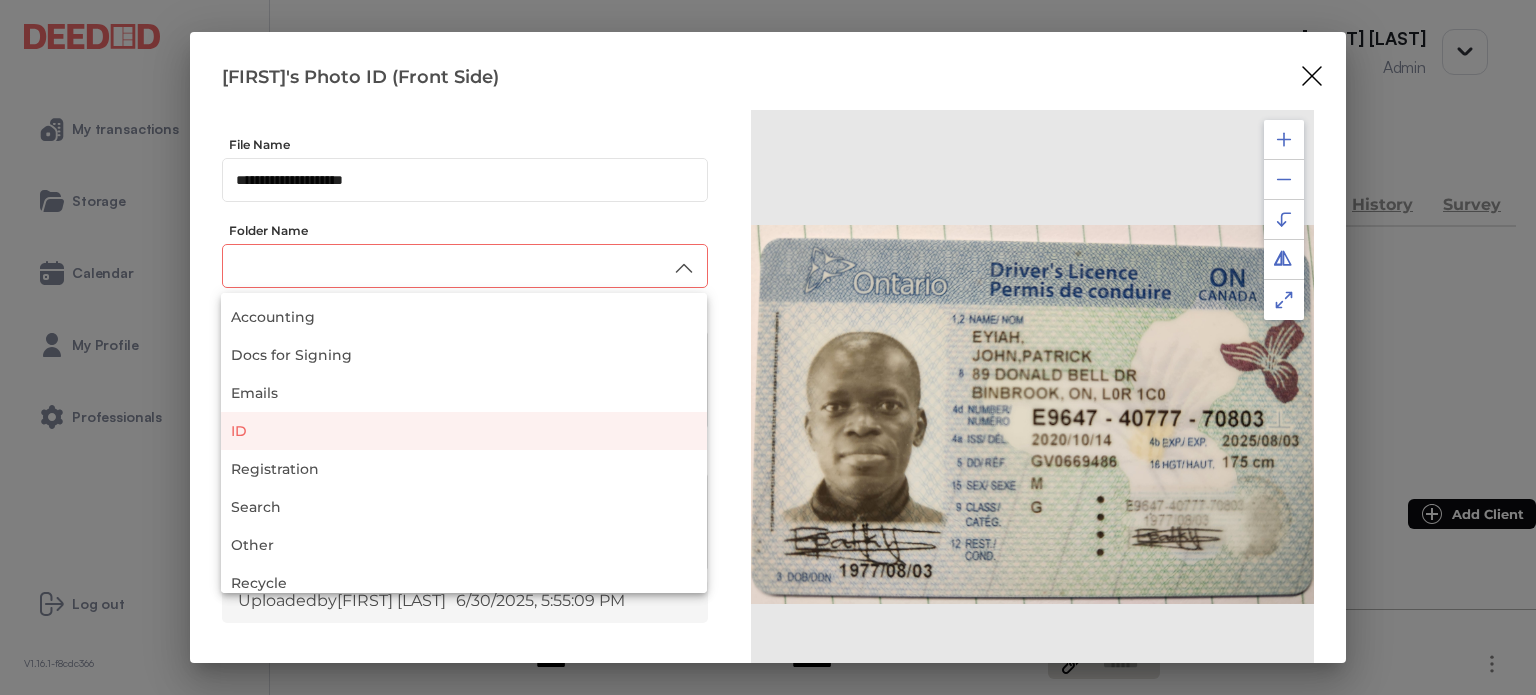 click on "ID" at bounding box center (464, 431) 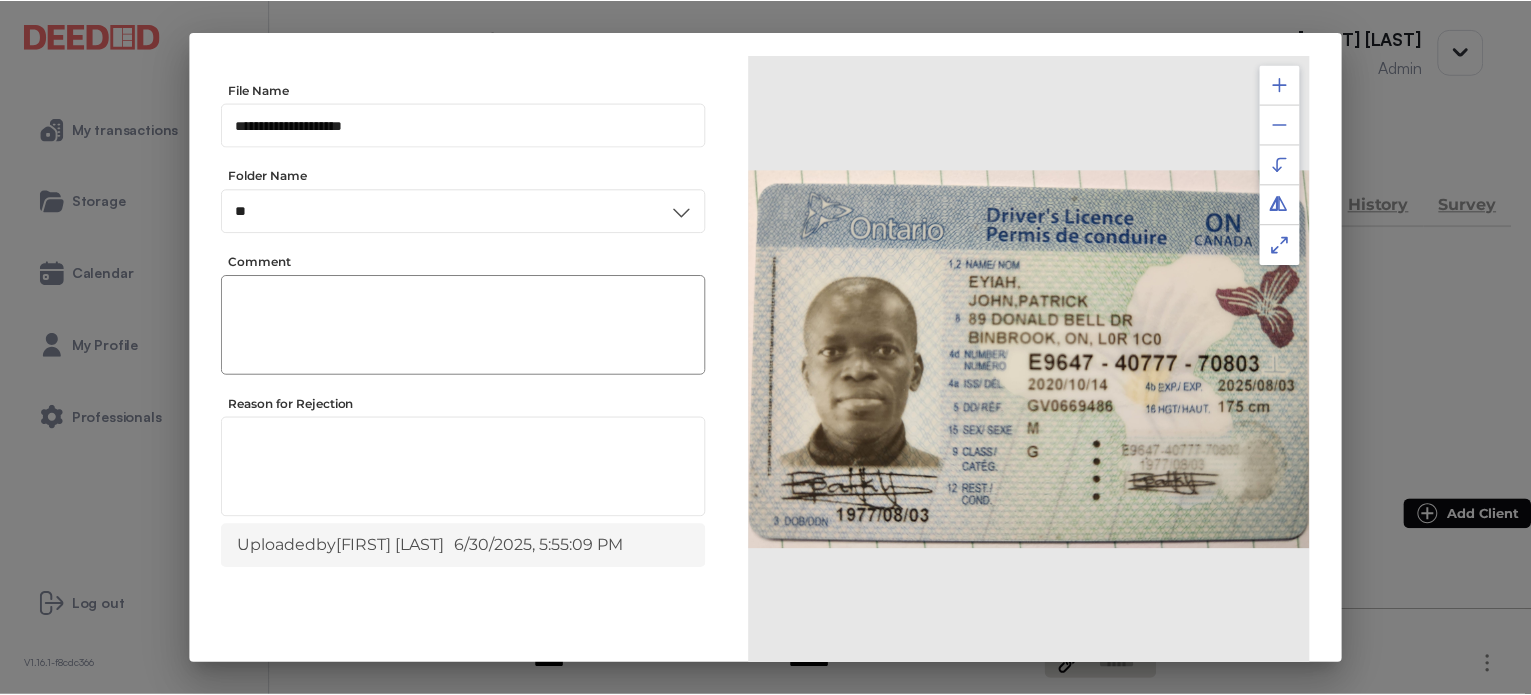scroll, scrollTop: 156, scrollLeft: 0, axis: vertical 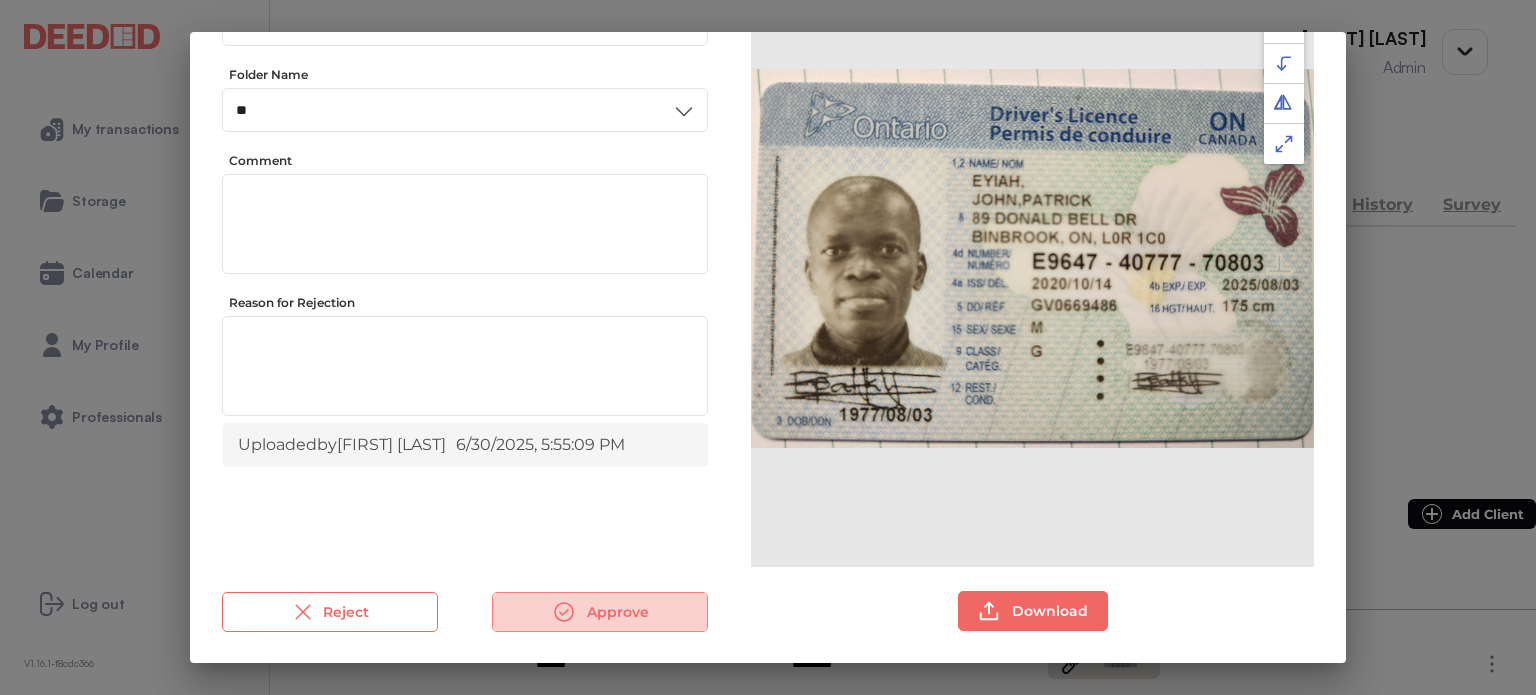 click on "Approve" at bounding box center (600, 612) 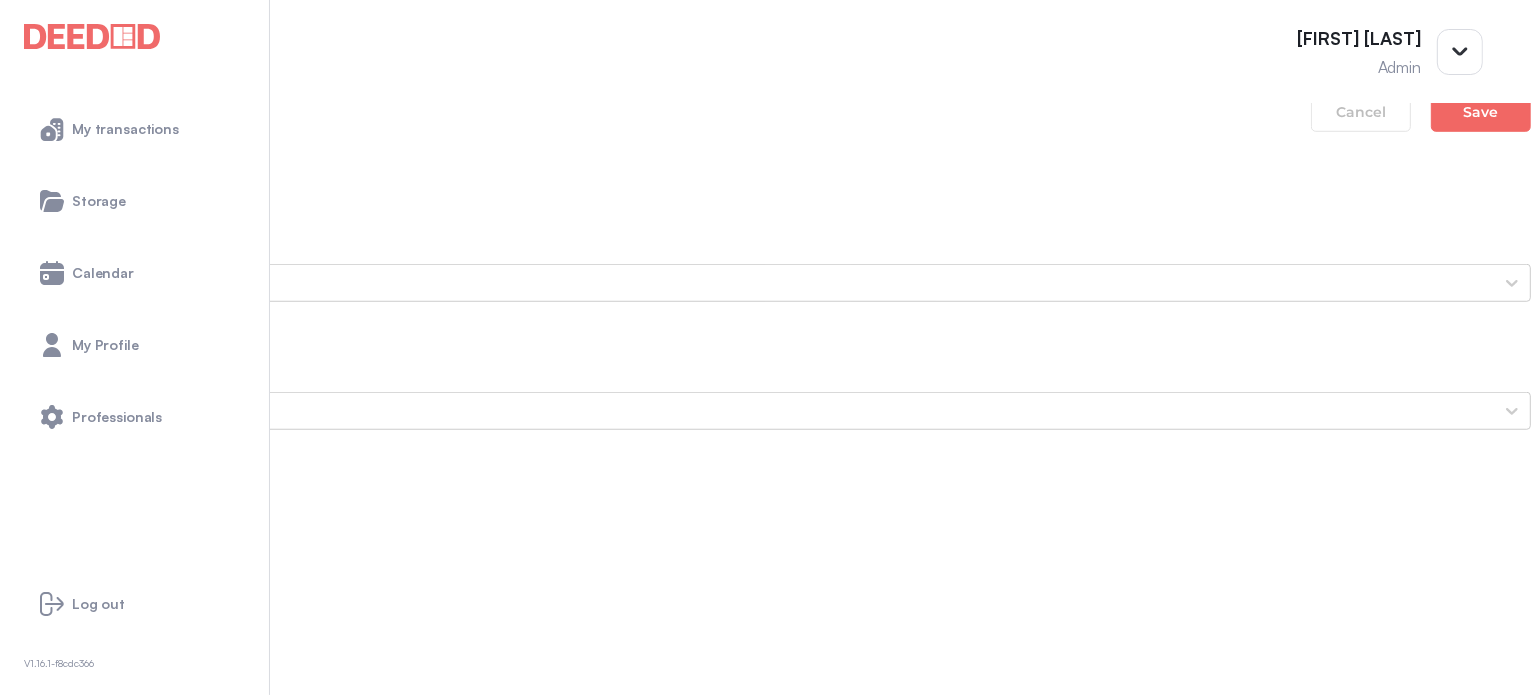 scroll, scrollTop: 1600, scrollLeft: 0, axis: vertical 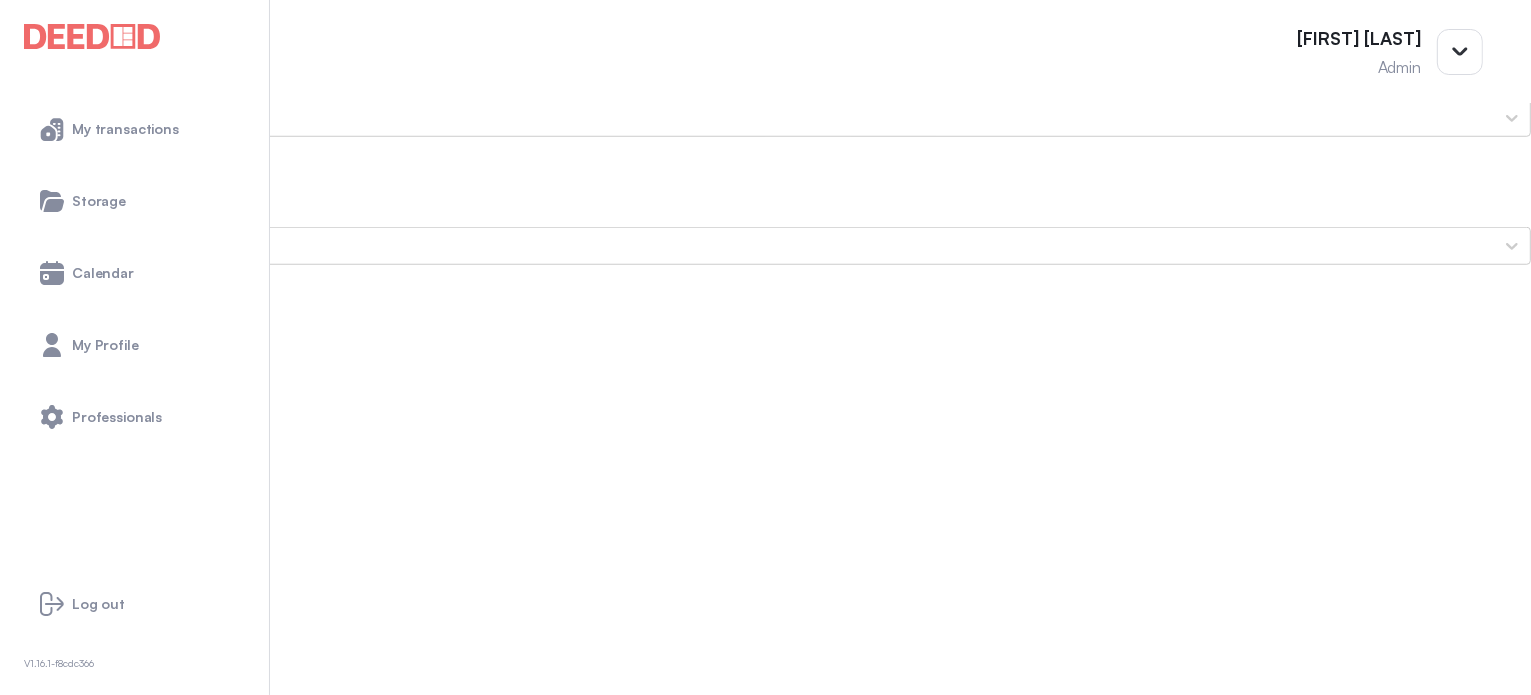 click on "JOHN's Photo ID (Back Side) john-2.jpg" at bounding box center (765, 1542) 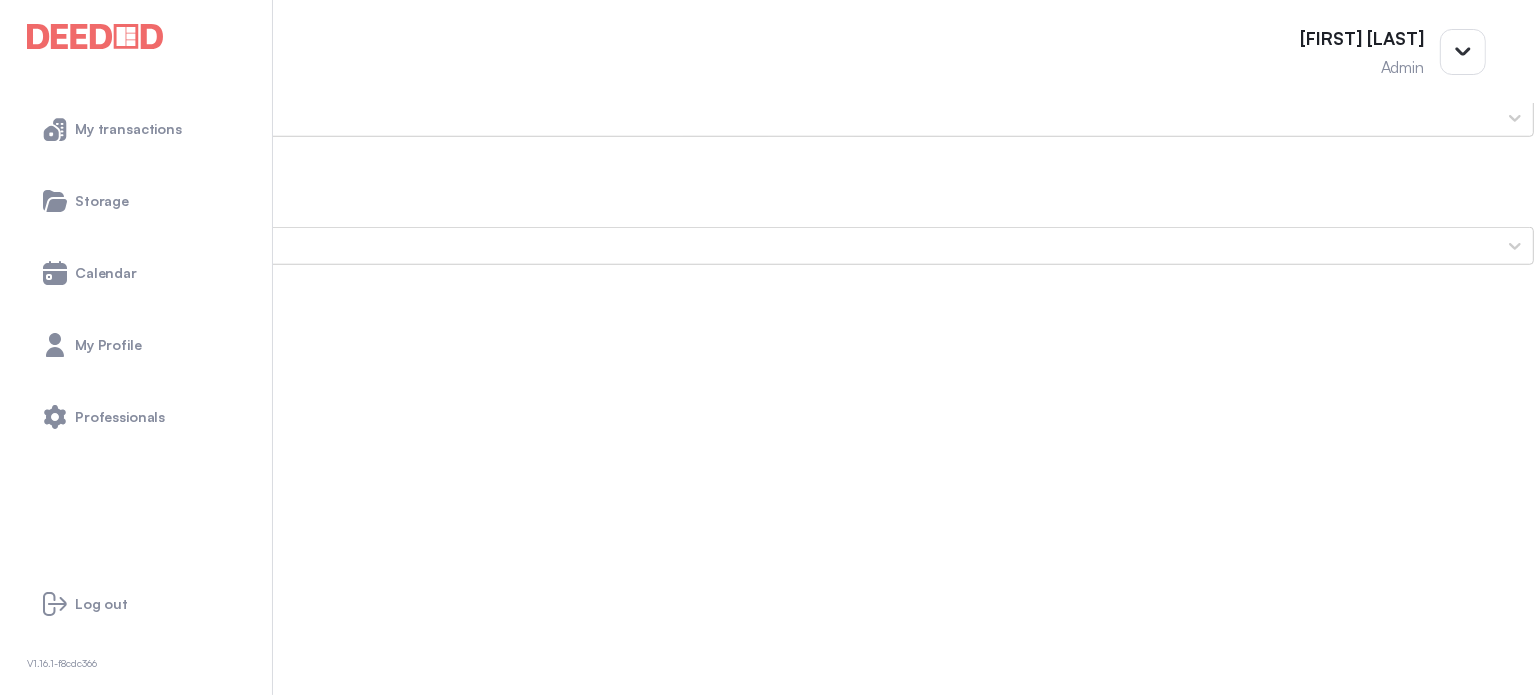 scroll, scrollTop: 0, scrollLeft: 0, axis: both 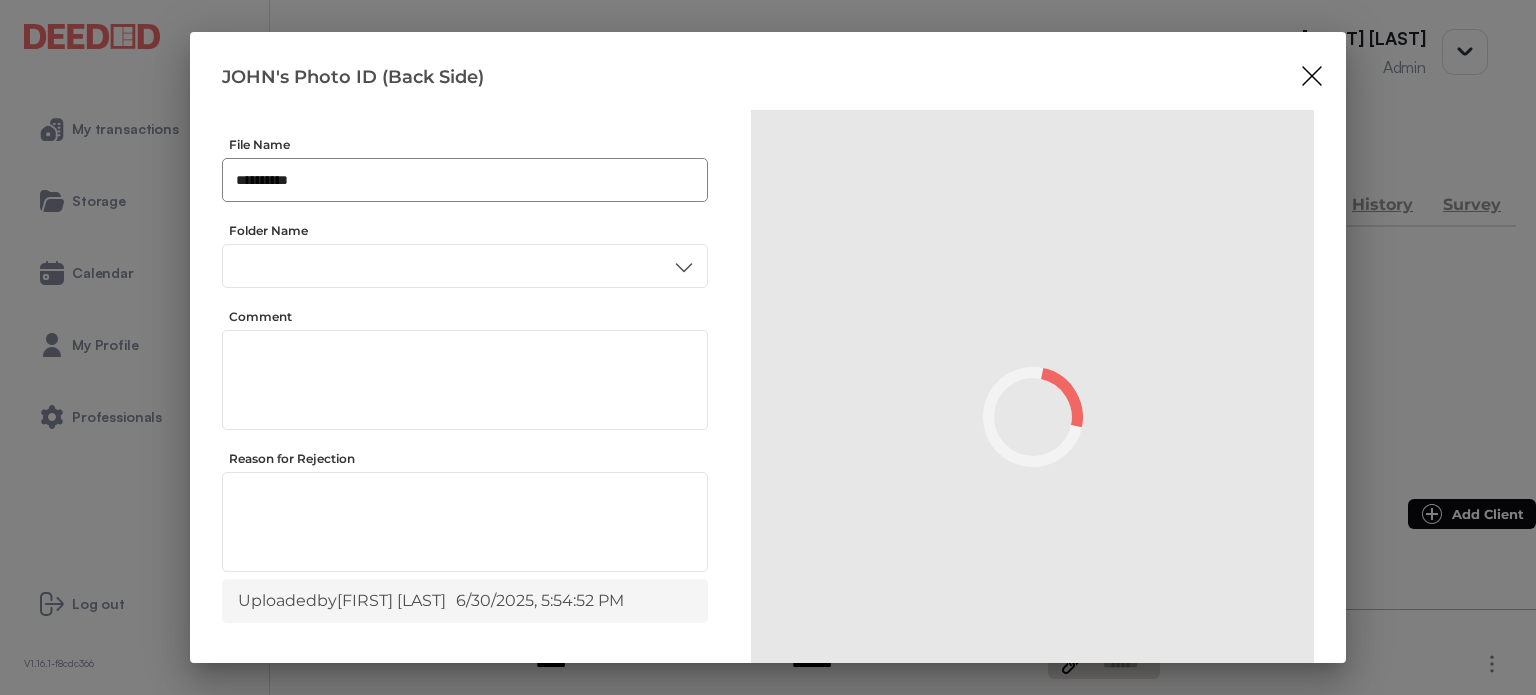 click on "**********" at bounding box center [465, 180] 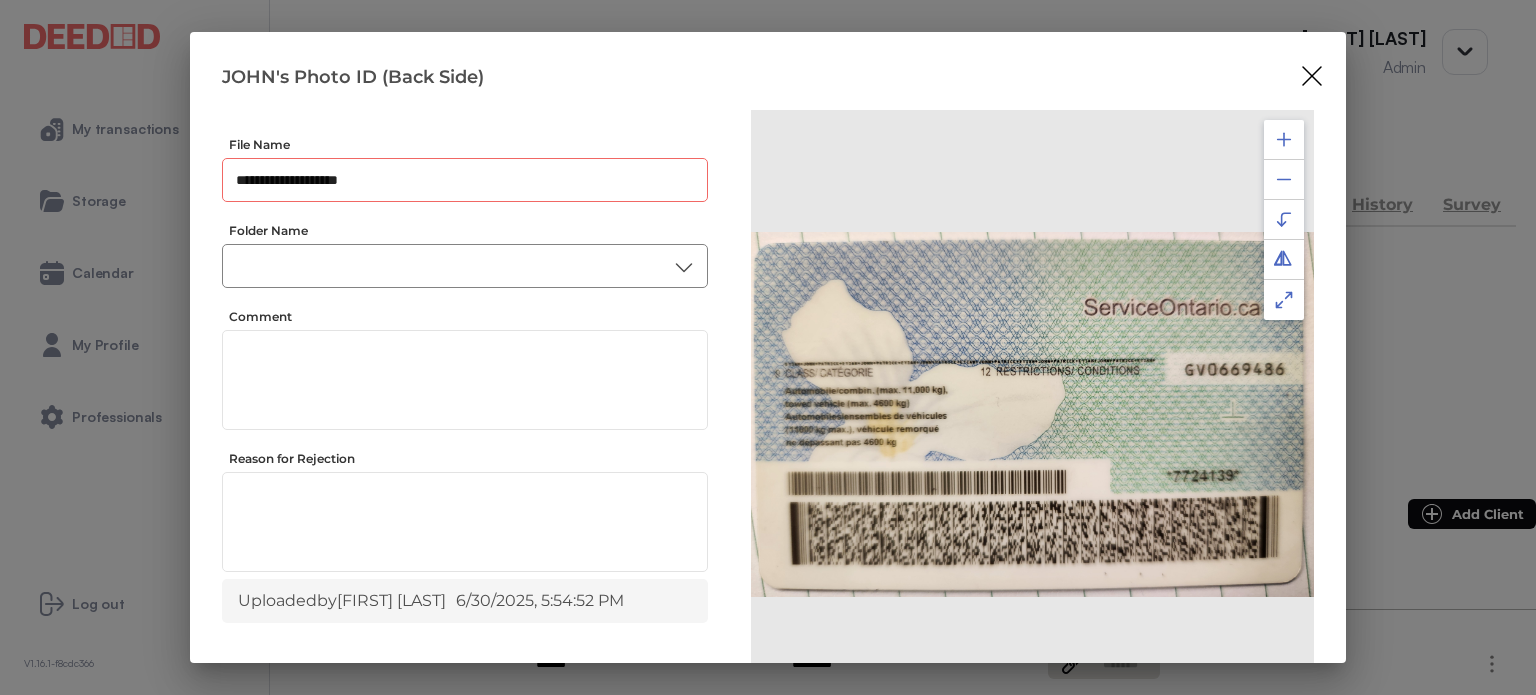 type on "**********" 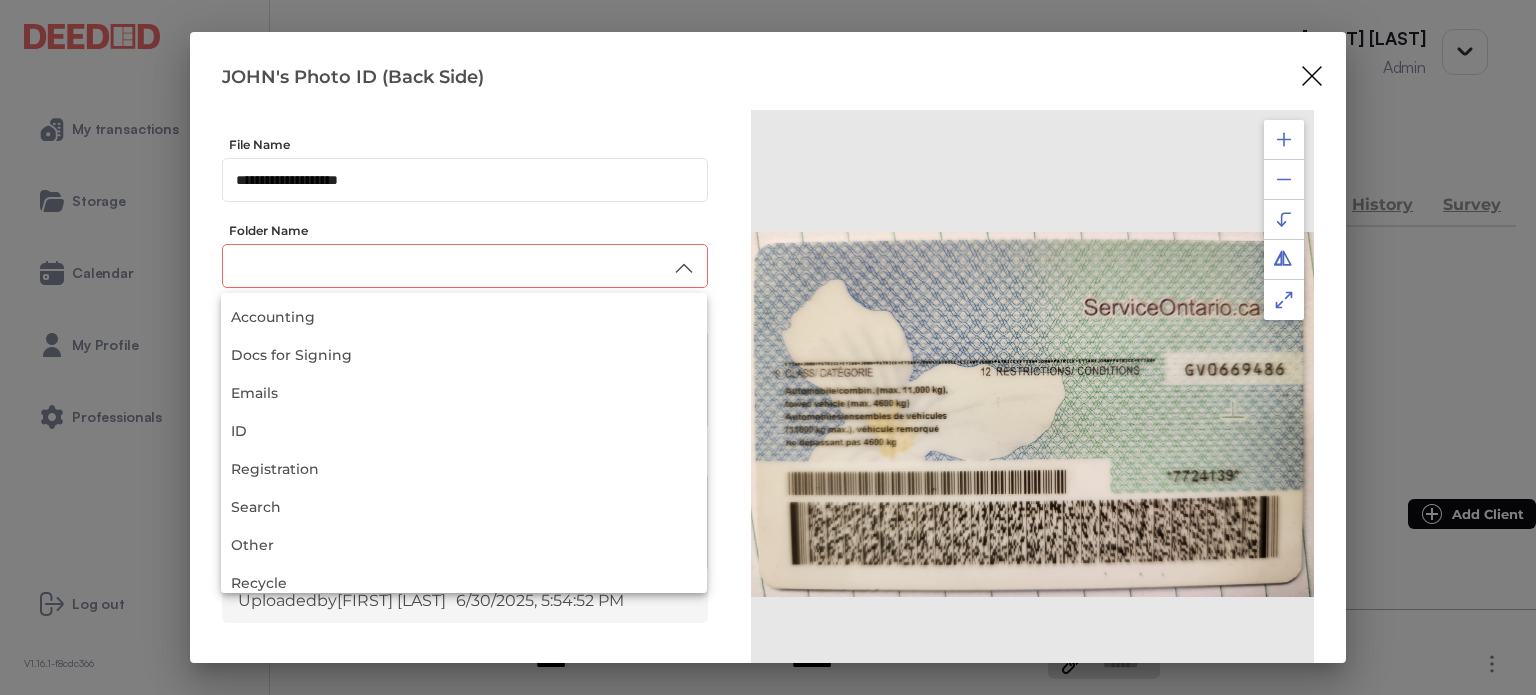 click at bounding box center [465, 266] 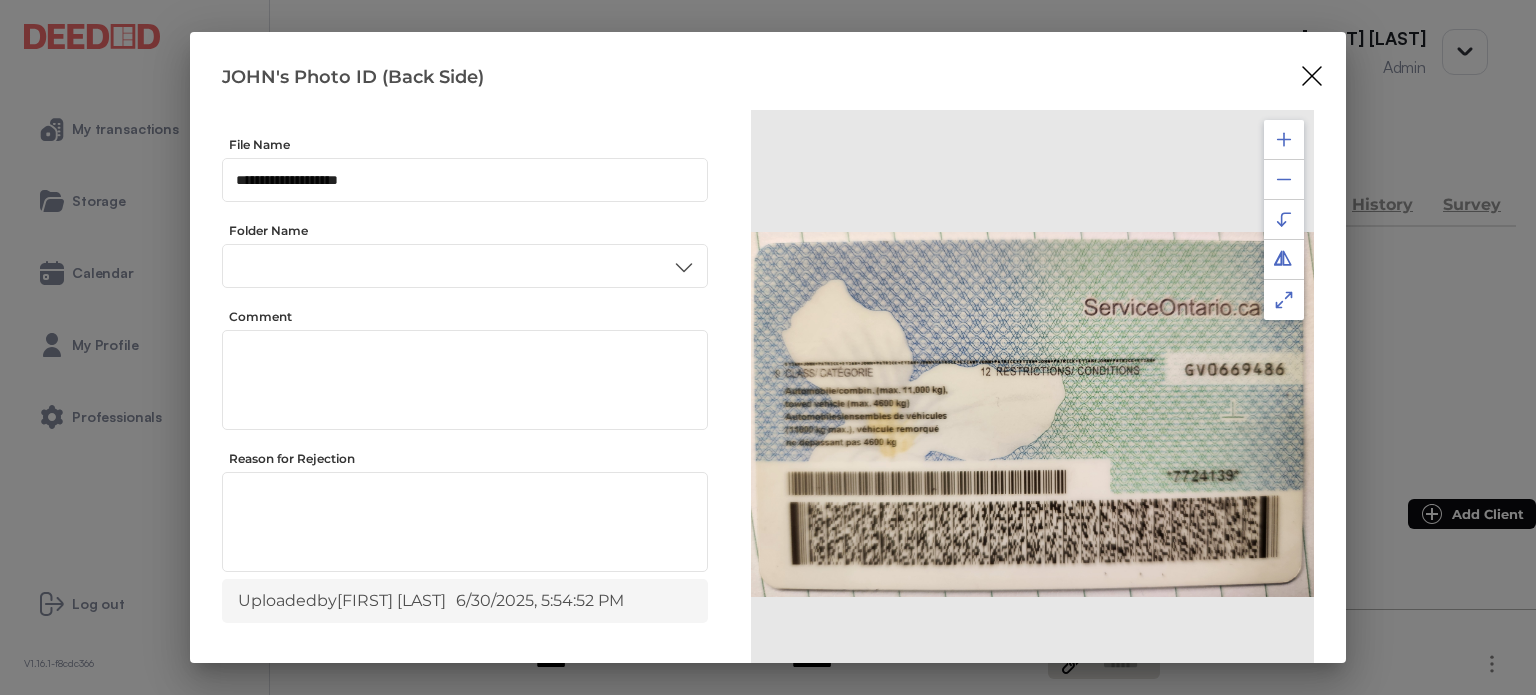 click on "ID" at bounding box center [464, 436] 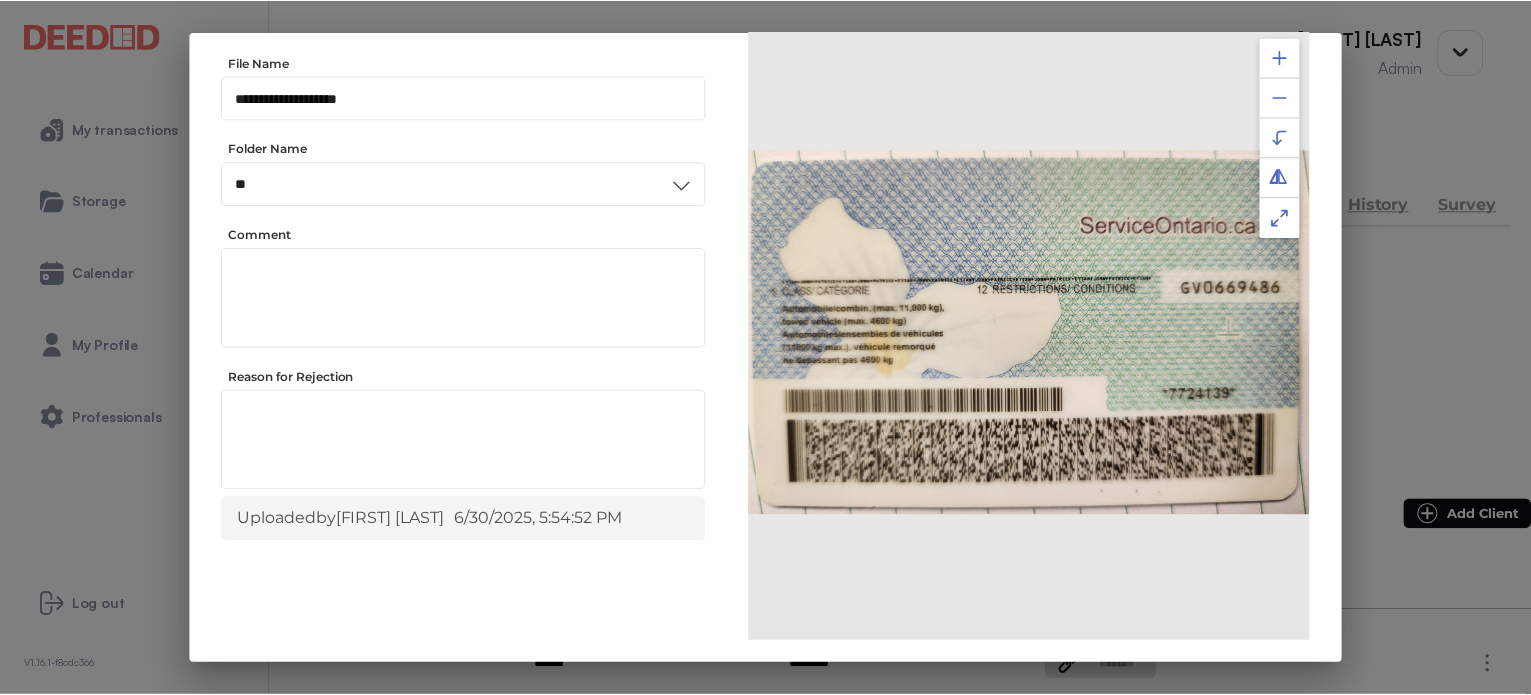 scroll, scrollTop: 156, scrollLeft: 0, axis: vertical 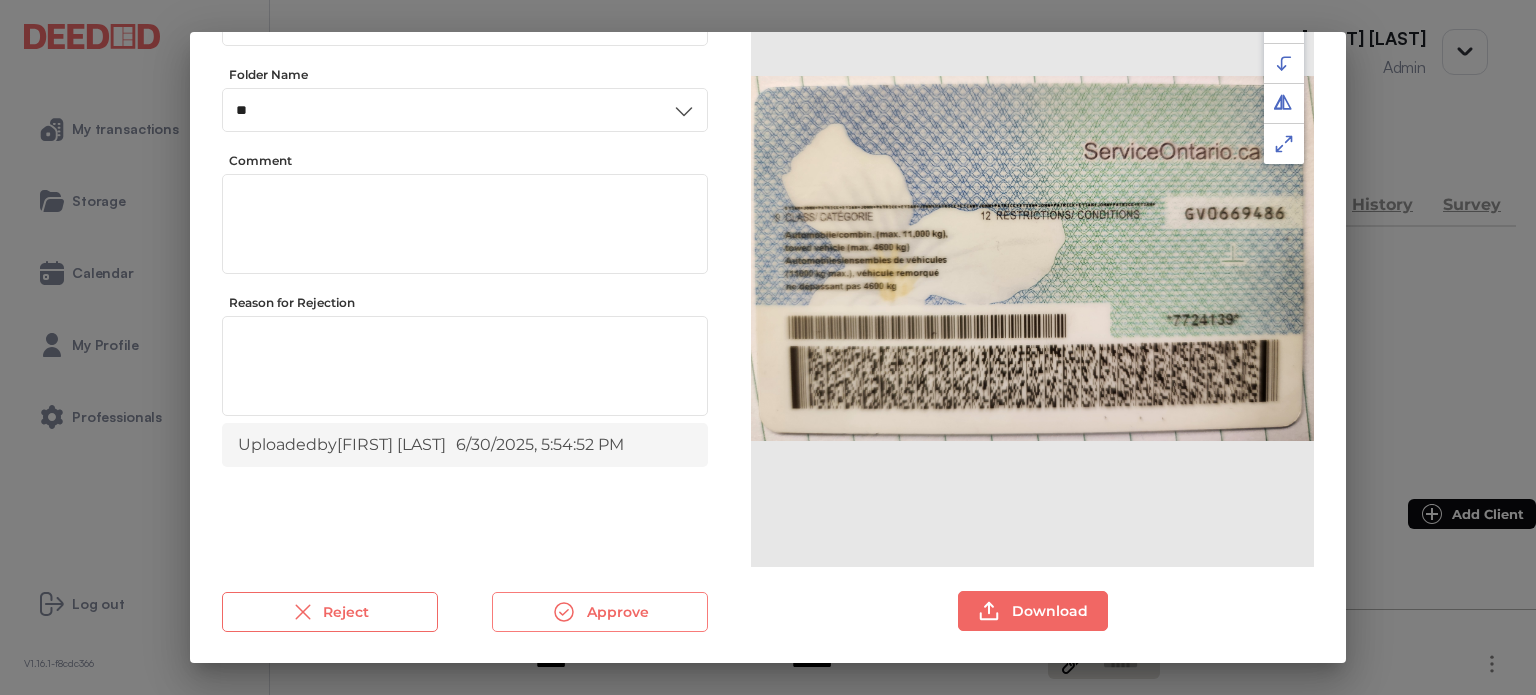 click on "Approve" at bounding box center (600, 612) 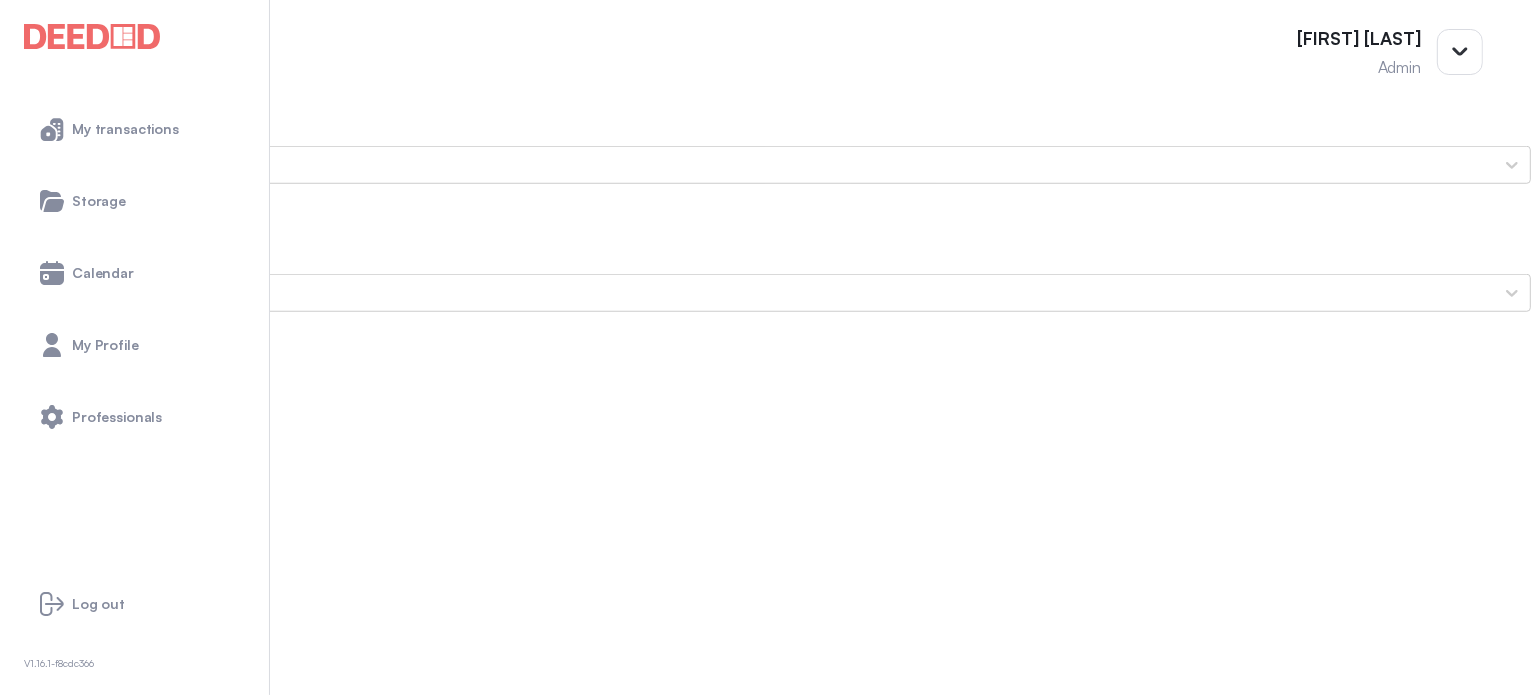 scroll, scrollTop: 1600, scrollLeft: 0, axis: vertical 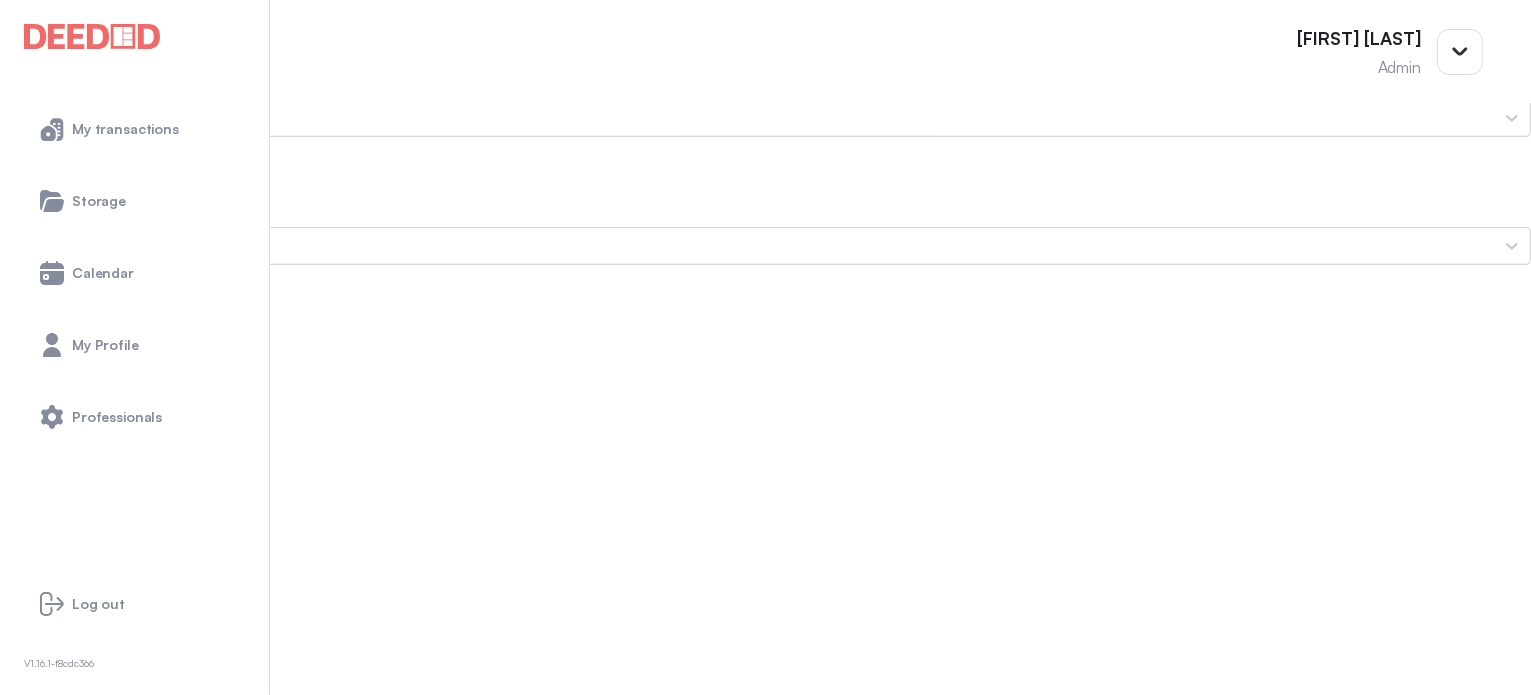 click on "JOHN's Secondary ID (Front Side)" at bounding box center (765, 1637) 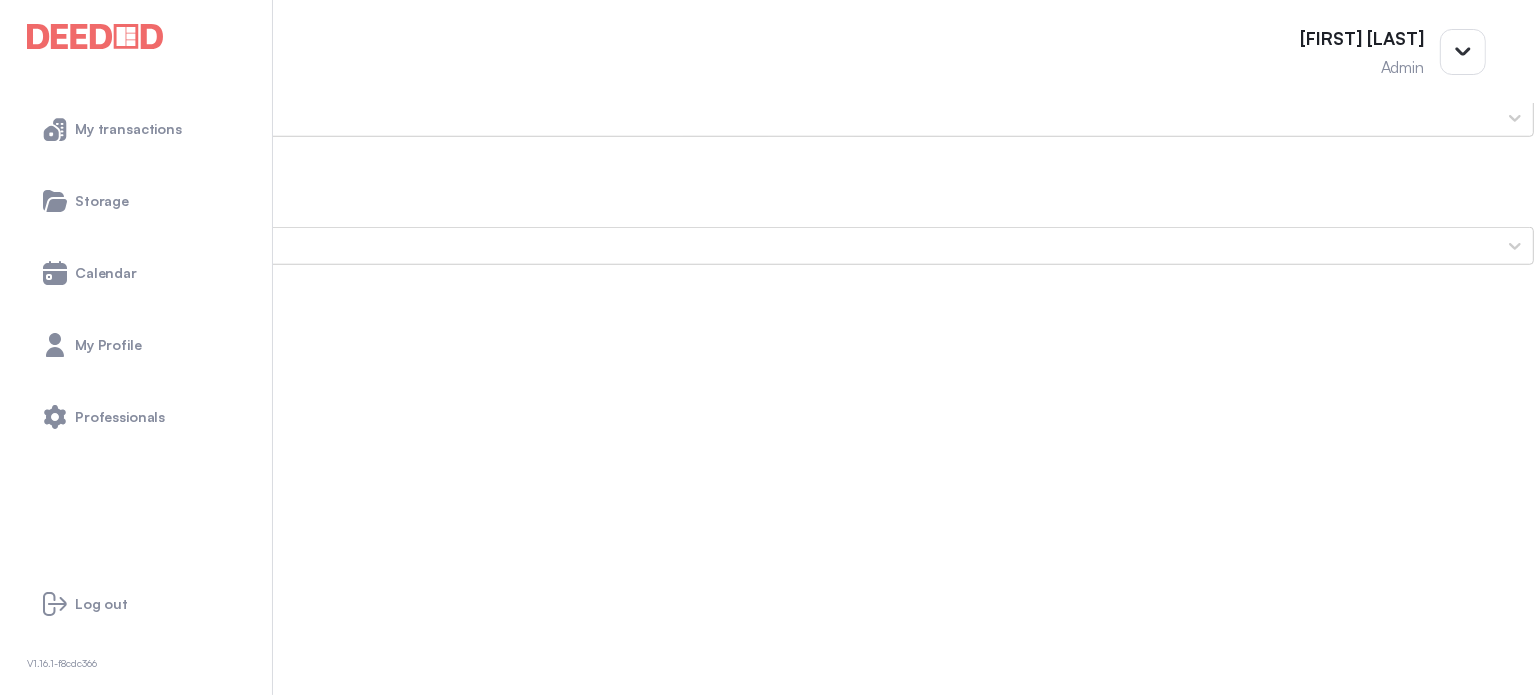 scroll, scrollTop: 0, scrollLeft: 0, axis: both 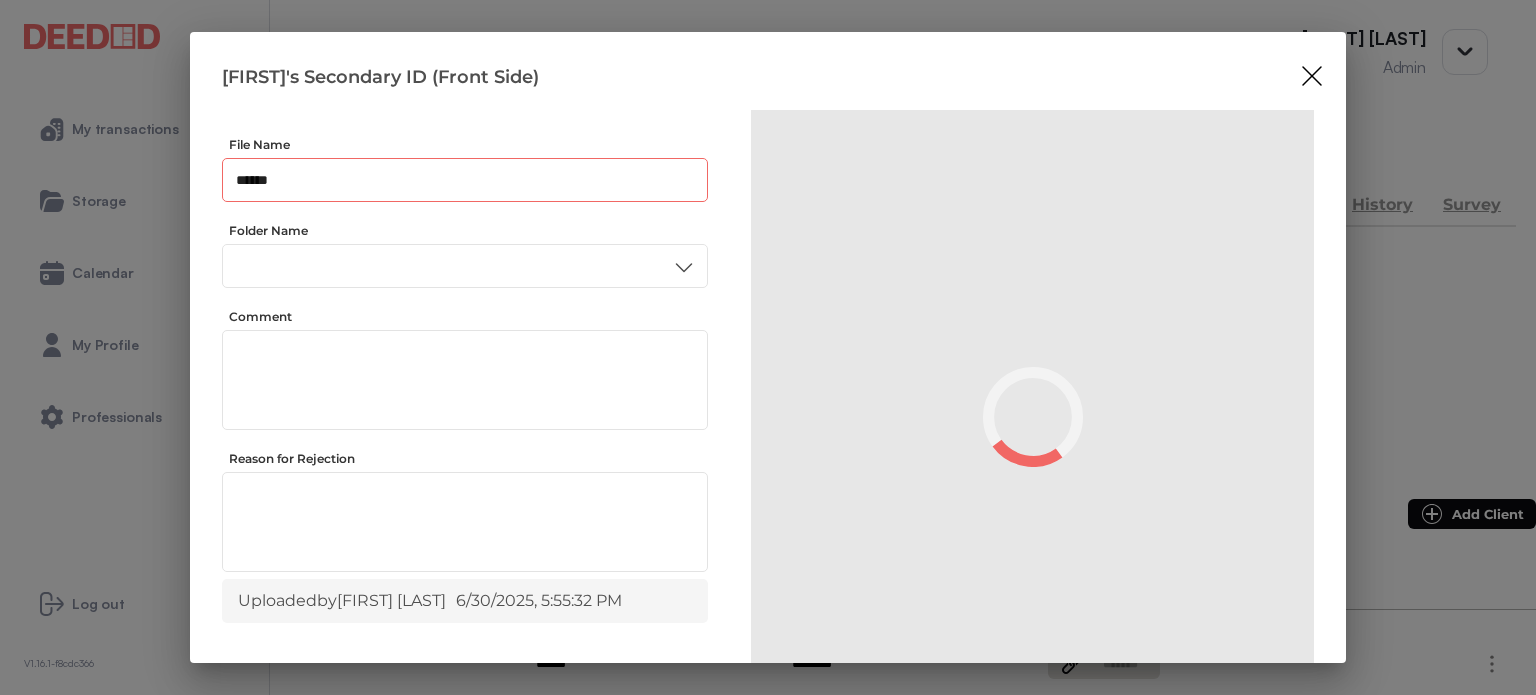 click on "******" at bounding box center [465, 180] 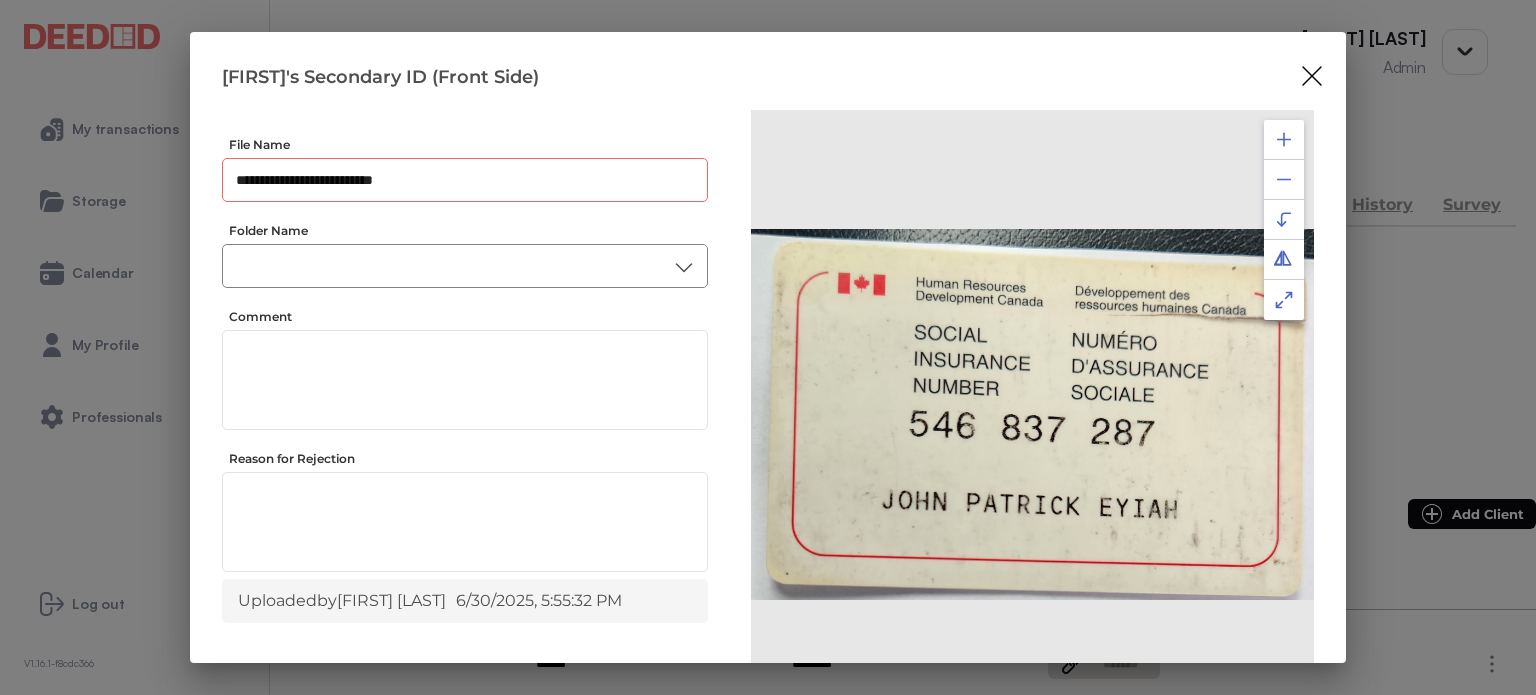 type on "**********" 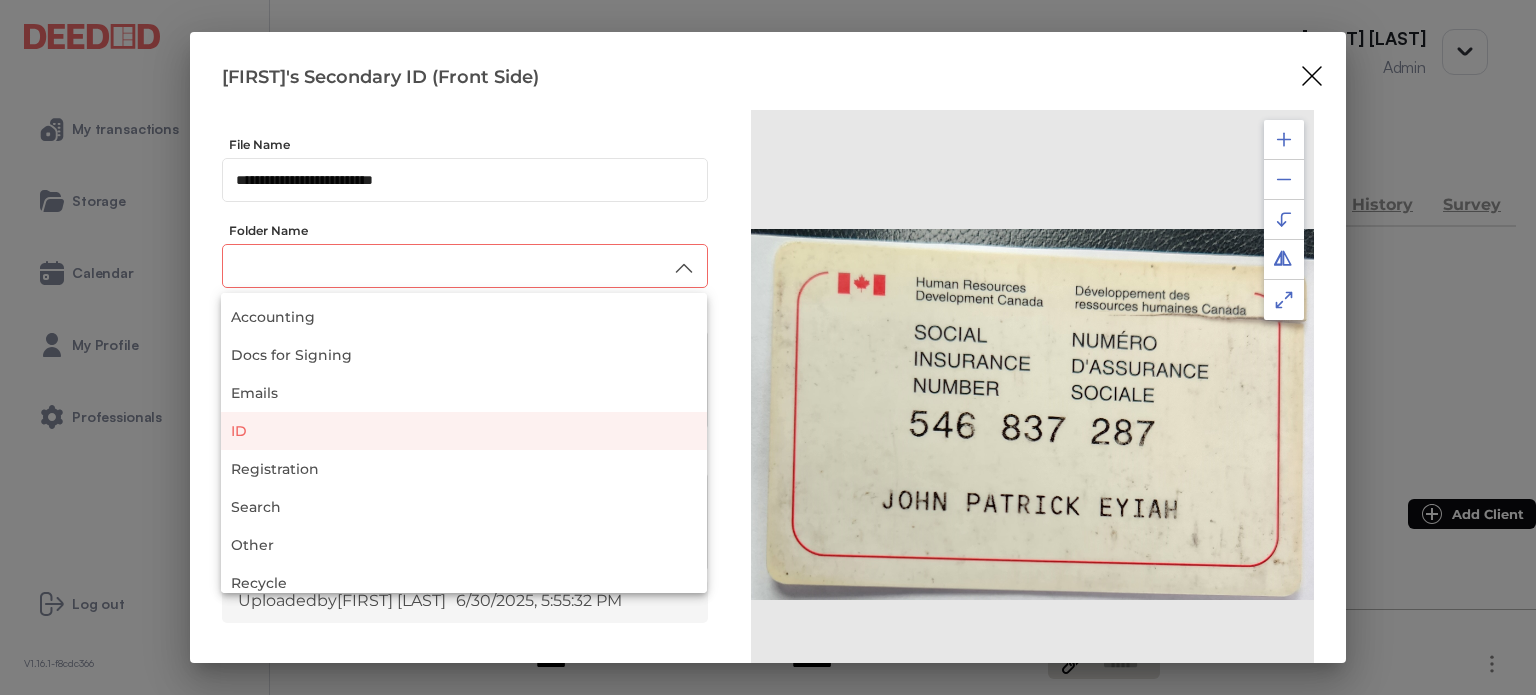 click on "ID" at bounding box center (464, 431) 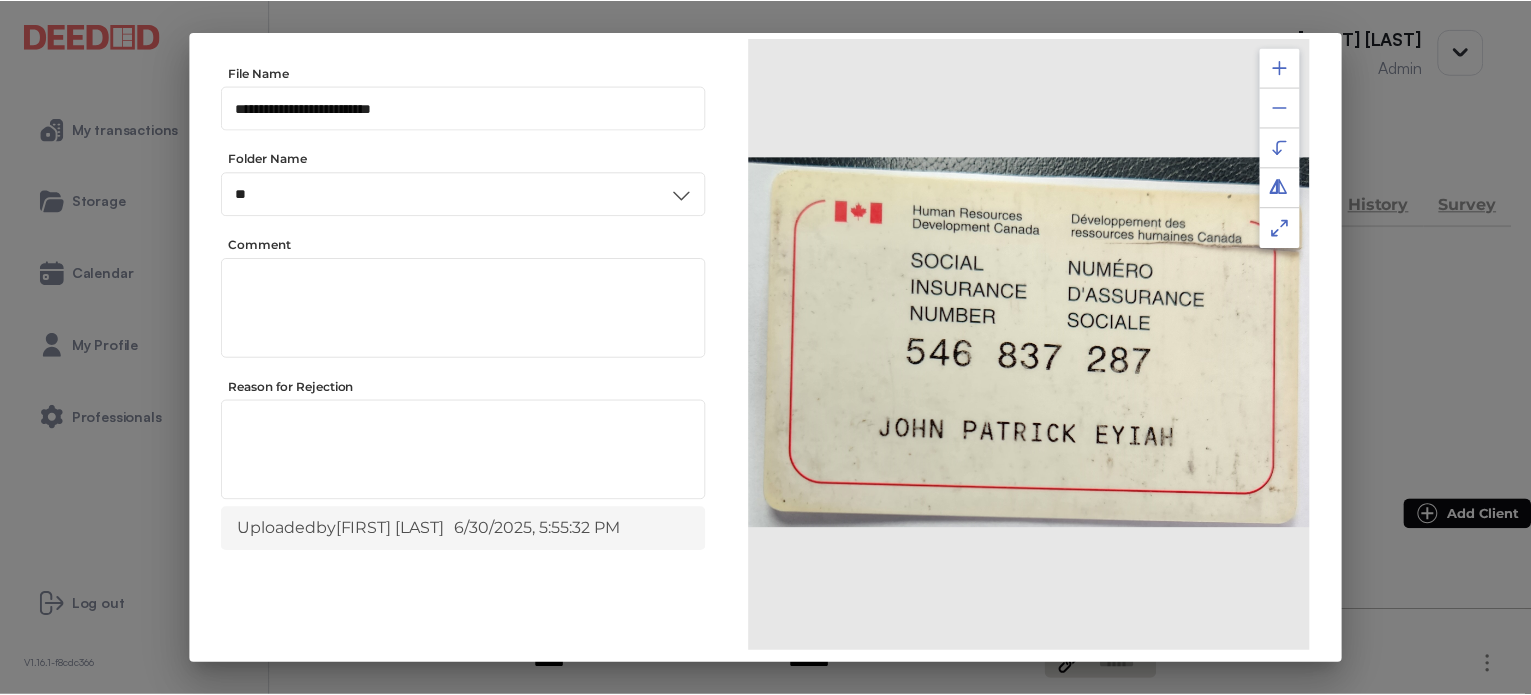 scroll, scrollTop: 156, scrollLeft: 0, axis: vertical 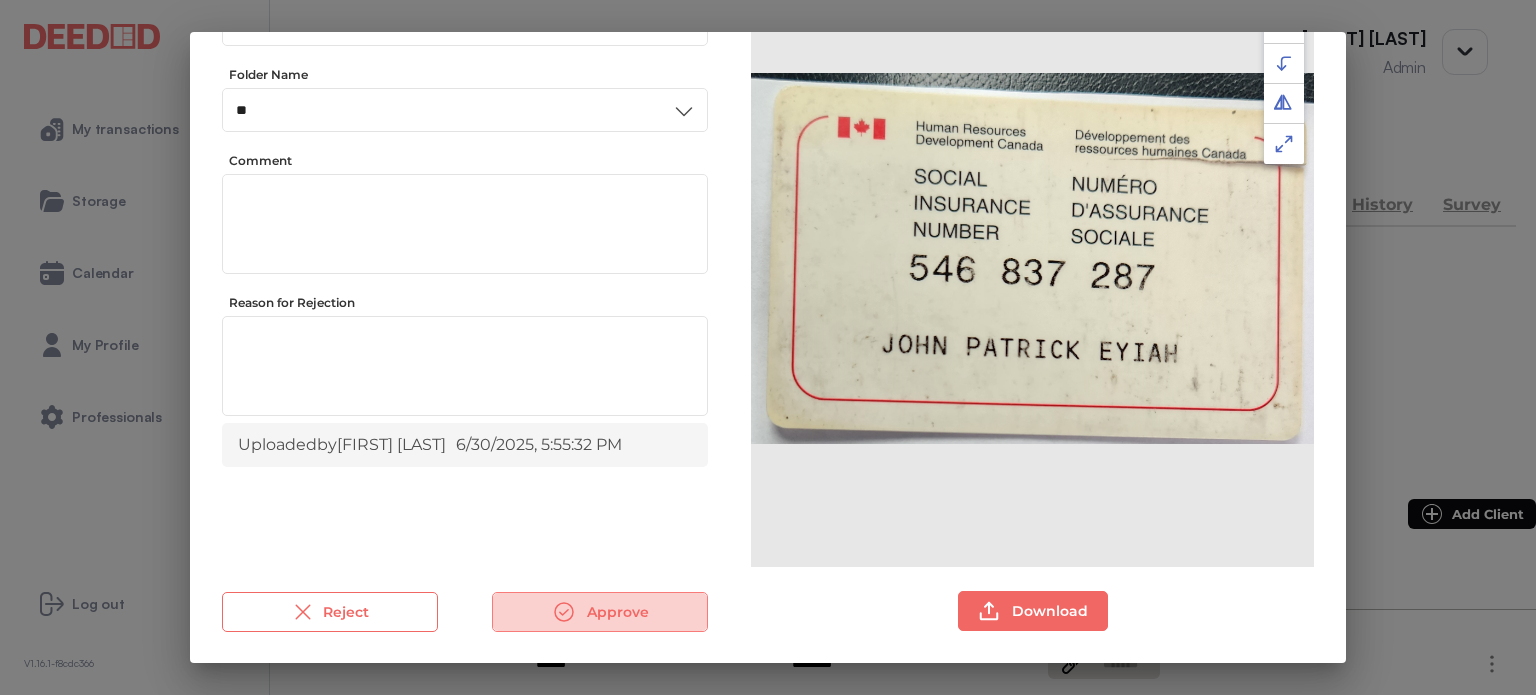 click on "Approve" at bounding box center [600, 612] 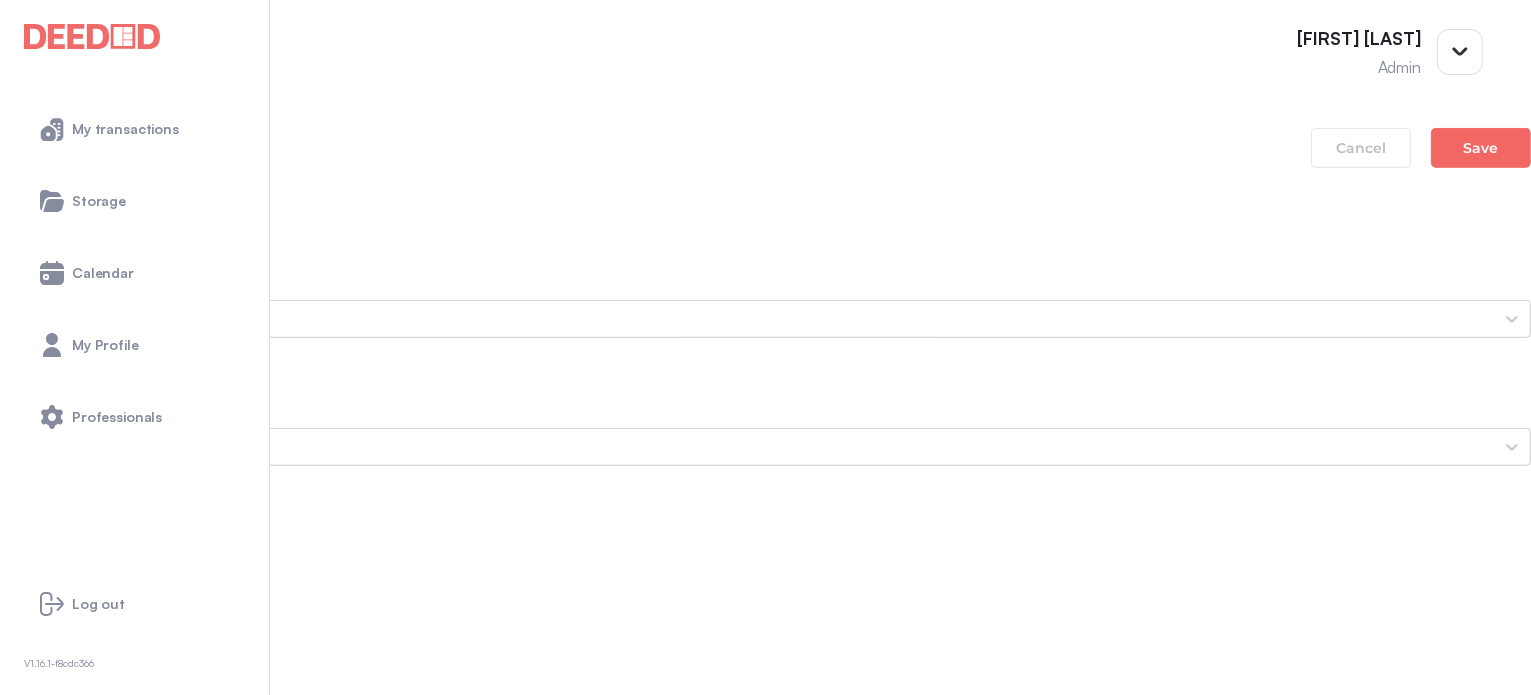 scroll, scrollTop: 1400, scrollLeft: 0, axis: vertical 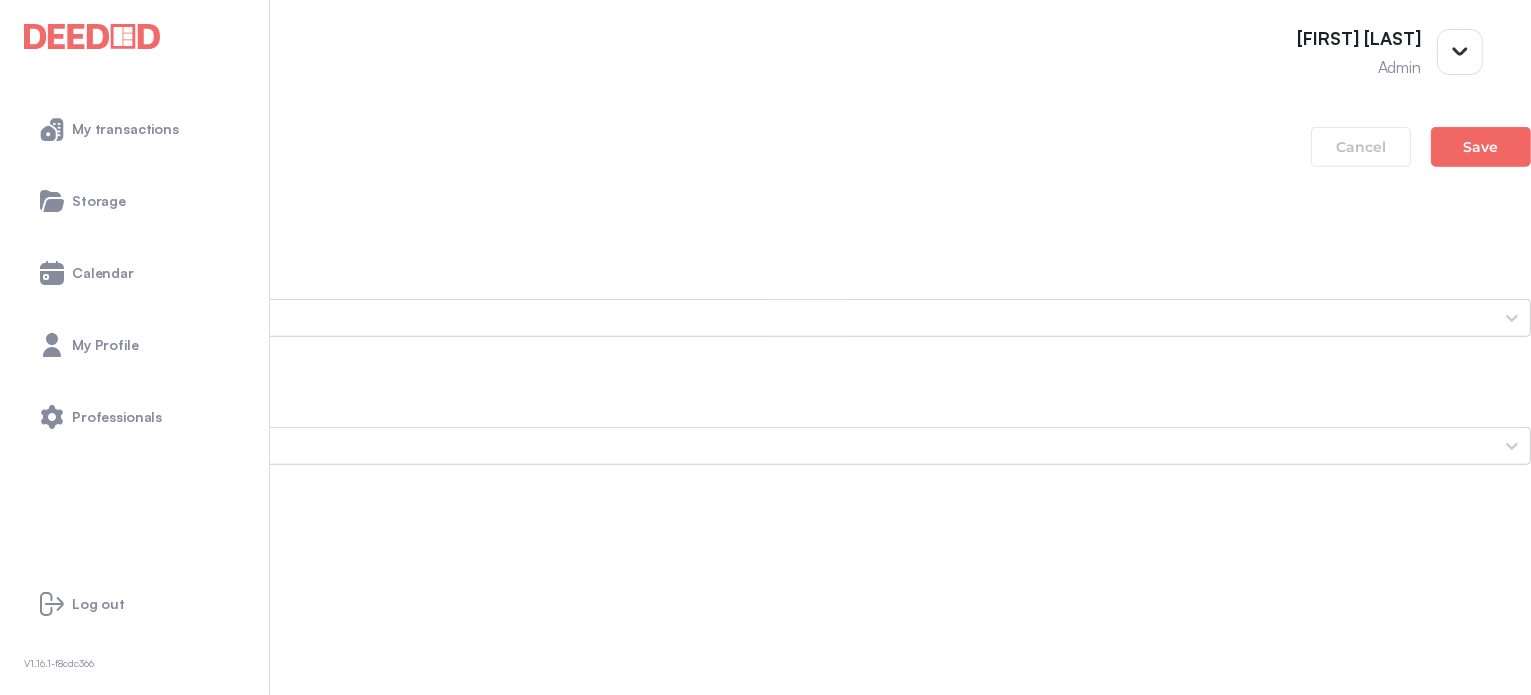 click on "JOHN's Secondary ID (Back Side)" at bounding box center [765, 1941] 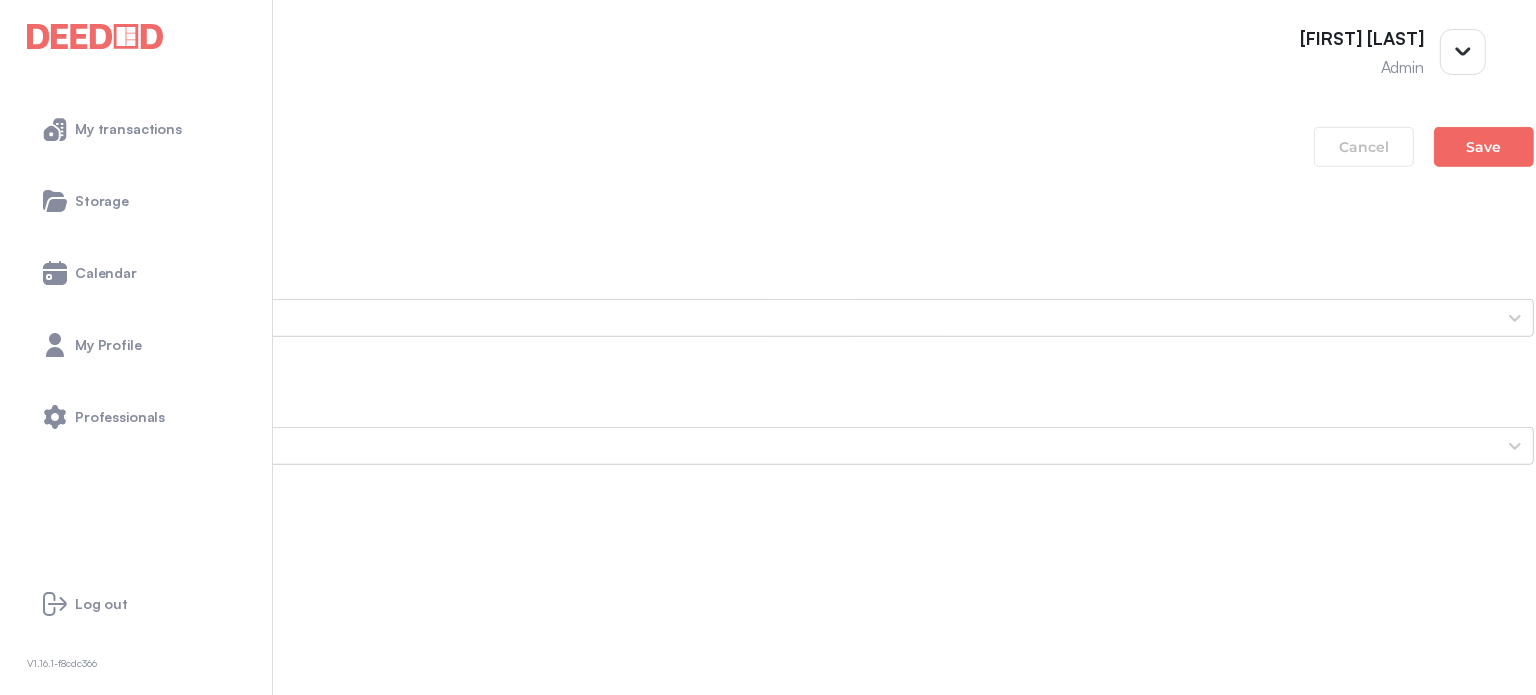 scroll, scrollTop: 0, scrollLeft: 0, axis: both 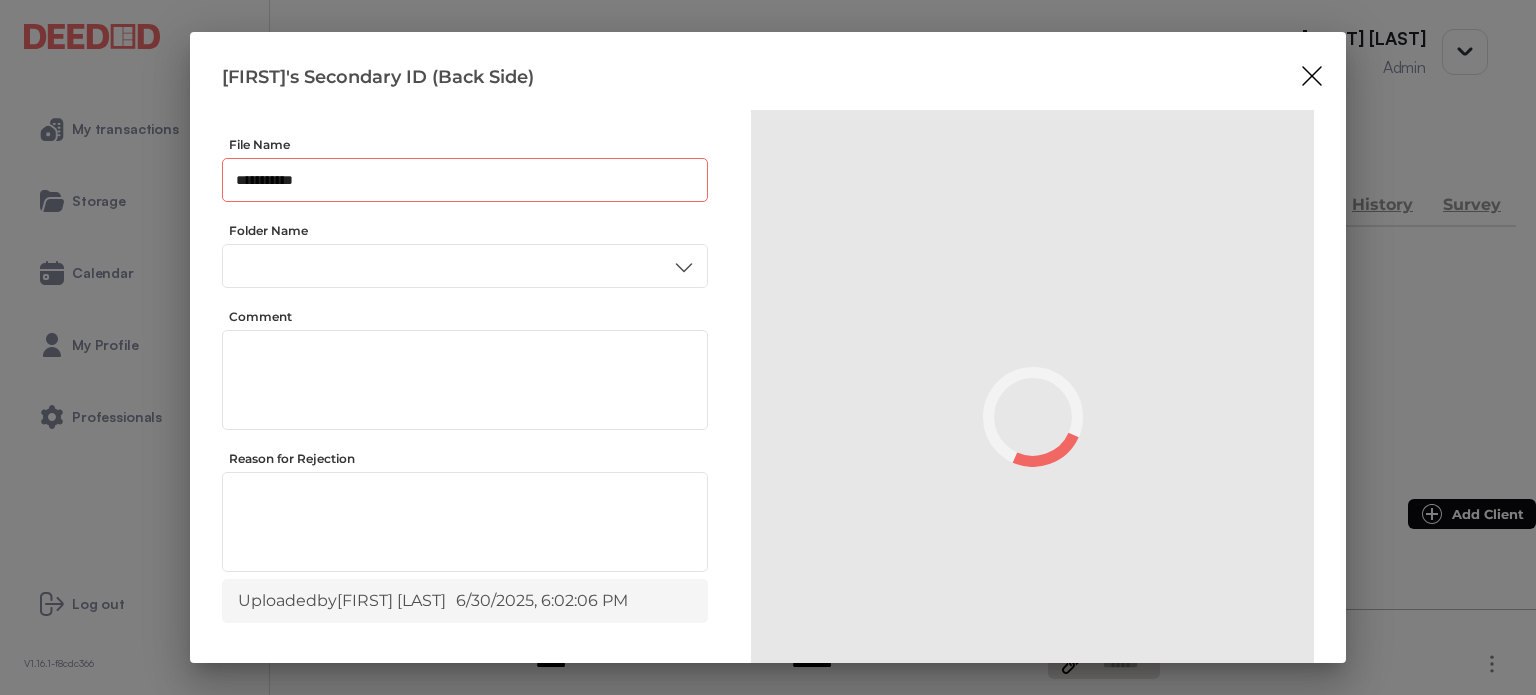 drag, startPoint x: 280, startPoint y: 178, endPoint x: 312, endPoint y: 168, distance: 33.526108 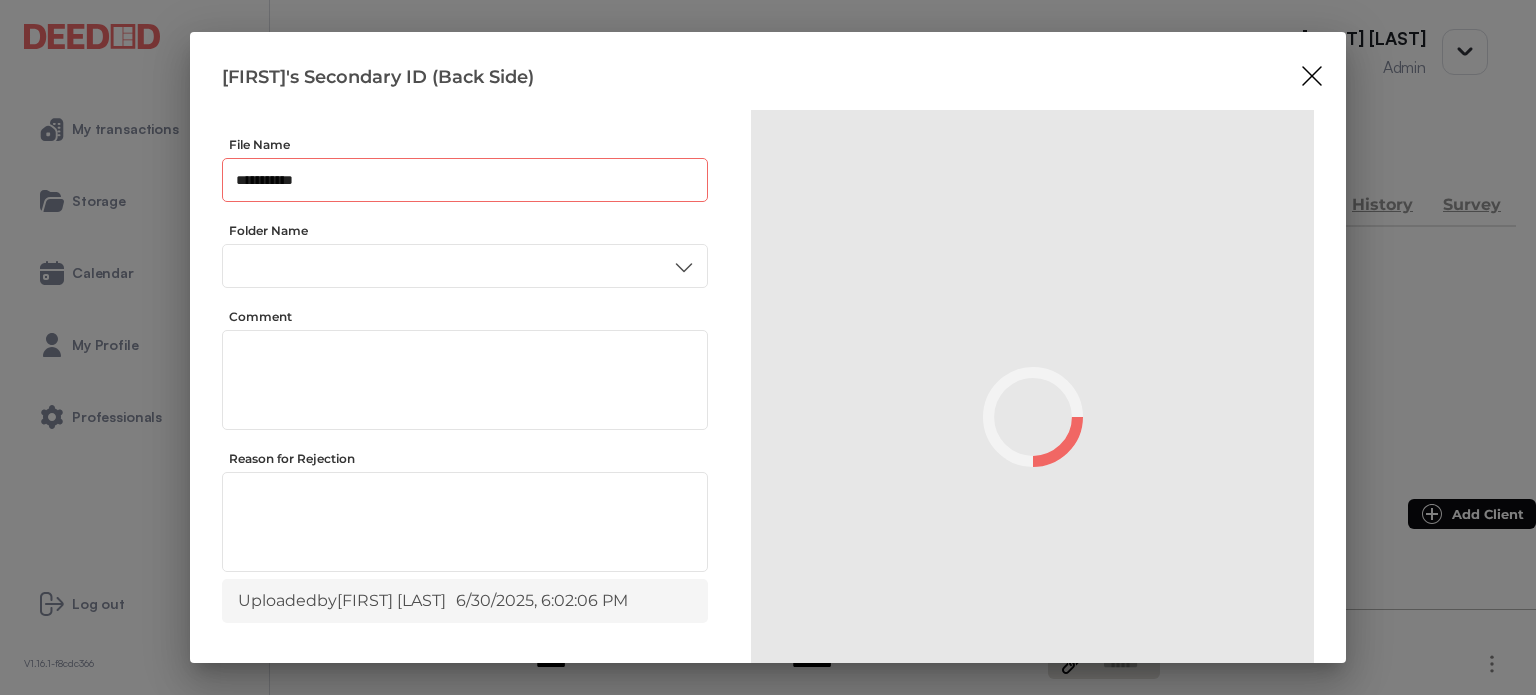 click on "**********" at bounding box center (465, 180) 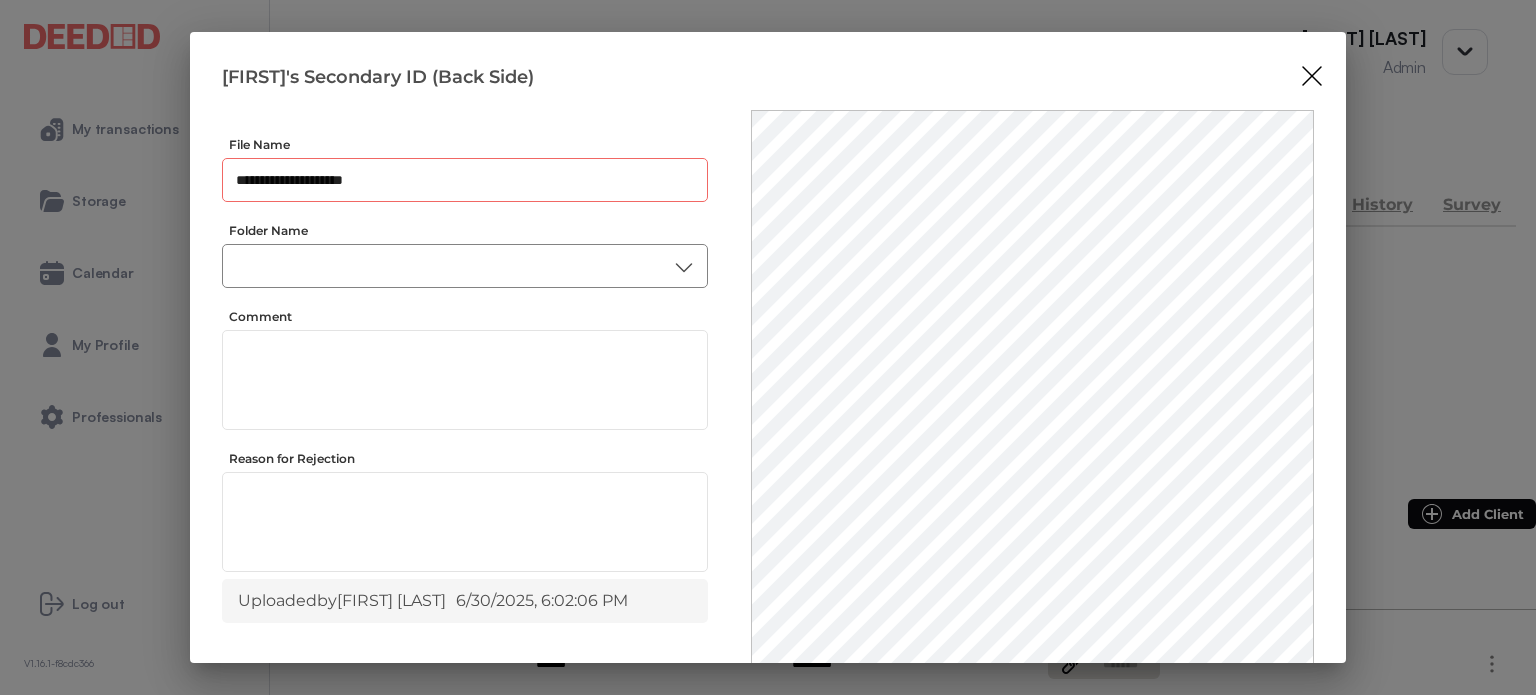 type on "**********" 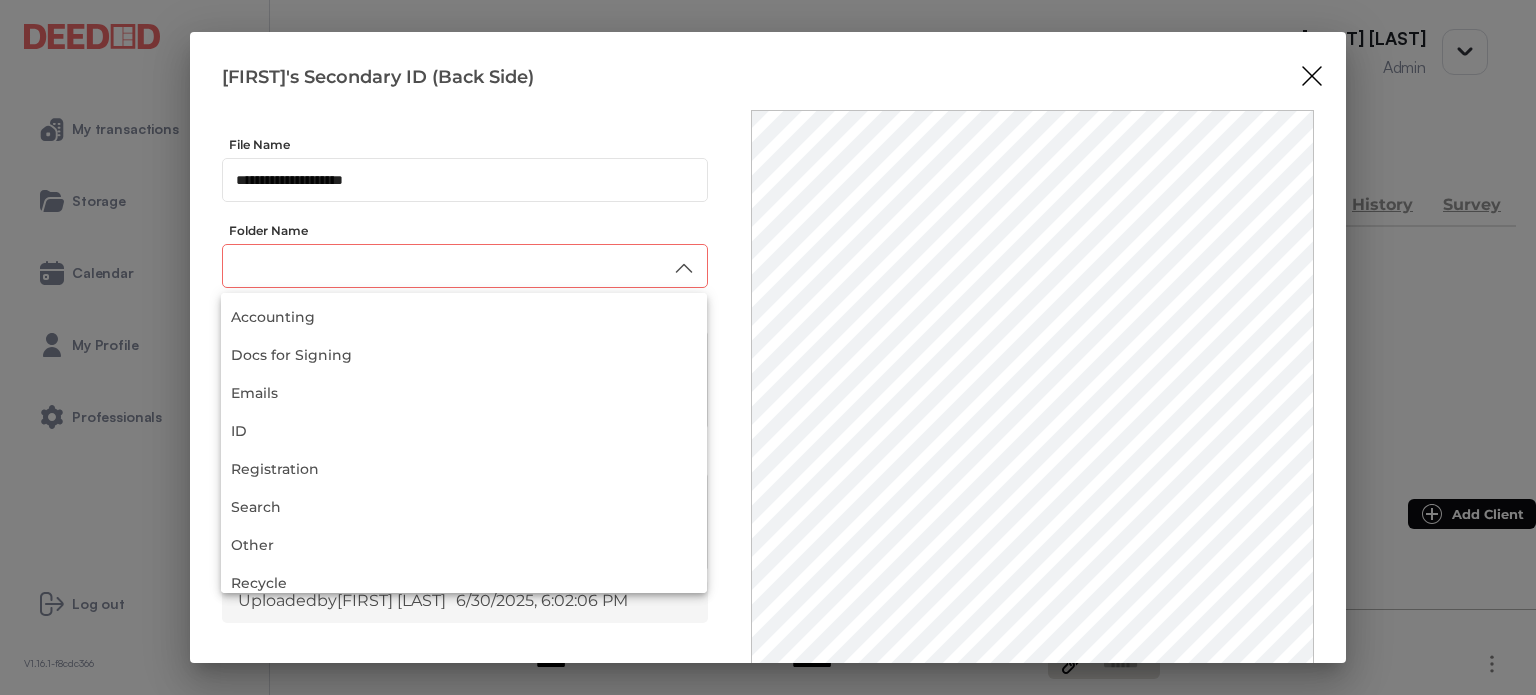 click at bounding box center (465, 266) 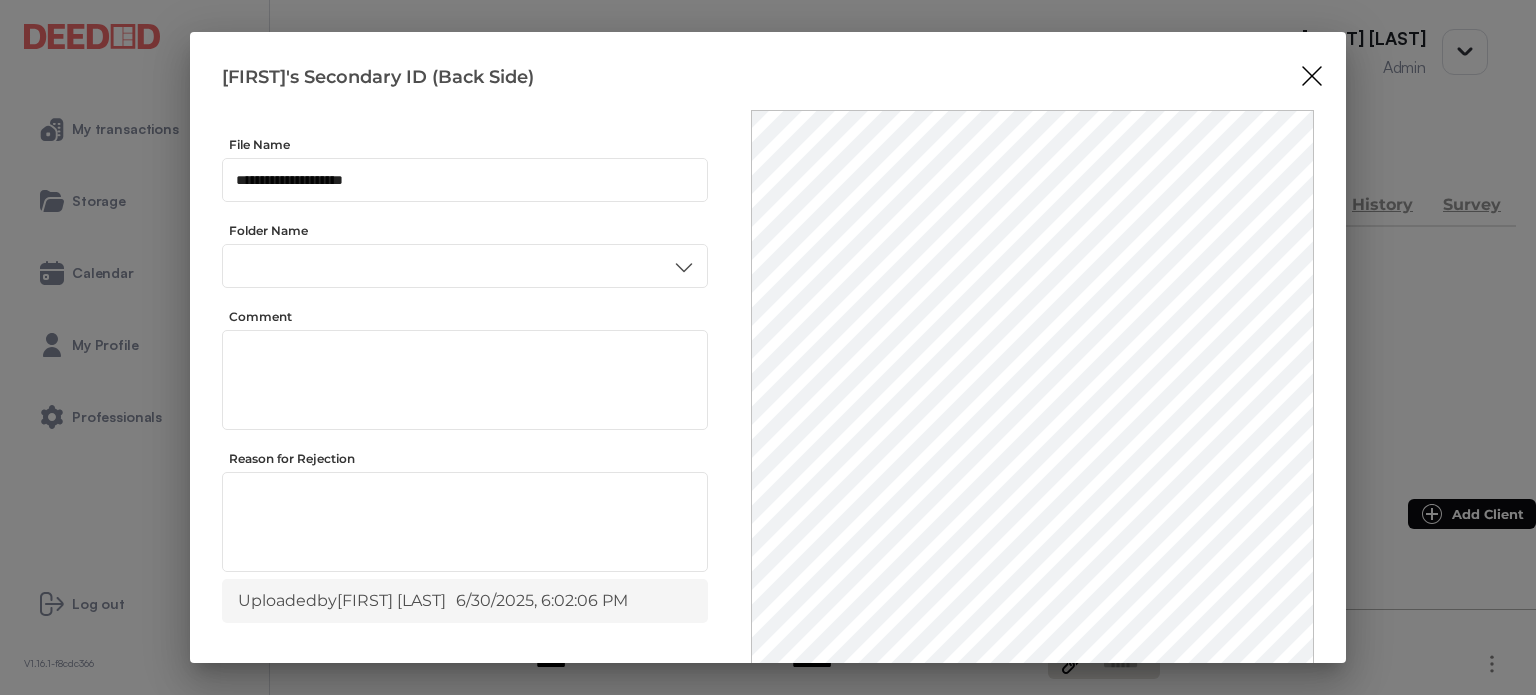 click on "ID" at bounding box center [464, 436] 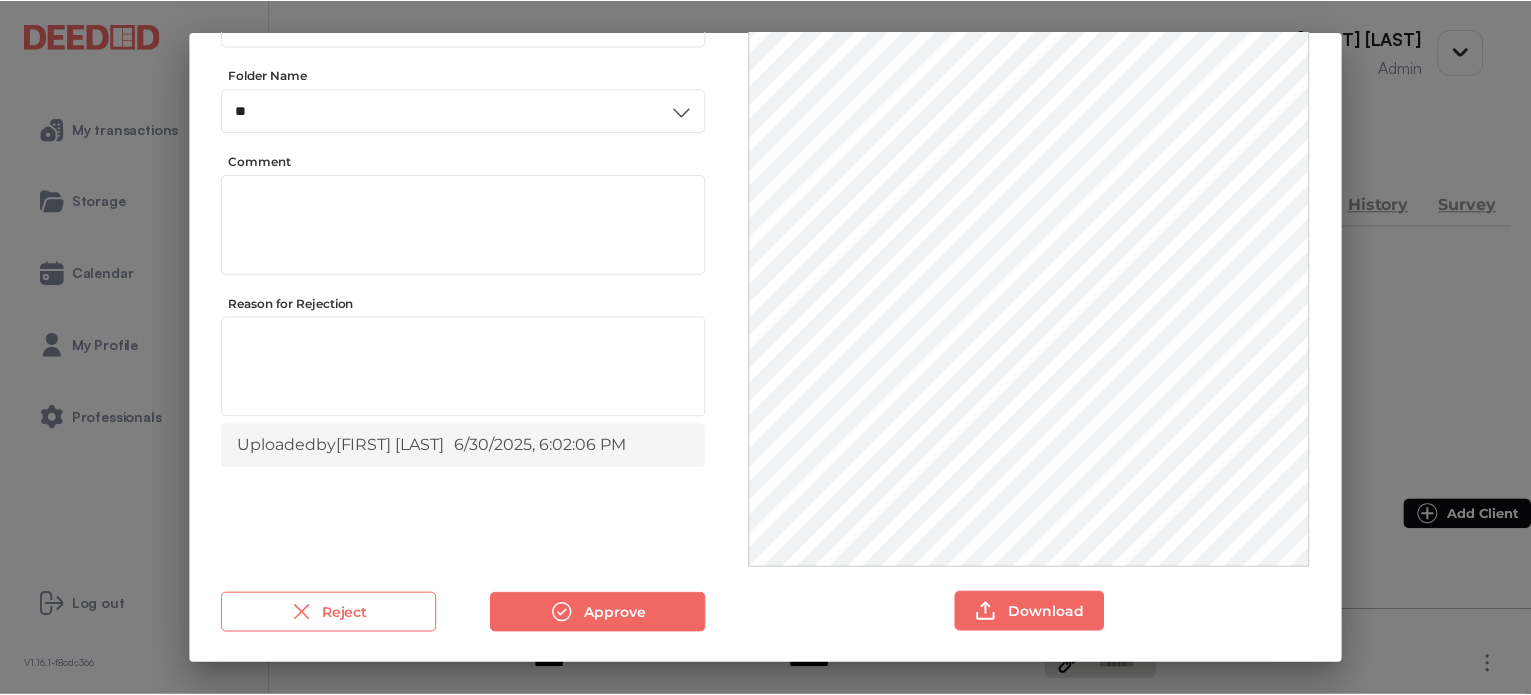 scroll, scrollTop: 156, scrollLeft: 0, axis: vertical 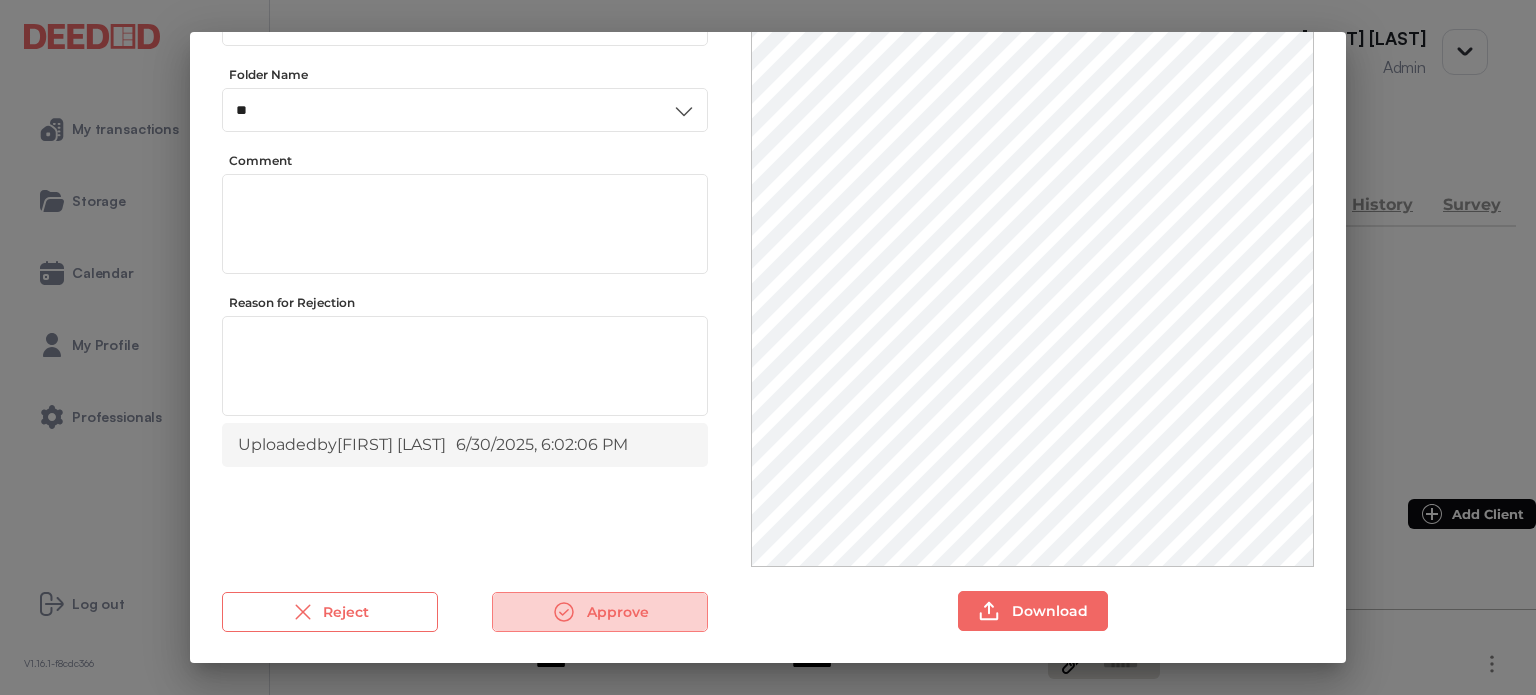 click on "Approve" at bounding box center [600, 612] 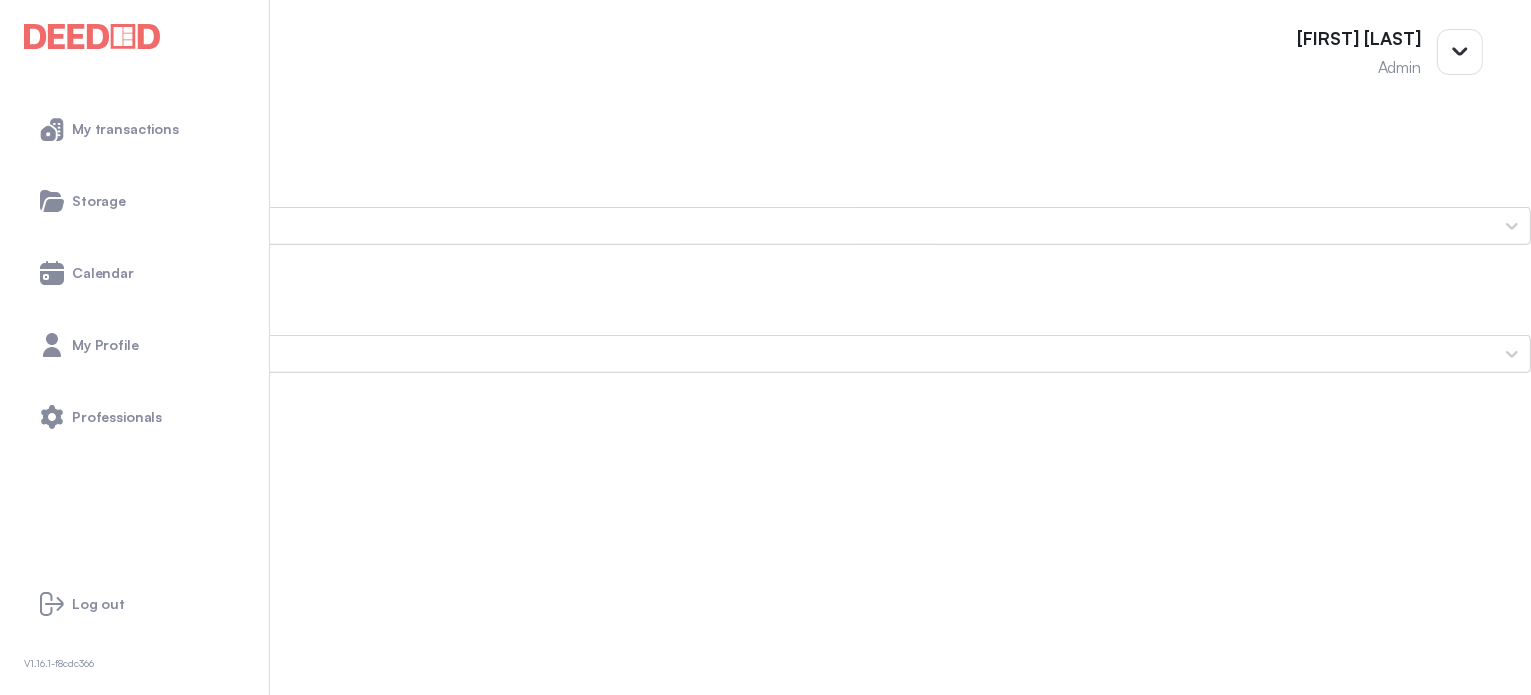 scroll, scrollTop: 1600, scrollLeft: 0, axis: vertical 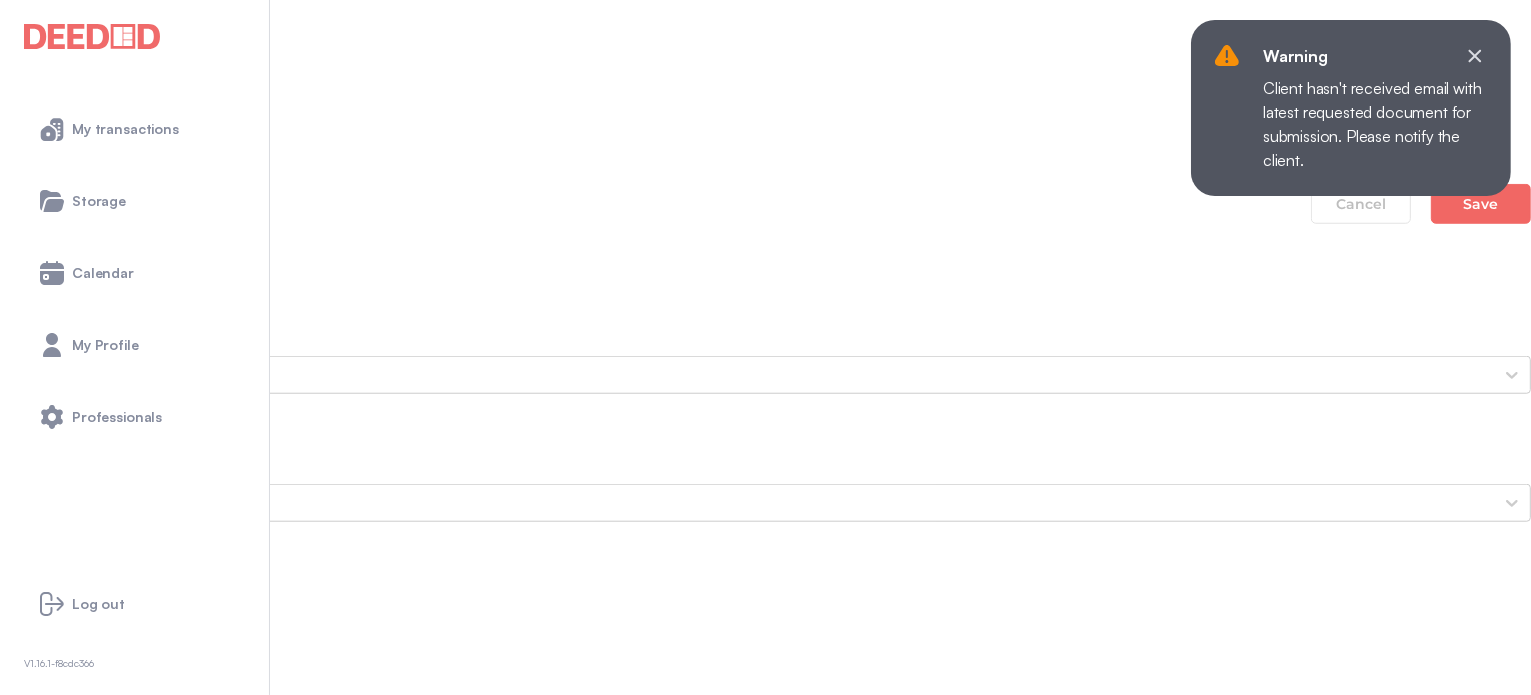 click on "[FIRST]'s Photo ID (Front Side)" at bounding box center (765, 3662) 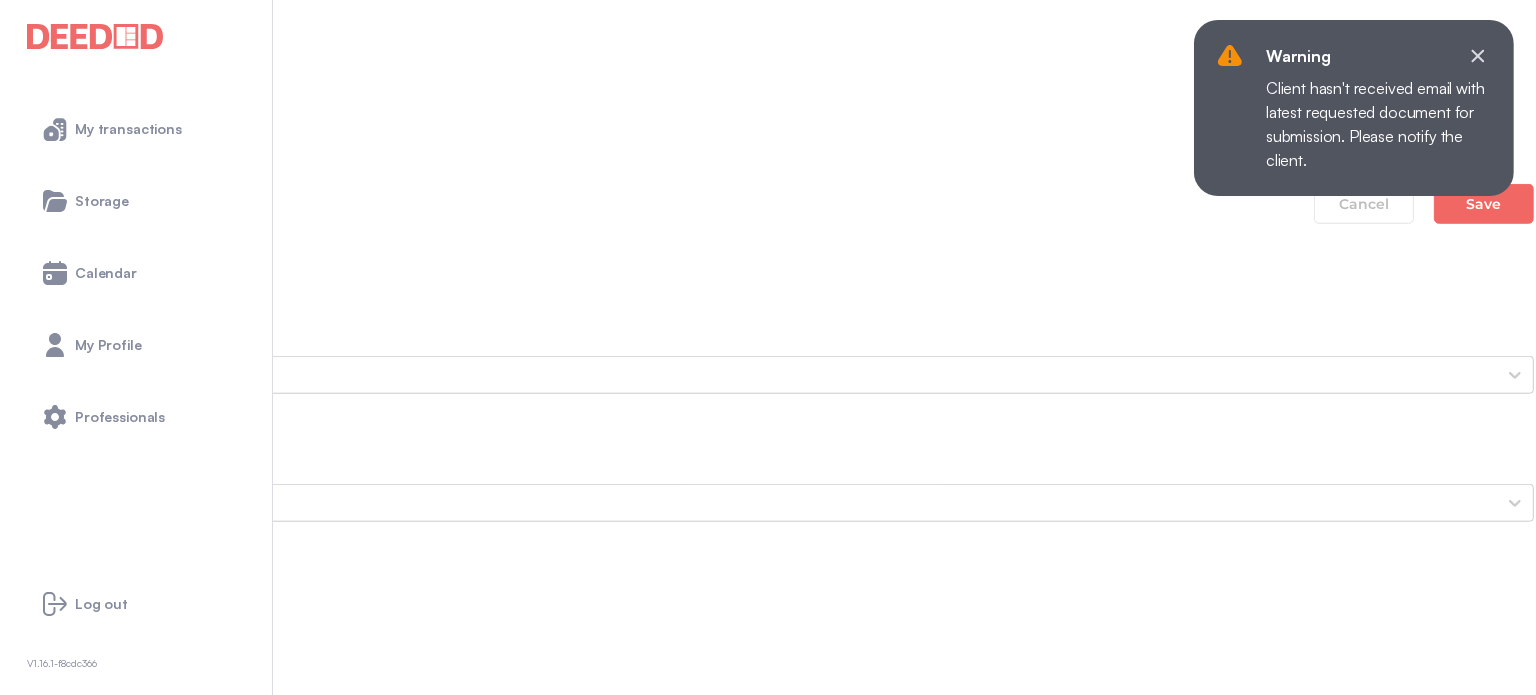 scroll, scrollTop: 0, scrollLeft: 0, axis: both 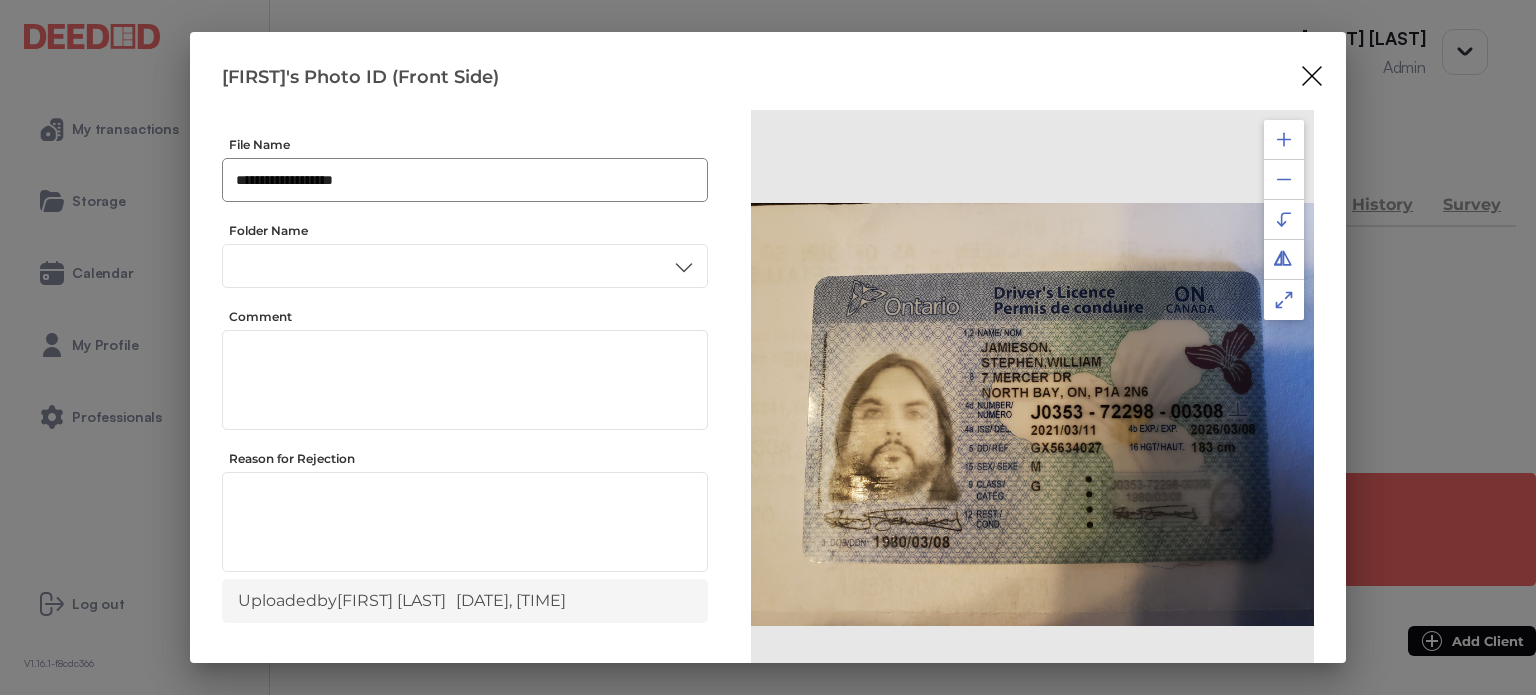 click on "**********" at bounding box center [465, 180] 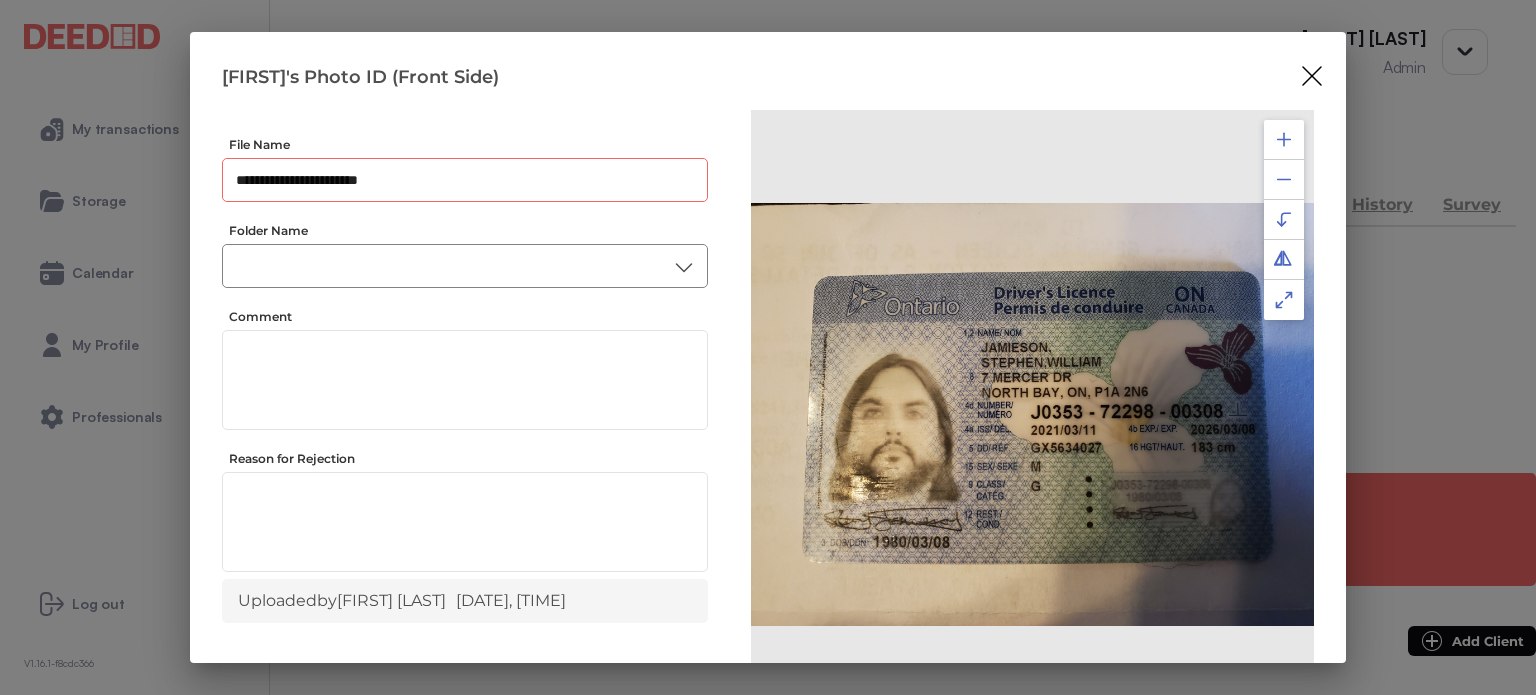 type on "**********" 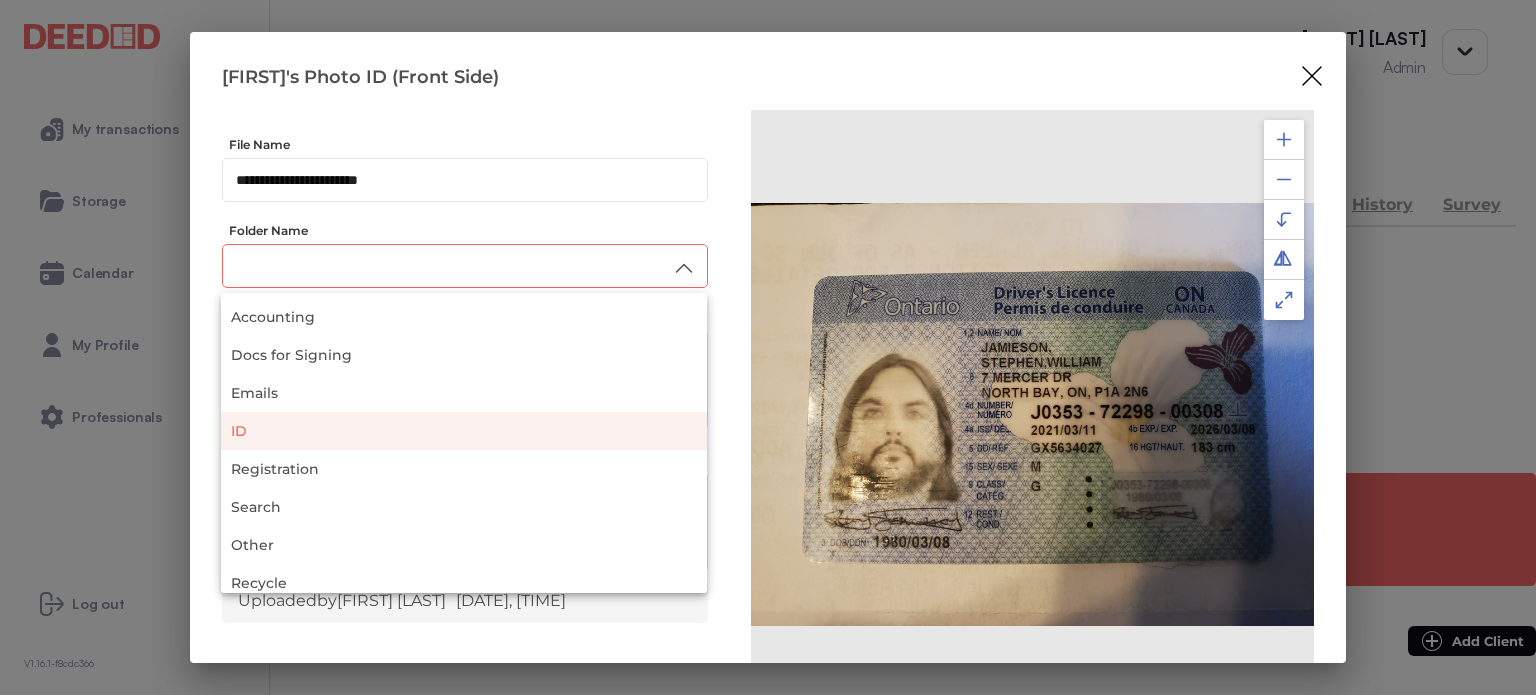 click on "ID" at bounding box center [464, 431] 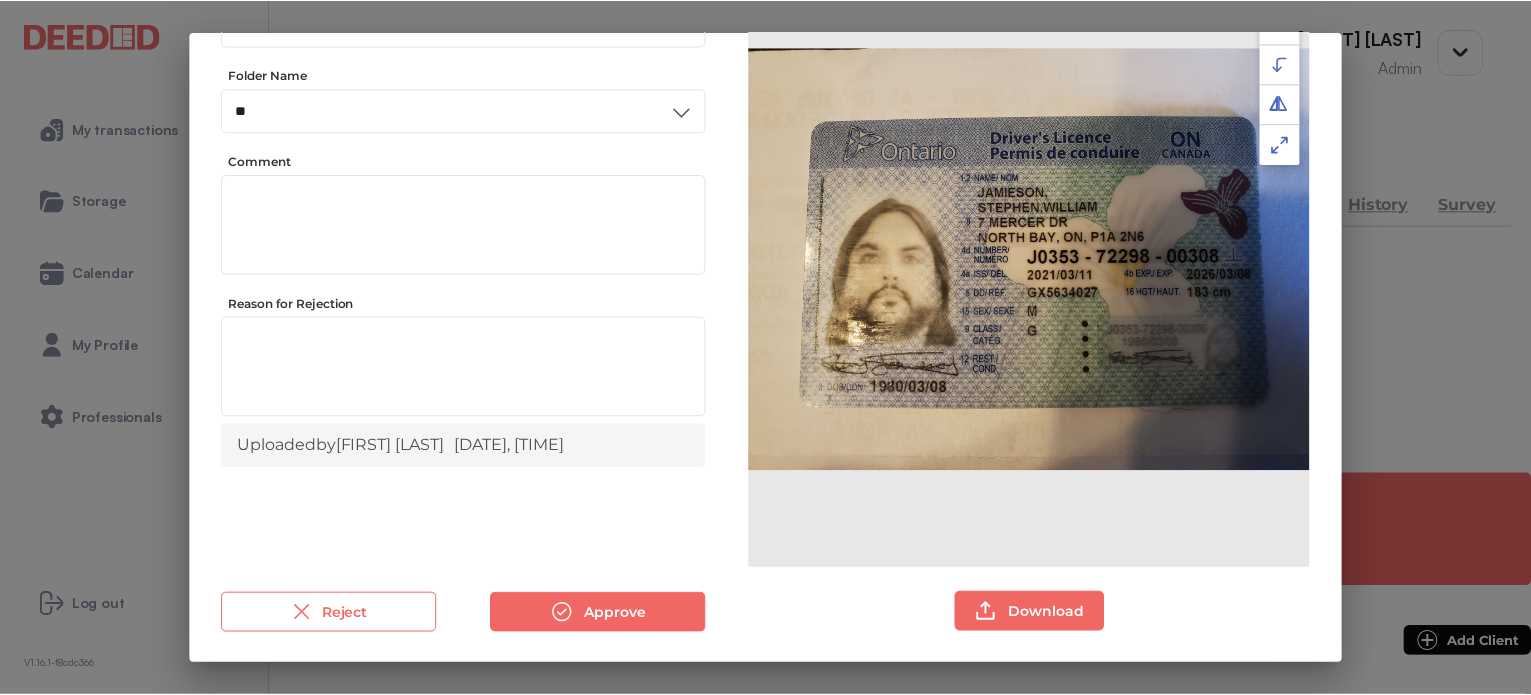 scroll, scrollTop: 156, scrollLeft: 0, axis: vertical 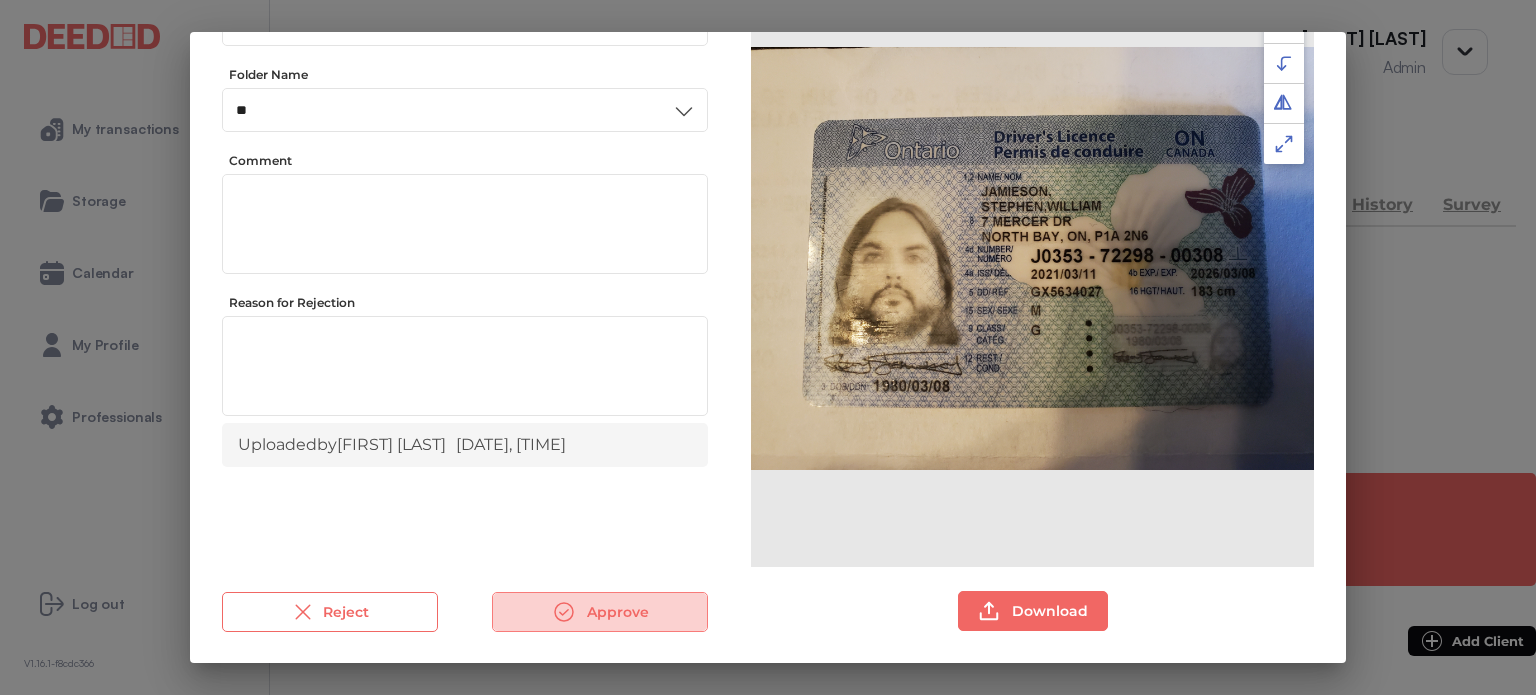 click on "Approve" at bounding box center [600, 612] 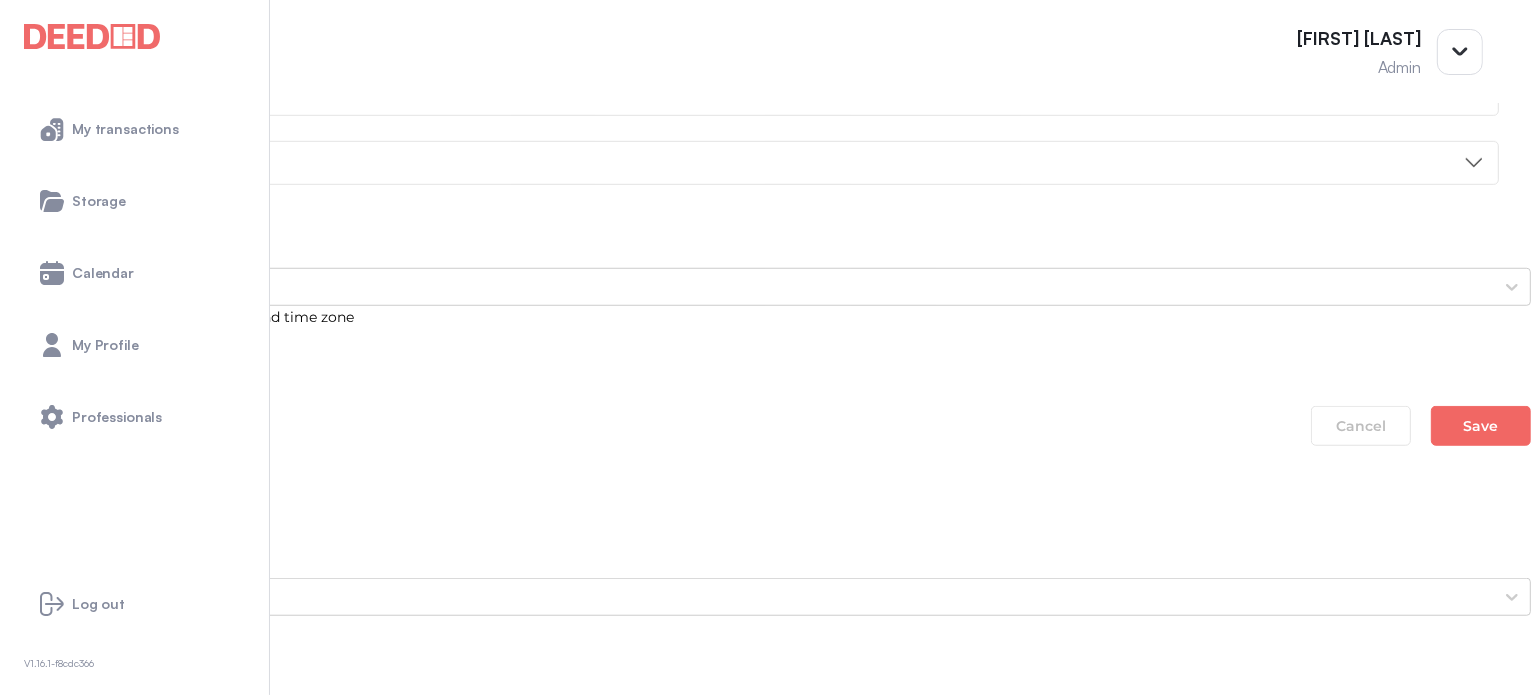 scroll, scrollTop: 1600, scrollLeft: 0, axis: vertical 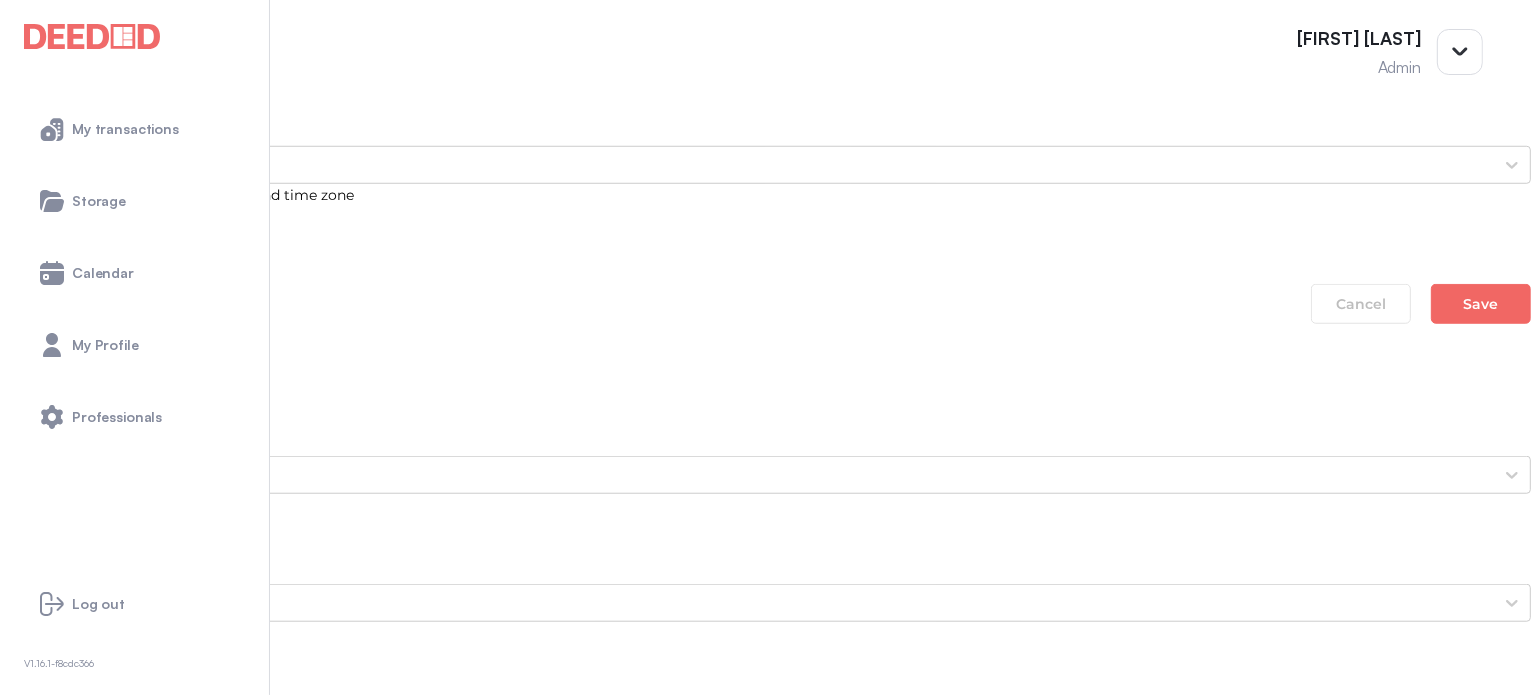 click on "[FIRST]'s Photo ID (Back Side)" at bounding box center (765, 3866) 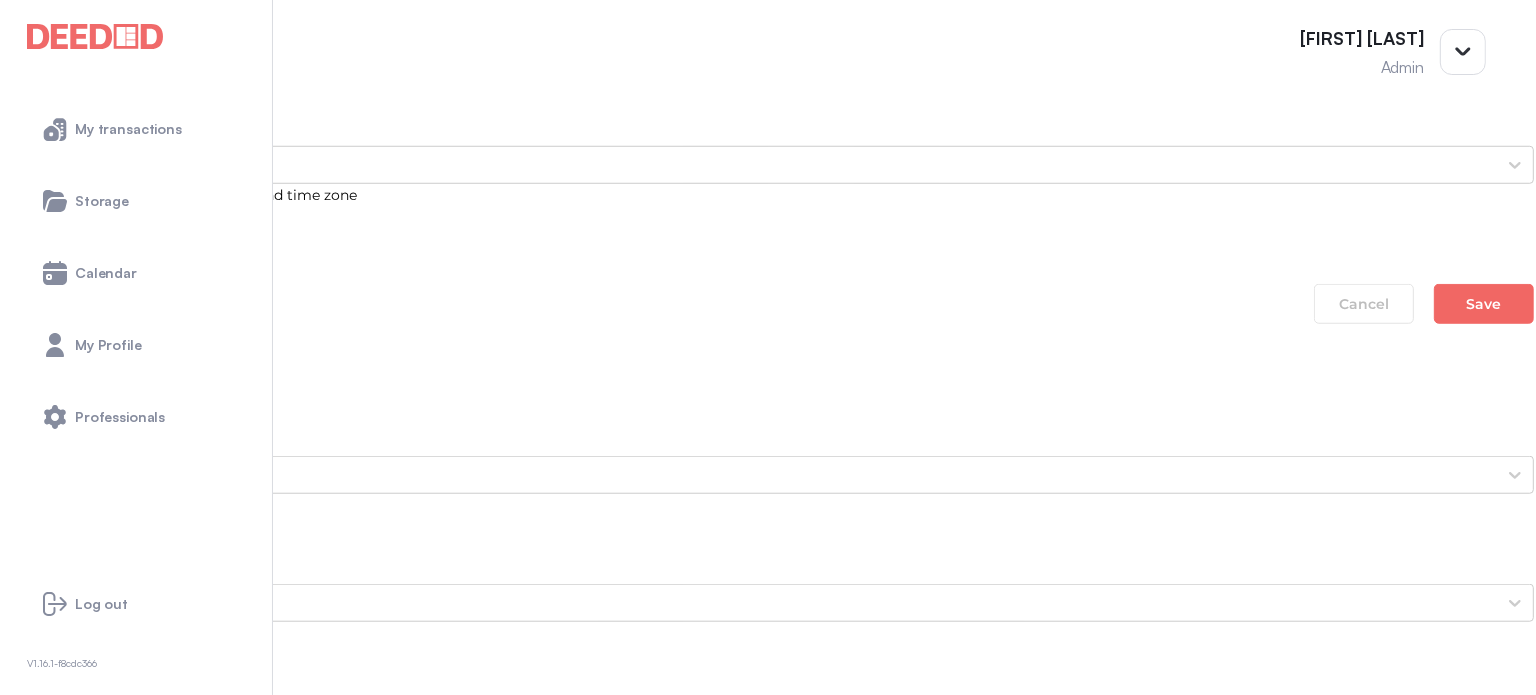scroll, scrollTop: 0, scrollLeft: 0, axis: both 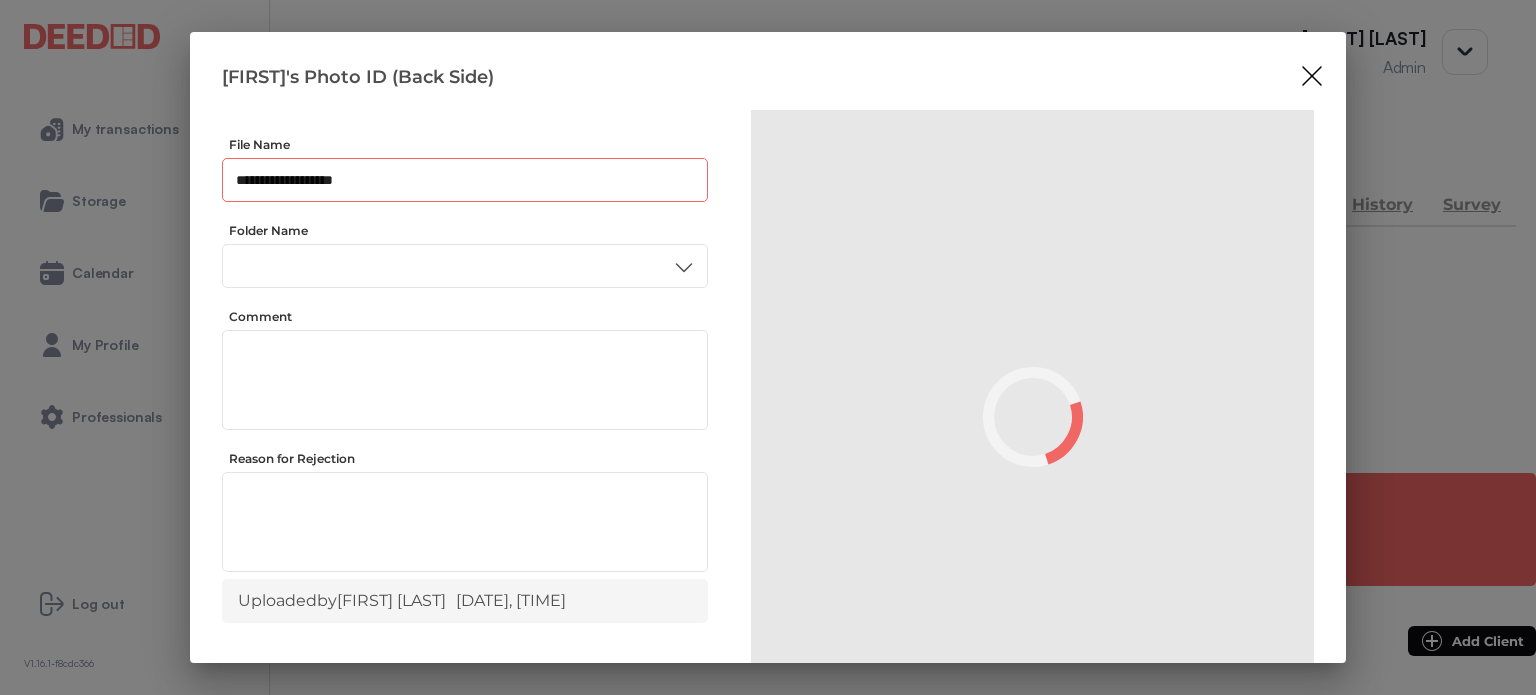 drag, startPoint x: 354, startPoint y: 174, endPoint x: 380, endPoint y: 149, distance: 36.069378 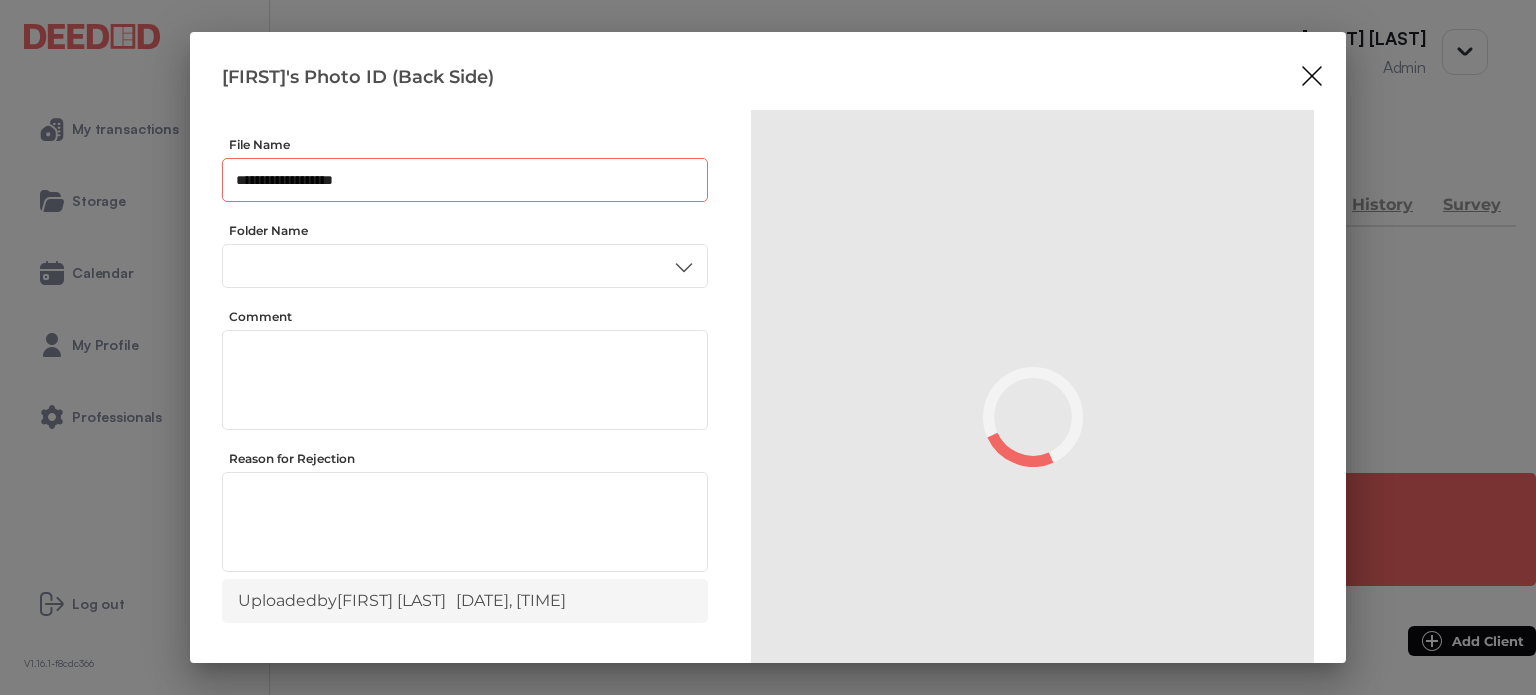 click on "**********" at bounding box center (465, 180) 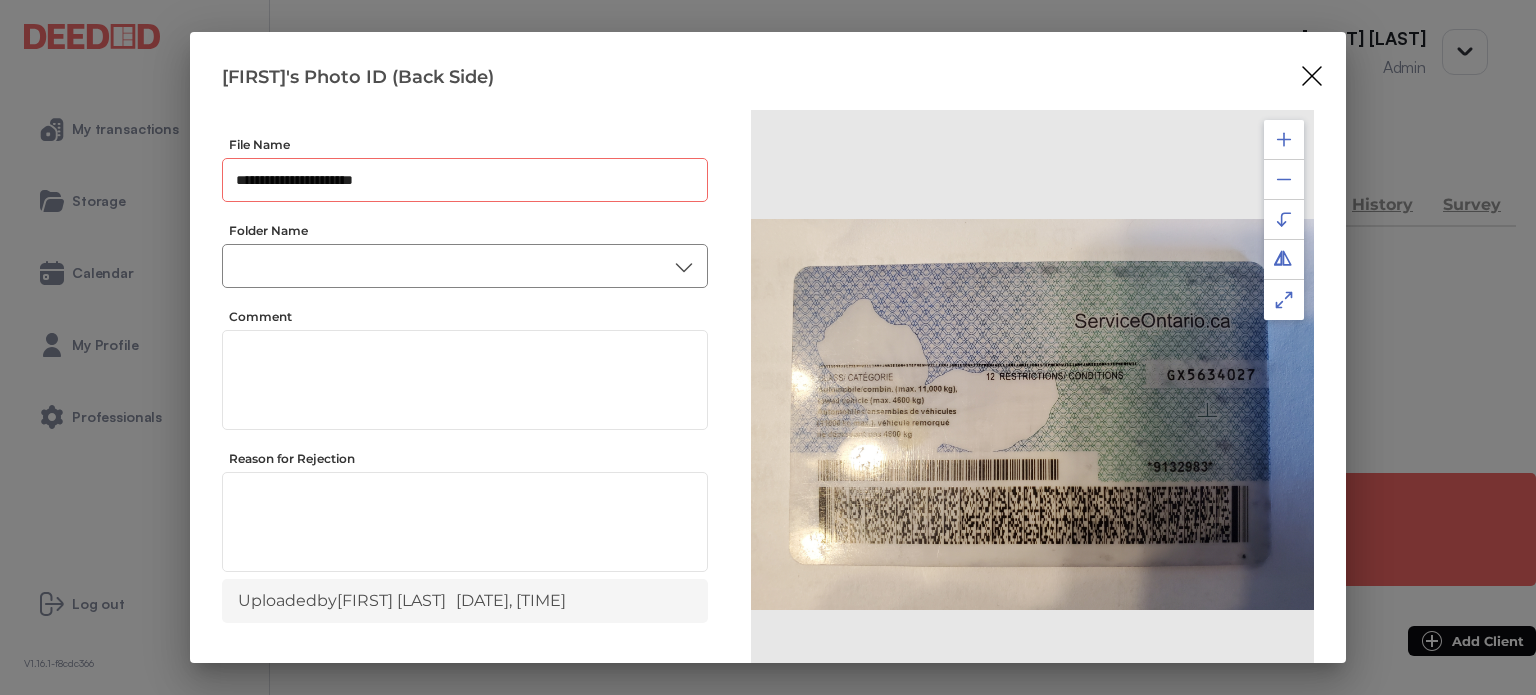 type on "**********" 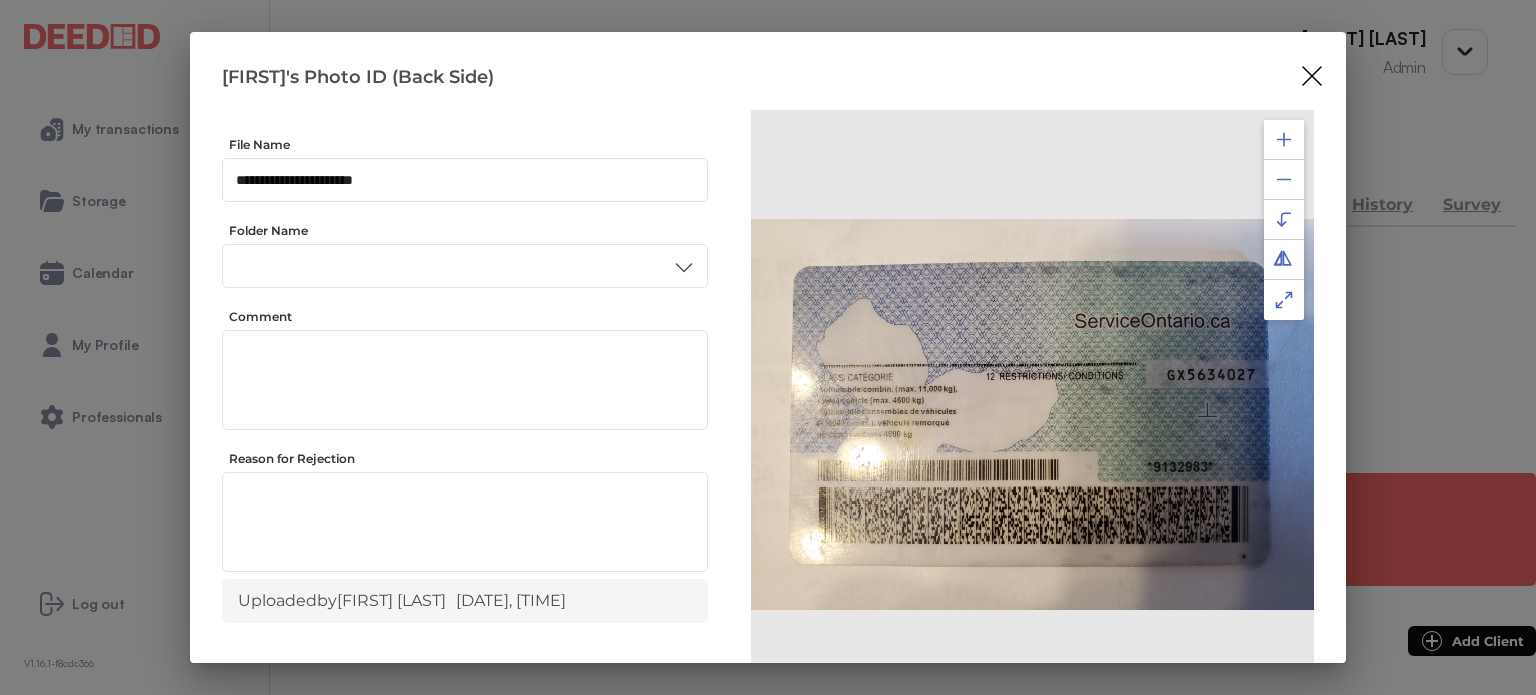 click on "ID" at bounding box center [464, 436] 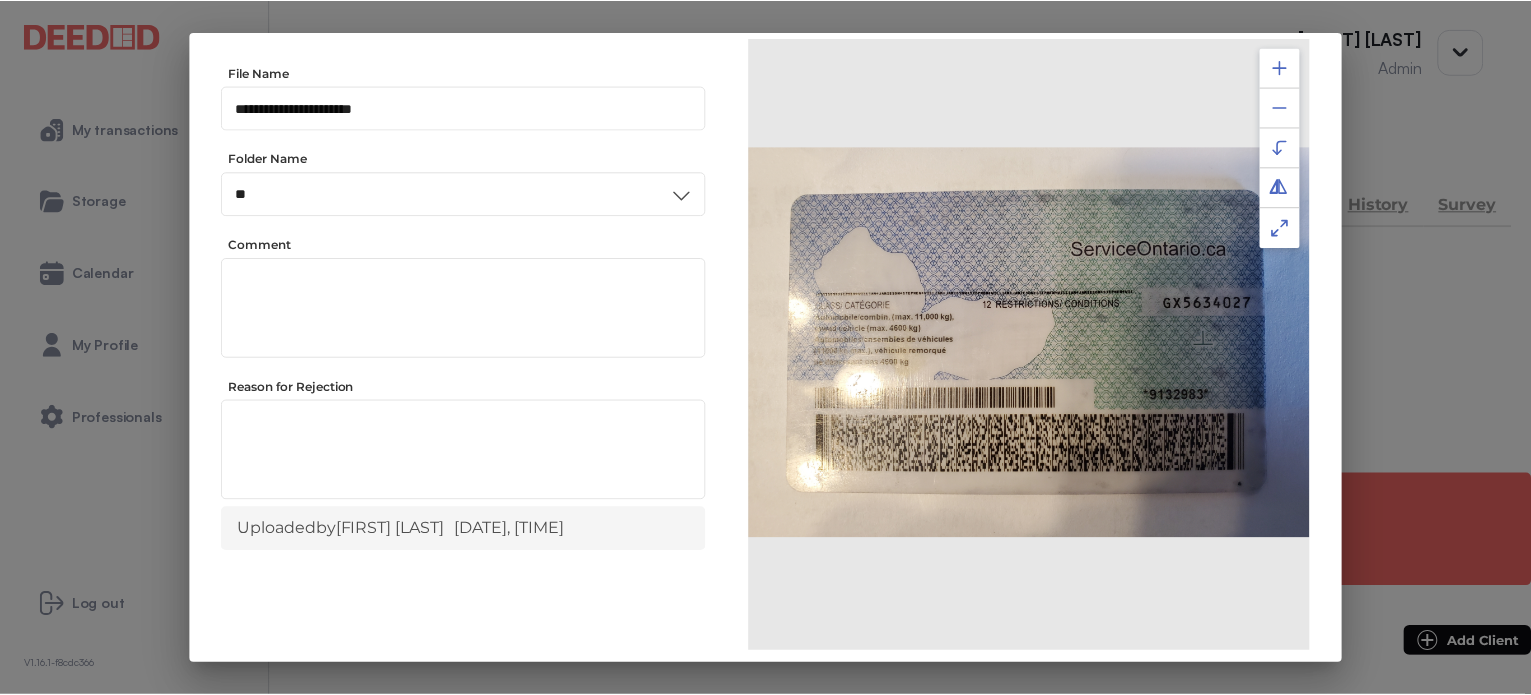 scroll, scrollTop: 156, scrollLeft: 0, axis: vertical 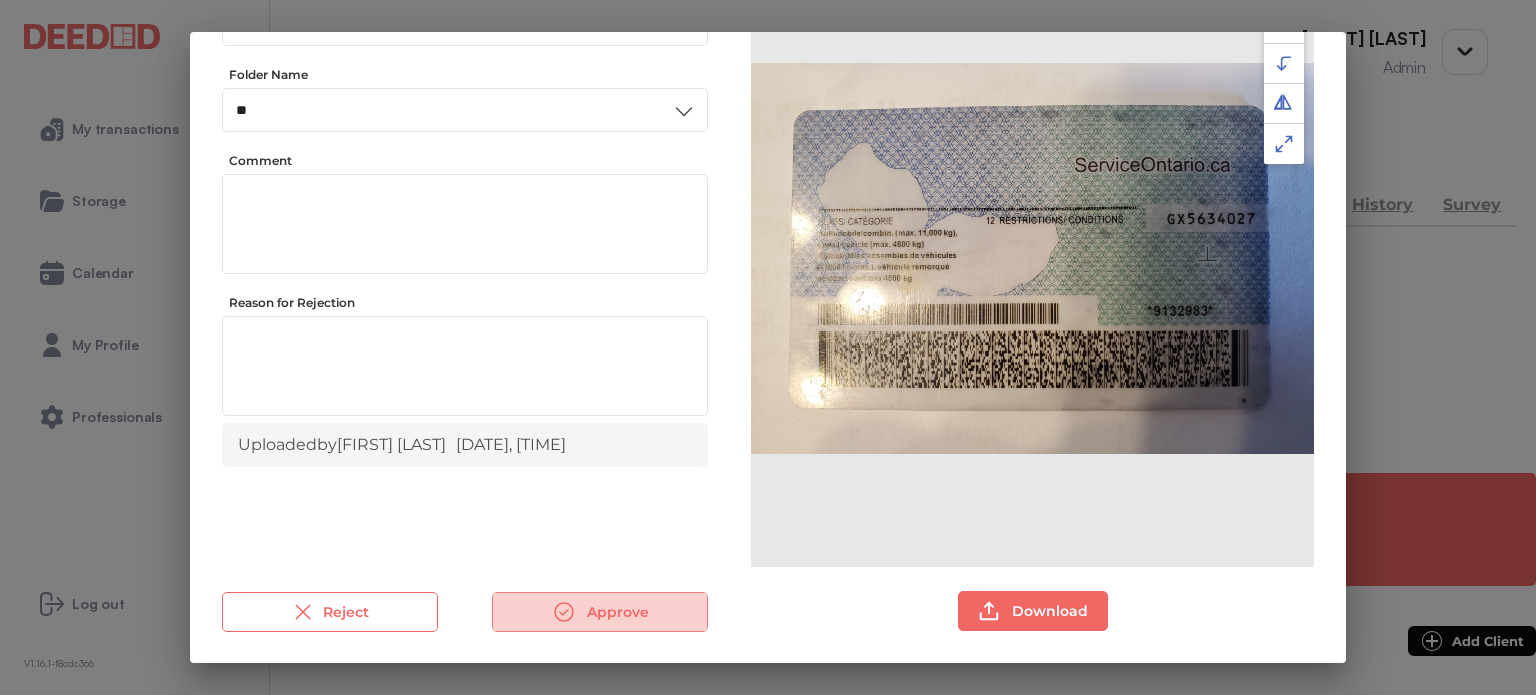 click on "Approve" at bounding box center [600, 612] 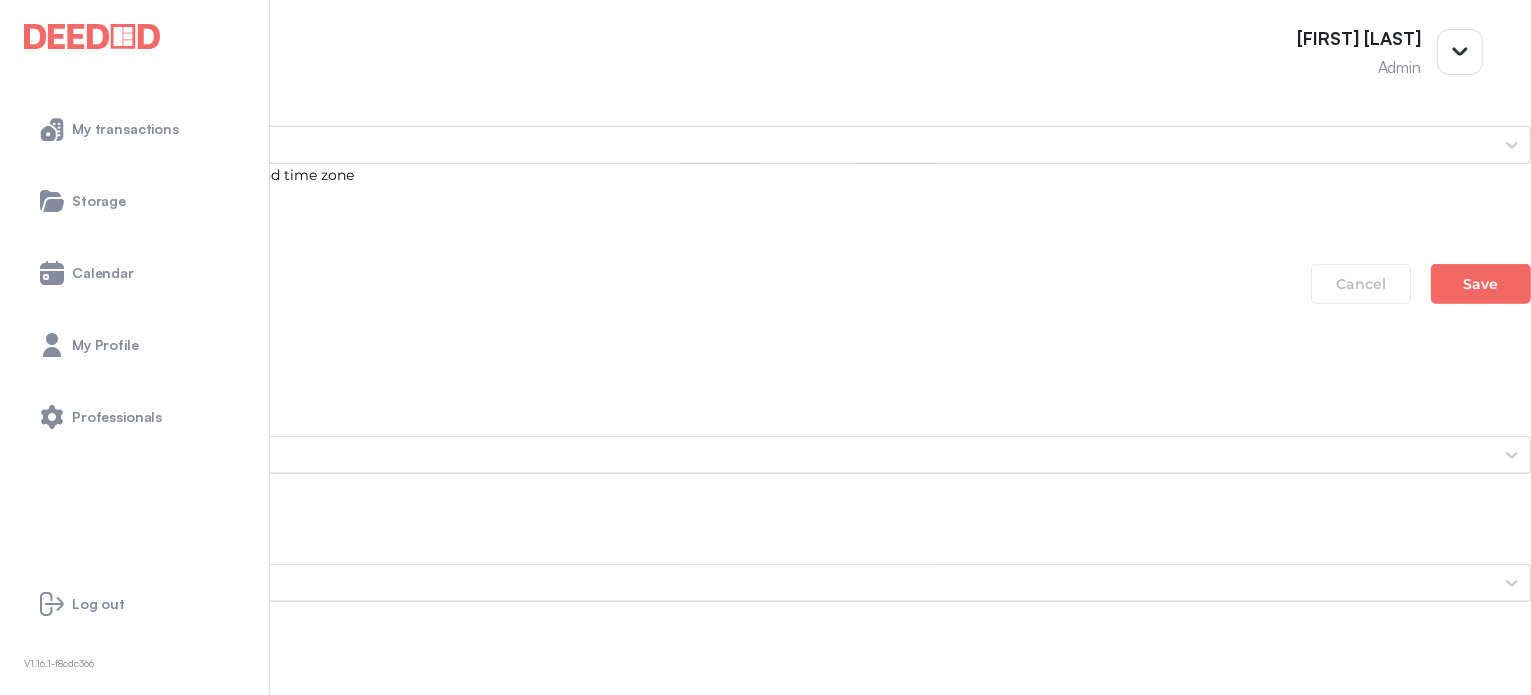 scroll, scrollTop: 1700, scrollLeft: 0, axis: vertical 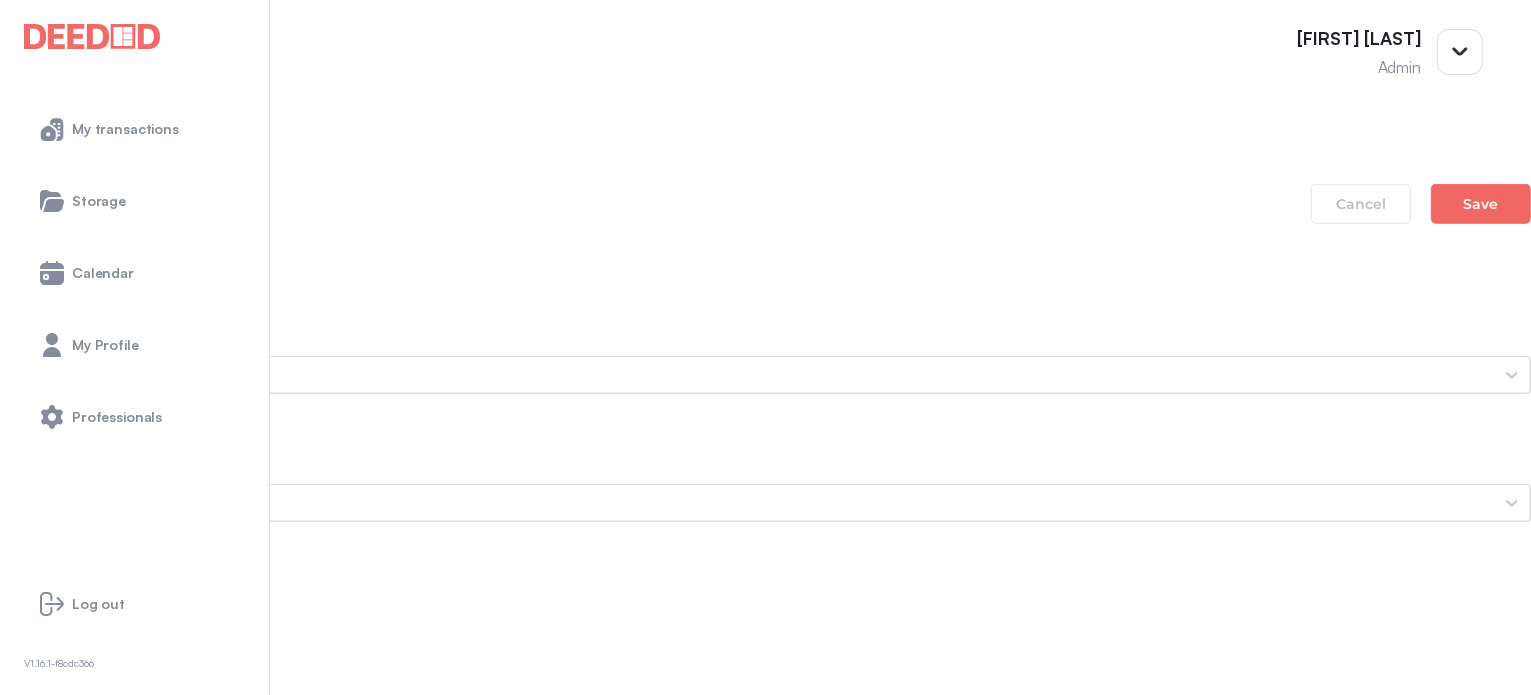 click on "[FIRST]'s Secondary ID (Front Side)" at bounding box center [765, 3870] 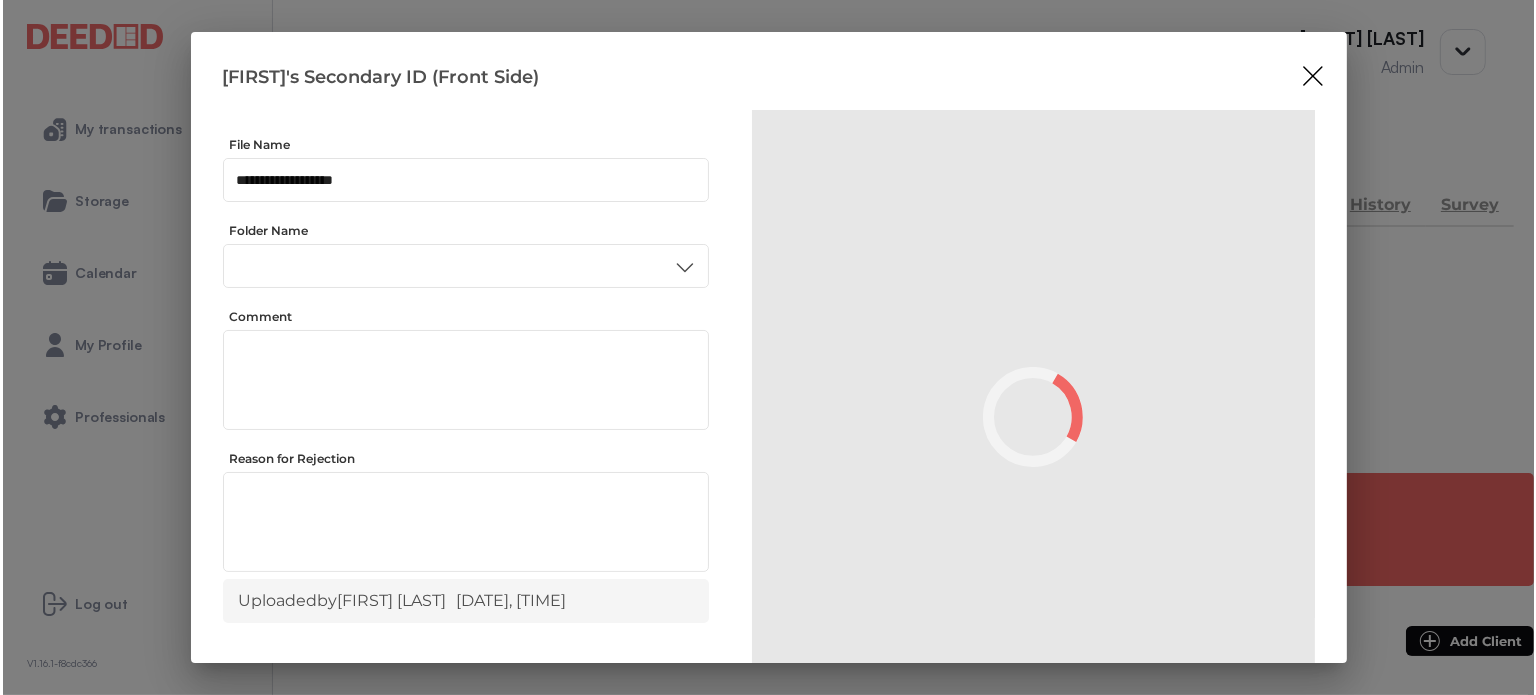 scroll, scrollTop: 0, scrollLeft: 0, axis: both 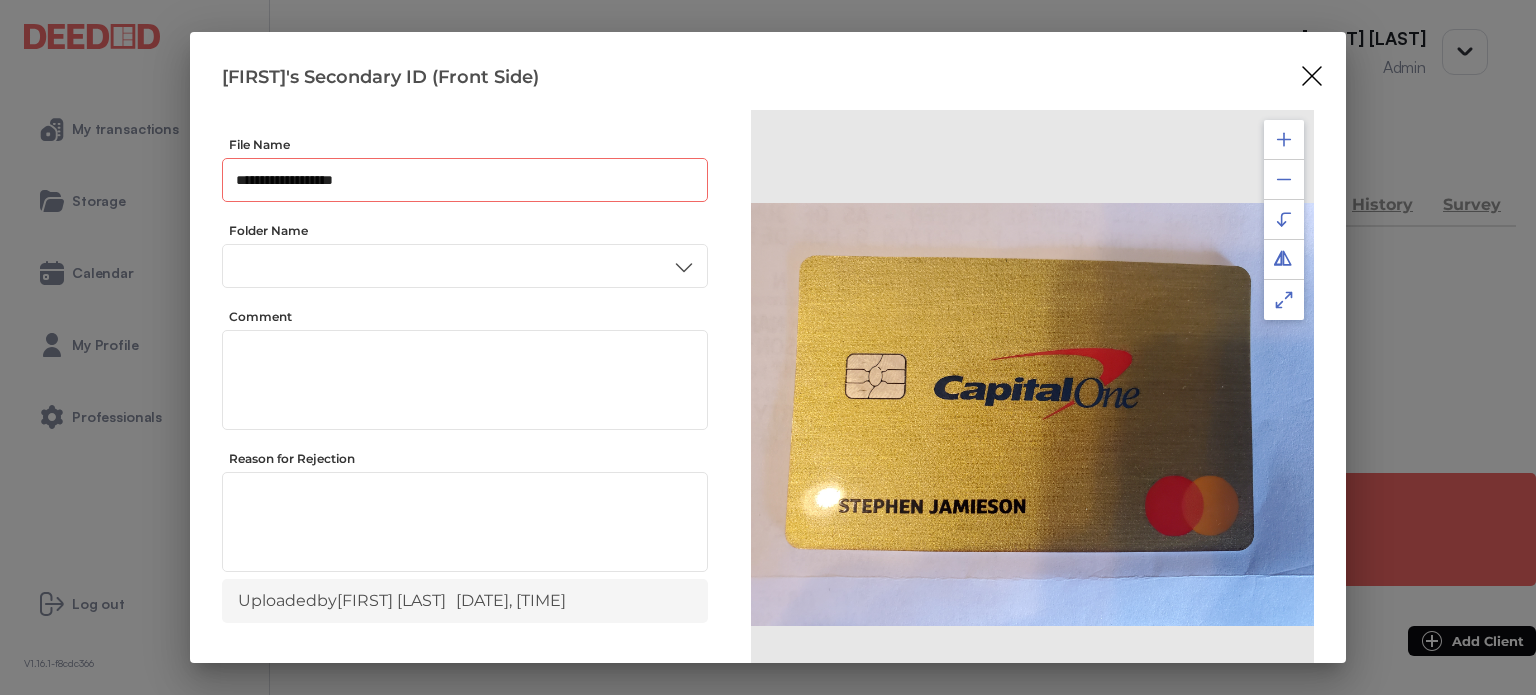 click on "**********" at bounding box center [465, 180] 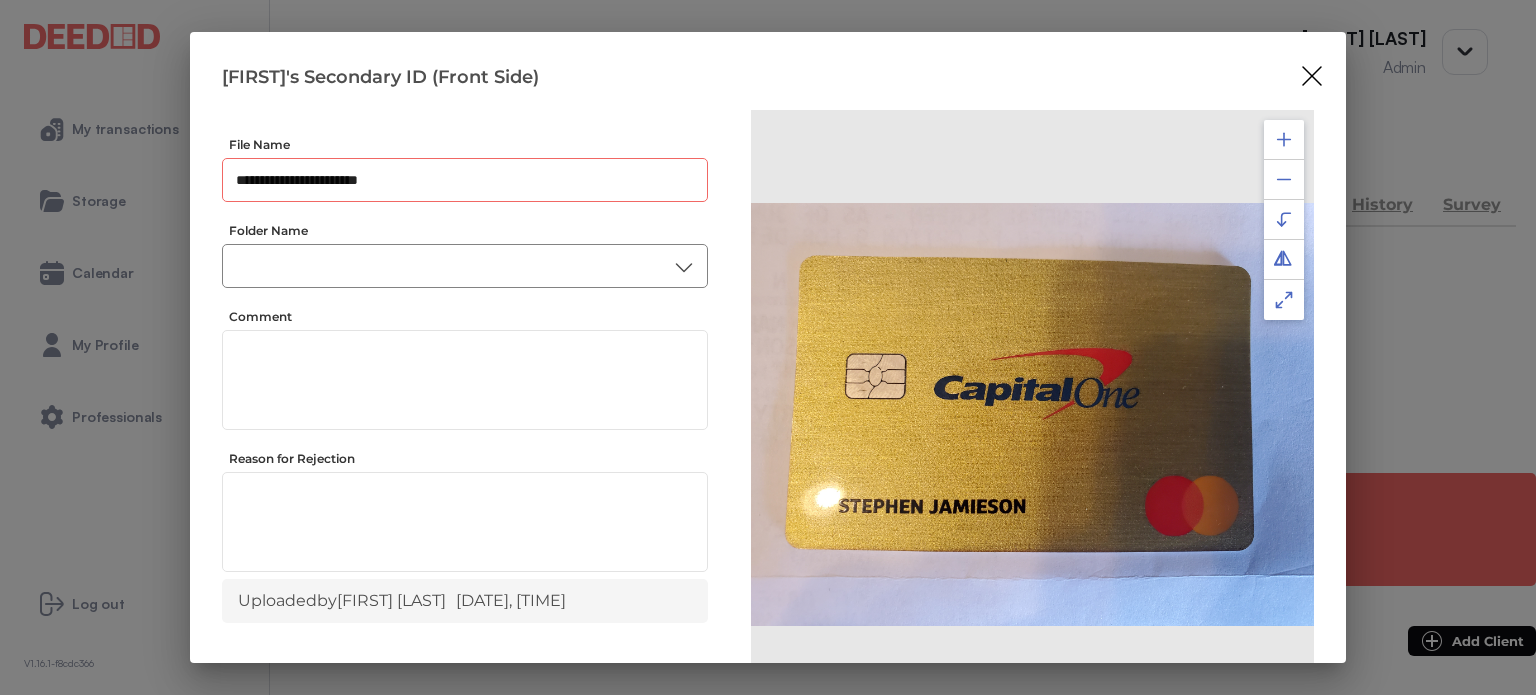 type on "**********" 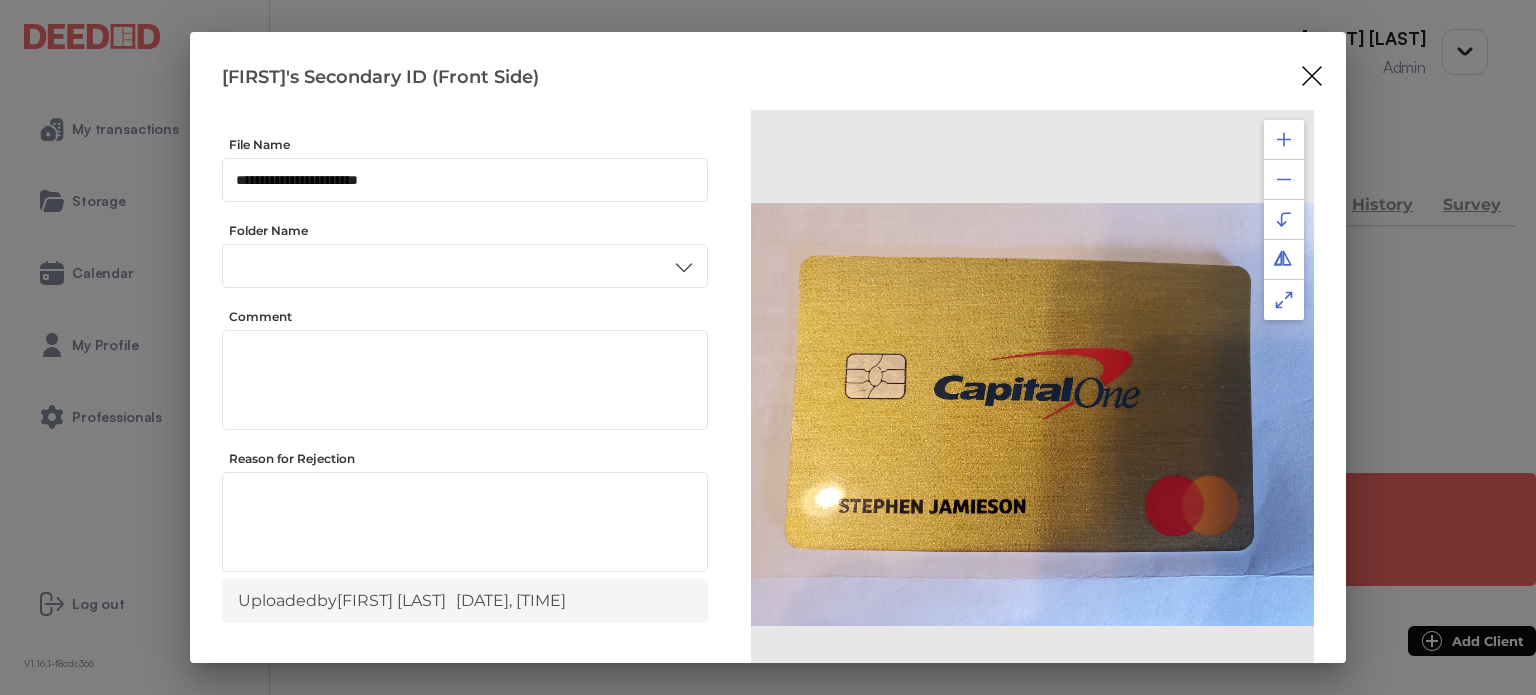 click on "ID" at bounding box center (464, 436) 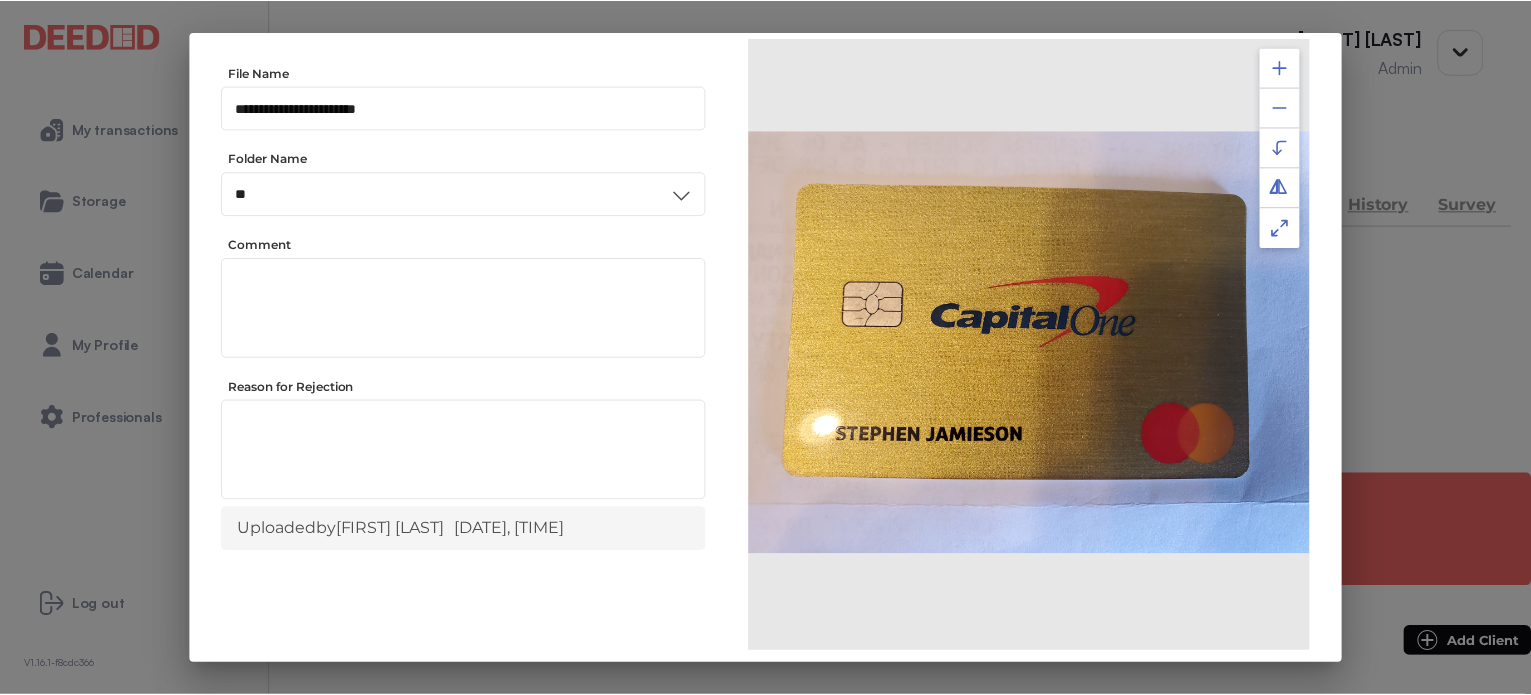 scroll, scrollTop: 156, scrollLeft: 0, axis: vertical 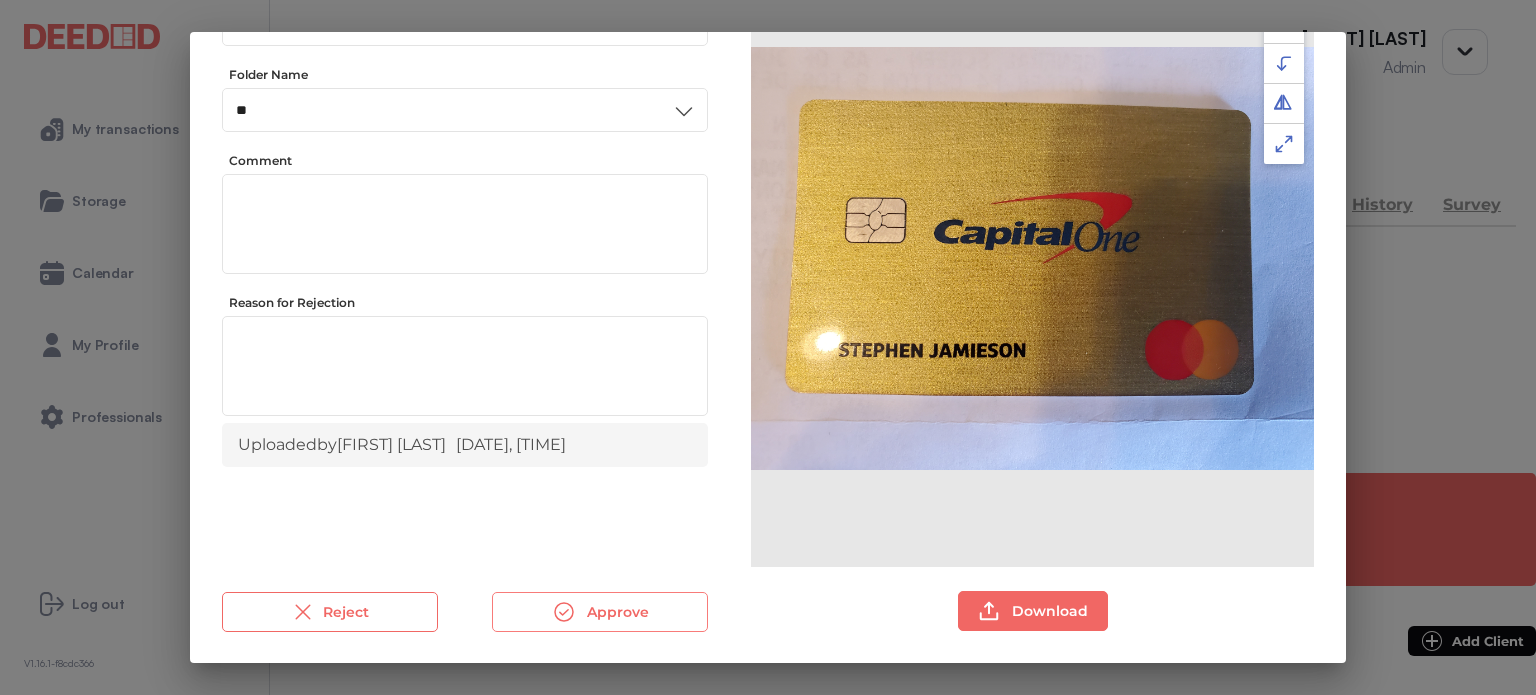 click on "Approve" at bounding box center (600, 612) 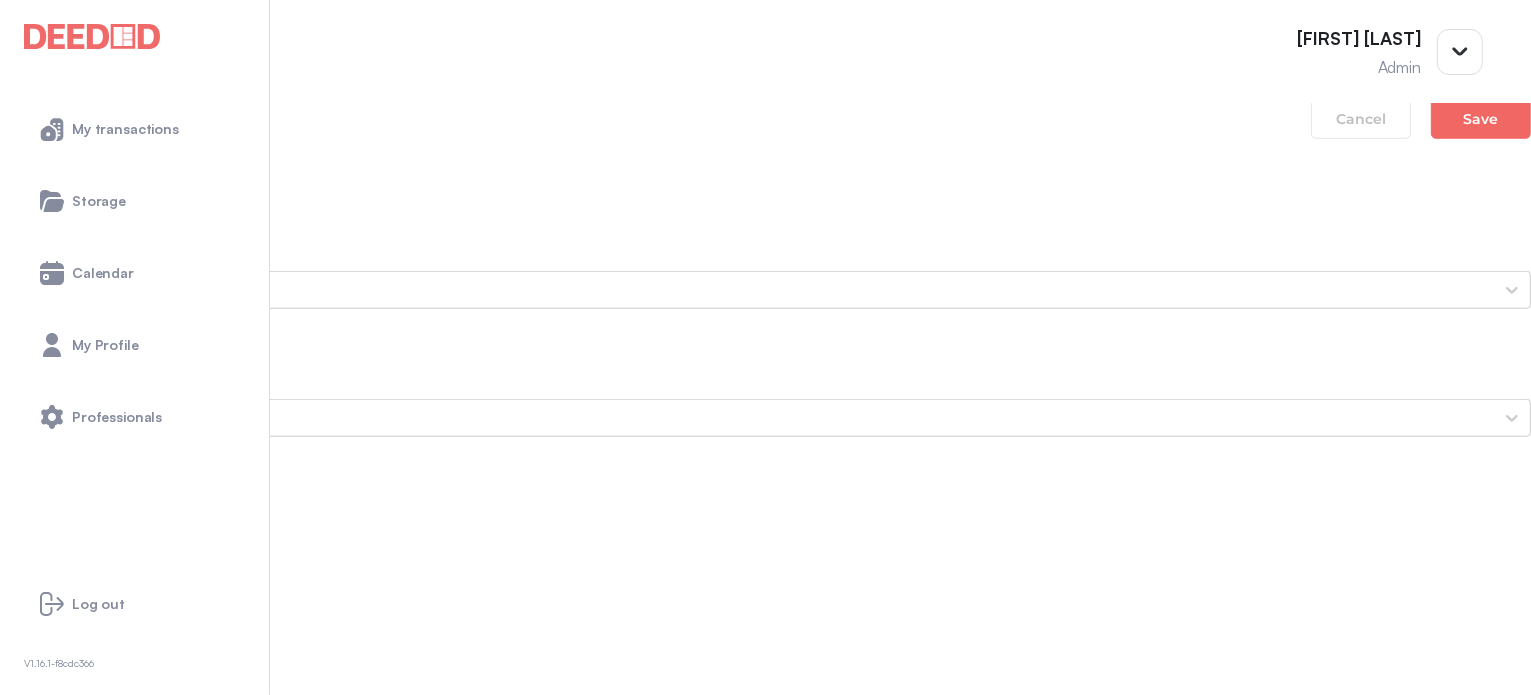 scroll, scrollTop: 1800, scrollLeft: 0, axis: vertical 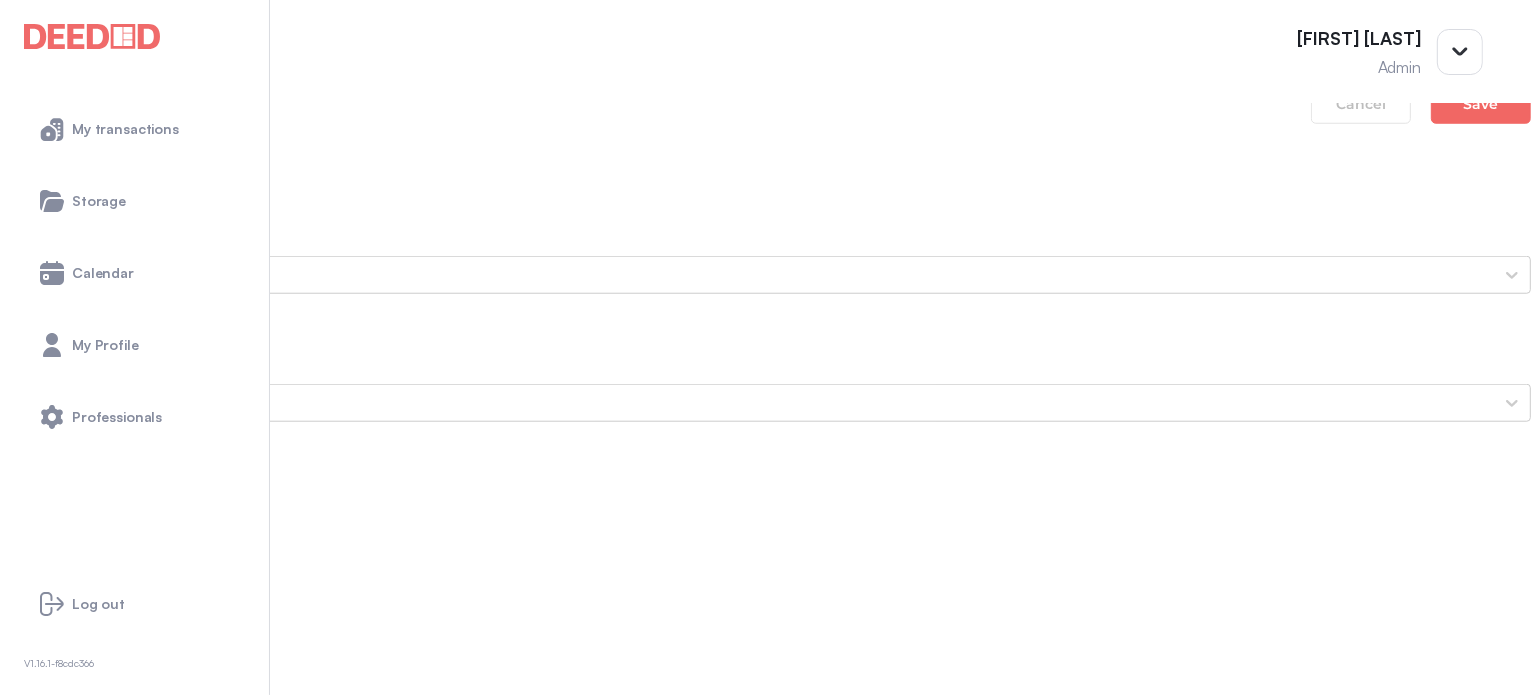 click on "[FIRST]'s Secondary ID (Back Side)" at bounding box center (765, 3874) 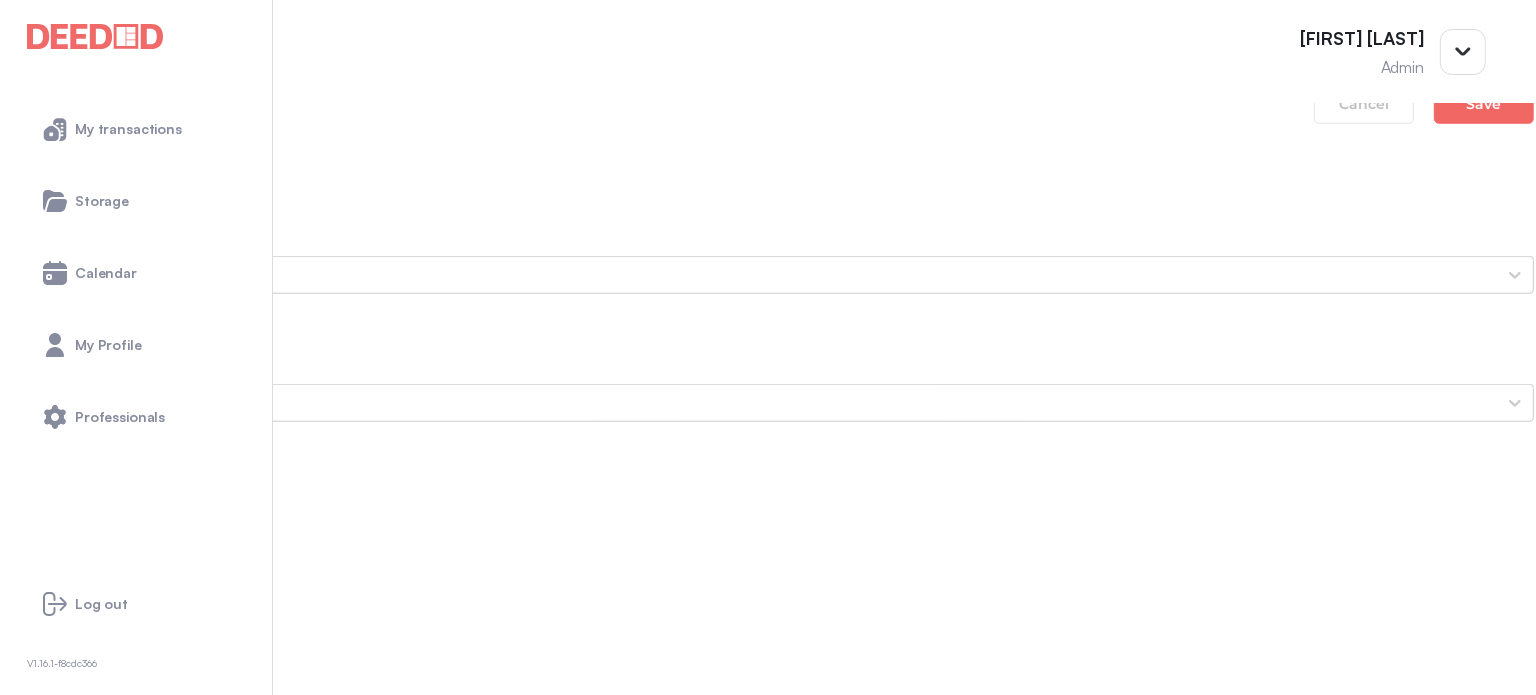 scroll, scrollTop: 0, scrollLeft: 0, axis: both 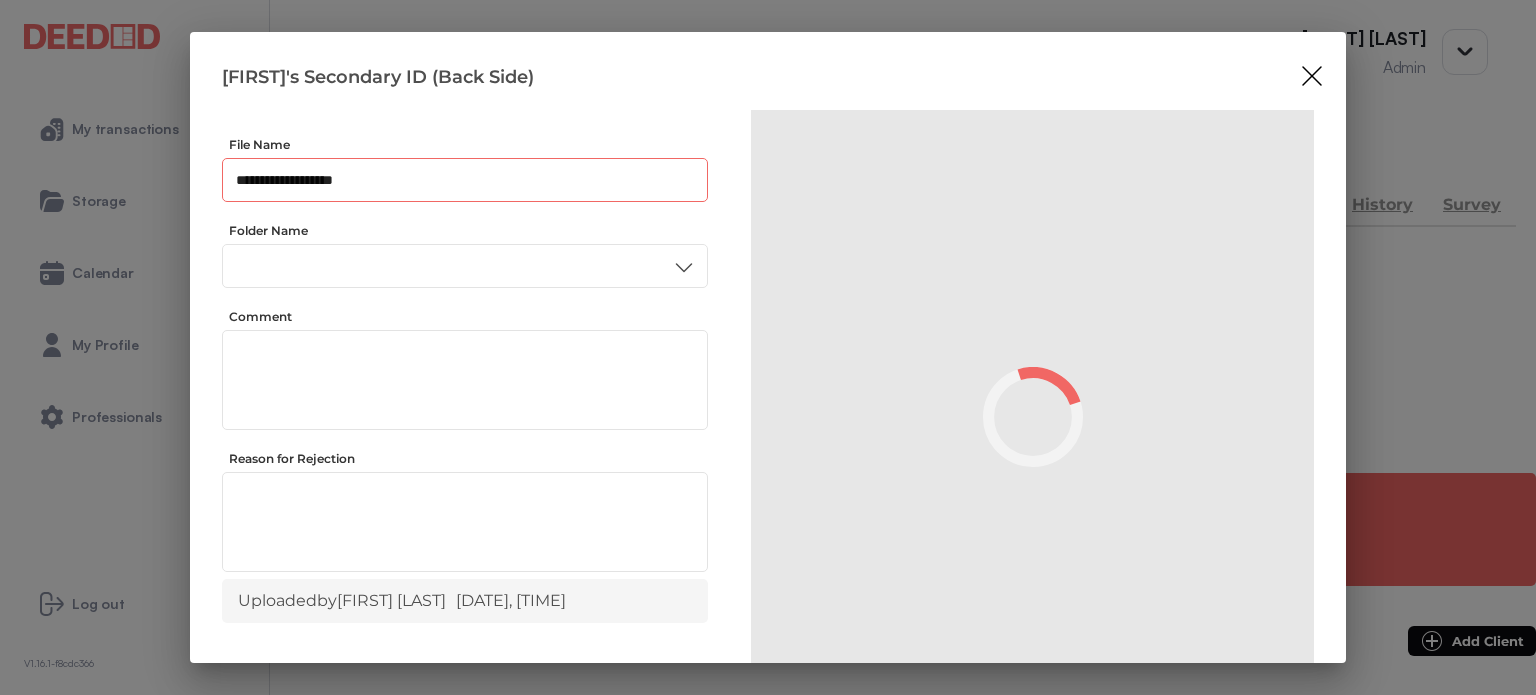 click on "**********" at bounding box center [465, 180] 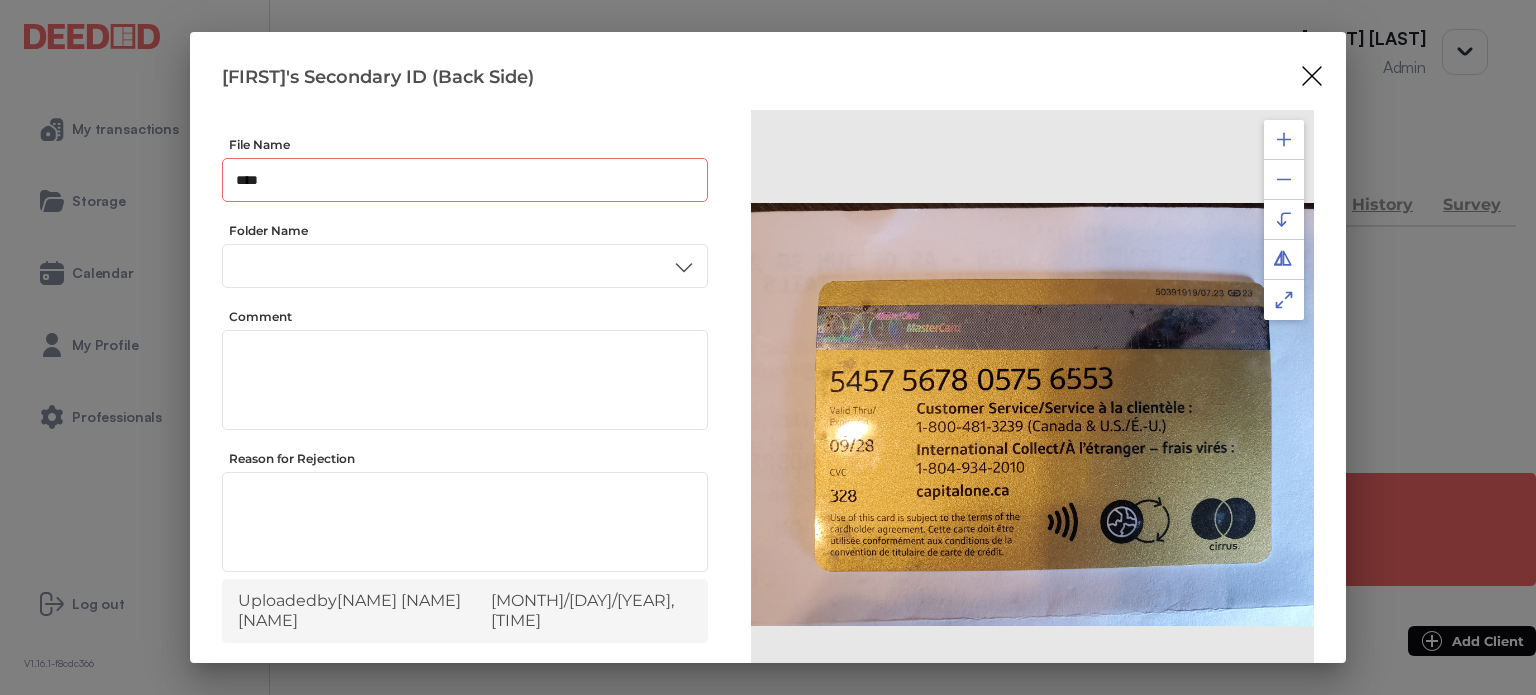 scroll, scrollTop: 0, scrollLeft: 0, axis: both 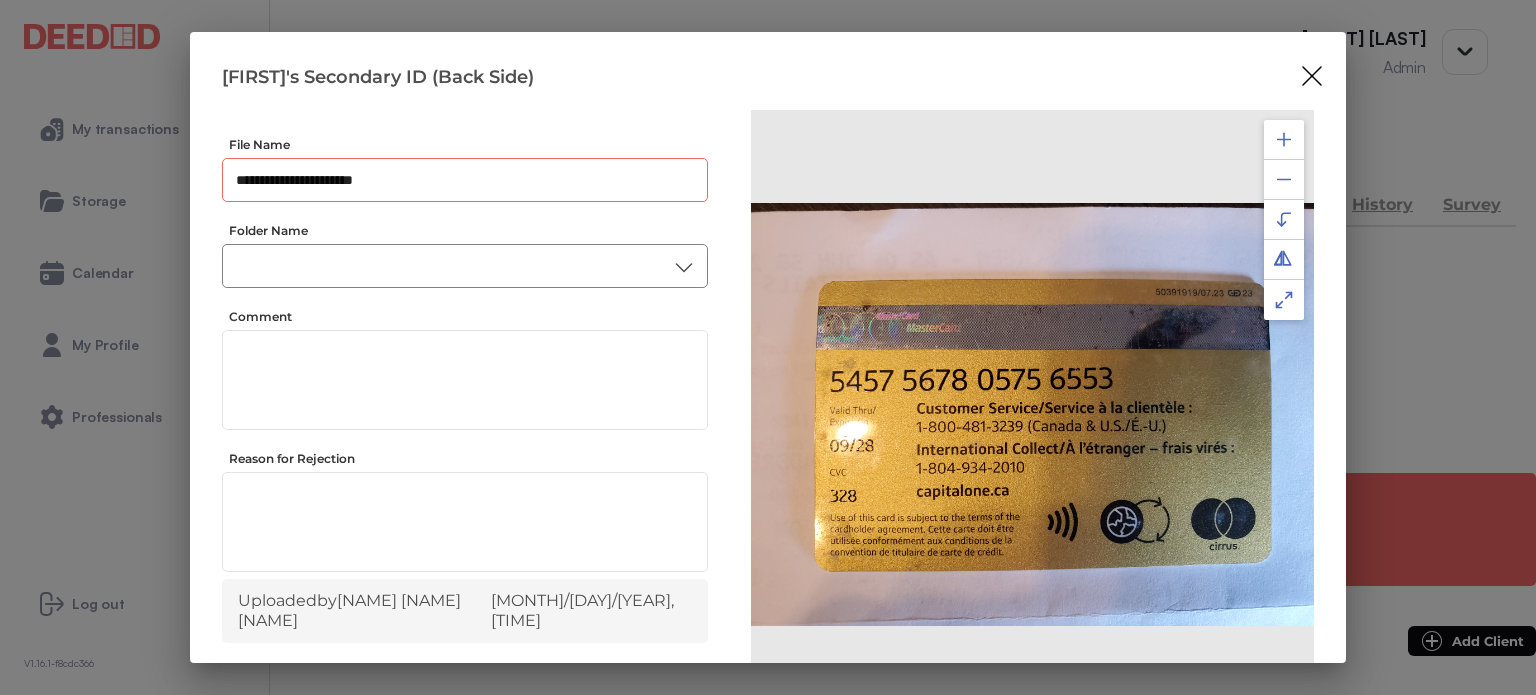 type on "**********" 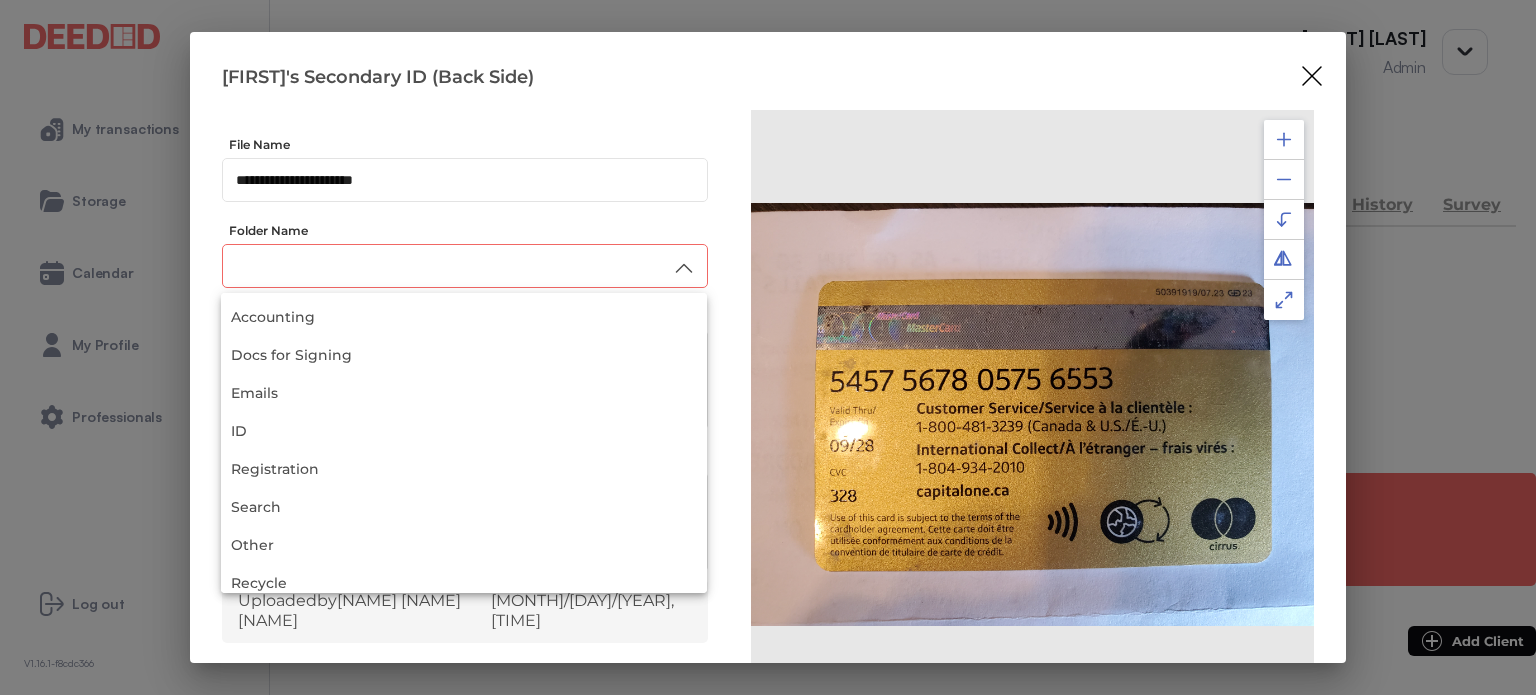 click at bounding box center [465, 266] 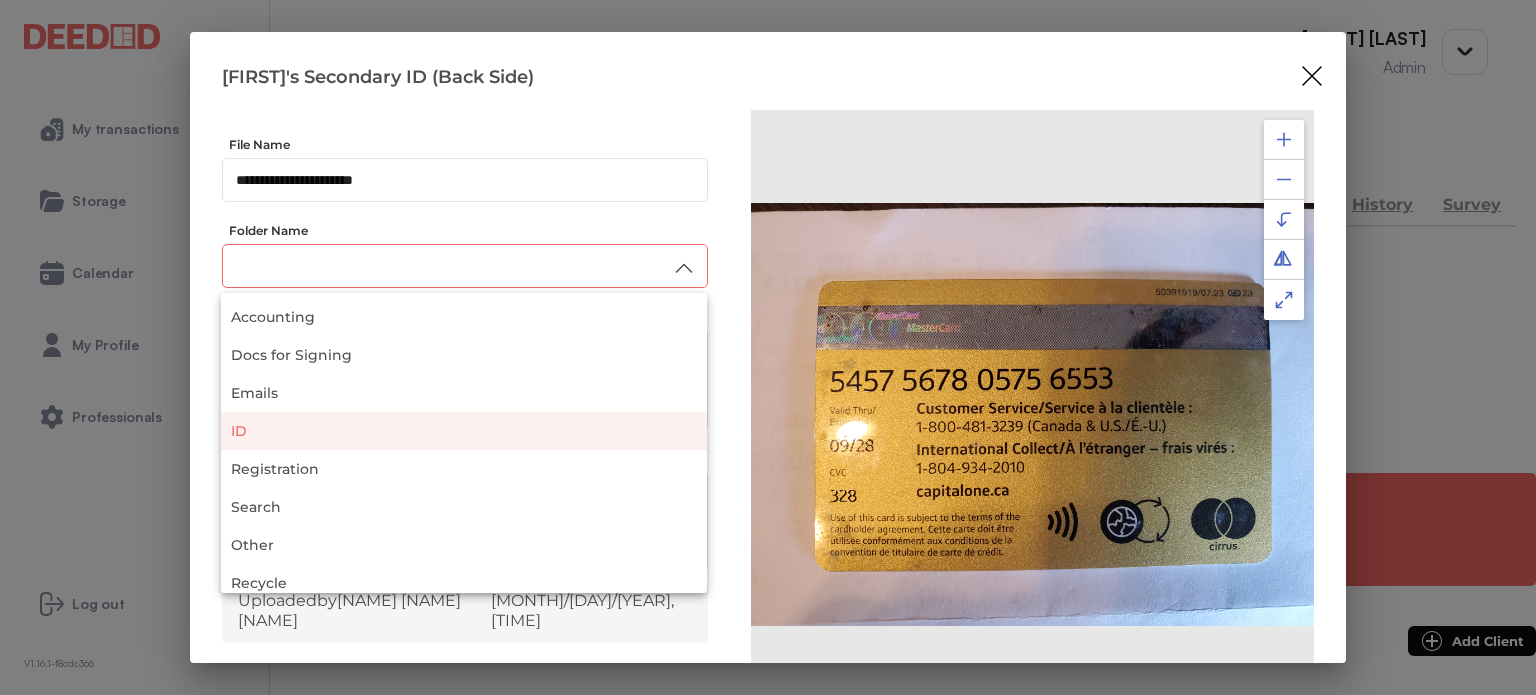 click on "ID" at bounding box center (464, 431) 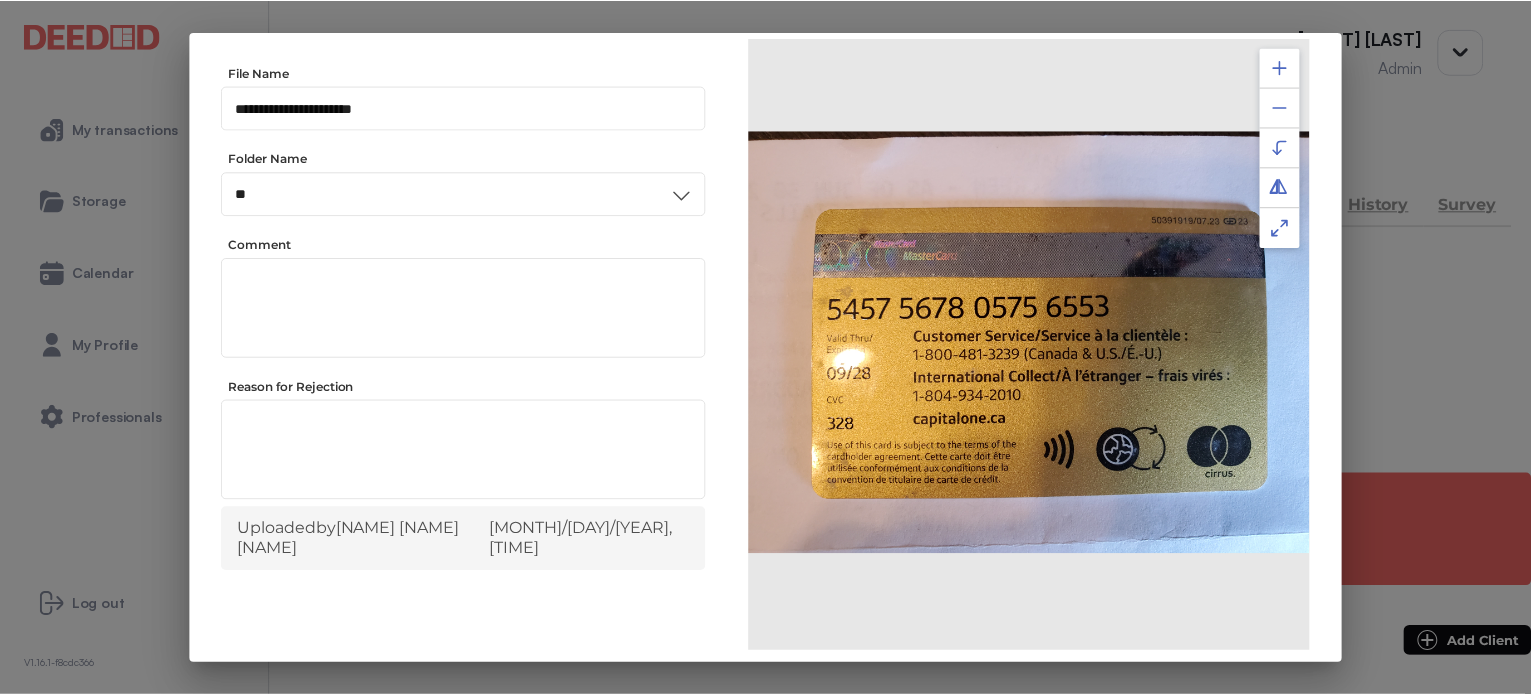 scroll, scrollTop: 156, scrollLeft: 0, axis: vertical 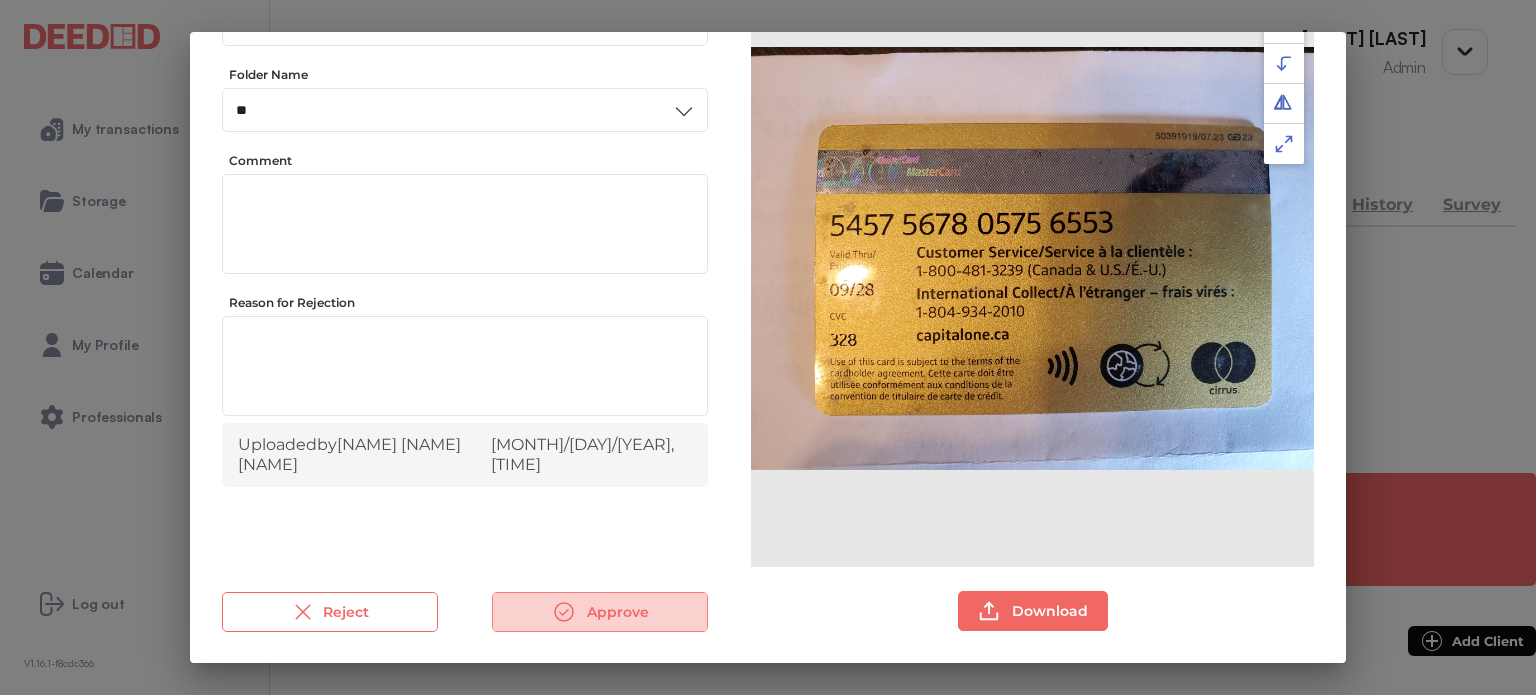 click on "Approve" at bounding box center (600, 612) 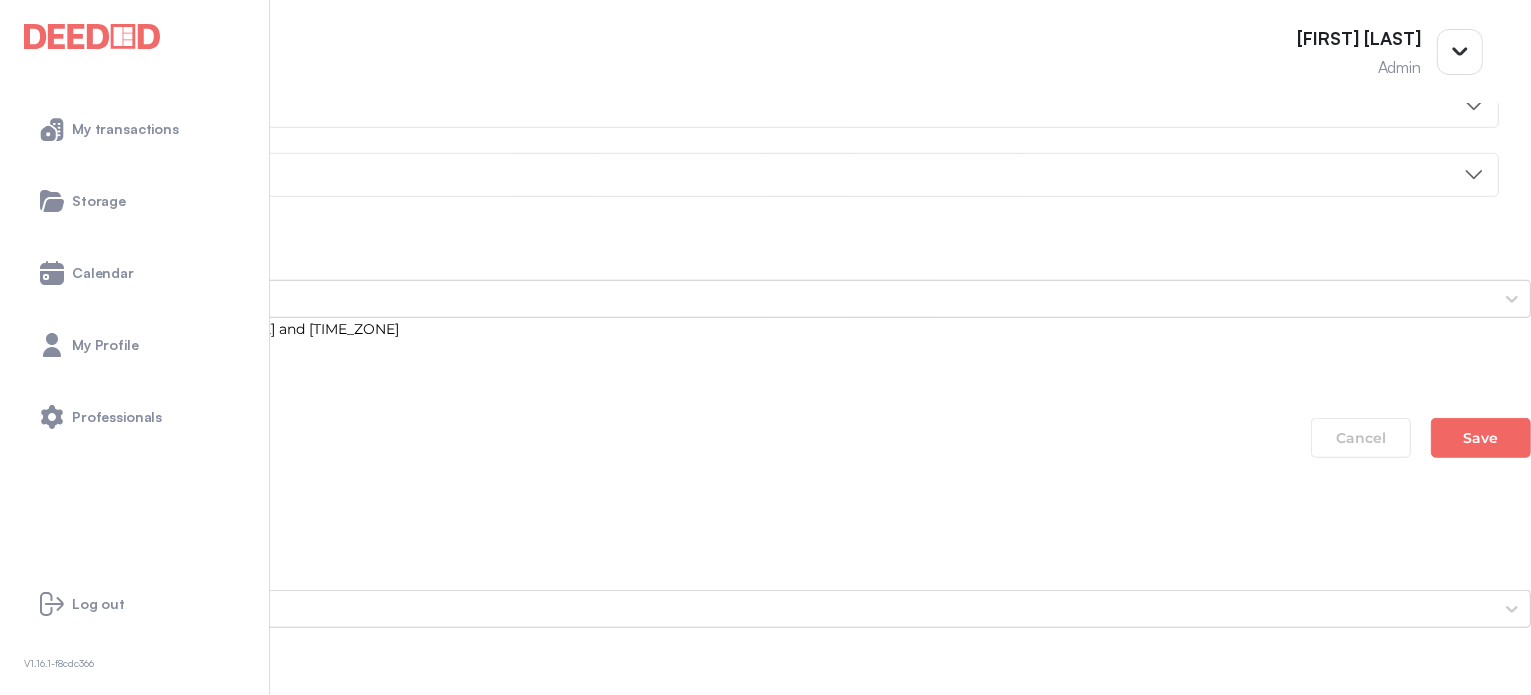 scroll, scrollTop: 1600, scrollLeft: 0, axis: vertical 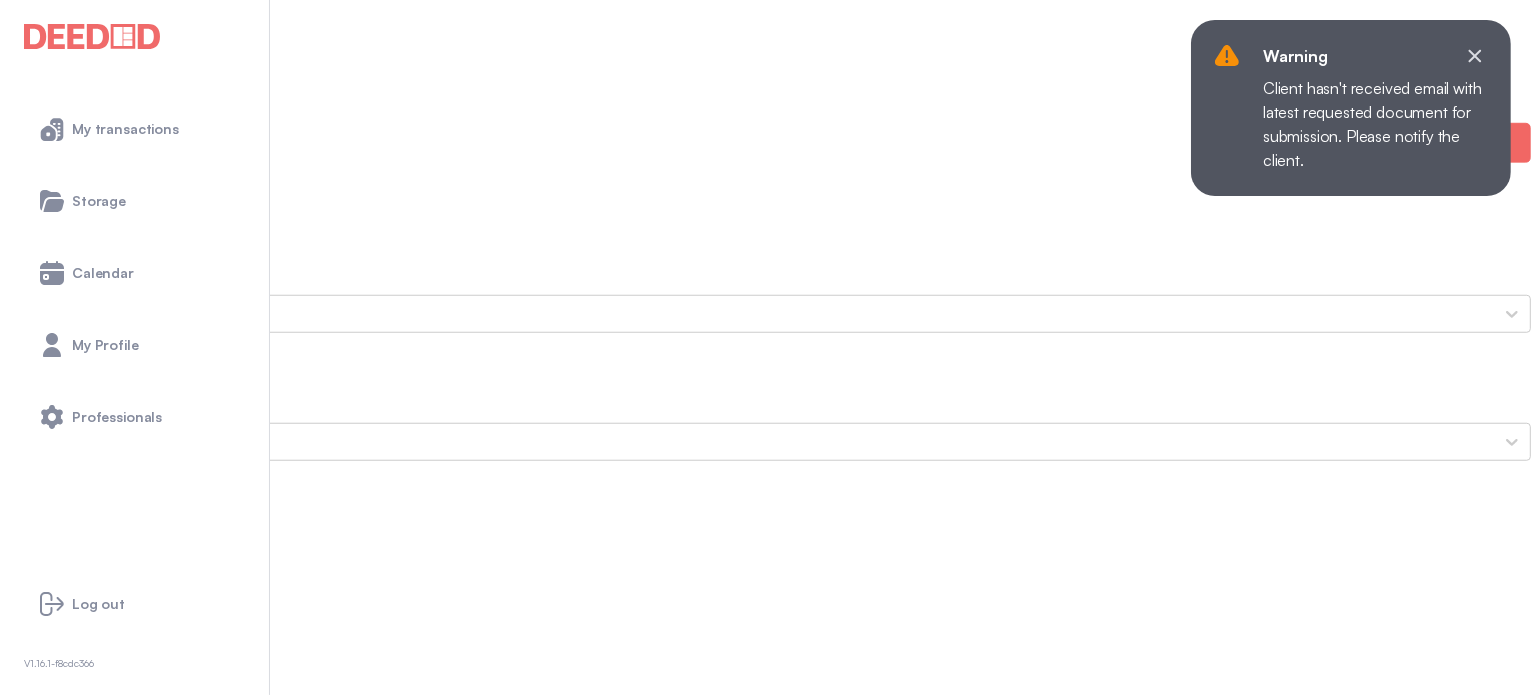 click on "Proof of Home Insurance" at bounding box center (765, 1418) 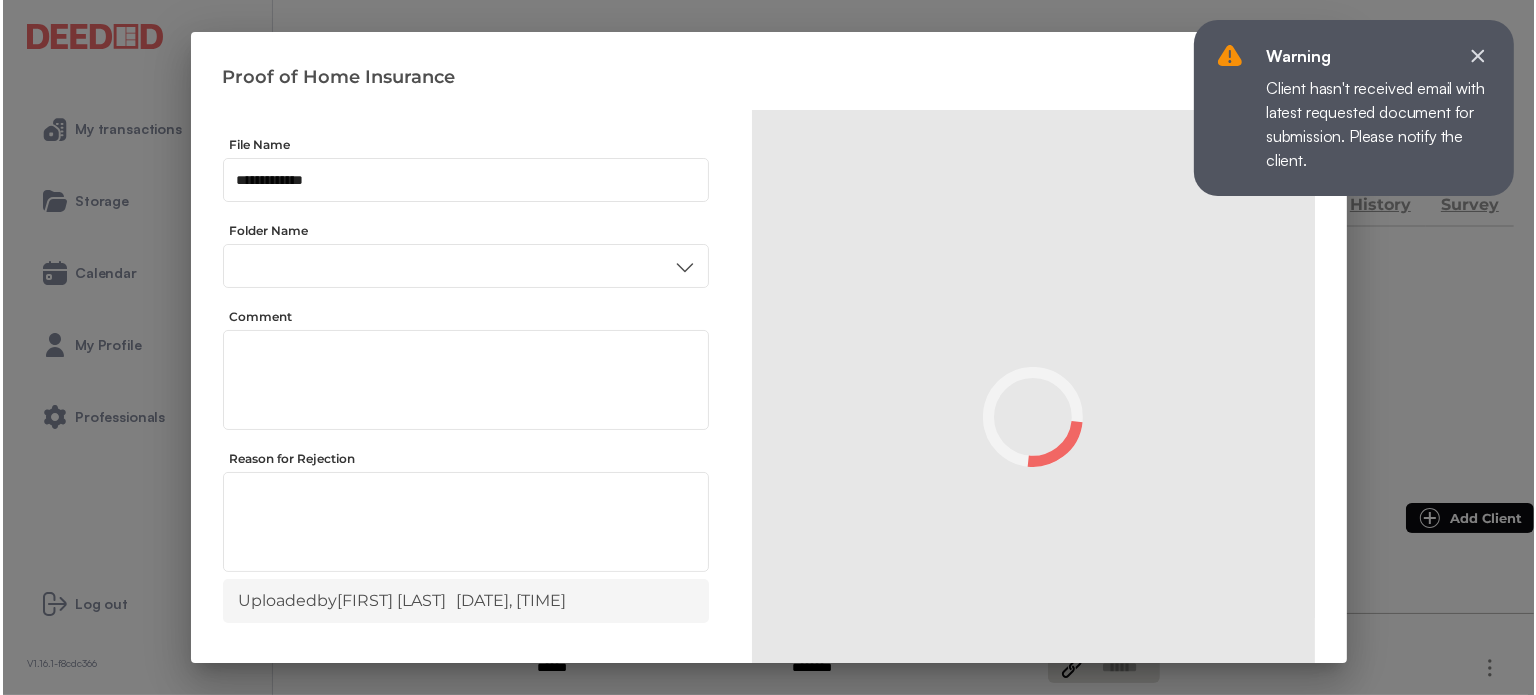 scroll, scrollTop: 0, scrollLeft: 0, axis: both 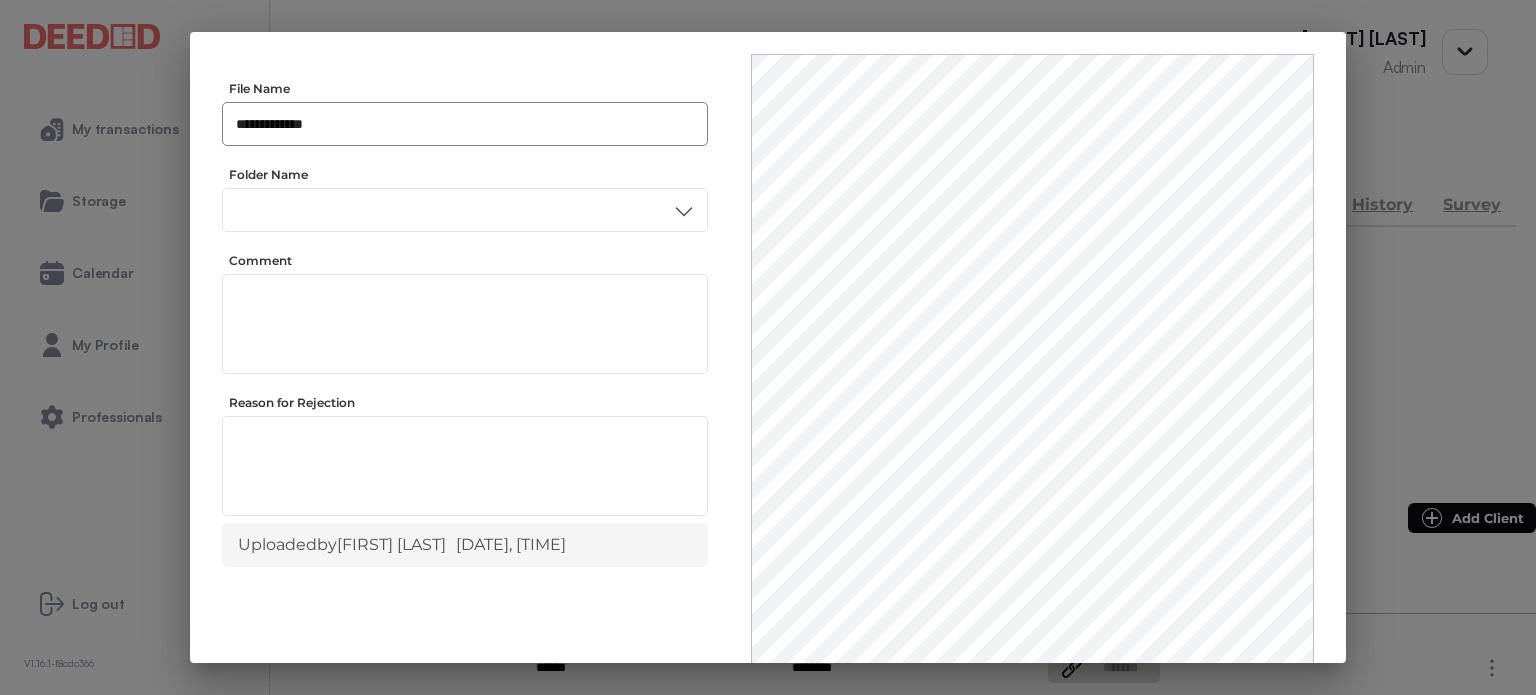 click on "**********" at bounding box center (465, 124) 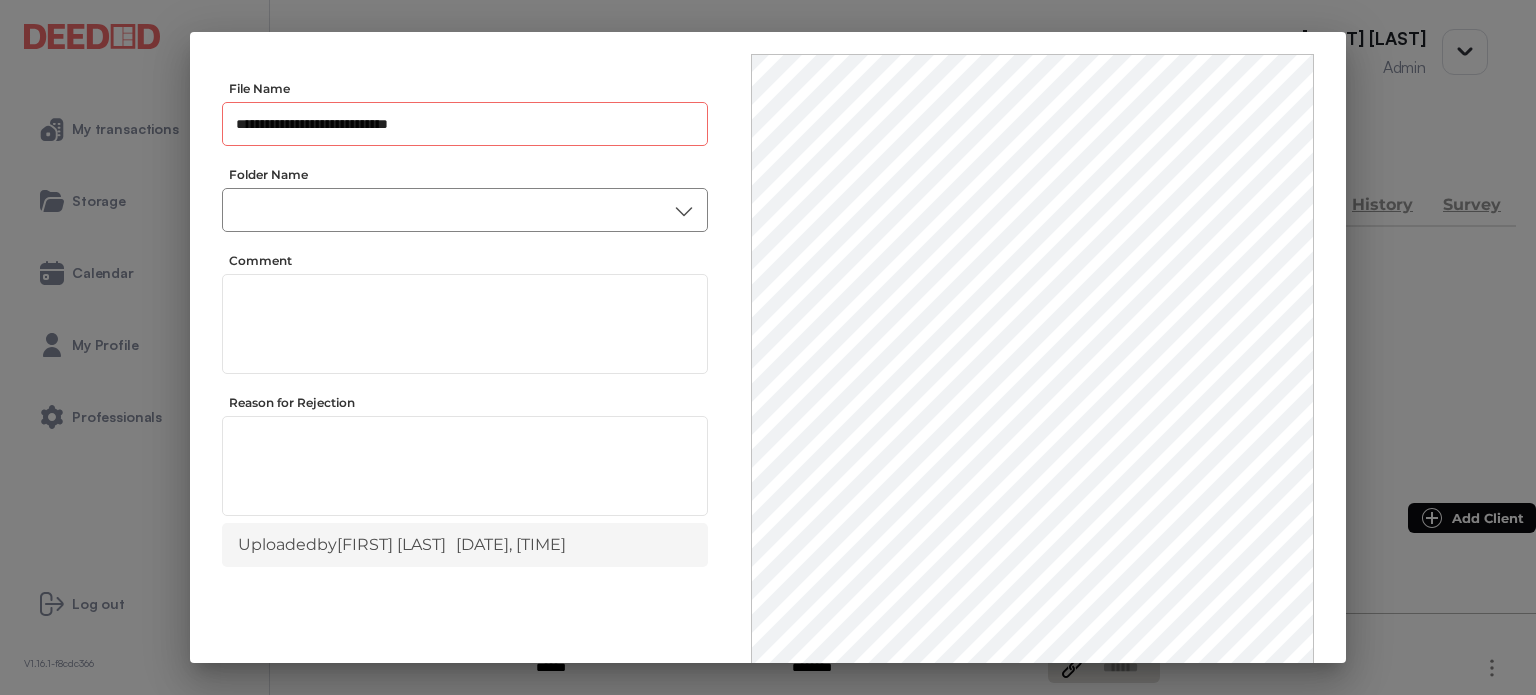 type on "**********" 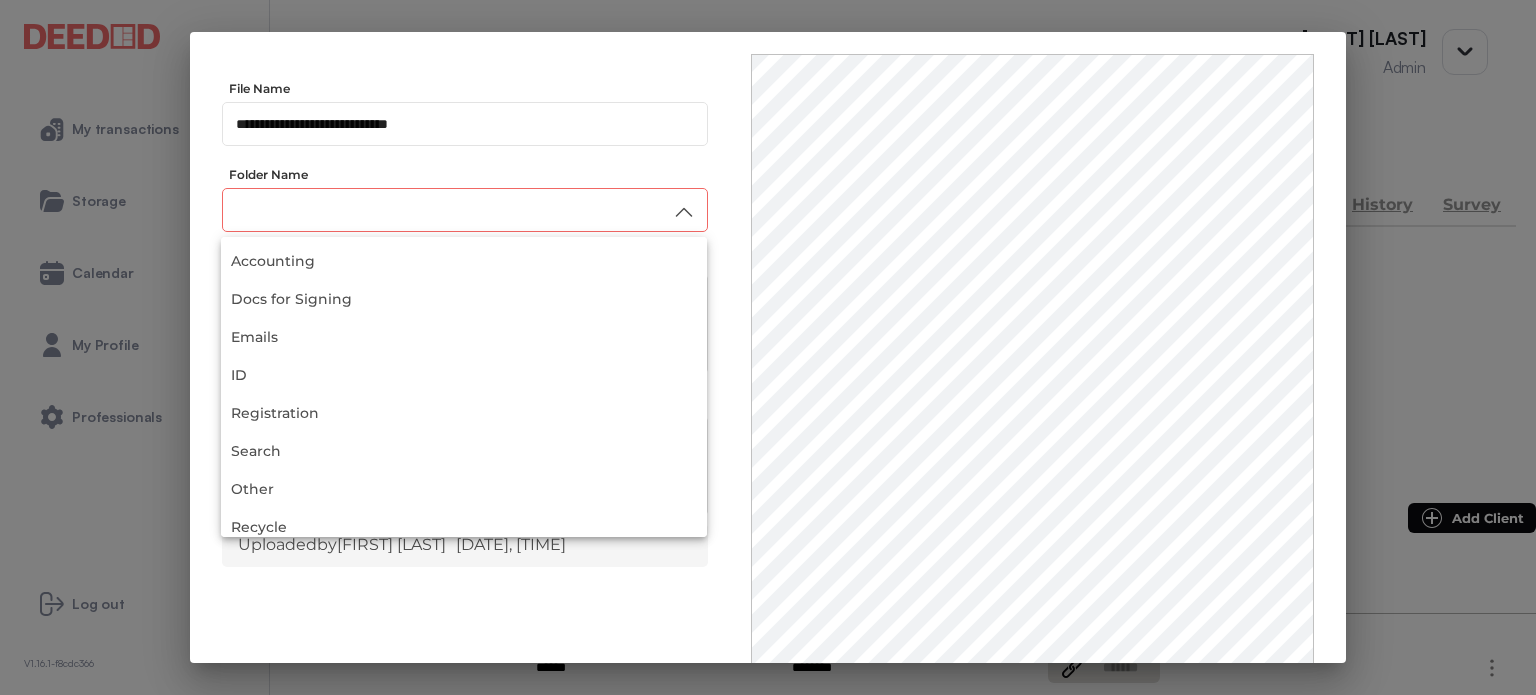 click at bounding box center (465, 210) 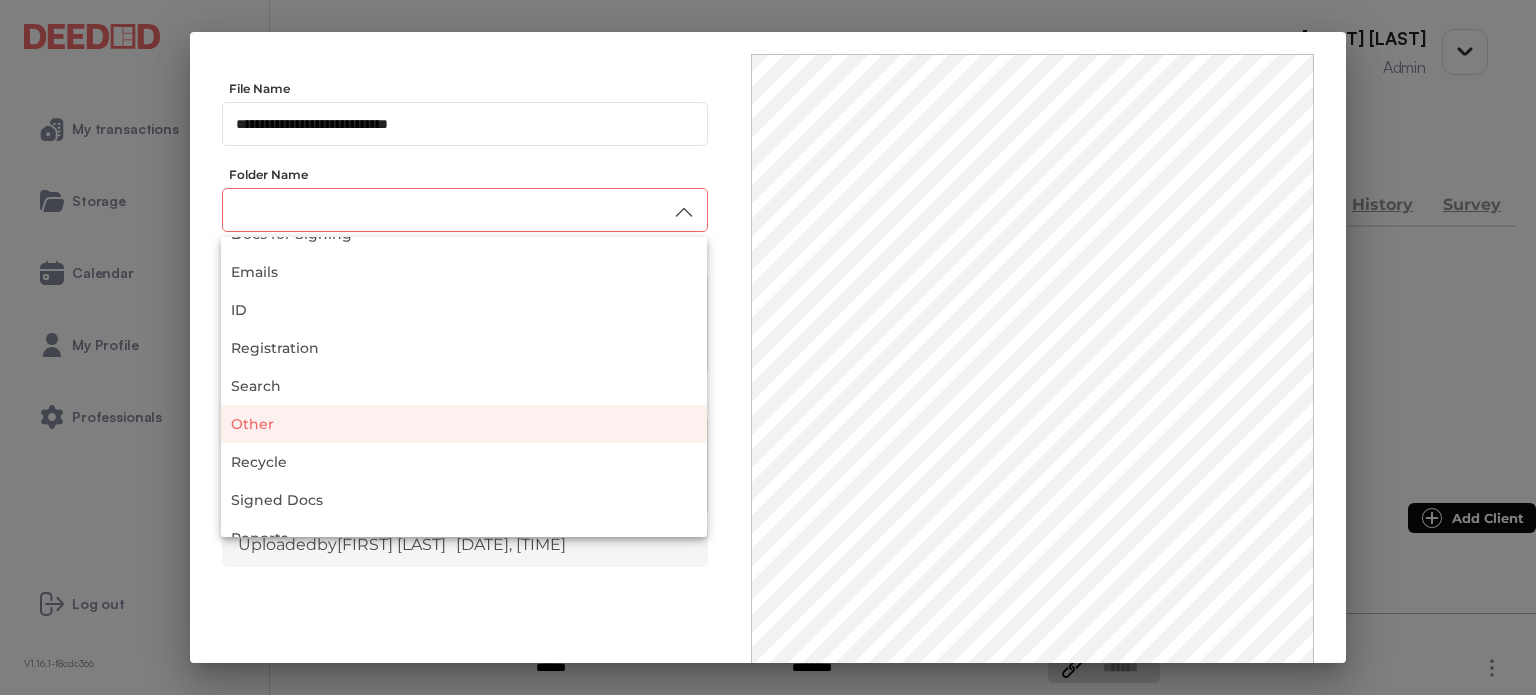 scroll, scrollTop: 100, scrollLeft: 0, axis: vertical 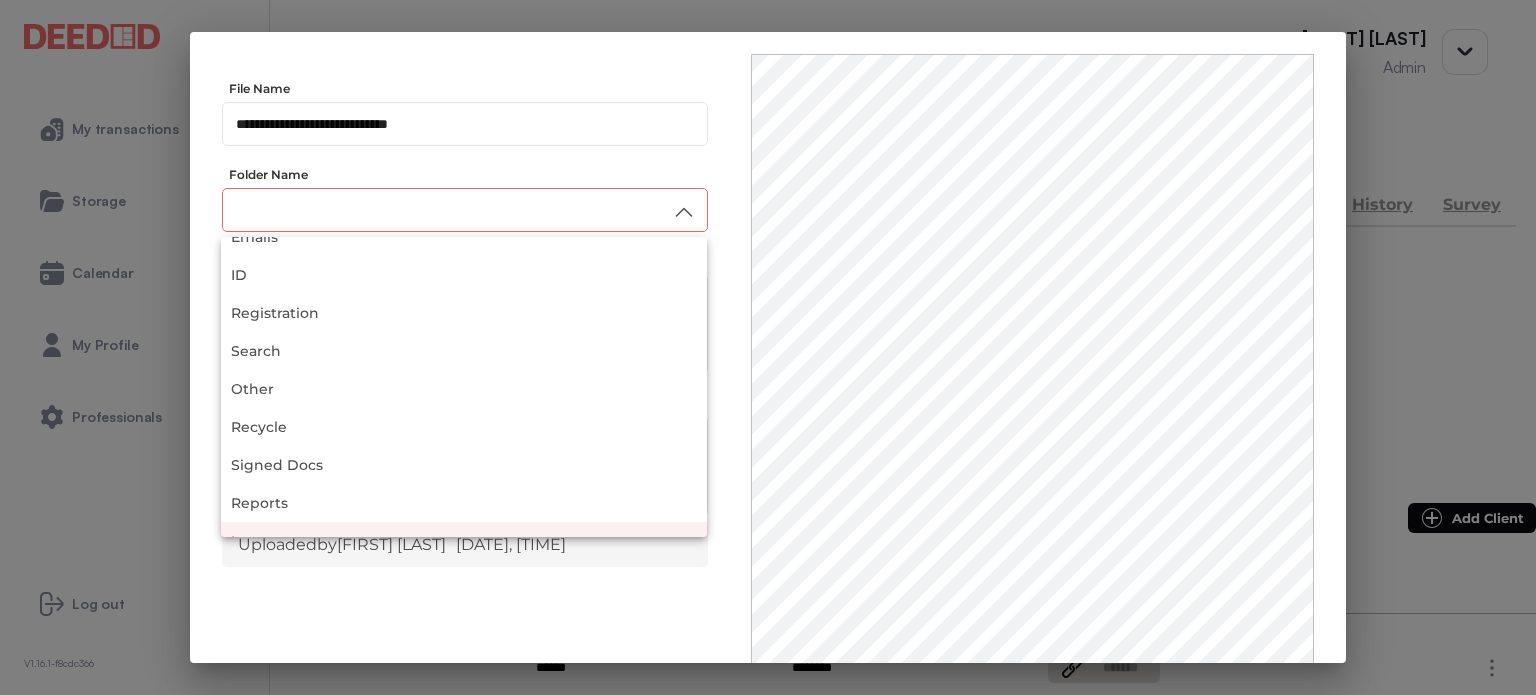 click on "Insurance" at bounding box center (464, 541) 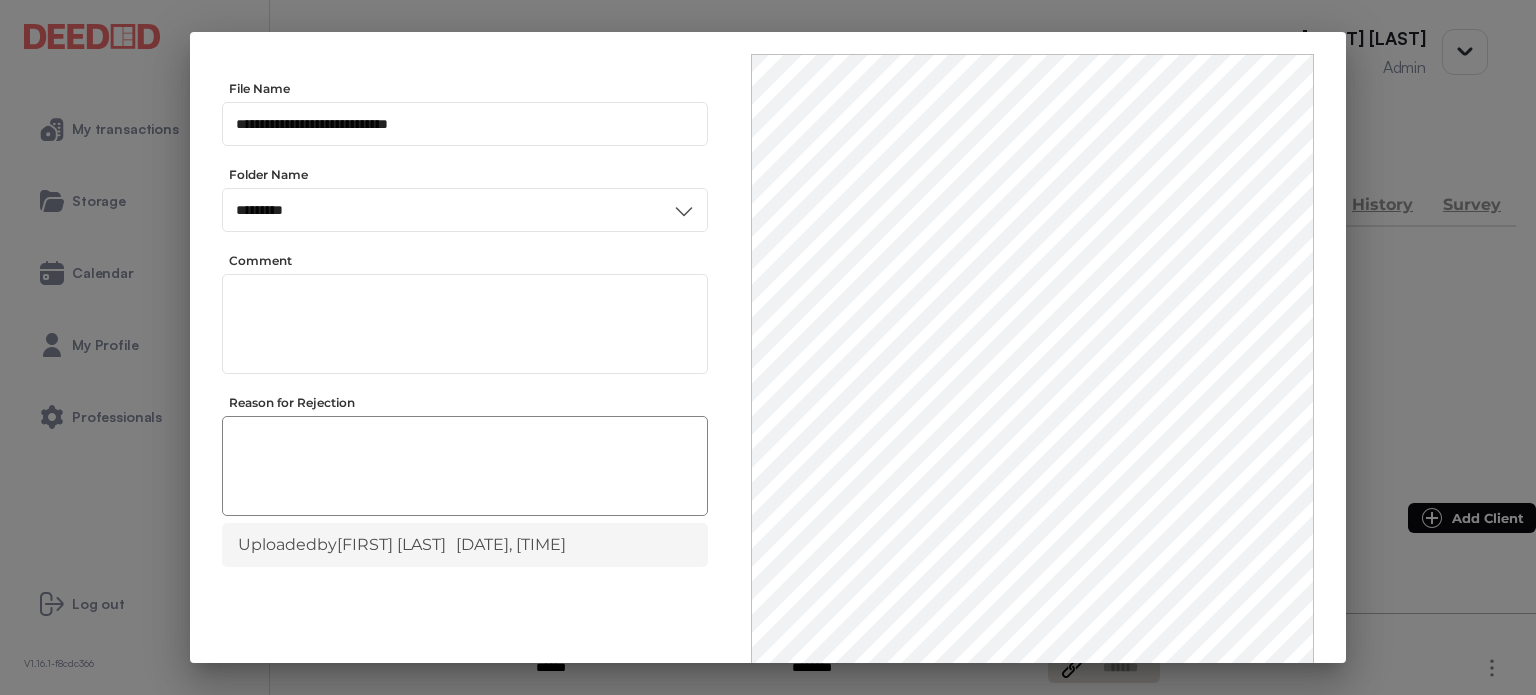 scroll, scrollTop: 0, scrollLeft: 0, axis: both 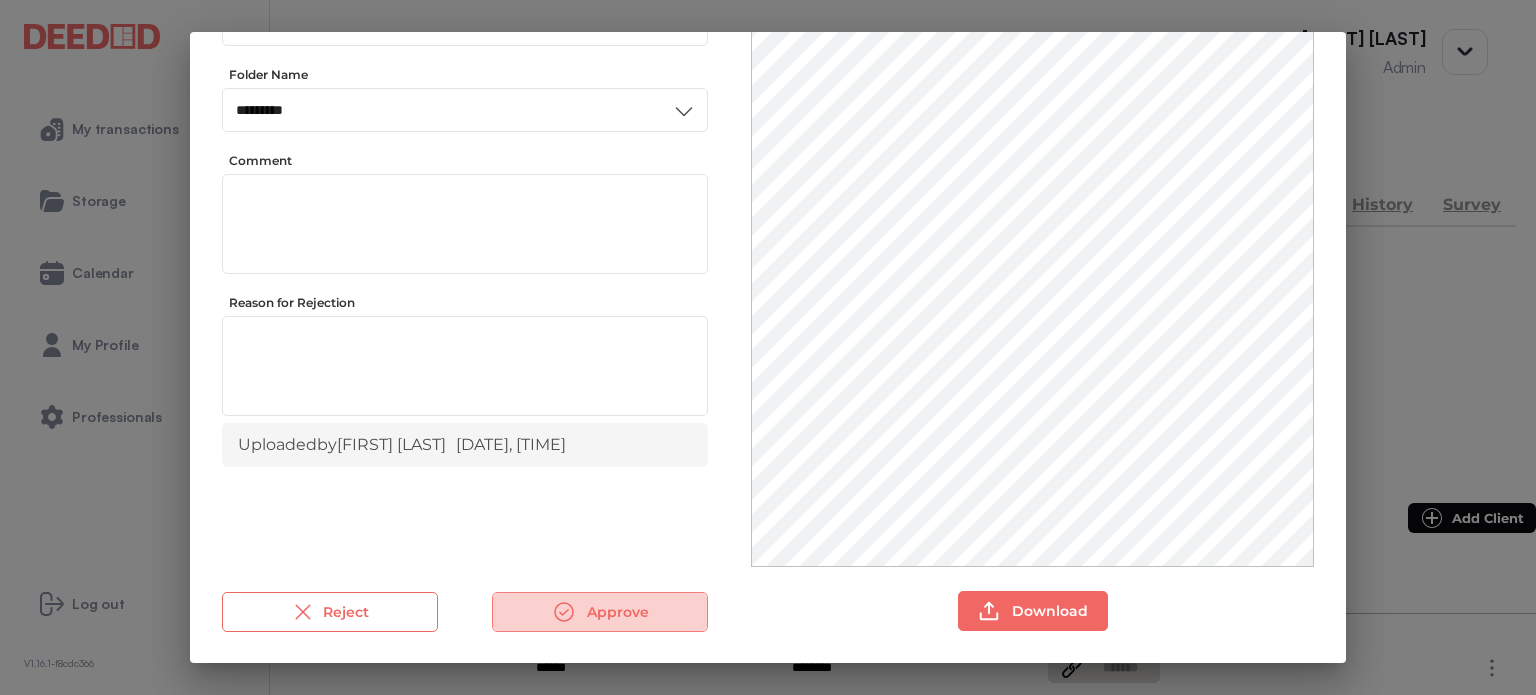 click on "Approve" at bounding box center (600, 612) 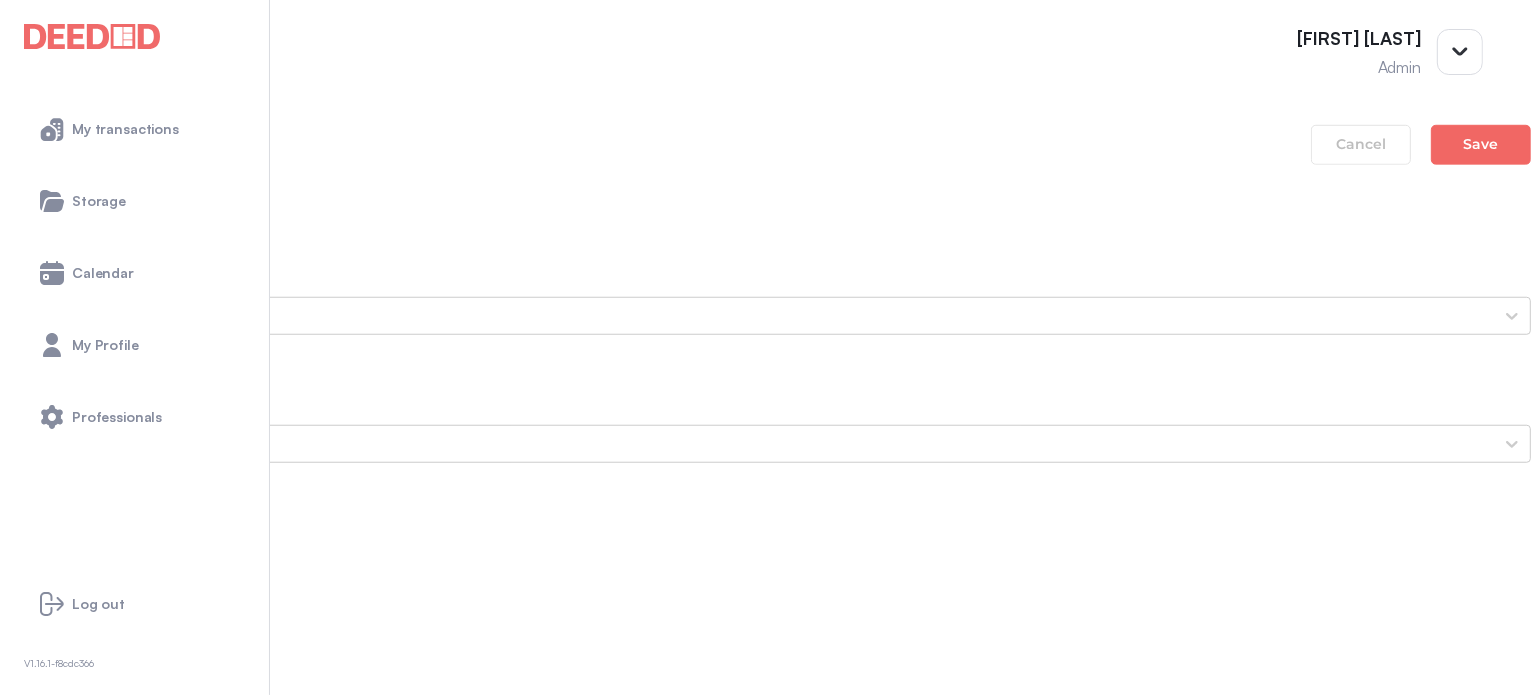 scroll, scrollTop: 1500, scrollLeft: 0, axis: vertical 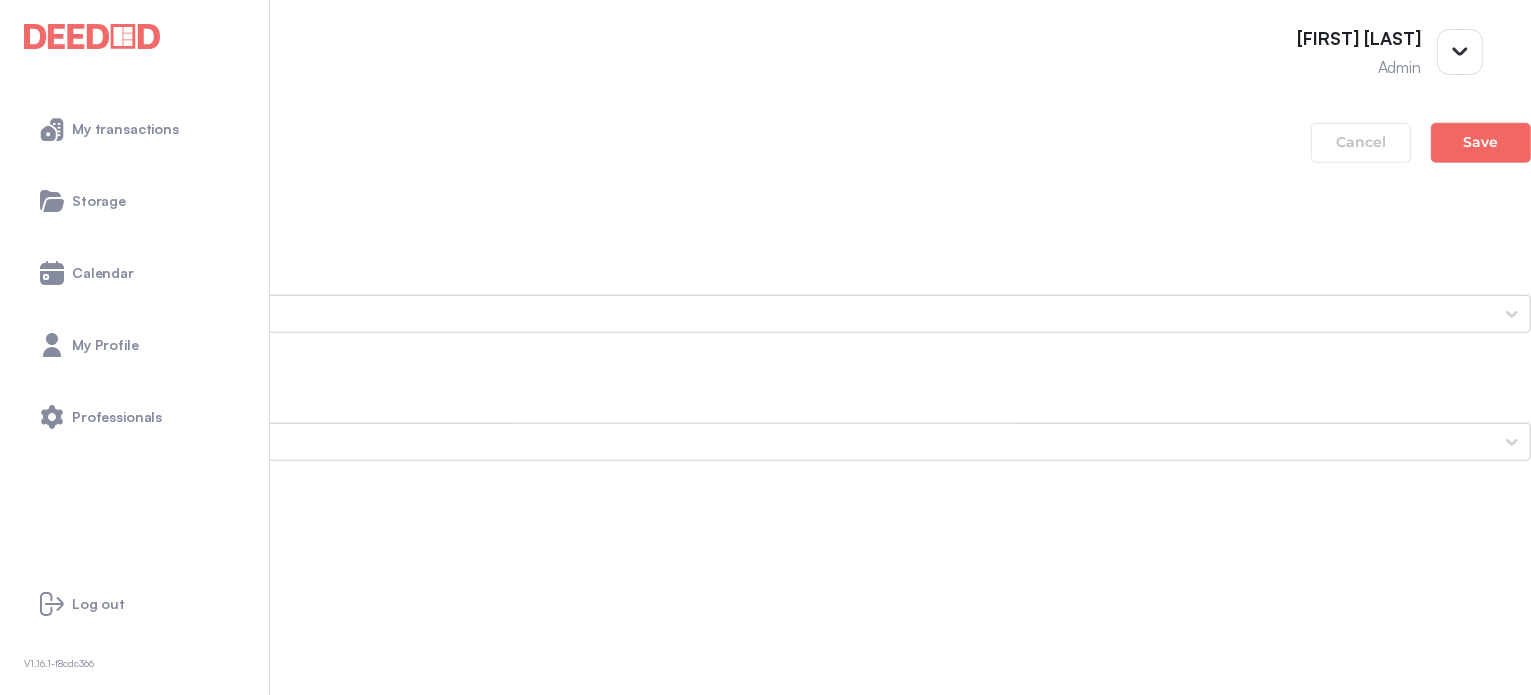 click on "Christopher's Photo ID (Front Side)" at bounding box center [765, 1522] 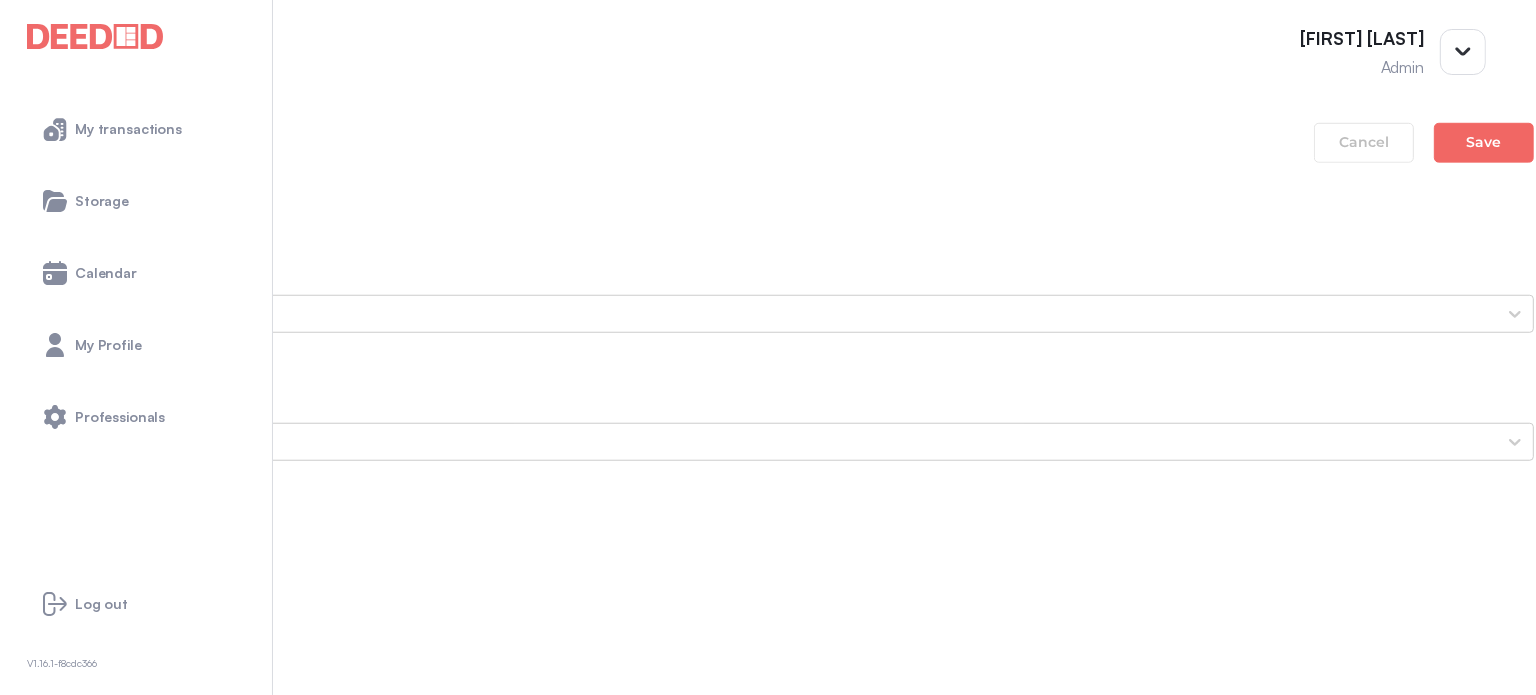 scroll, scrollTop: 0, scrollLeft: 0, axis: both 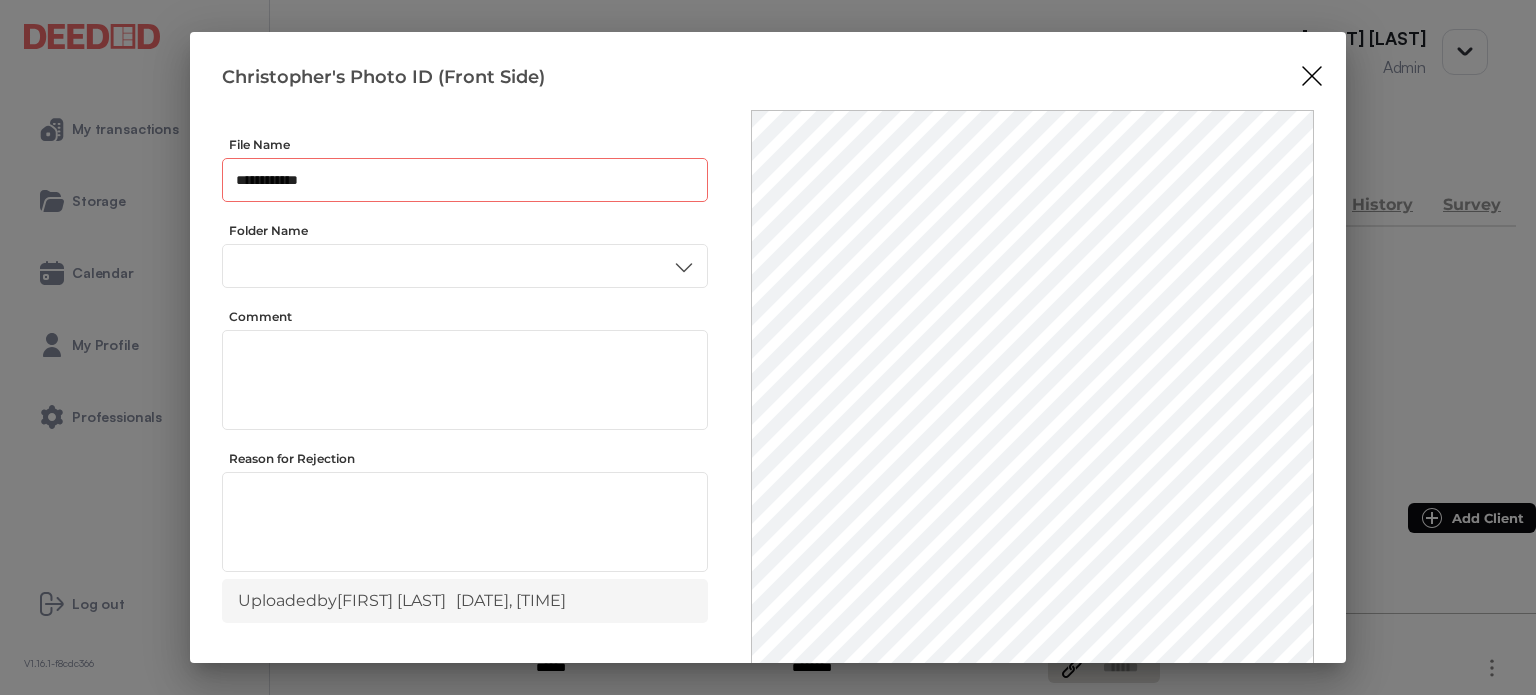 click on "**********" at bounding box center [465, 180] 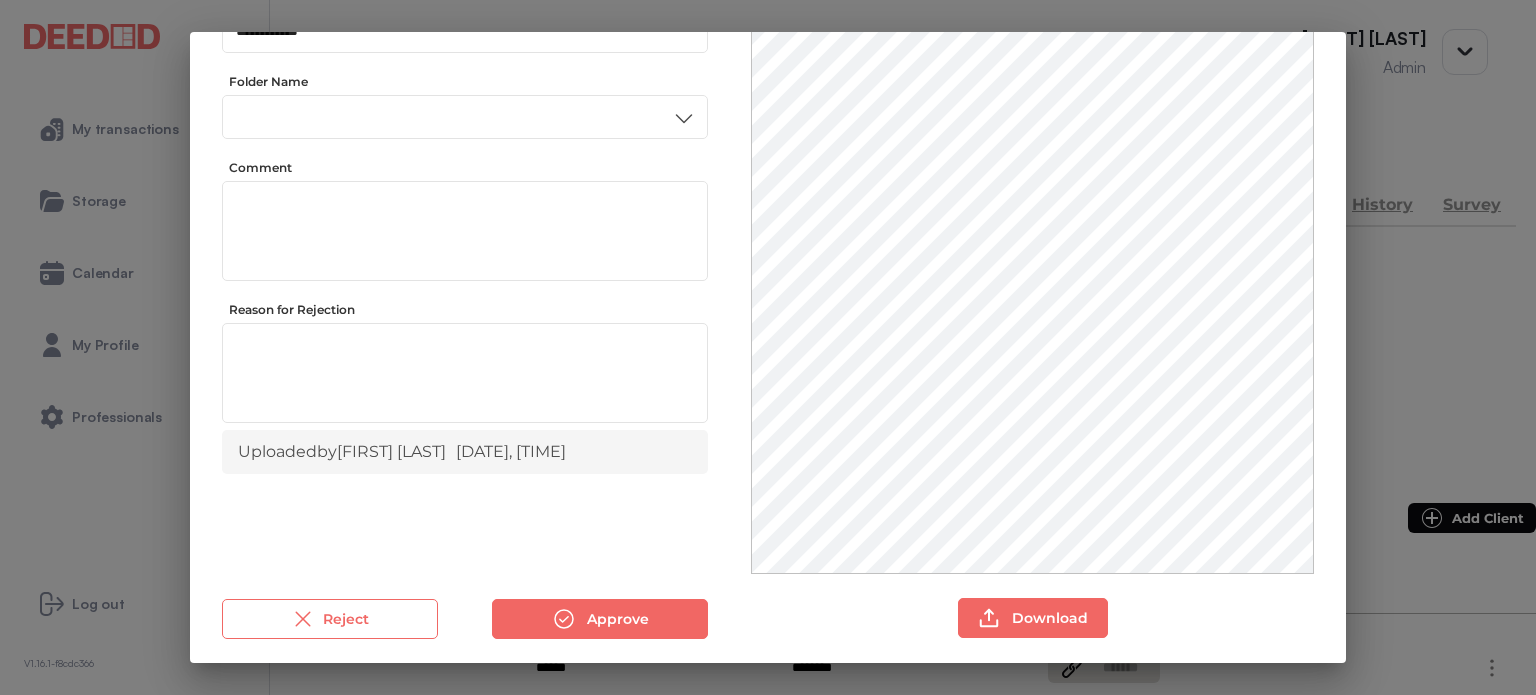scroll, scrollTop: 156, scrollLeft: 0, axis: vertical 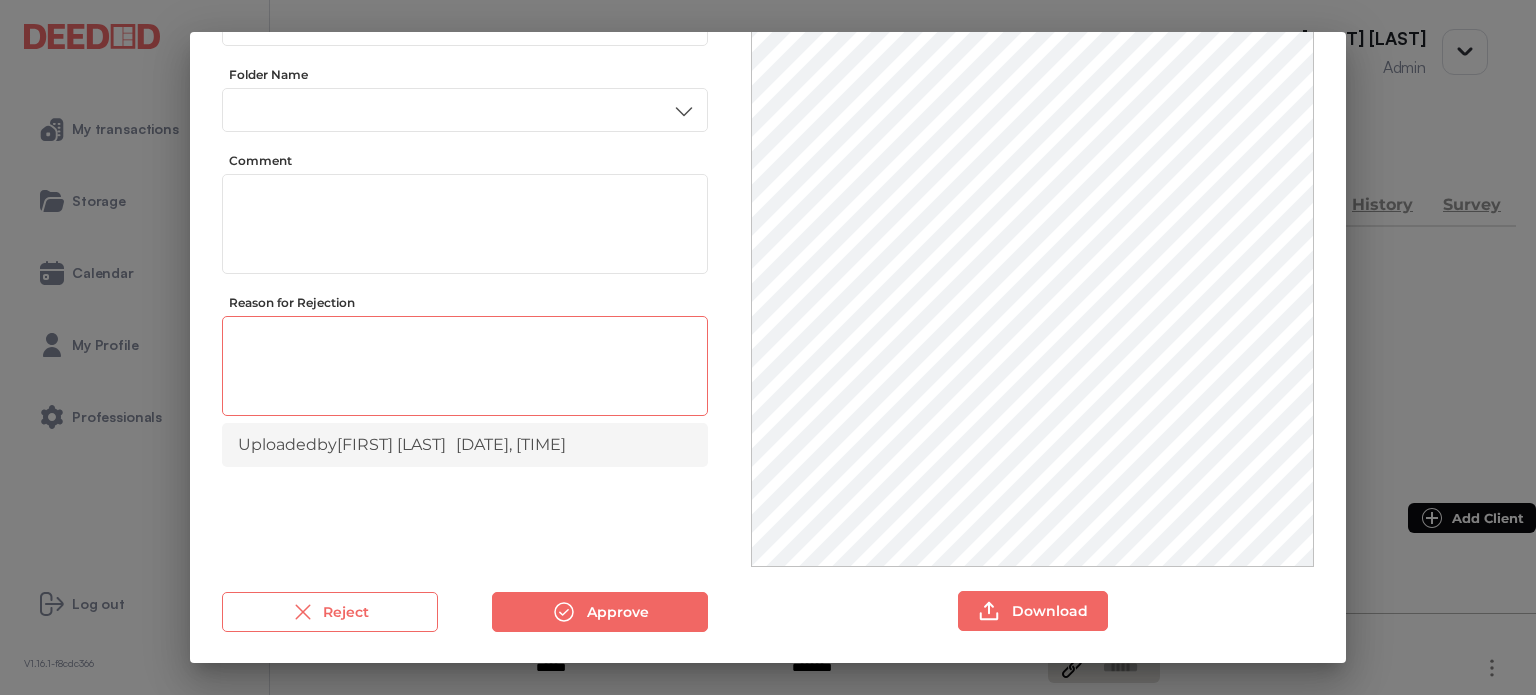 click at bounding box center (465, 369) 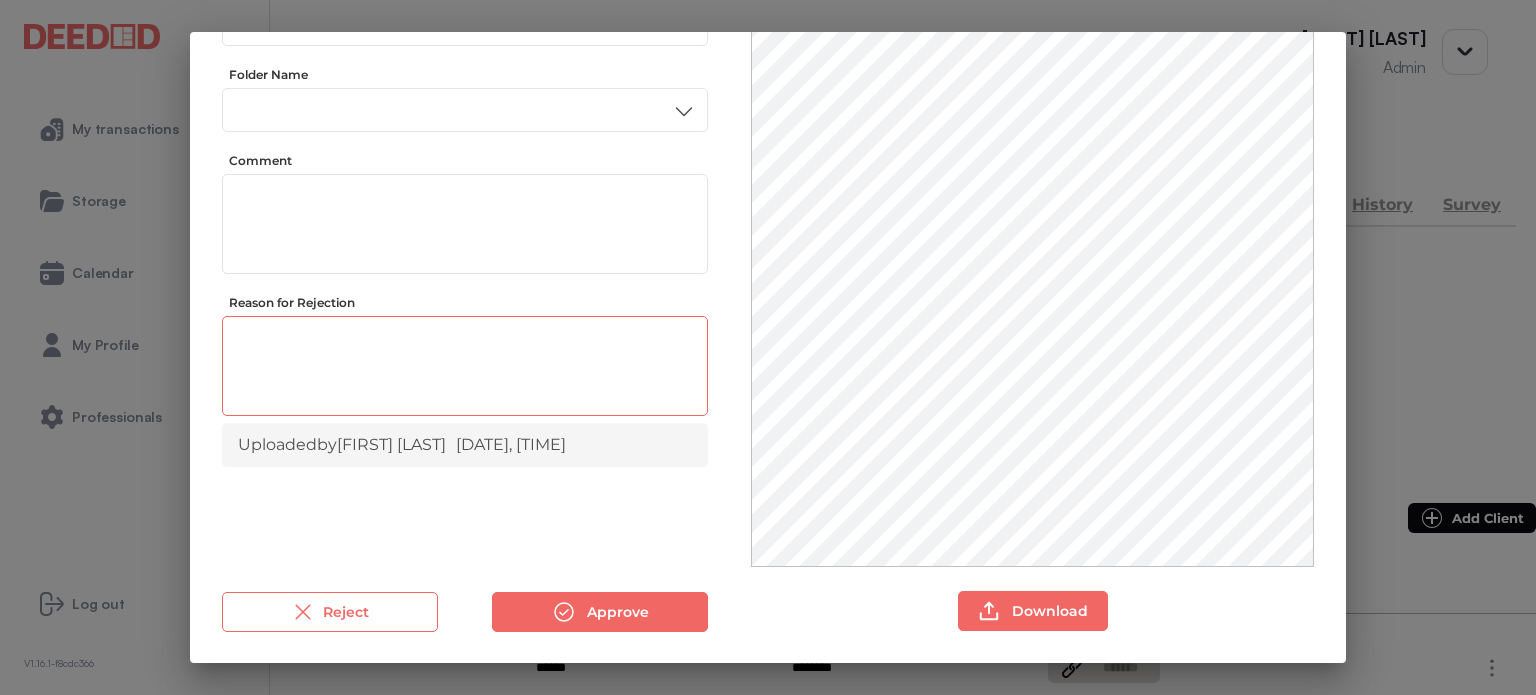 click on "* ​" at bounding box center (465, 366) 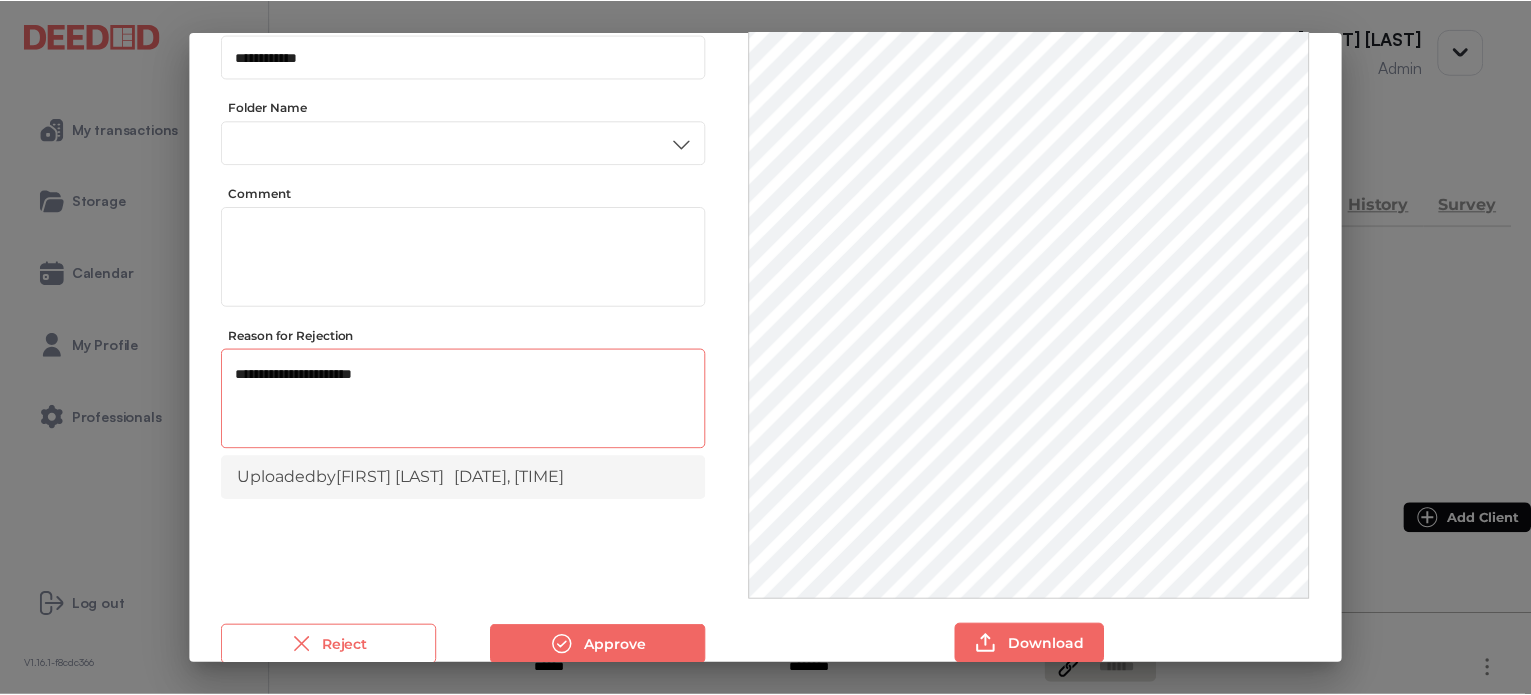 scroll, scrollTop: 156, scrollLeft: 0, axis: vertical 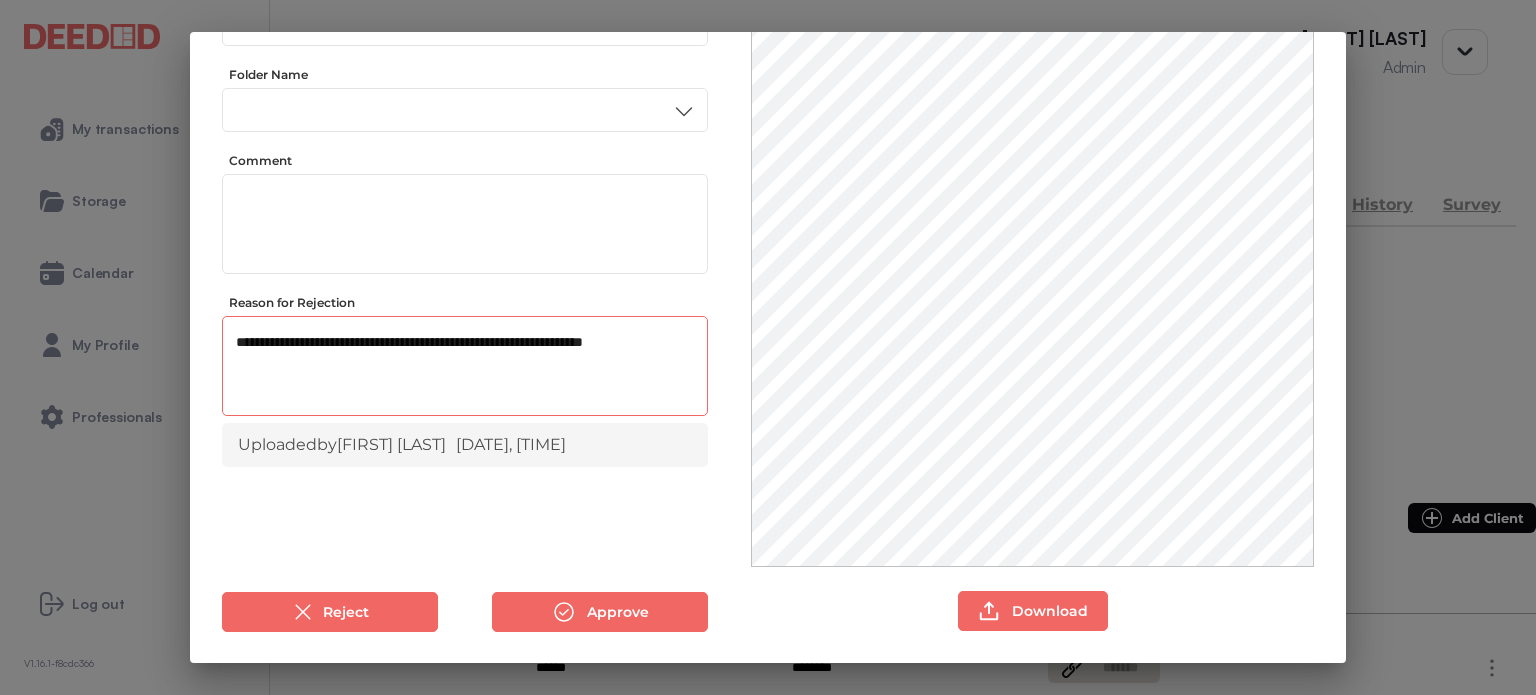 type on "**********" 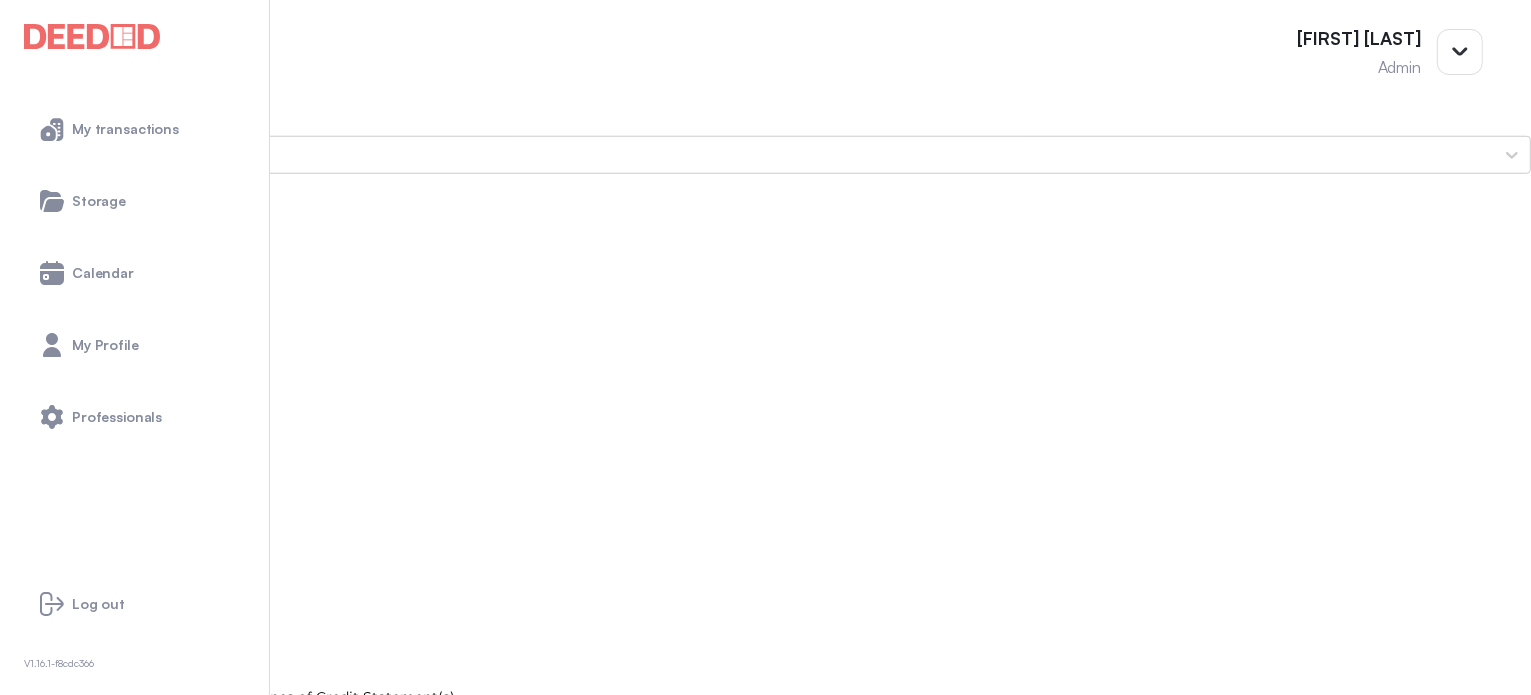 scroll, scrollTop: 1800, scrollLeft: 0, axis: vertical 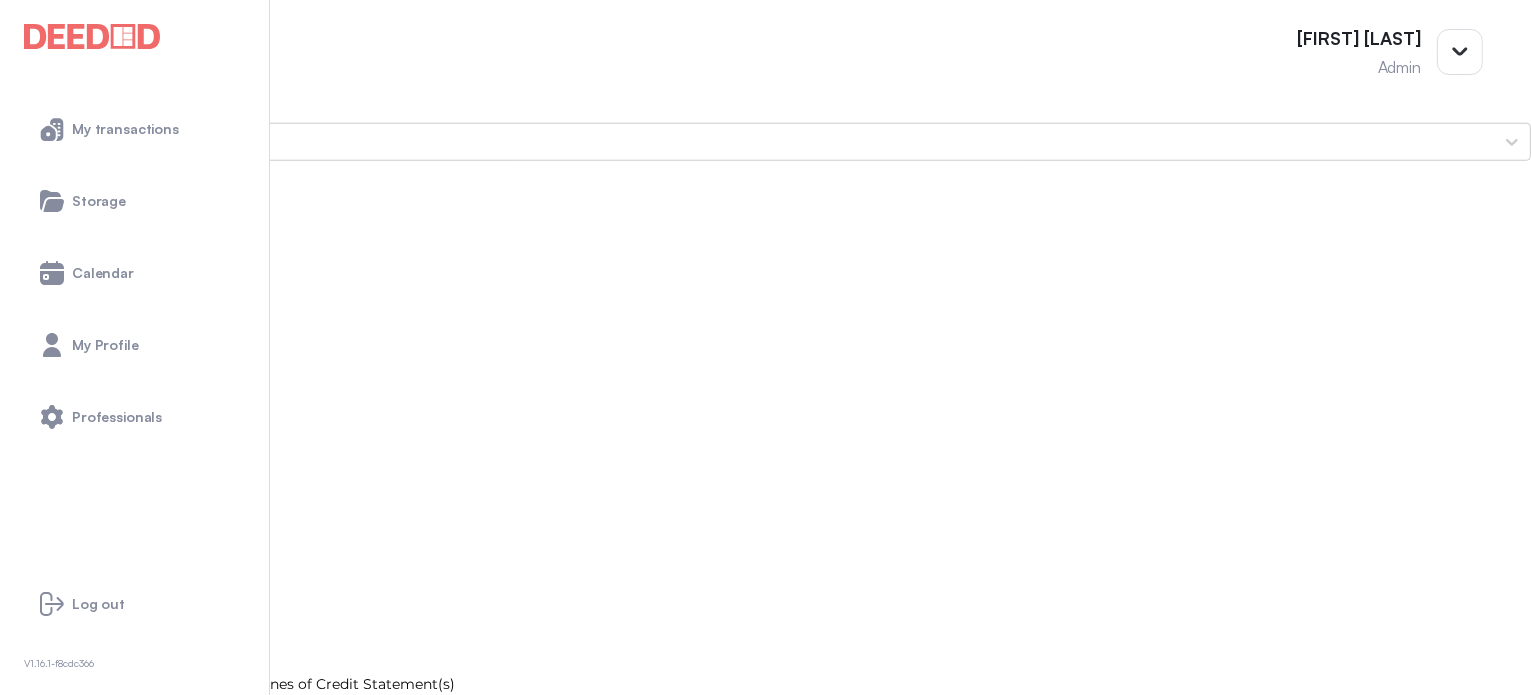 click on "Christopher's Photo ID (Back Side)" at bounding box center [765, 1222] 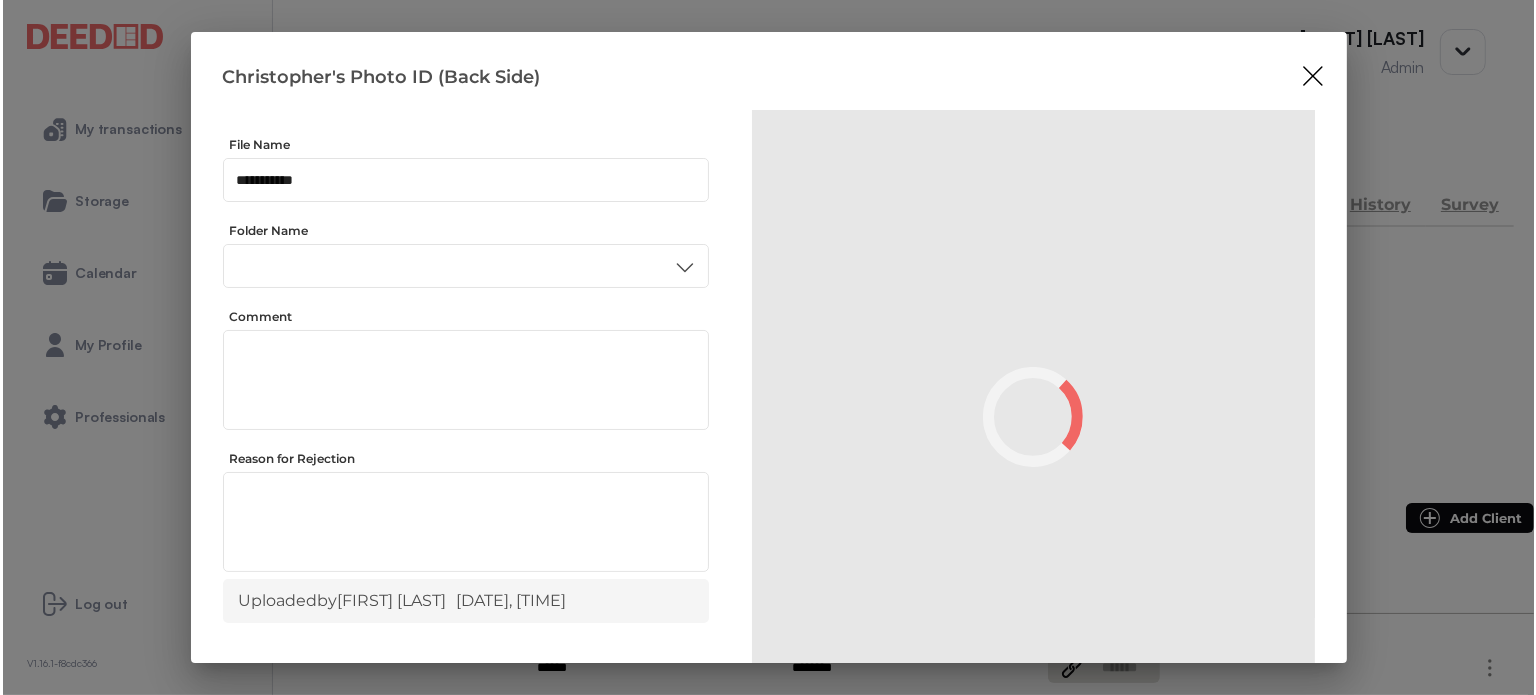 scroll, scrollTop: 0, scrollLeft: 0, axis: both 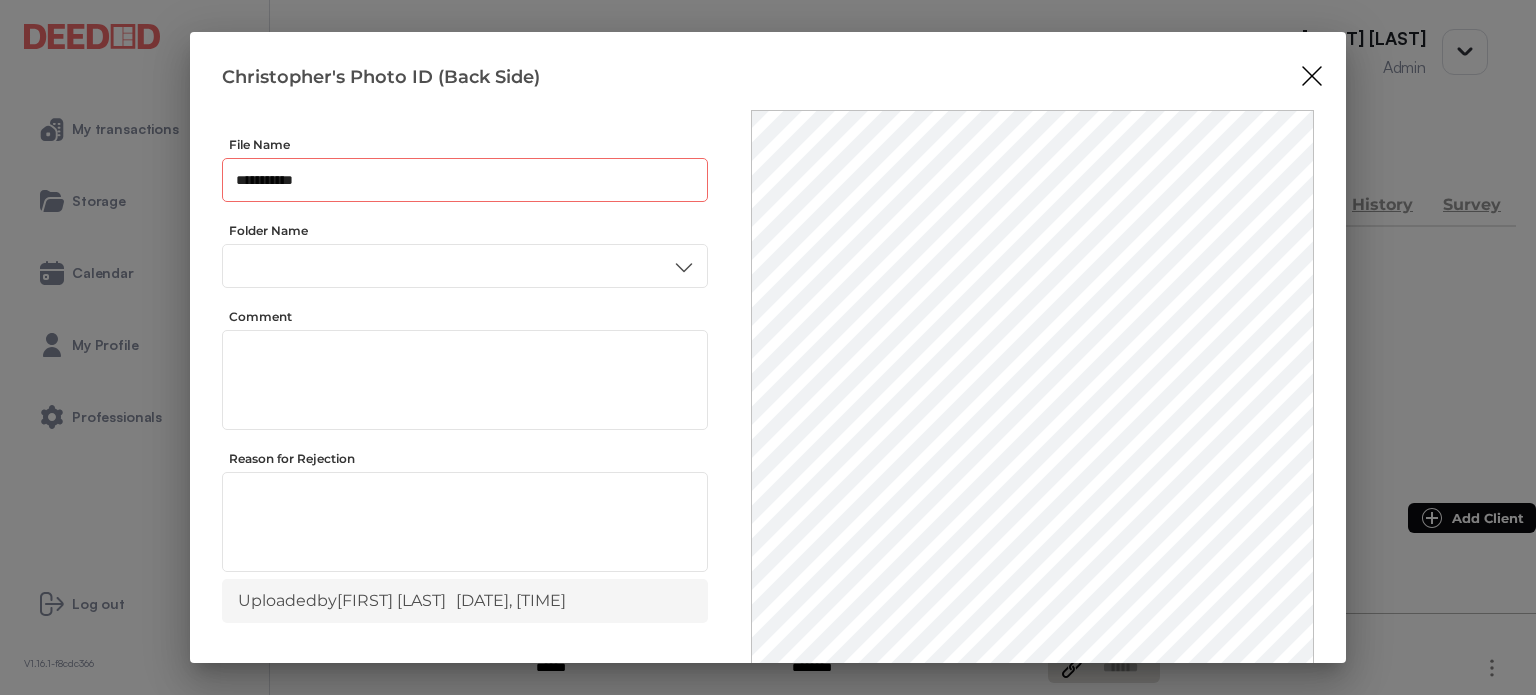 click on "**********" at bounding box center (465, 180) 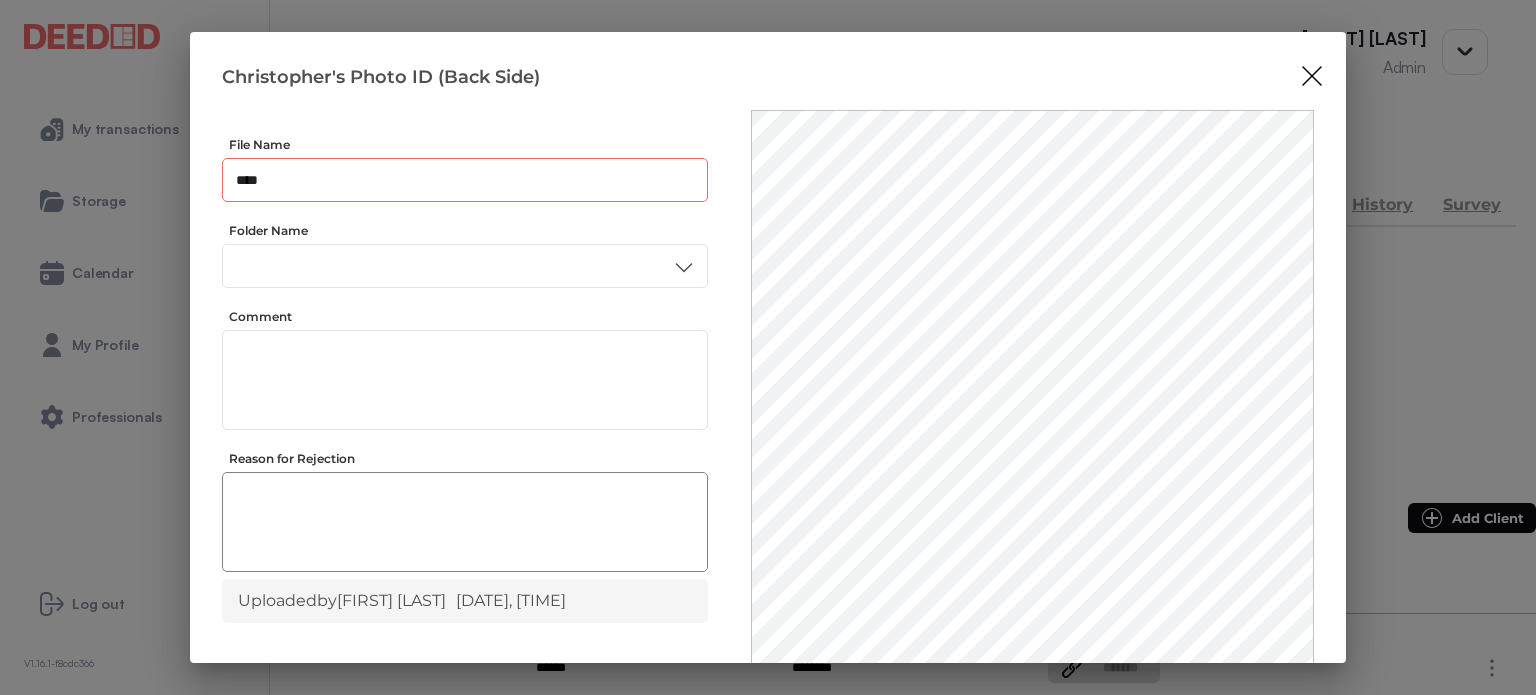 type on "****" 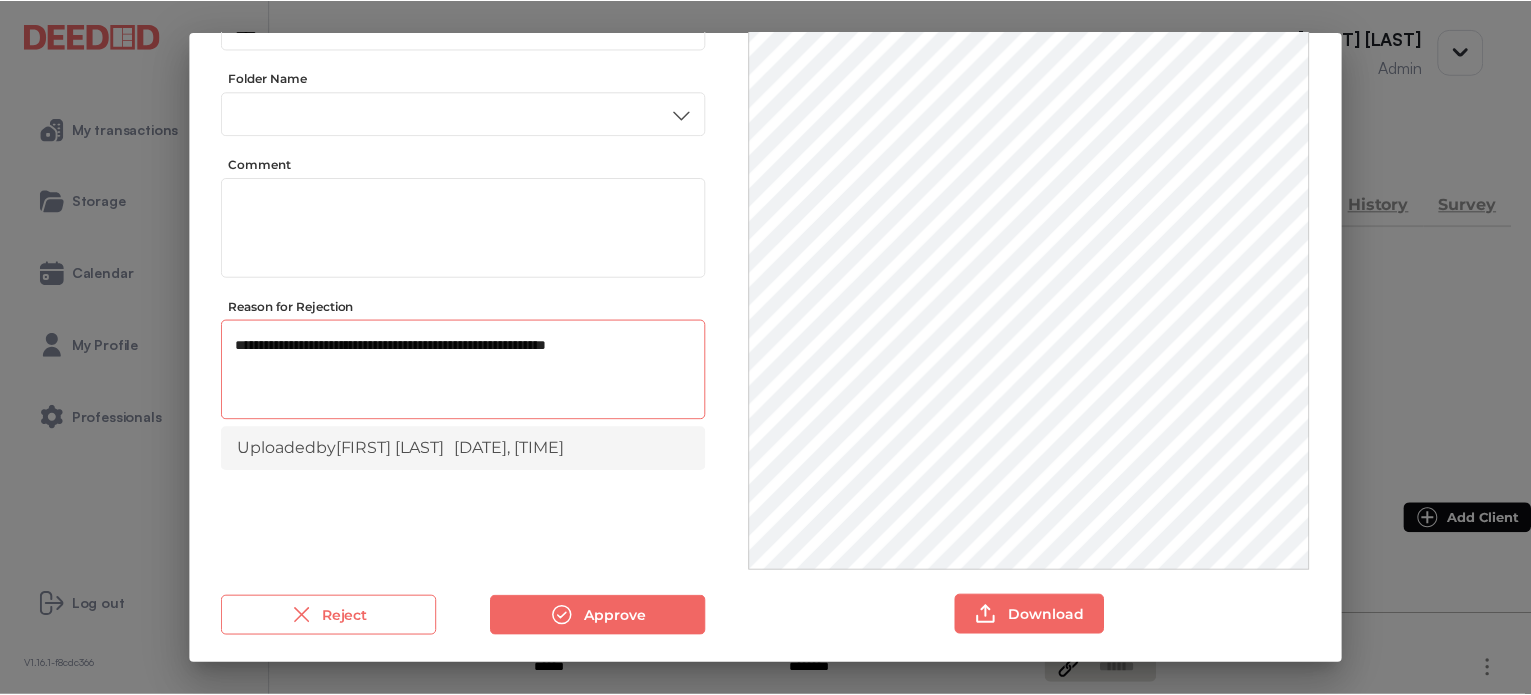 scroll, scrollTop: 156, scrollLeft: 0, axis: vertical 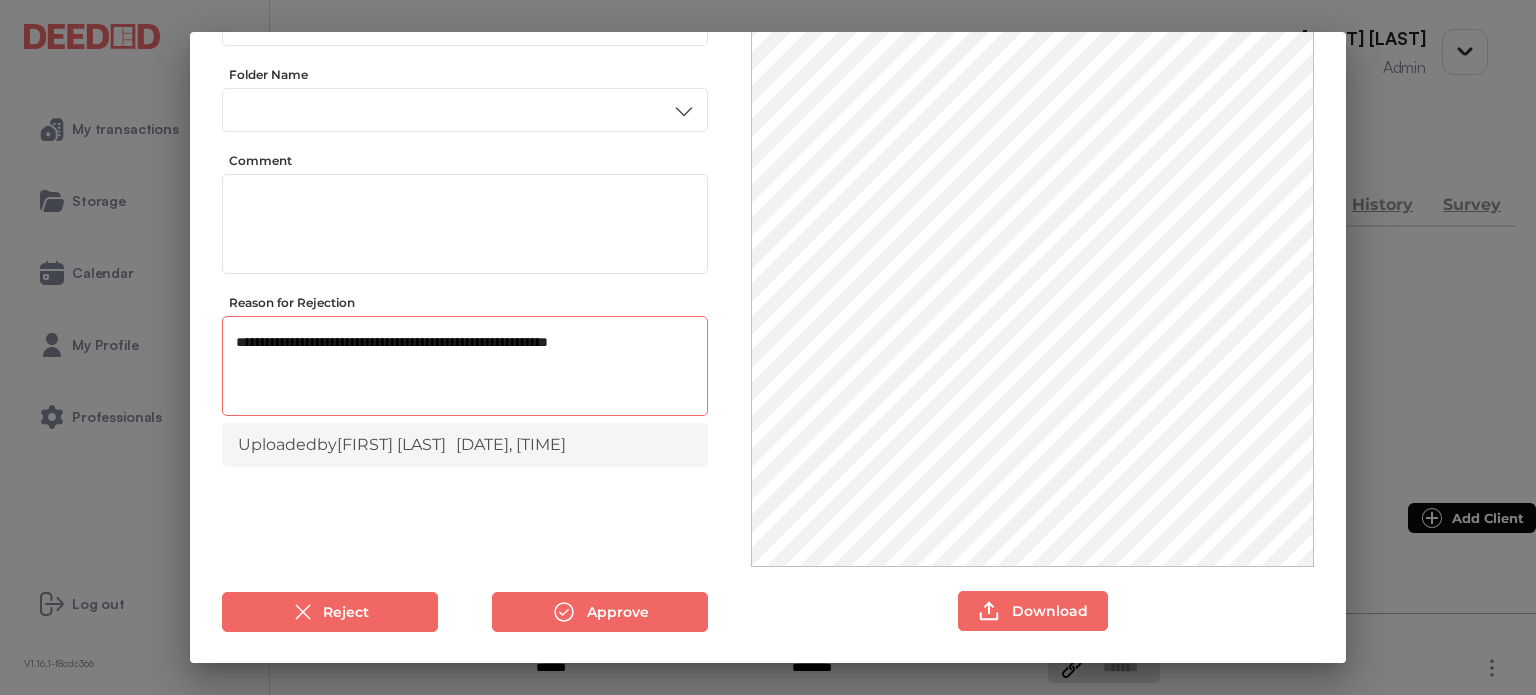 type on "**********" 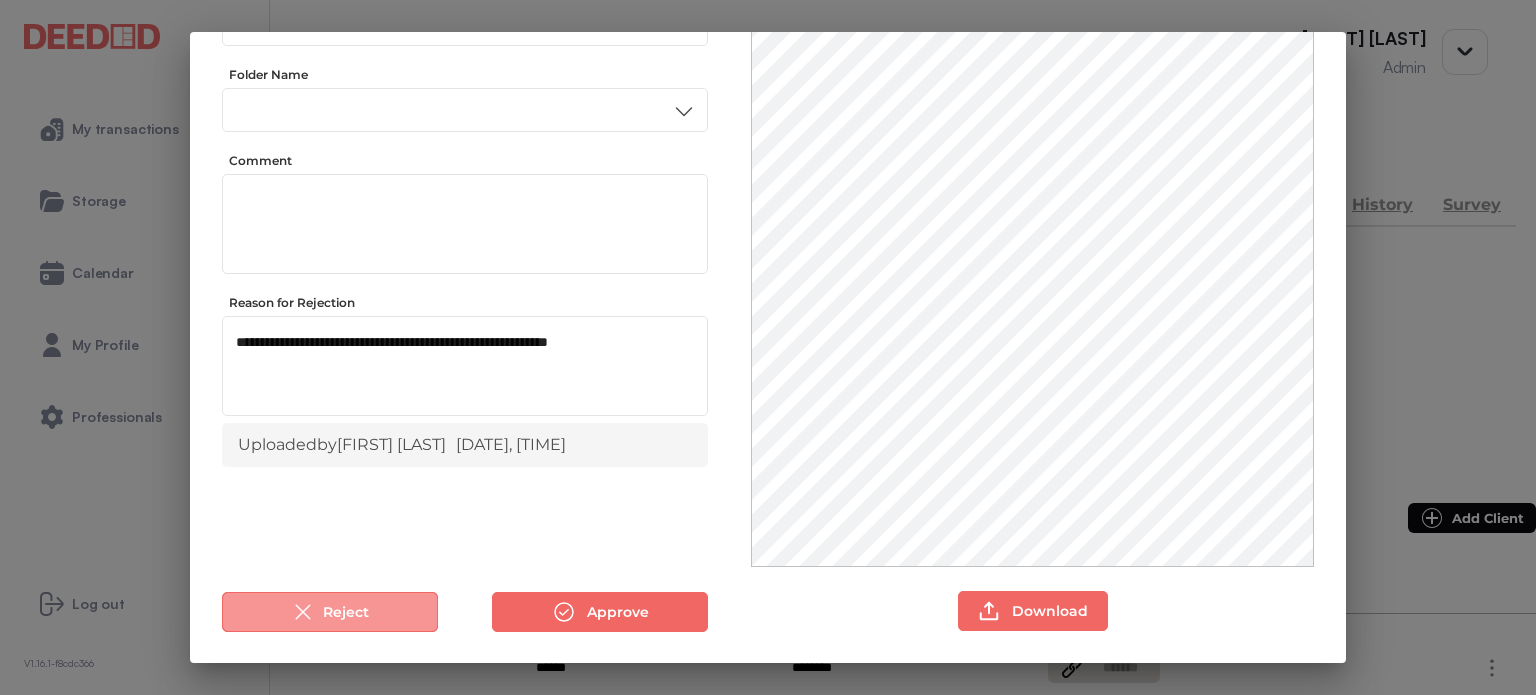 click on "Reject" at bounding box center [330, 612] 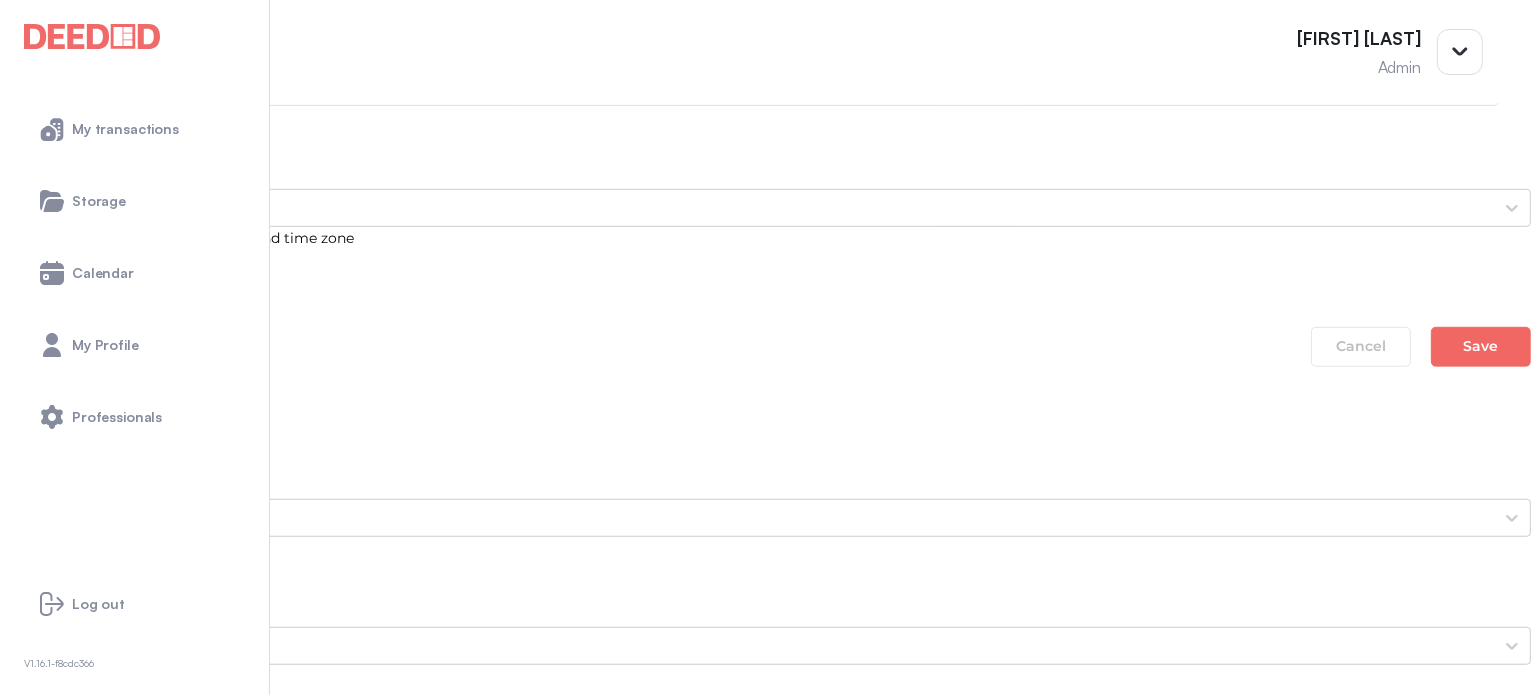 scroll, scrollTop: 1500, scrollLeft: 0, axis: vertical 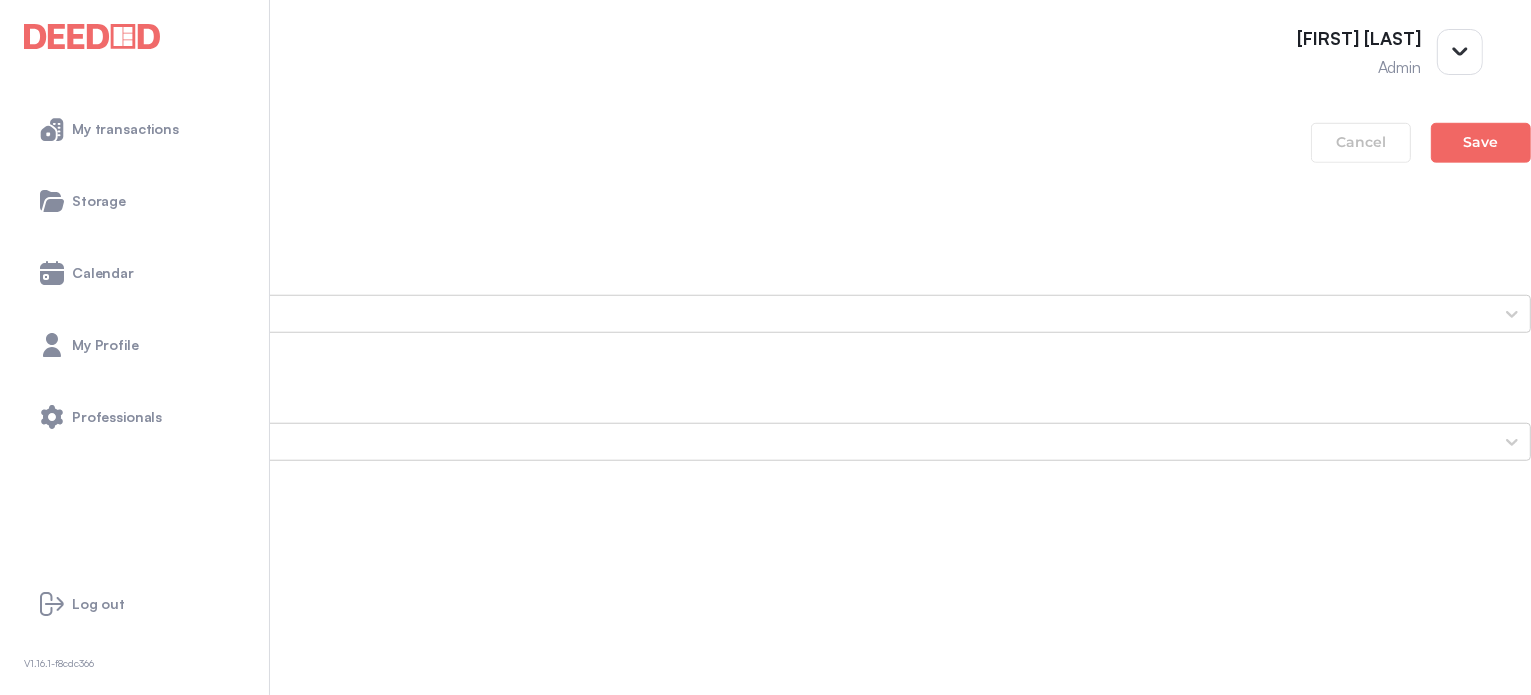 click on "Christopher's Photo ID (Front Side)" at bounding box center (765, 1540) 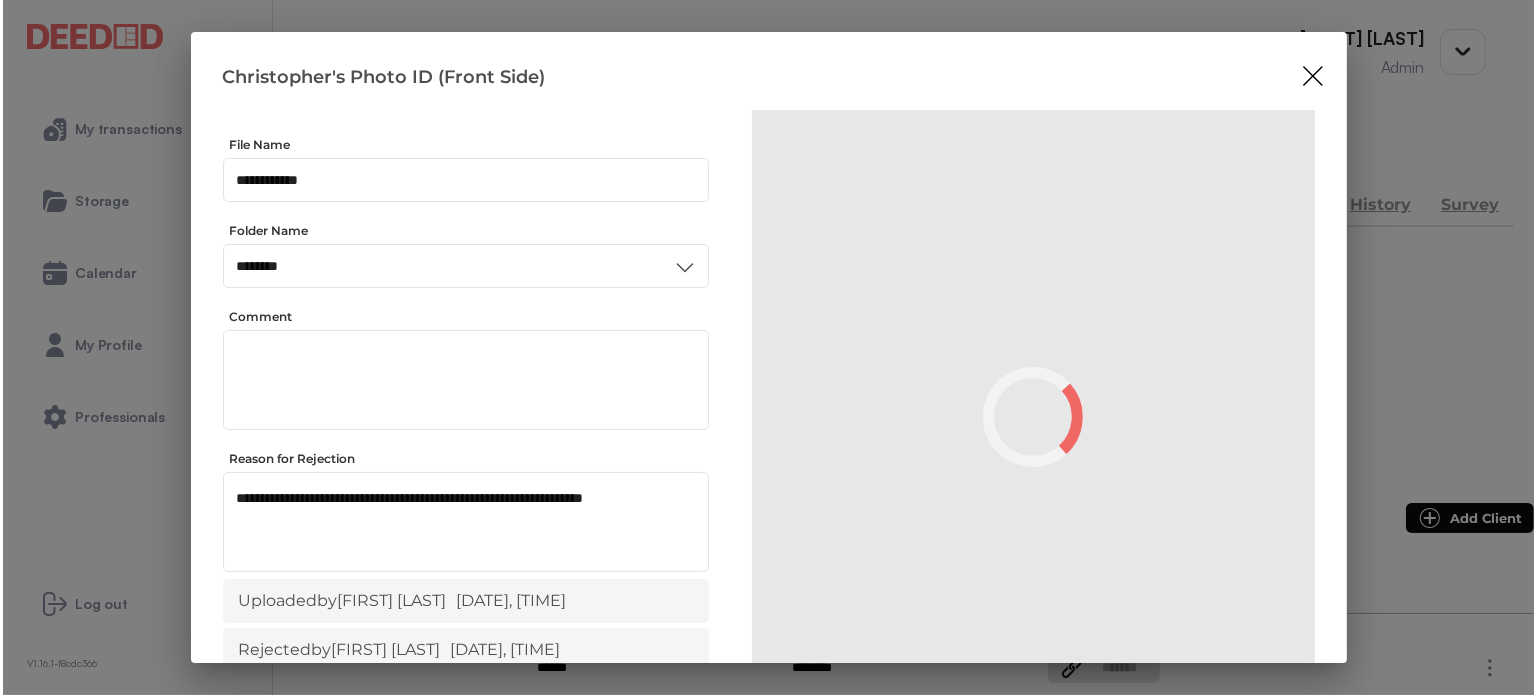 scroll, scrollTop: 0, scrollLeft: 0, axis: both 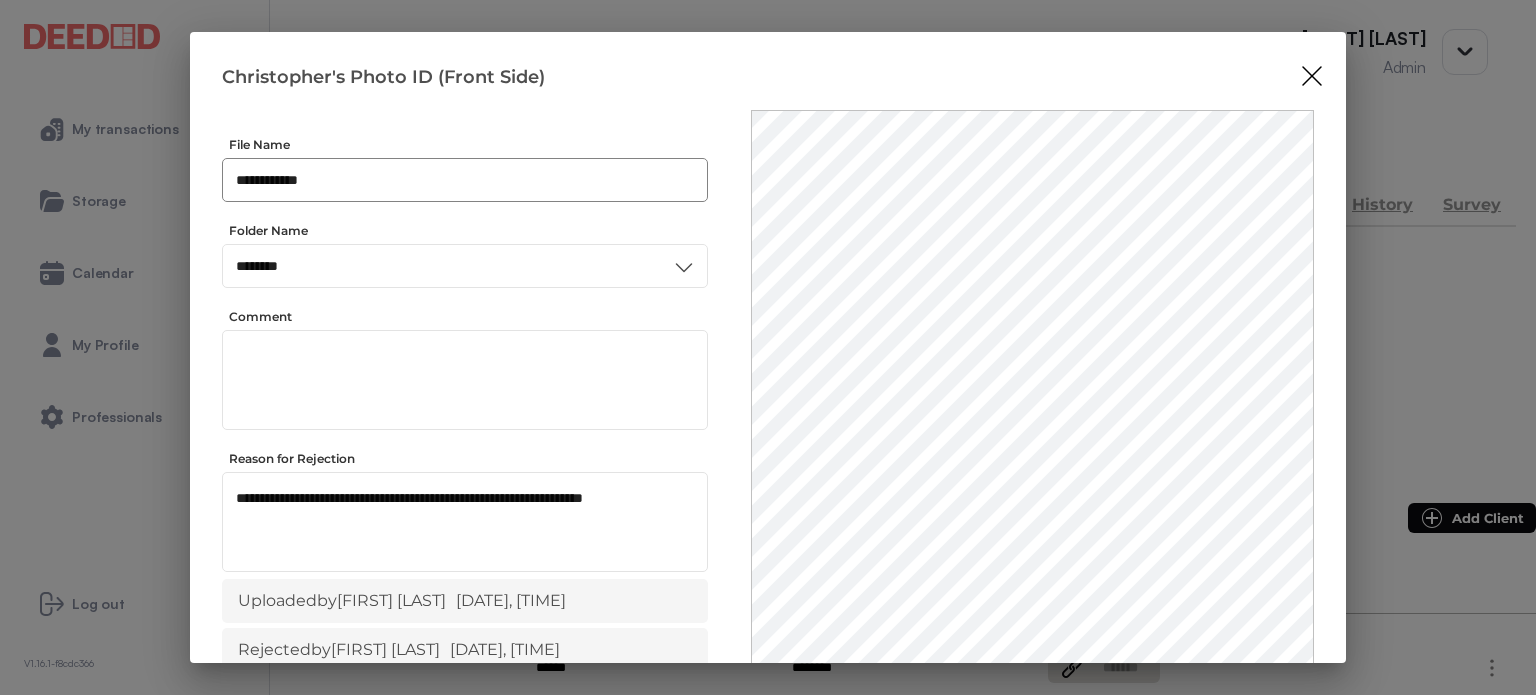click on "**********" at bounding box center [465, 180] 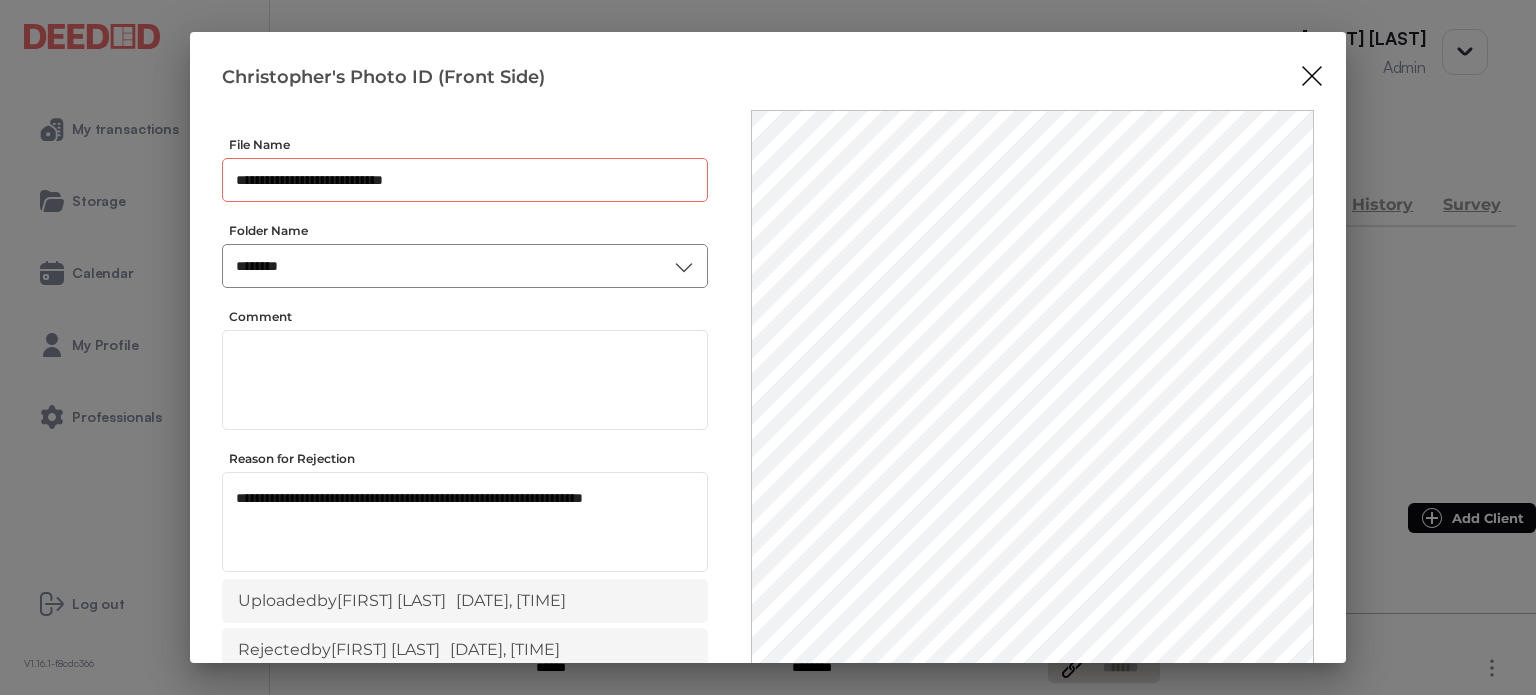 type on "**********" 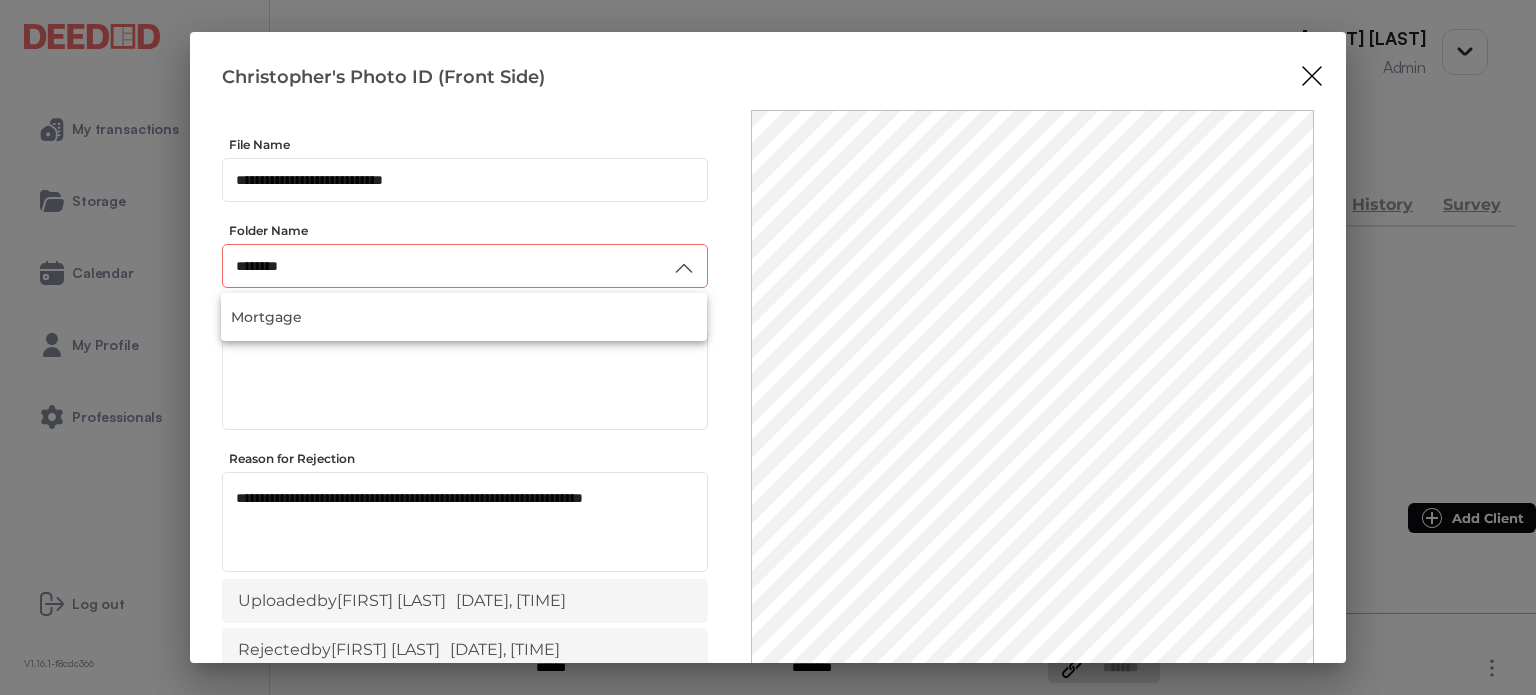 click on "********" at bounding box center (465, 266) 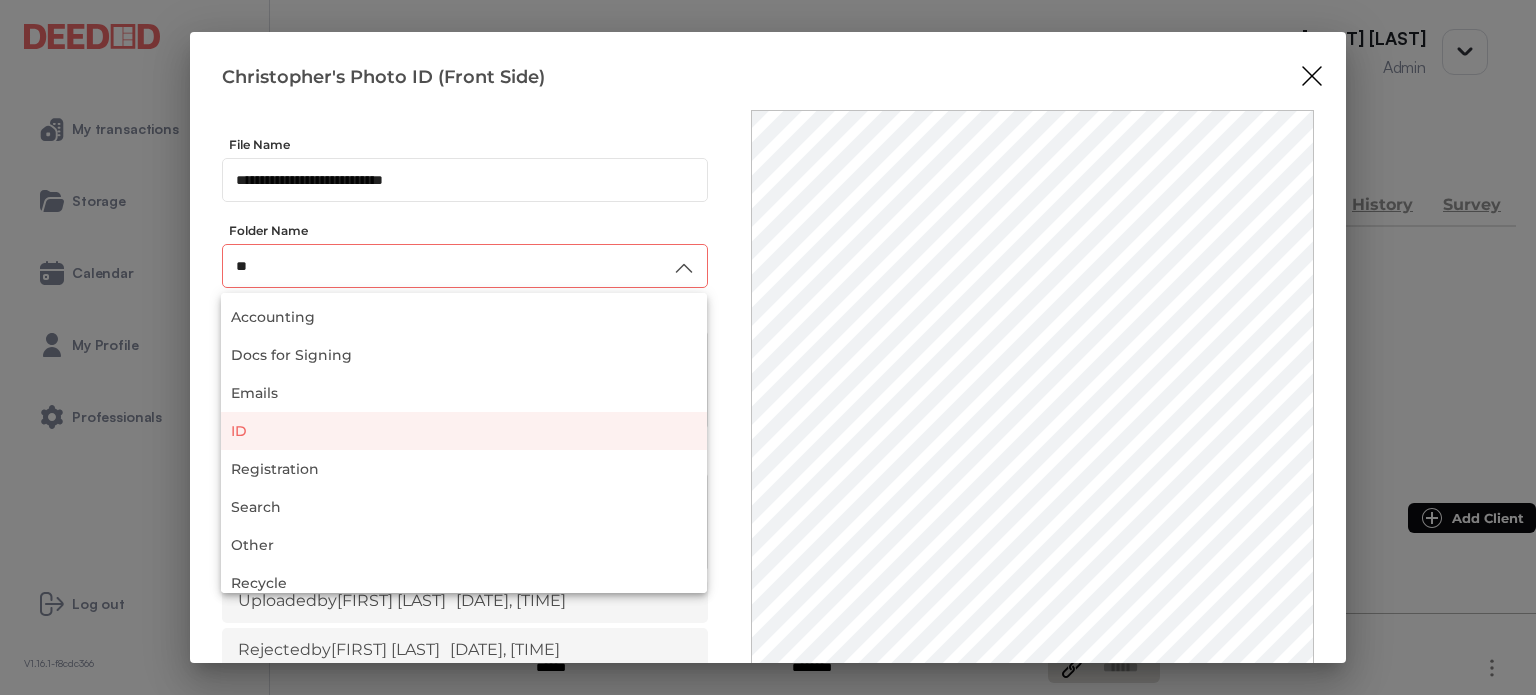 type on "**" 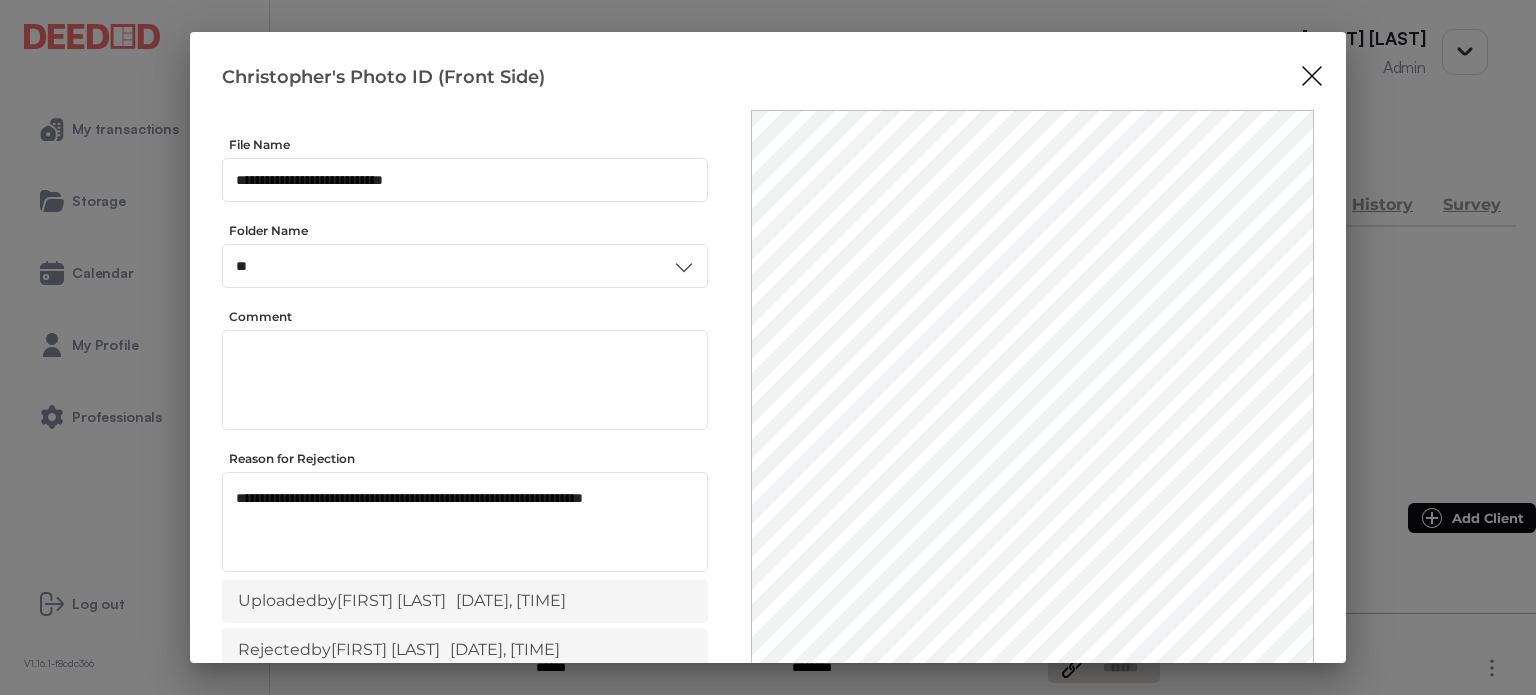 click on "ID" at bounding box center [464, 436] 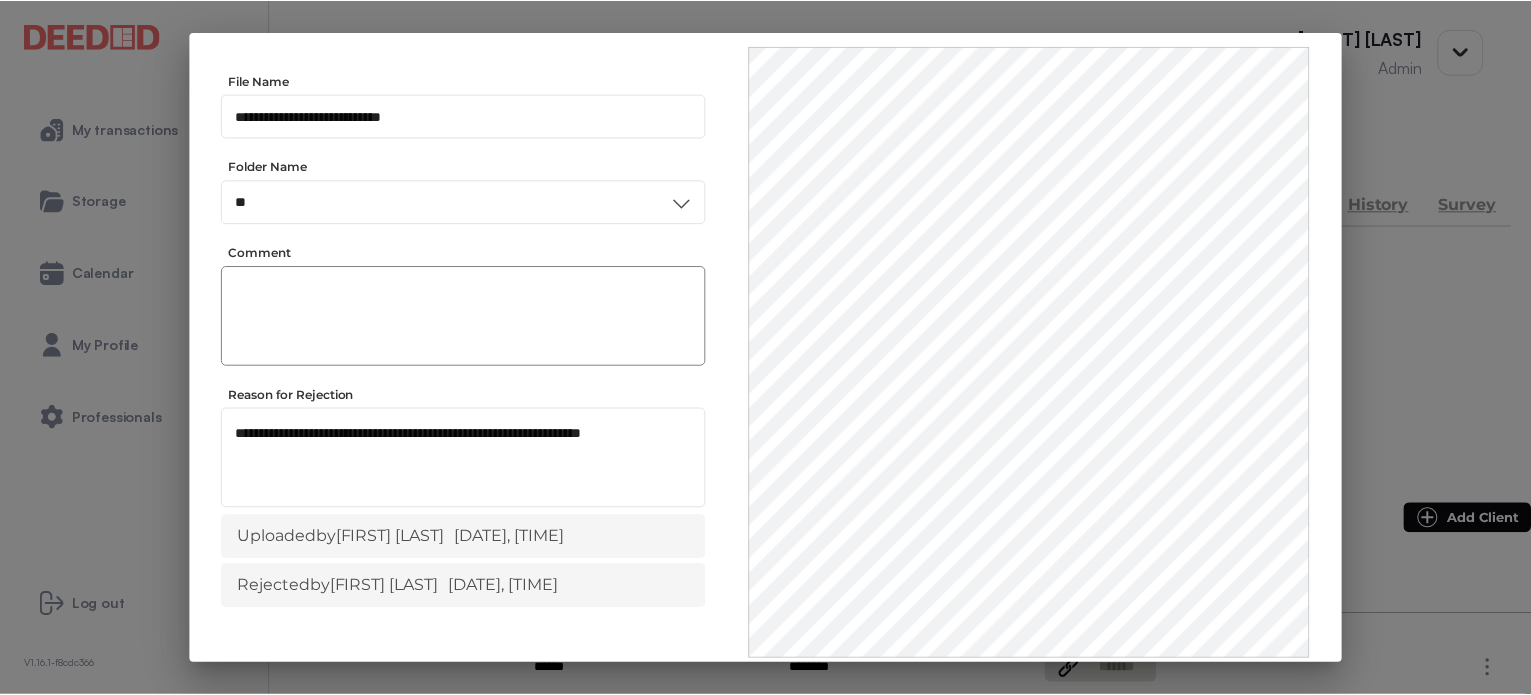 scroll, scrollTop: 0, scrollLeft: 0, axis: both 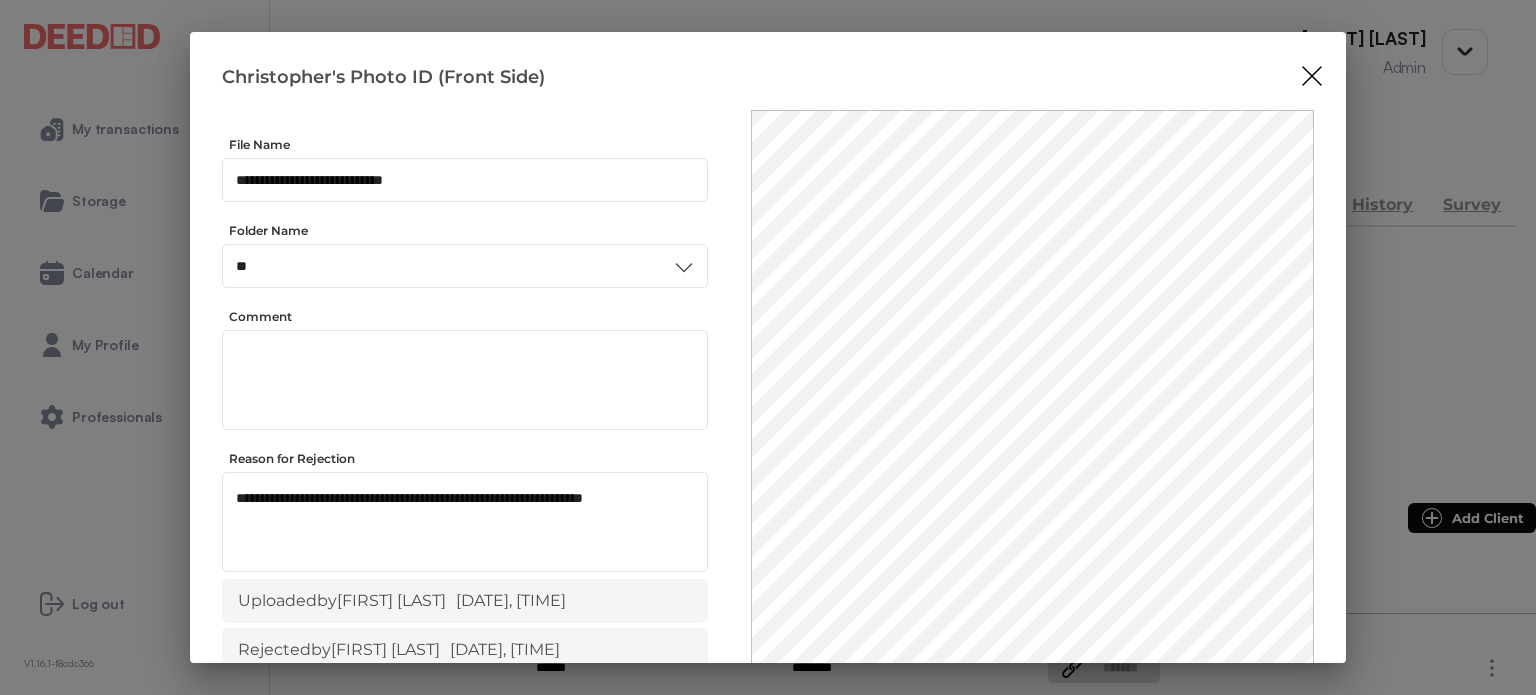 click at bounding box center (1312, 76) 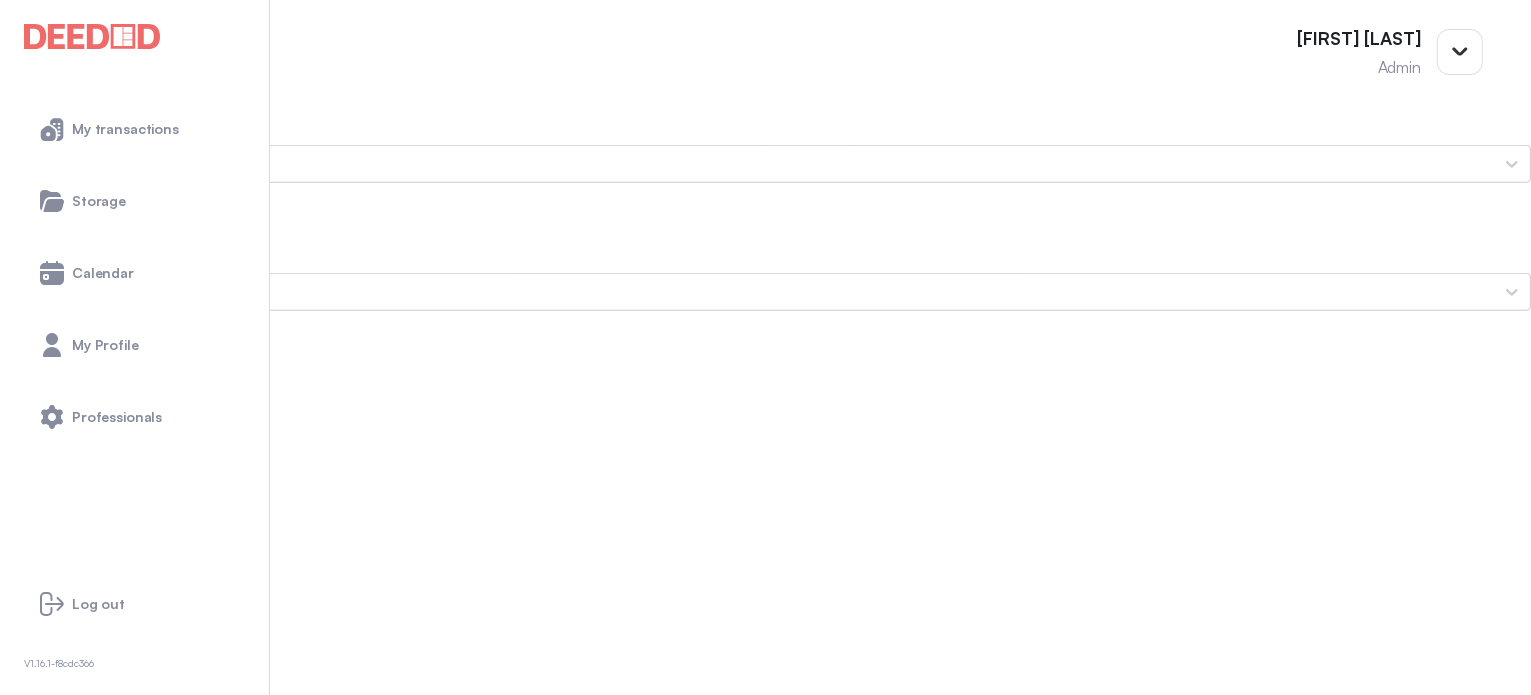 scroll, scrollTop: 1700, scrollLeft: 0, axis: vertical 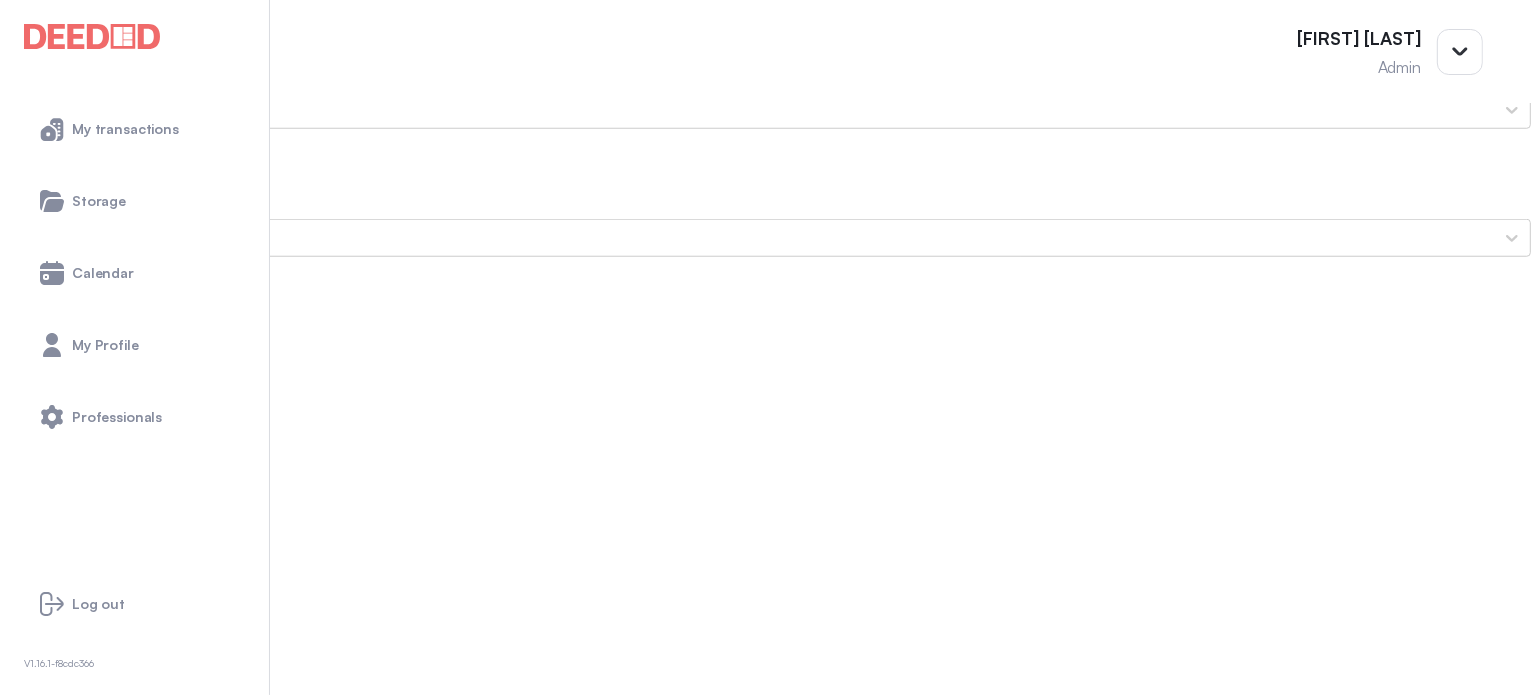 click on "Proof of Home Insurance PROPERTY-BINDER-LETTER-332-COB" at bounding box center [765, 6006] 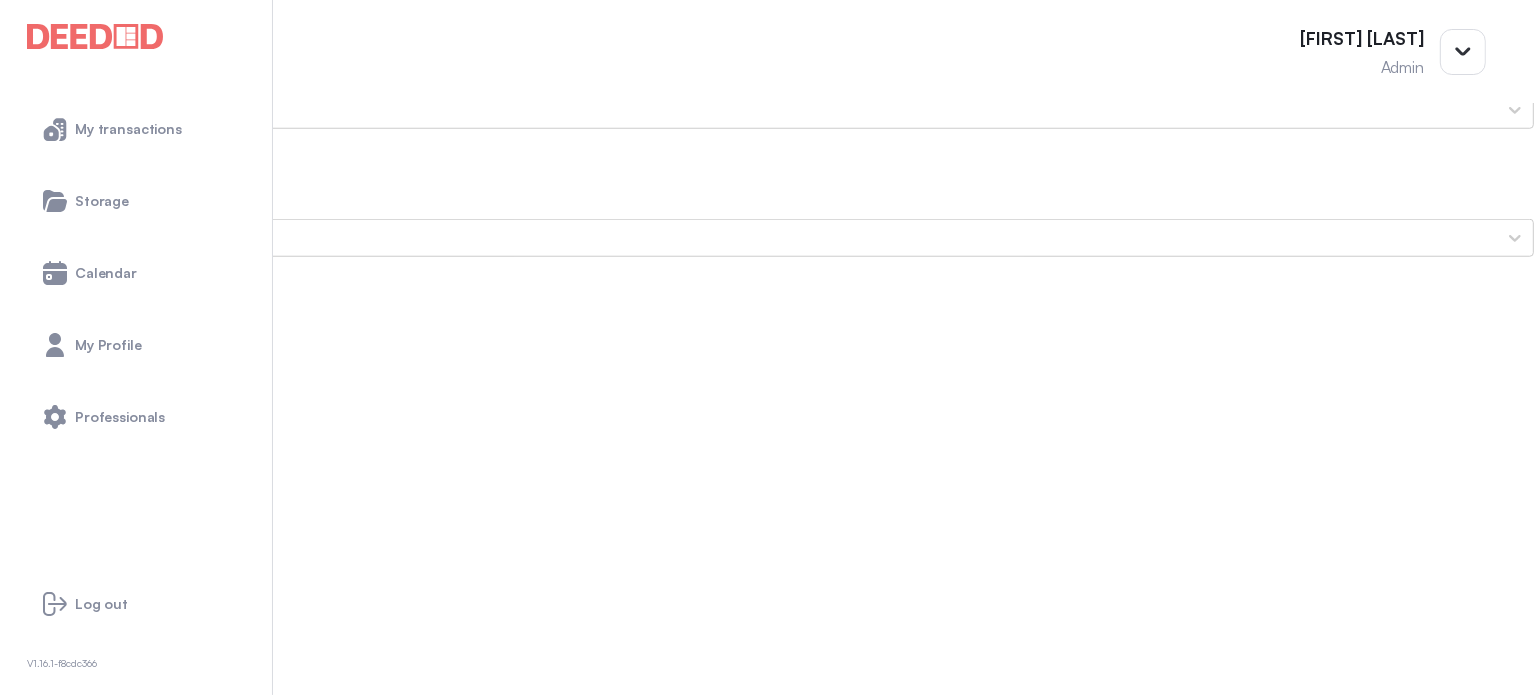 scroll, scrollTop: 0, scrollLeft: 0, axis: both 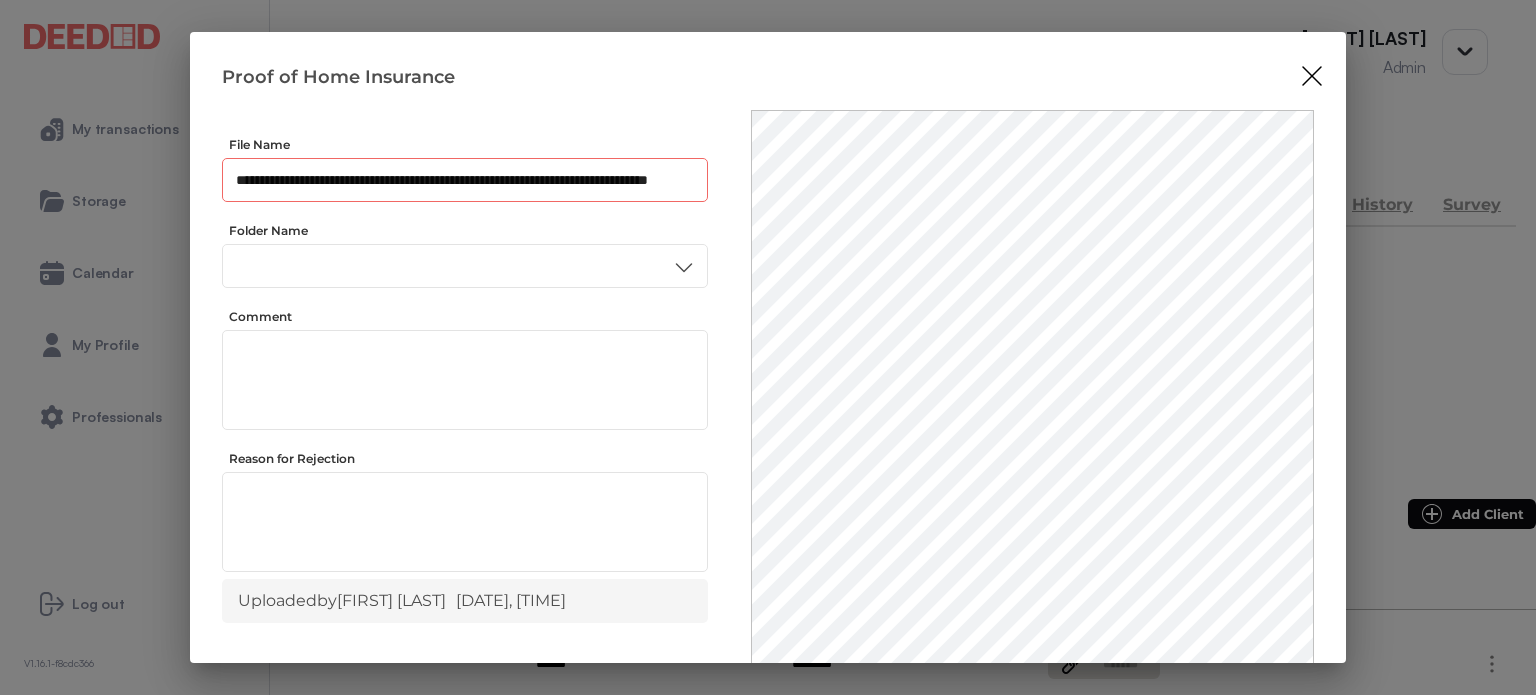 drag, startPoint x: 692, startPoint y: 178, endPoint x: 220, endPoint y: 233, distance: 475.19363 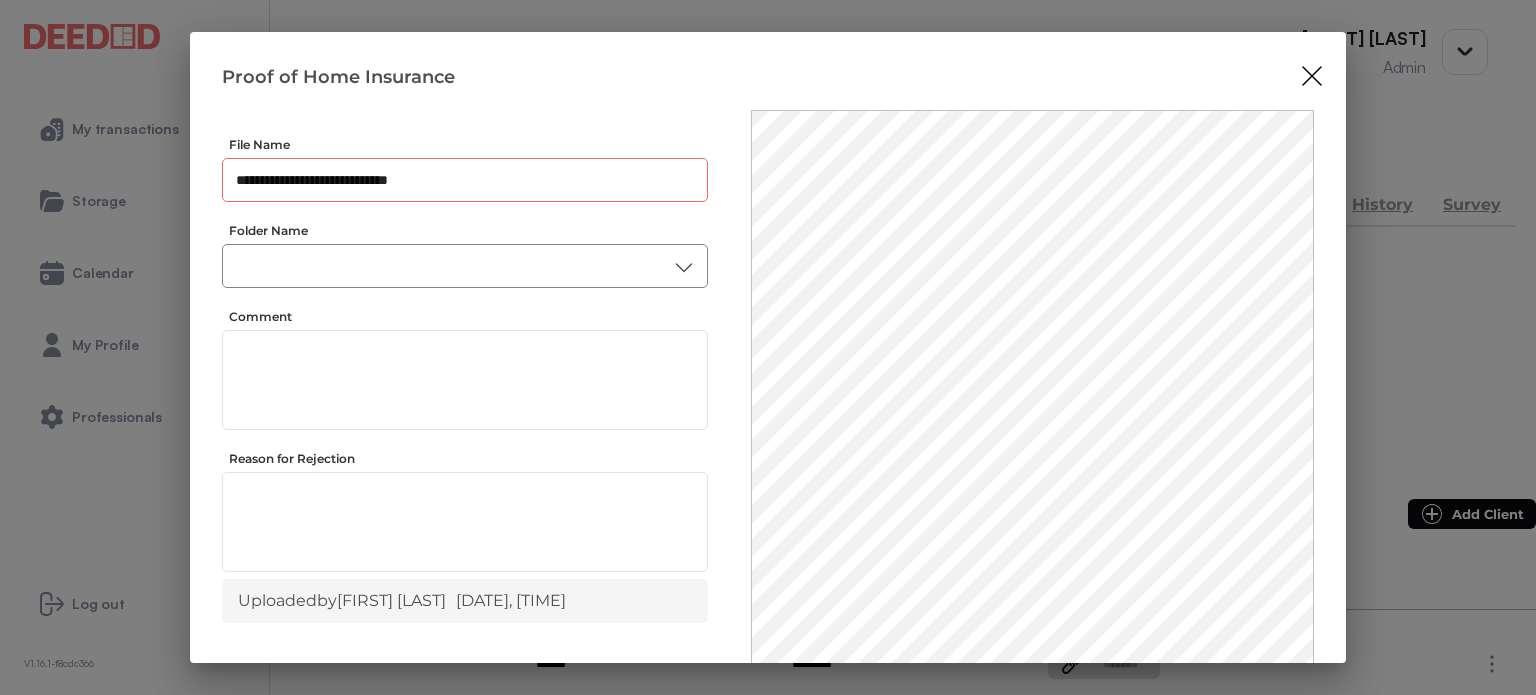 type on "**********" 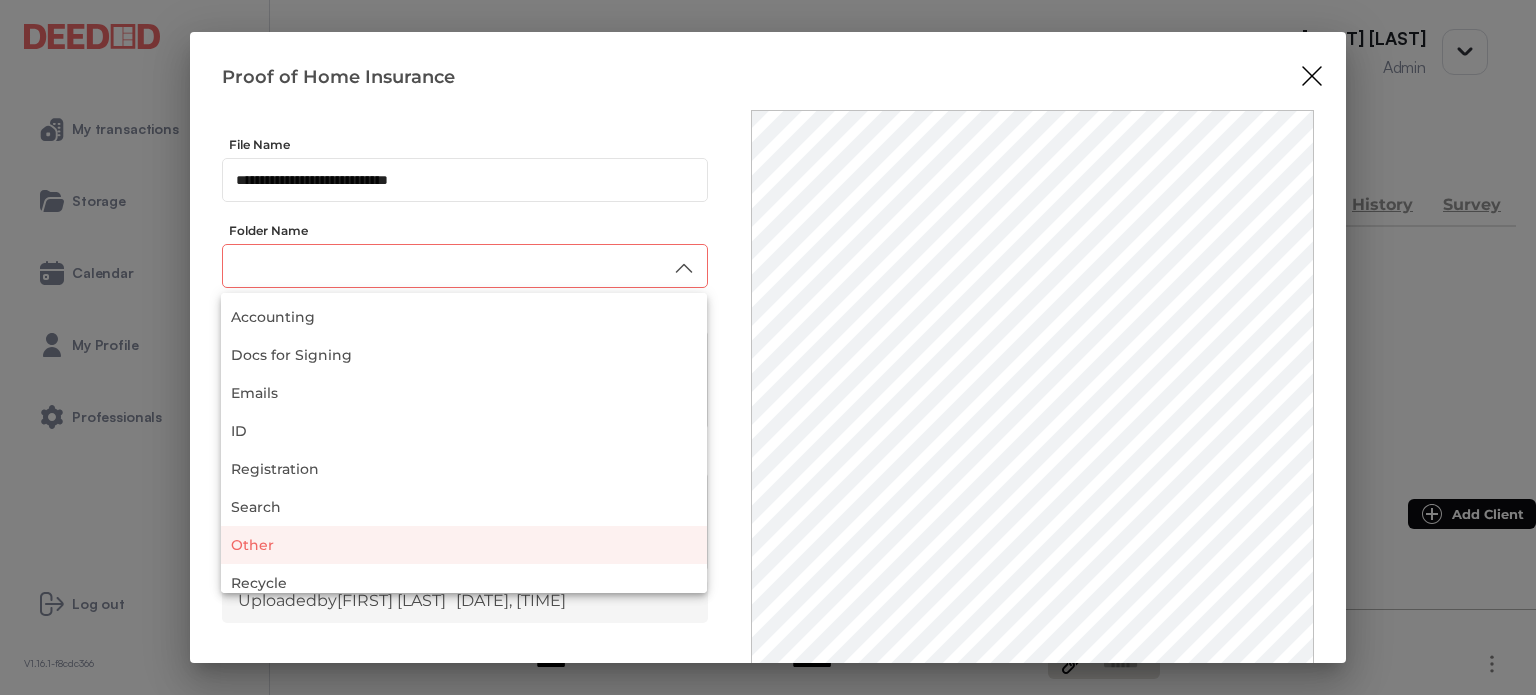 scroll, scrollTop: 200, scrollLeft: 0, axis: vertical 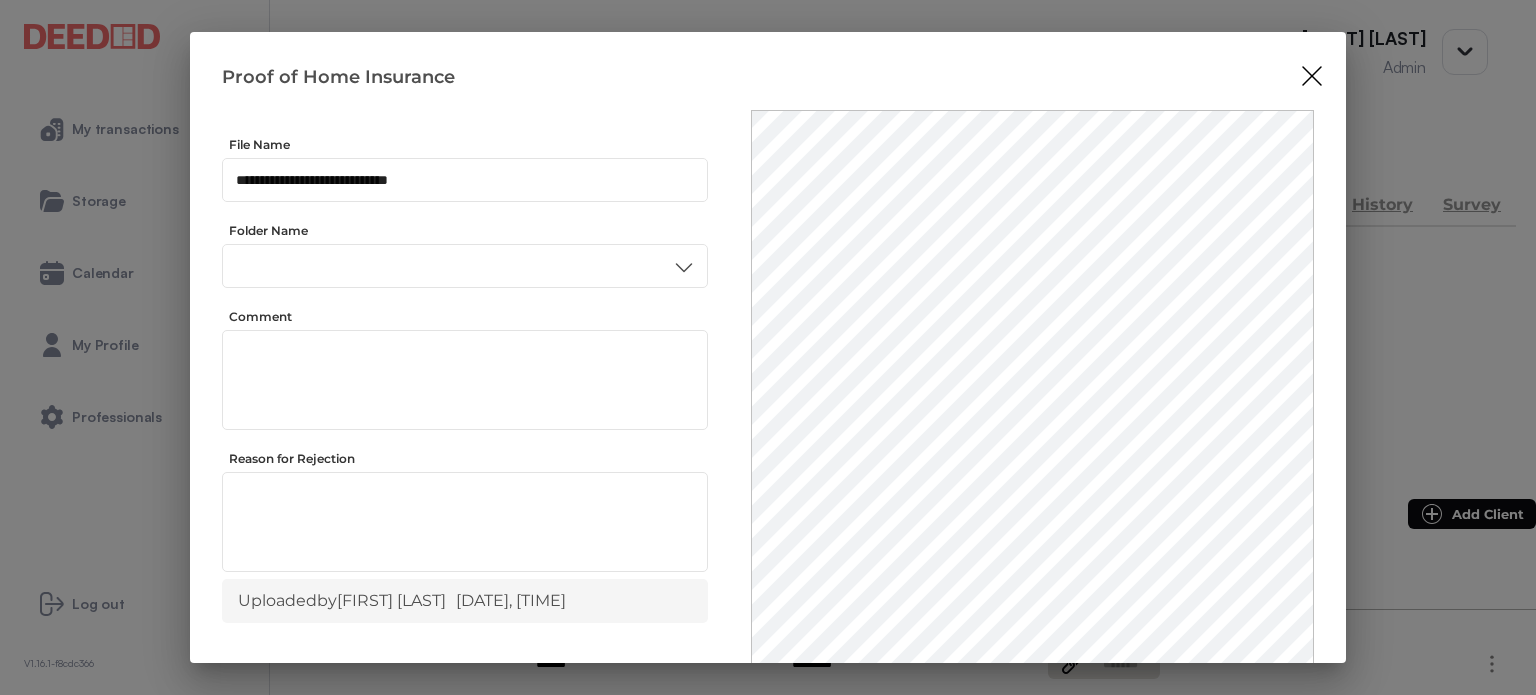 click on "Insurance" at bounding box center (464, 473) 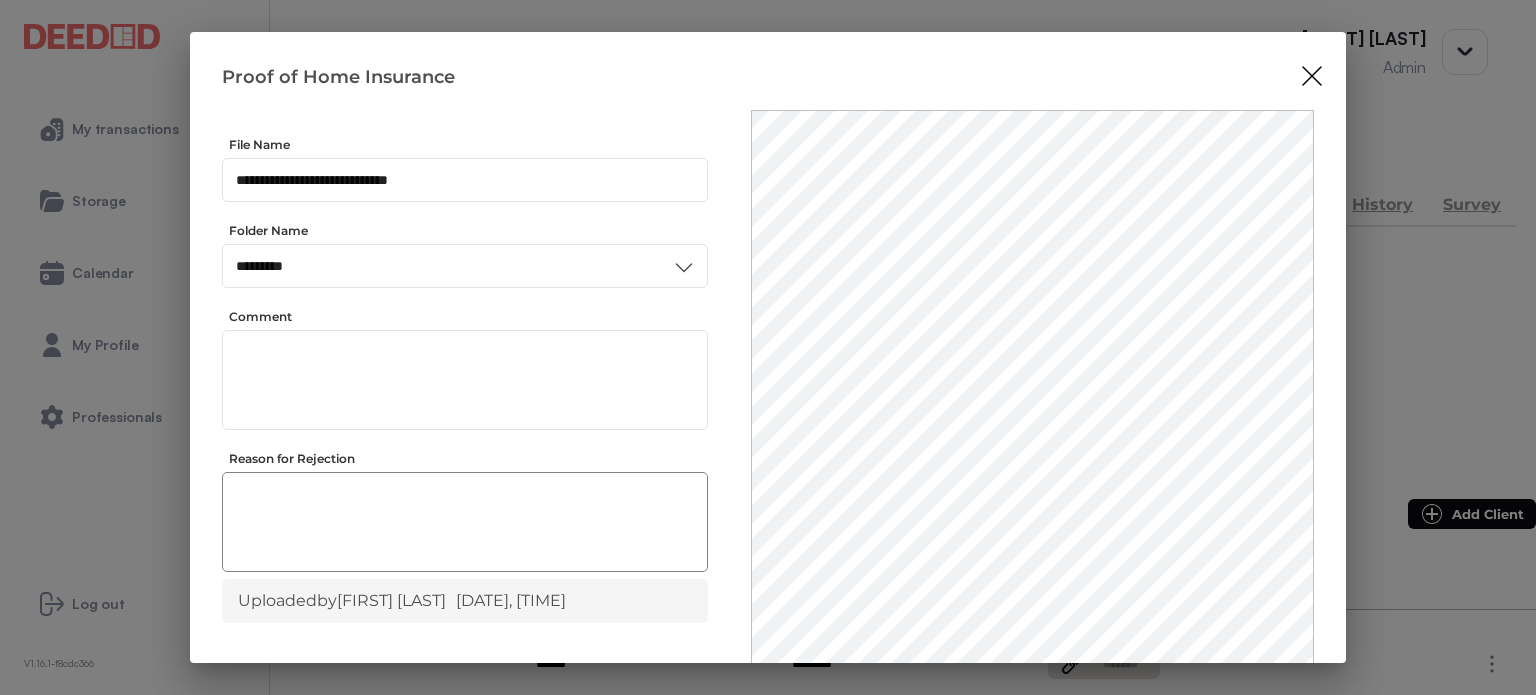 scroll, scrollTop: 0, scrollLeft: 0, axis: both 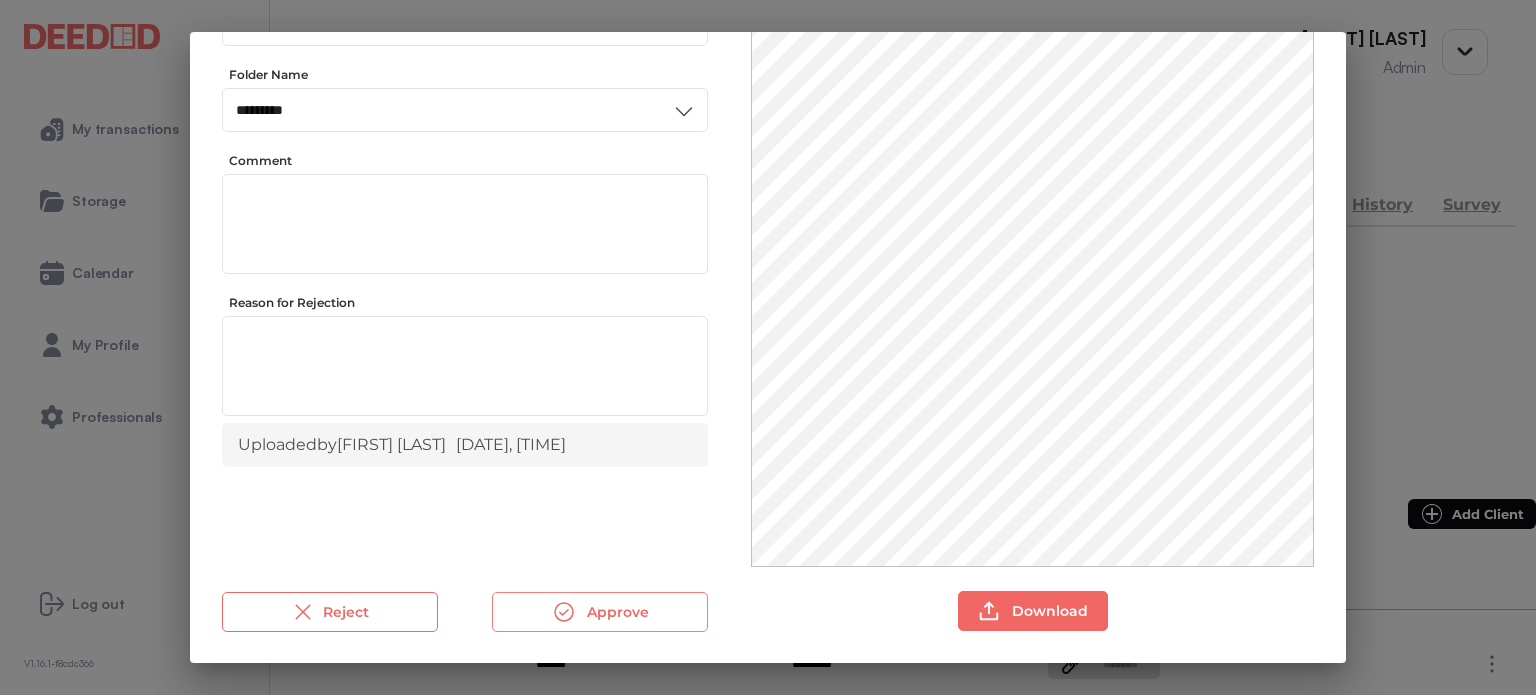 click on "Approve" at bounding box center (600, 612) 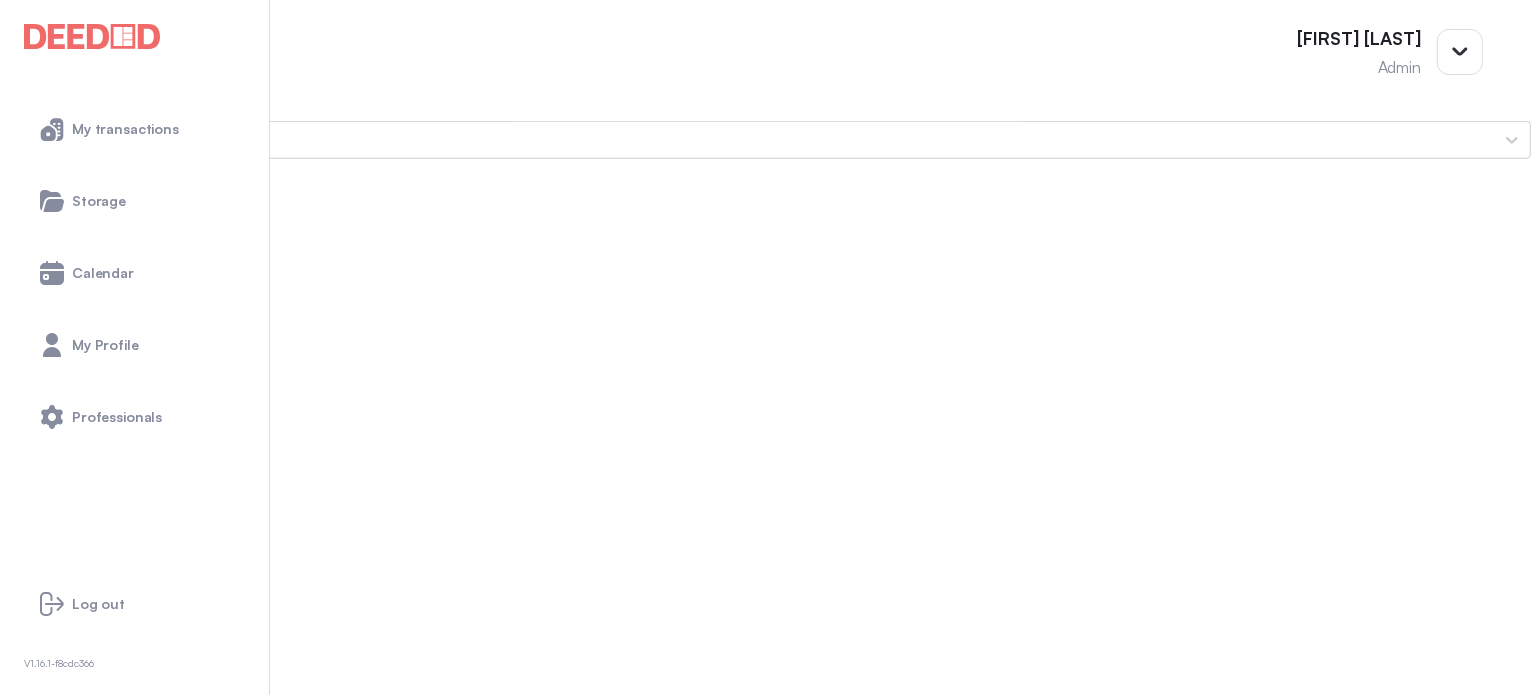 scroll, scrollTop: 1800, scrollLeft: 0, axis: vertical 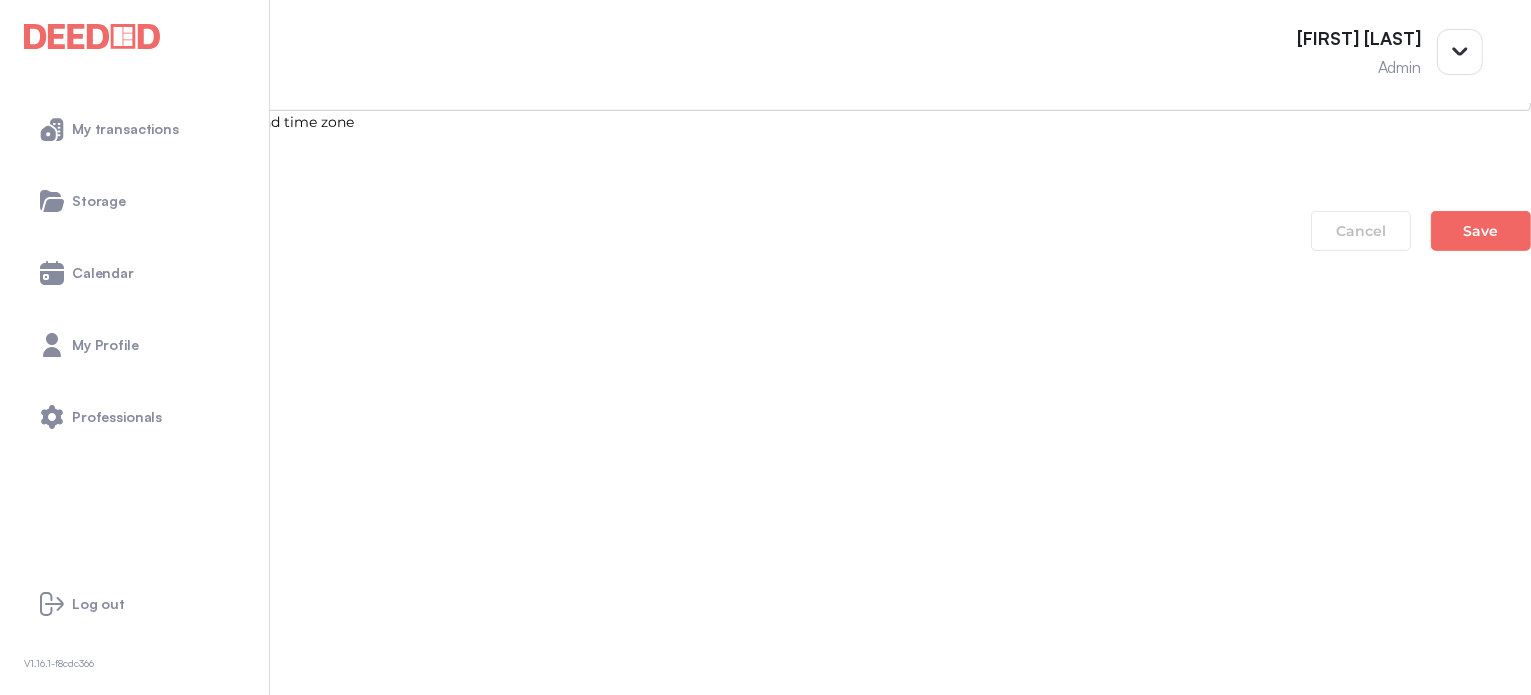 click on "Unsigned Fraction Disclosure 2B_ad2a040b-6b87-4b86-8788-73f3dee78563" at bounding box center (765, 761) 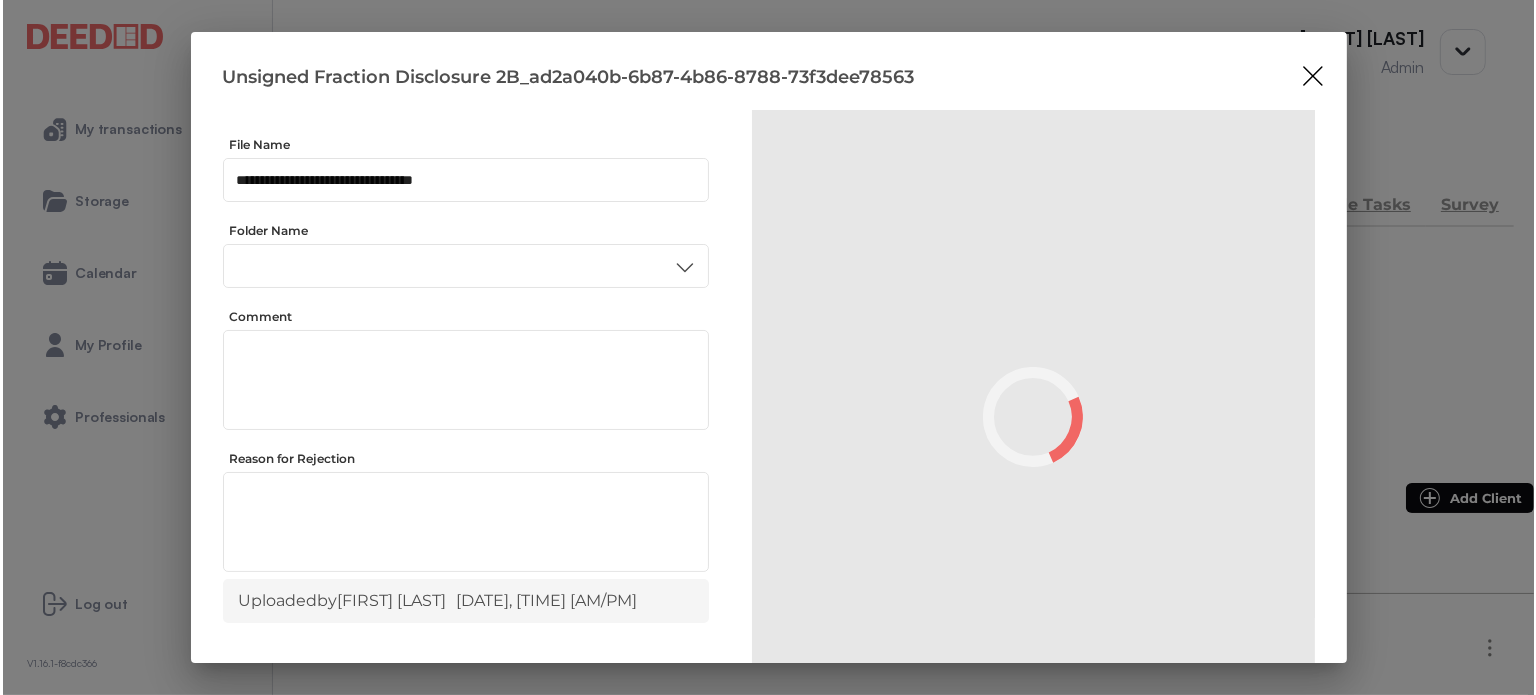 scroll, scrollTop: 0, scrollLeft: 0, axis: both 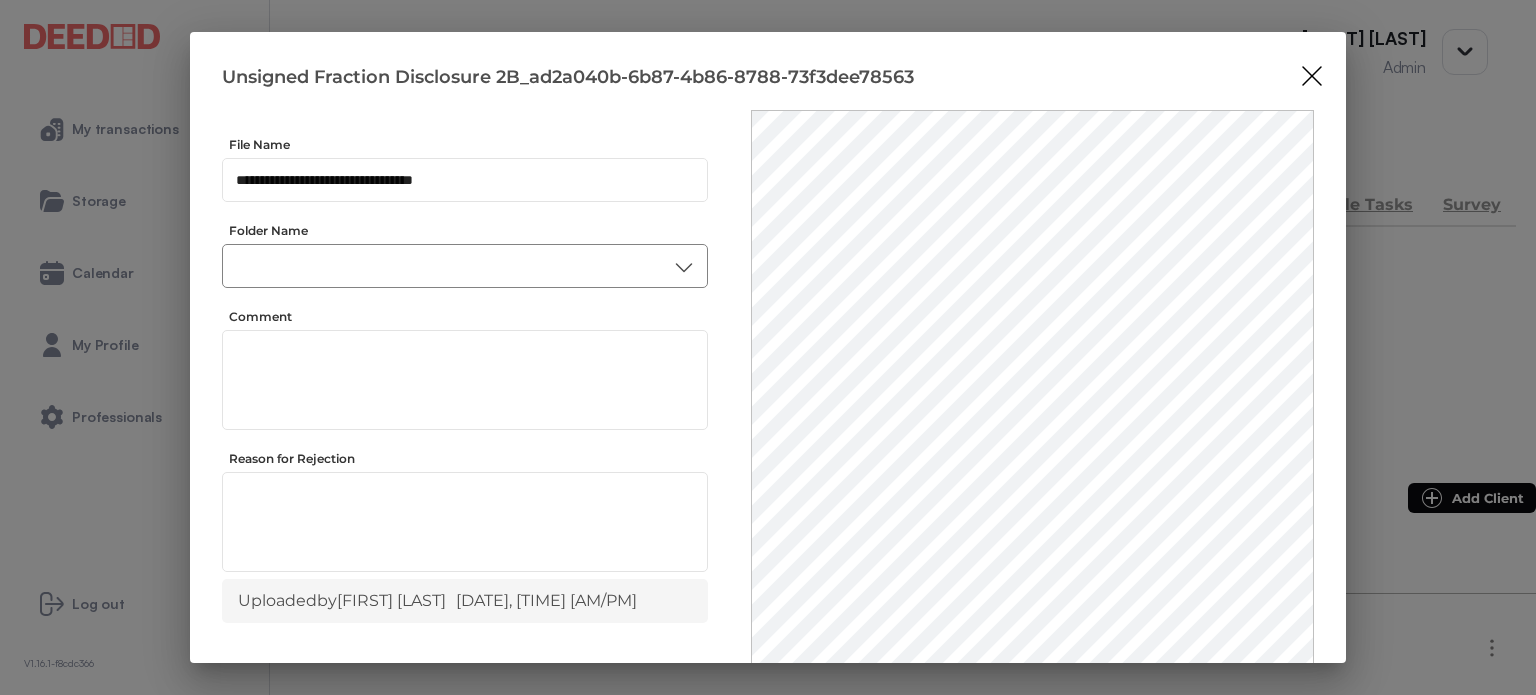 click at bounding box center (465, 266) 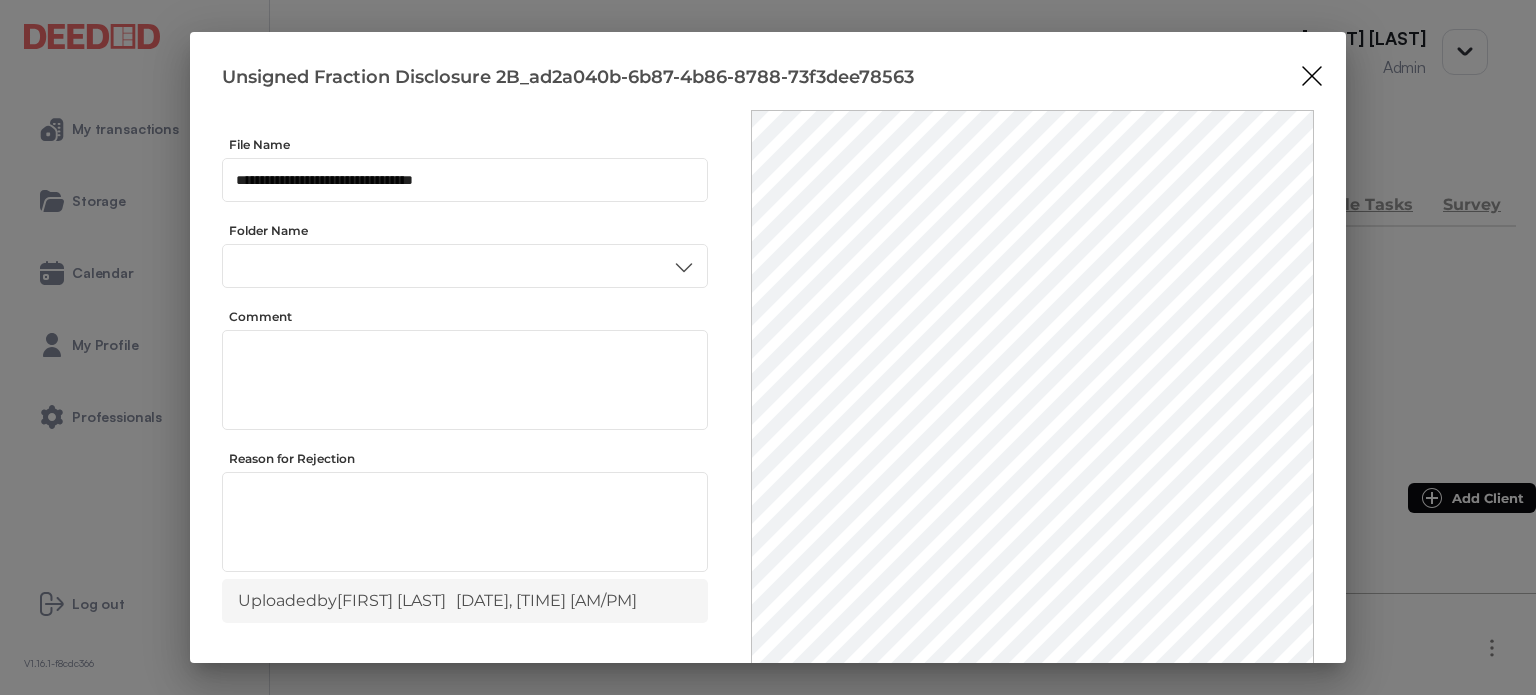 click on "Other" at bounding box center [464, 500] 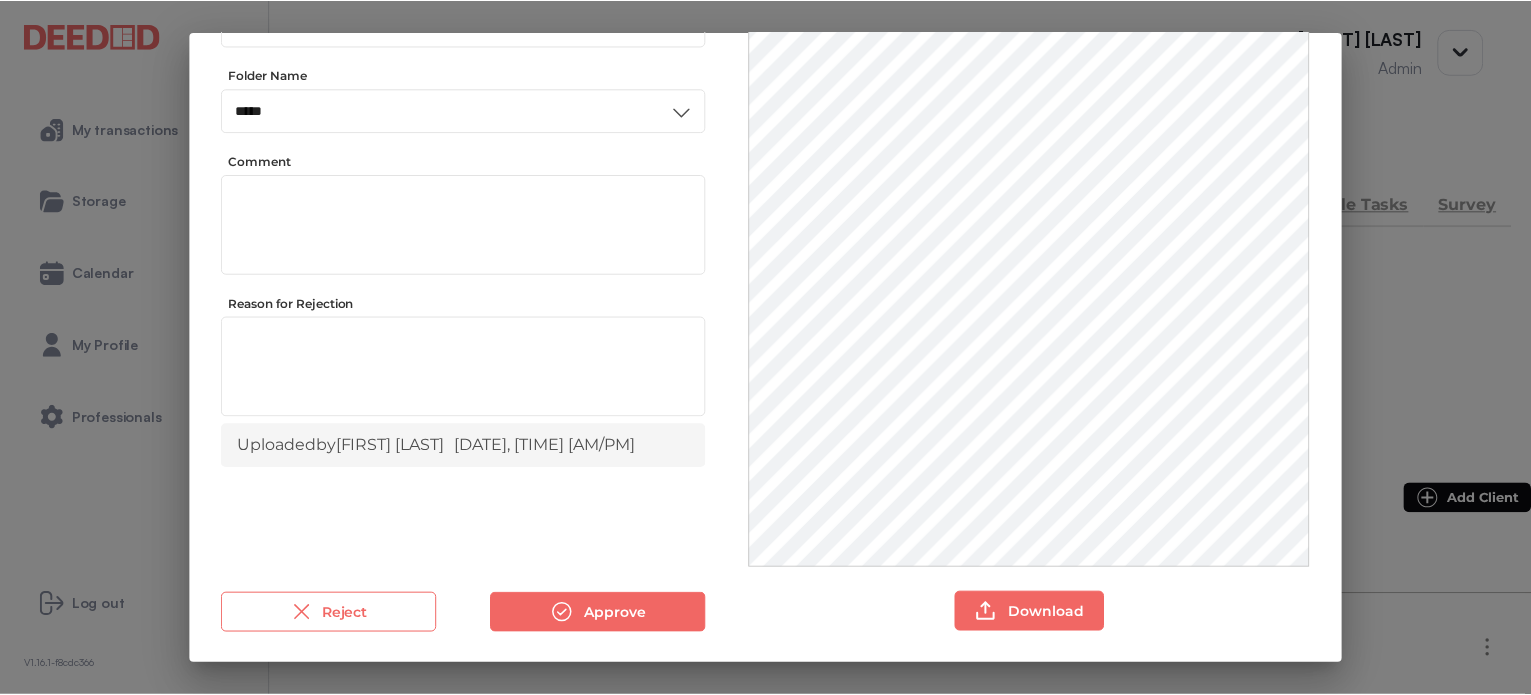 scroll, scrollTop: 156, scrollLeft: 0, axis: vertical 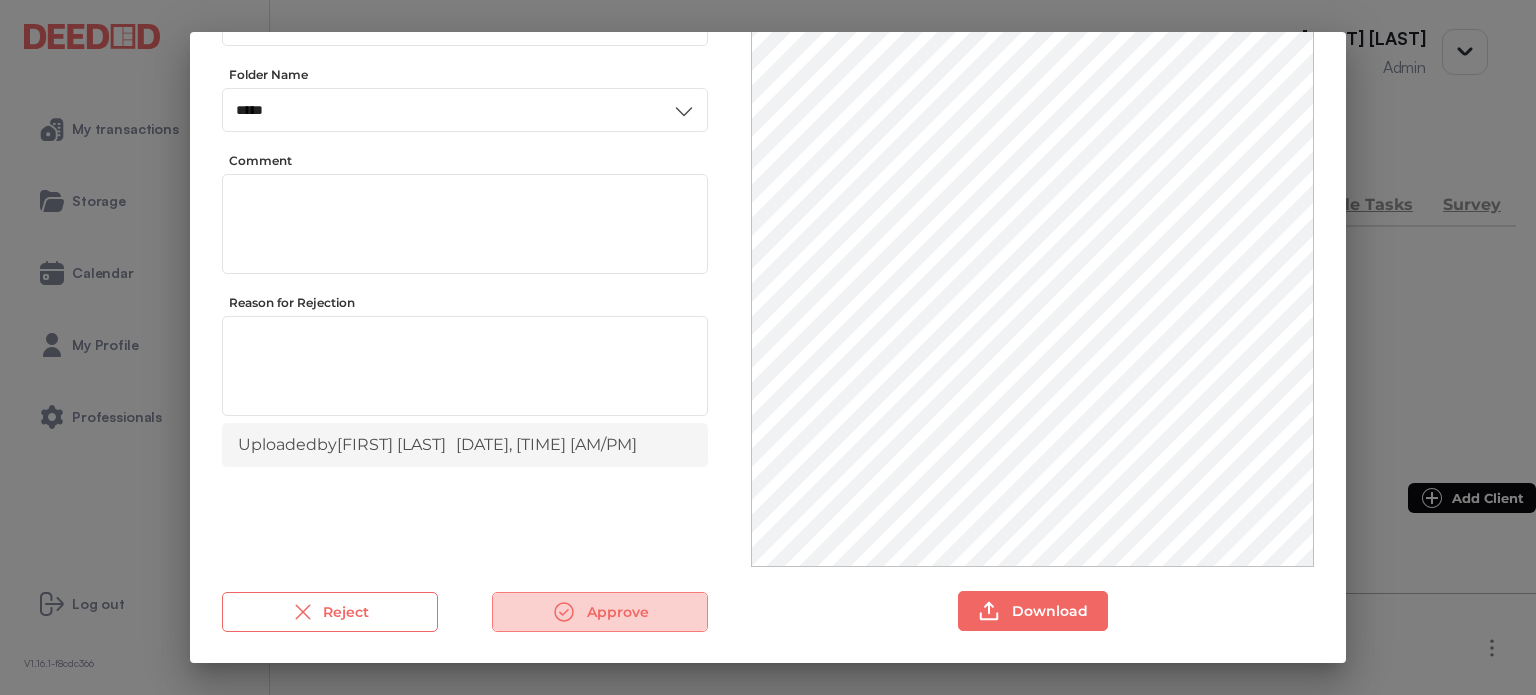 click on "Approve" at bounding box center (600, 612) 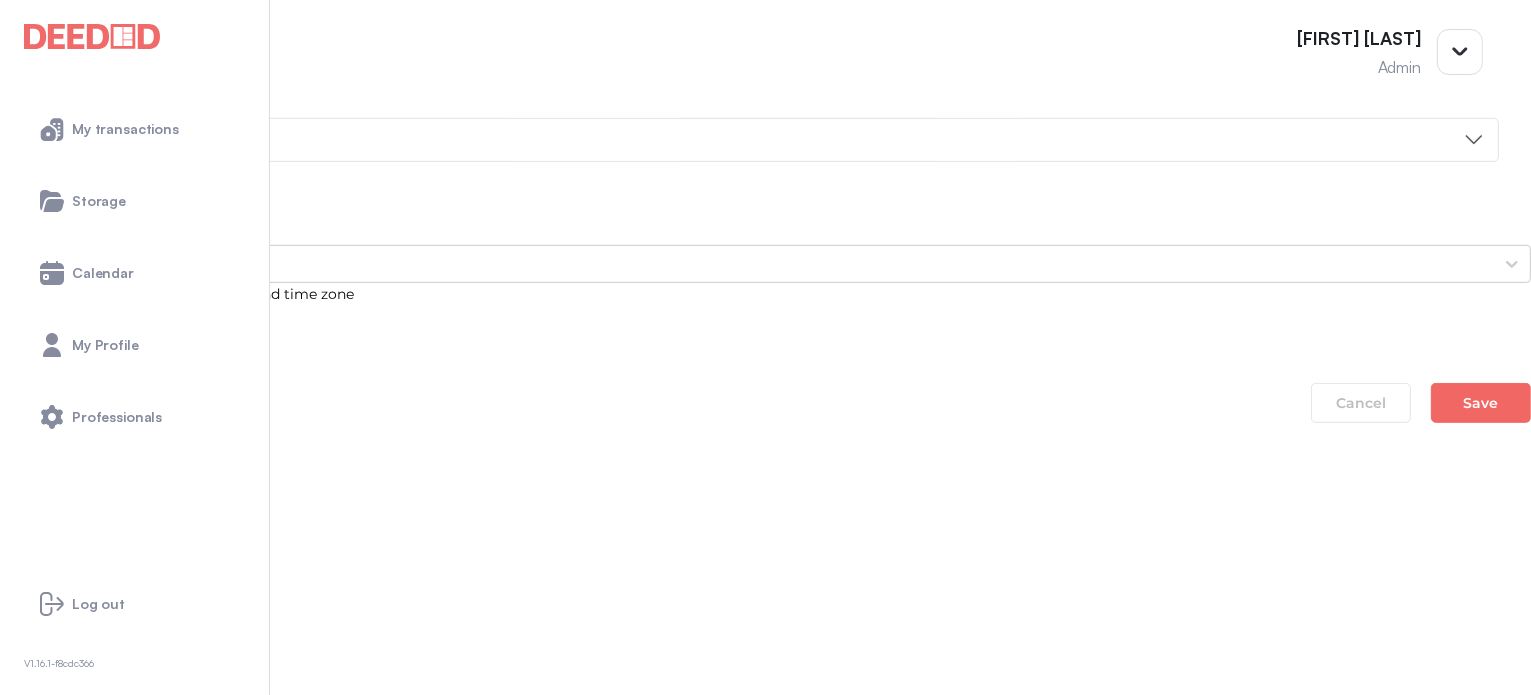 scroll, scrollTop: 1200, scrollLeft: 0, axis: vertical 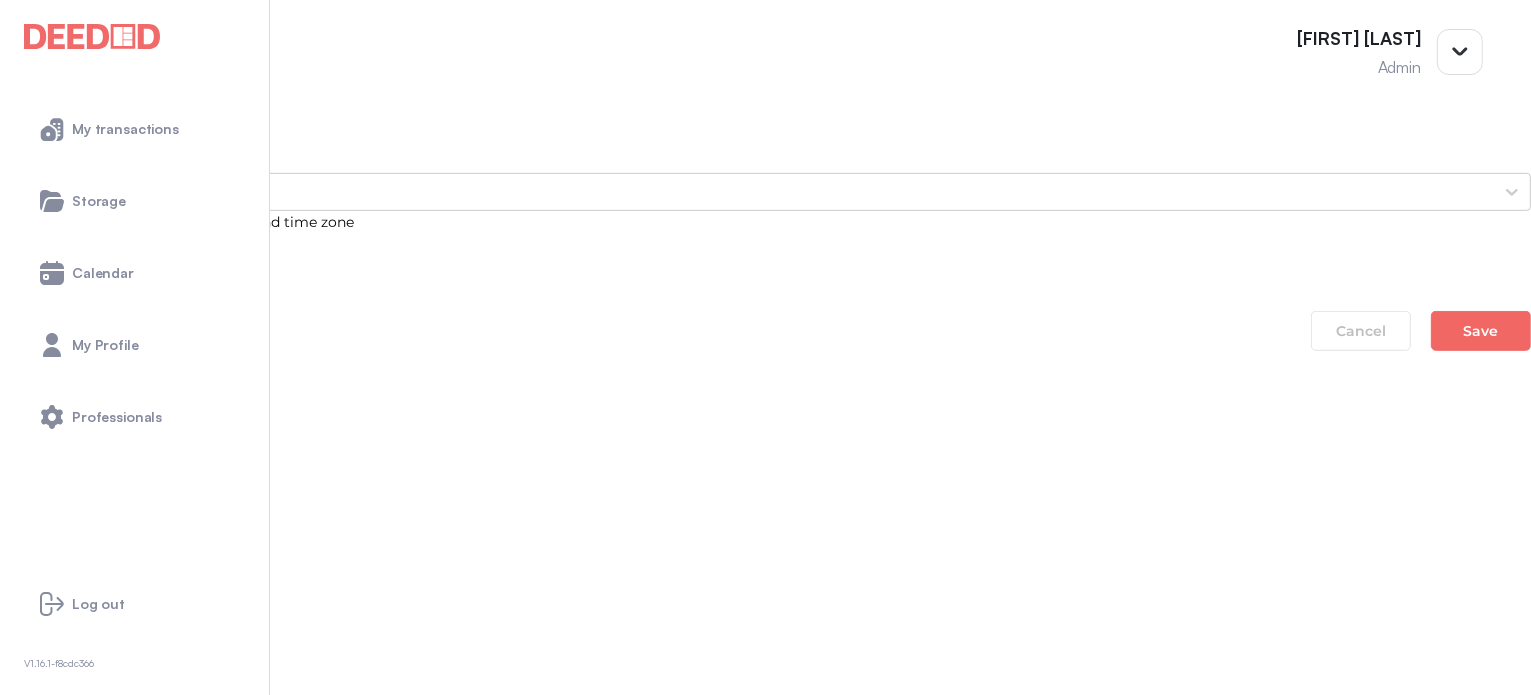 click on "Mortgage Statement_4665c68c-33c2-4433-b7e0-f8128361e4f5" at bounding box center [765, 965] 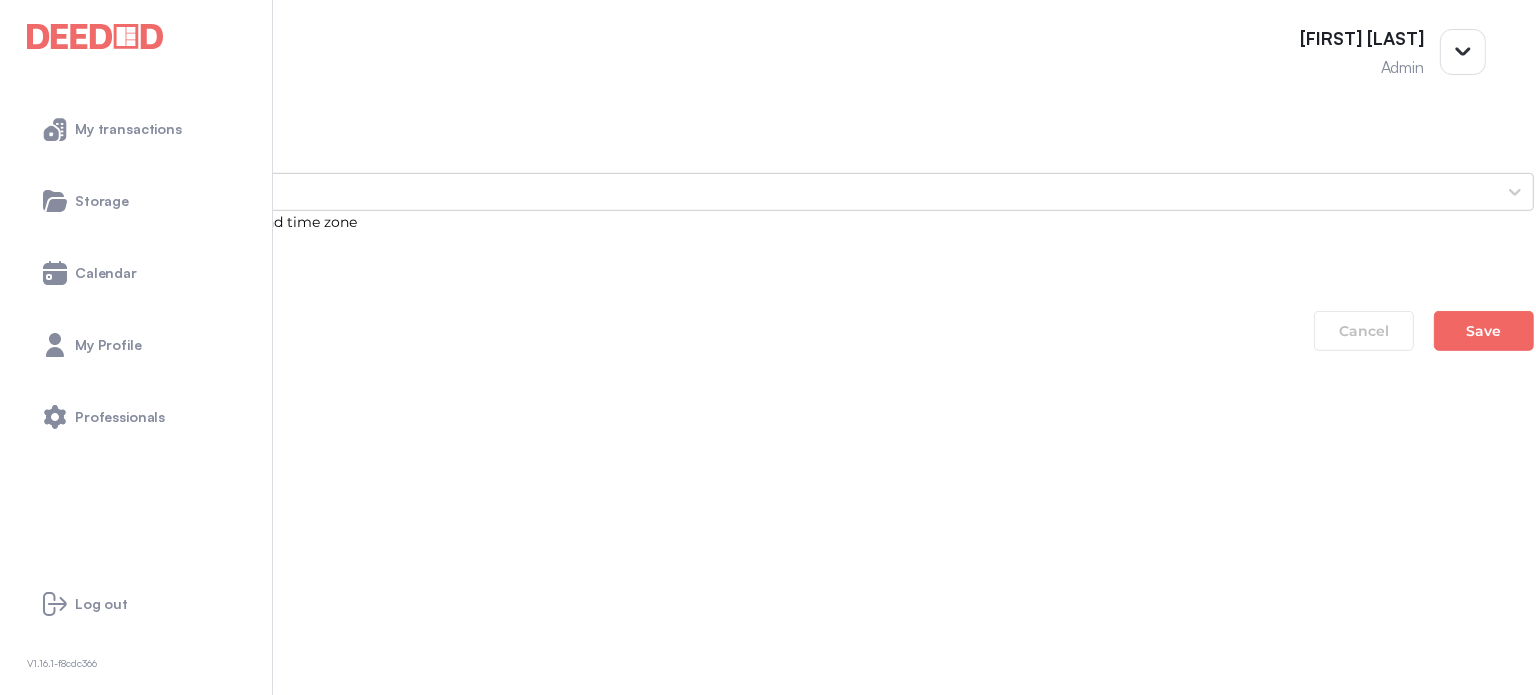 scroll, scrollTop: 0, scrollLeft: 0, axis: both 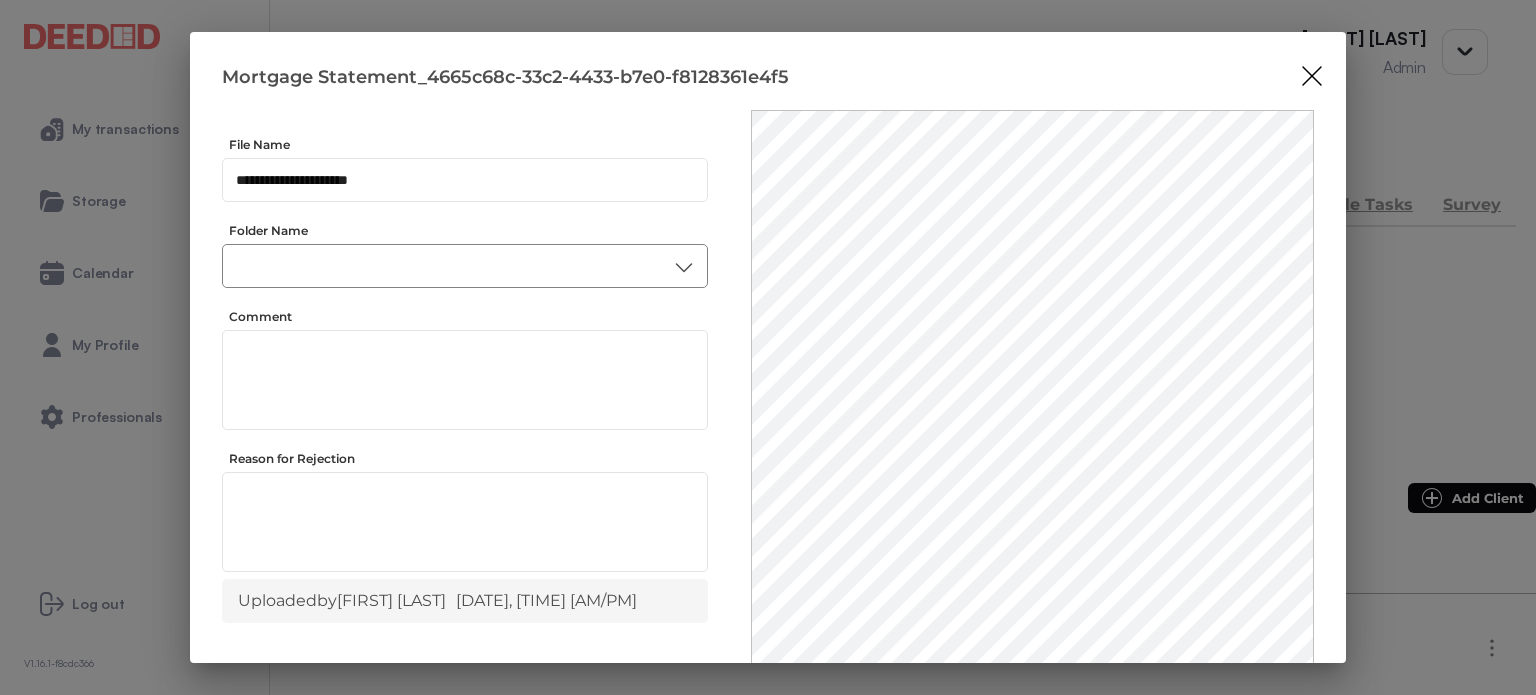 click on "​" at bounding box center (465, 266) 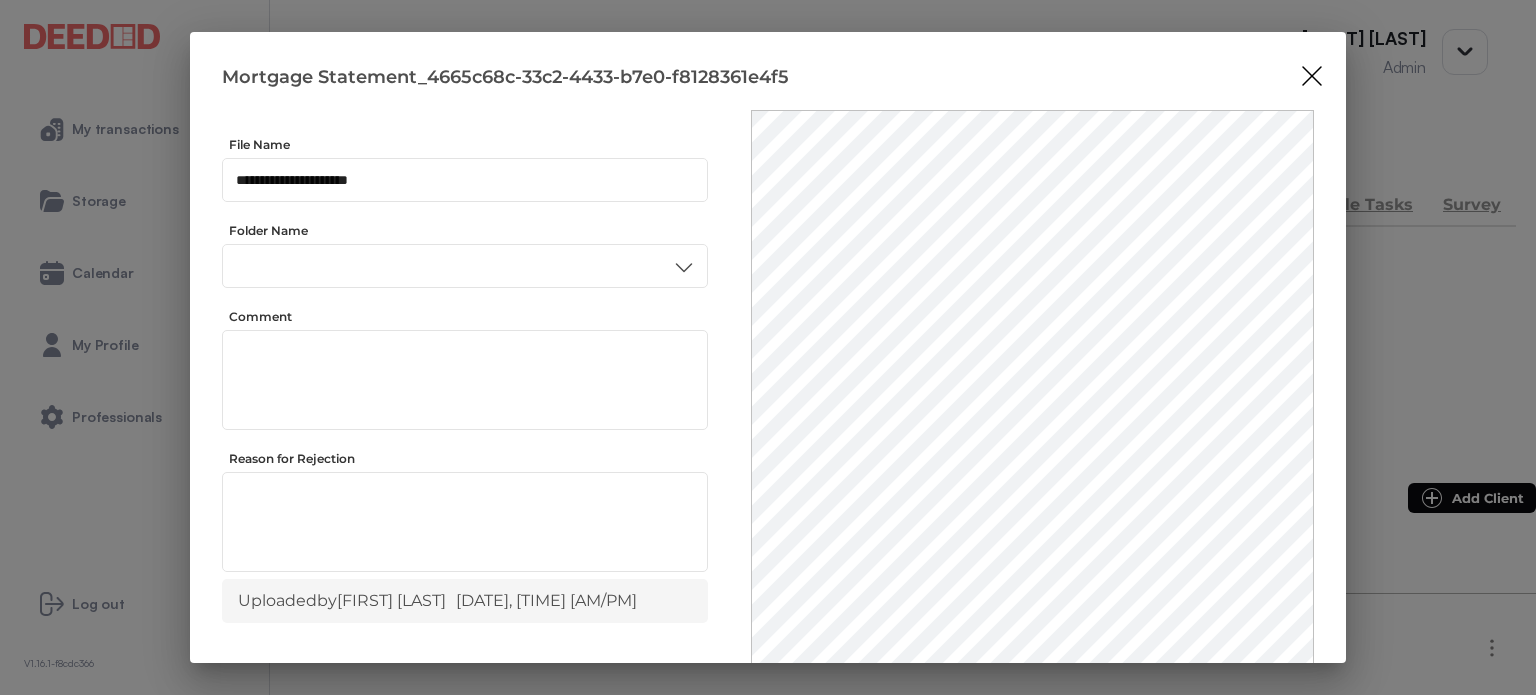 click on "Other" at bounding box center [464, 500] 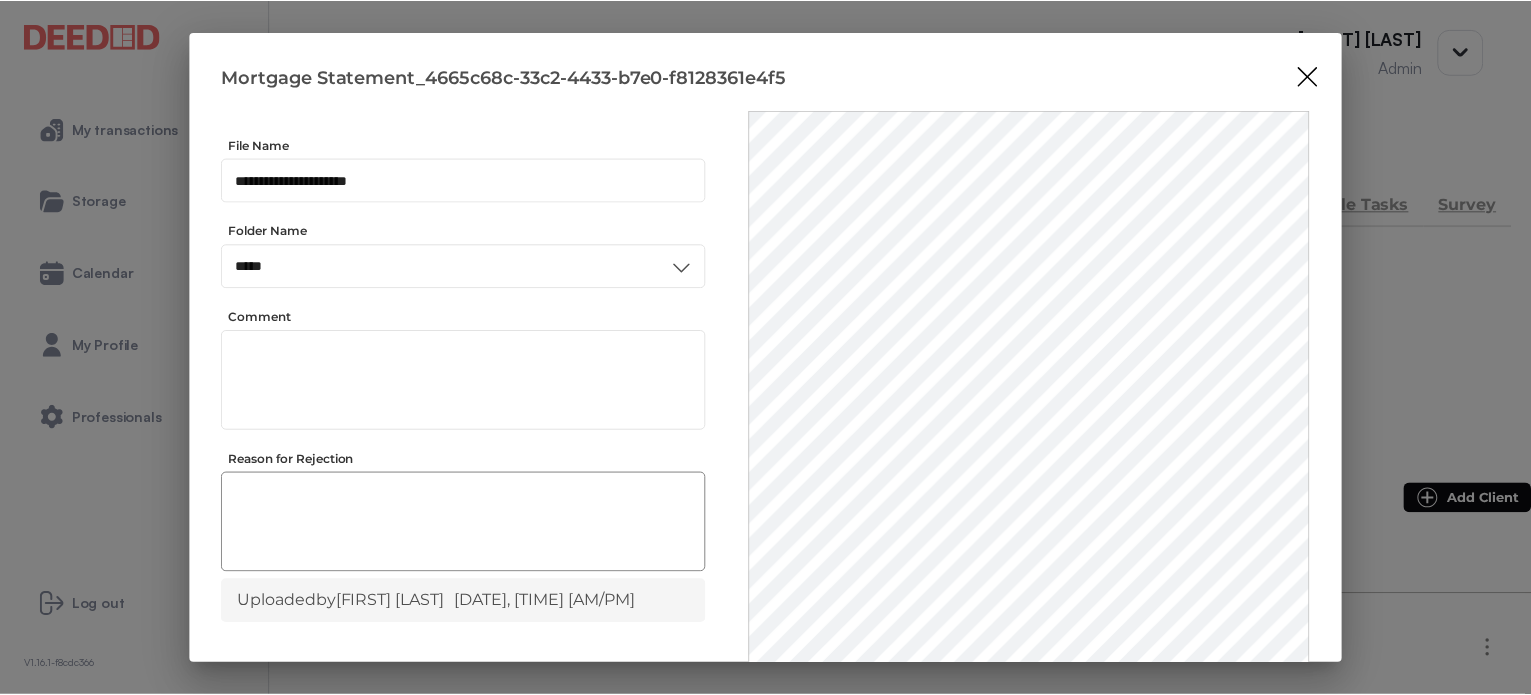 scroll, scrollTop: 156, scrollLeft: 0, axis: vertical 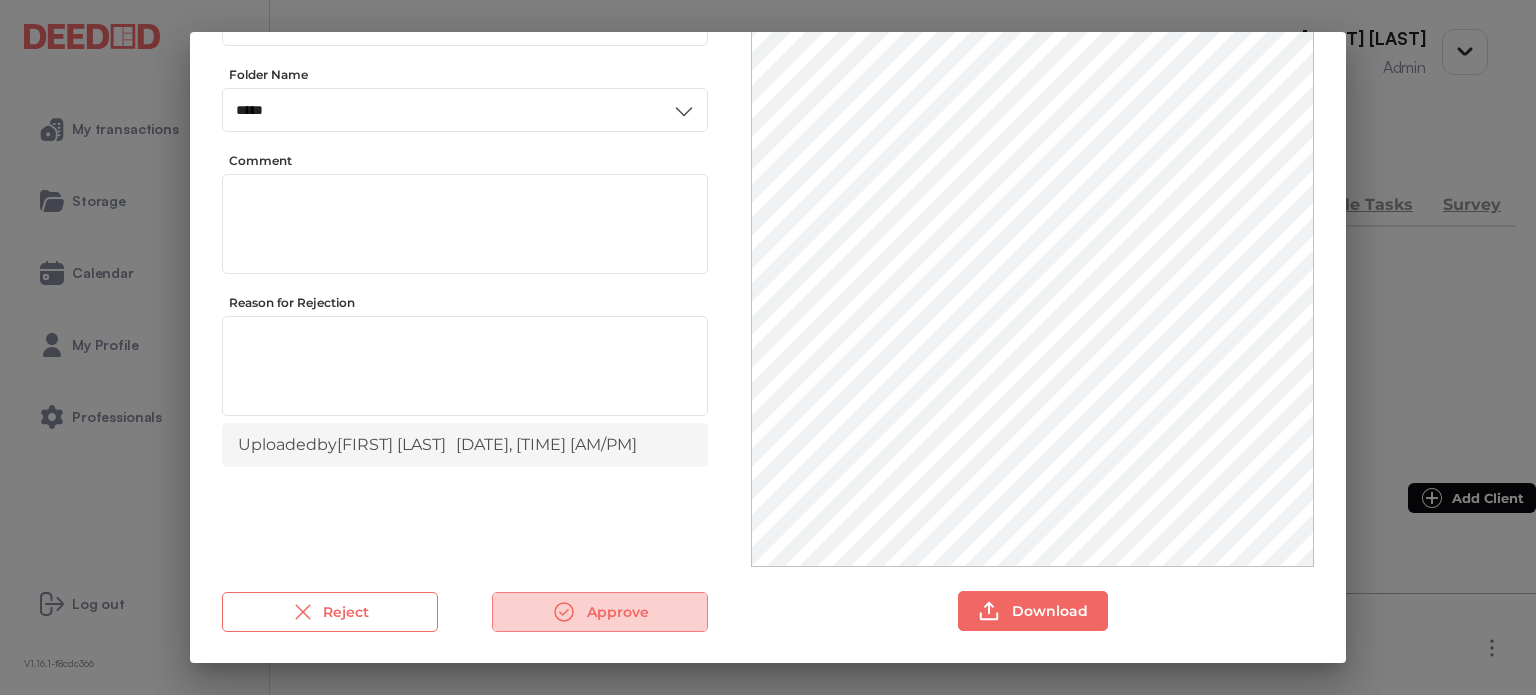 click on "Approve" at bounding box center (600, 612) 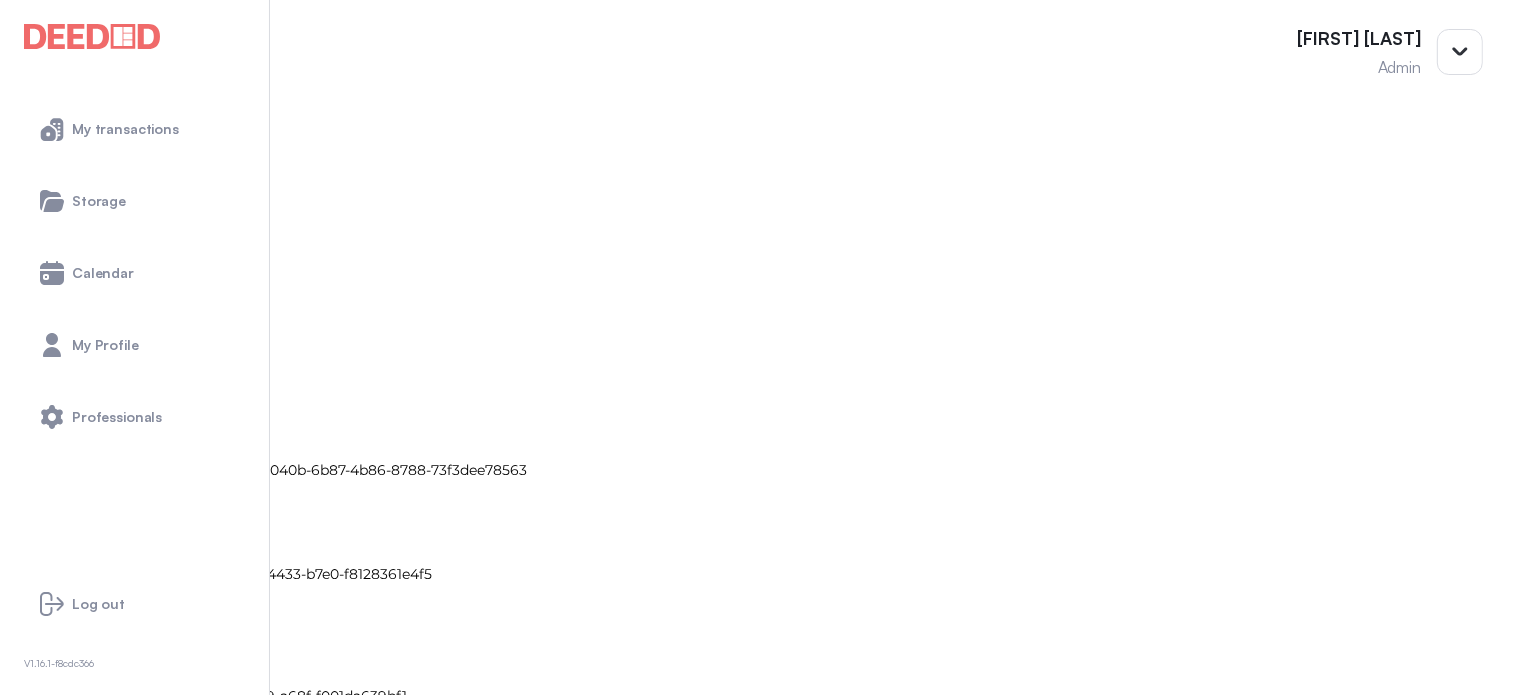 scroll, scrollTop: 1600, scrollLeft: 0, axis: vertical 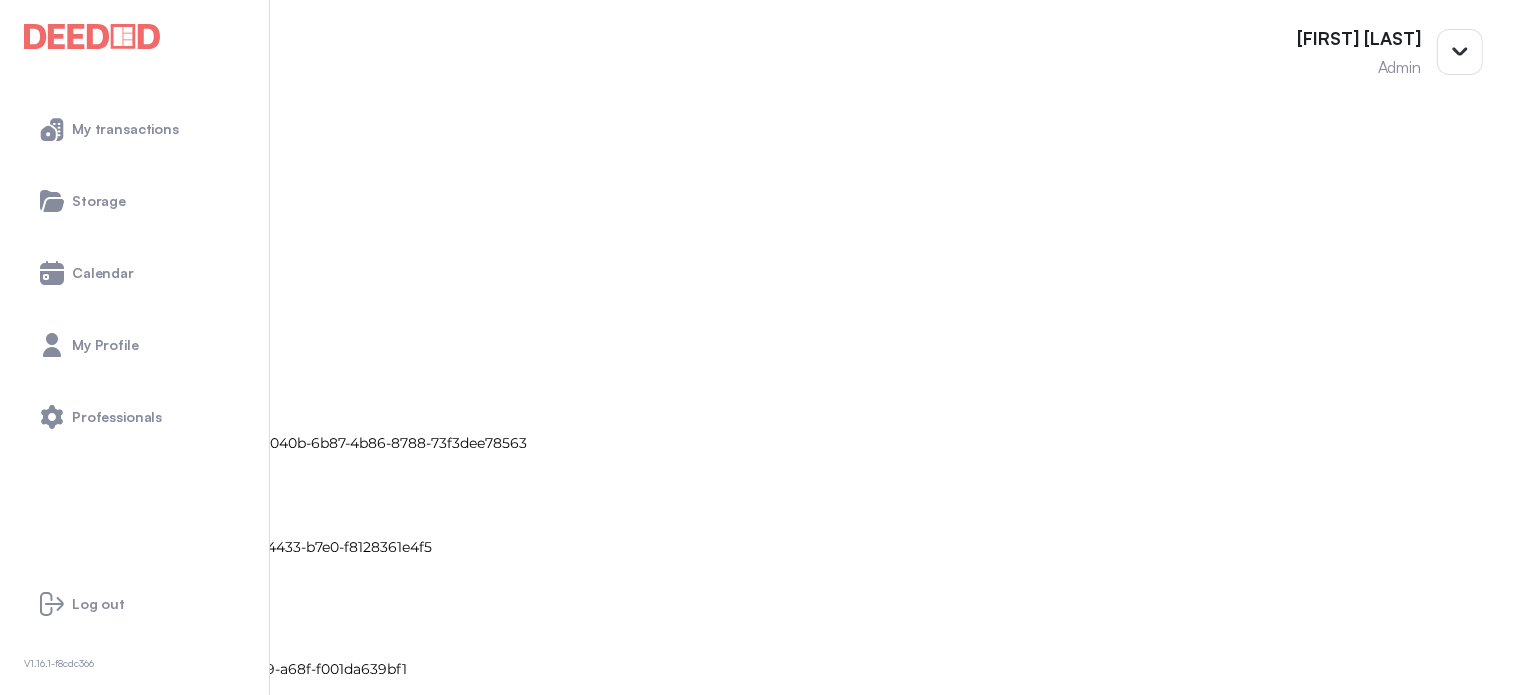 click on "Debt Statements_0bcd424d-ab7a-4439-a68f-f001da639bf1" at bounding box center (765, 669) 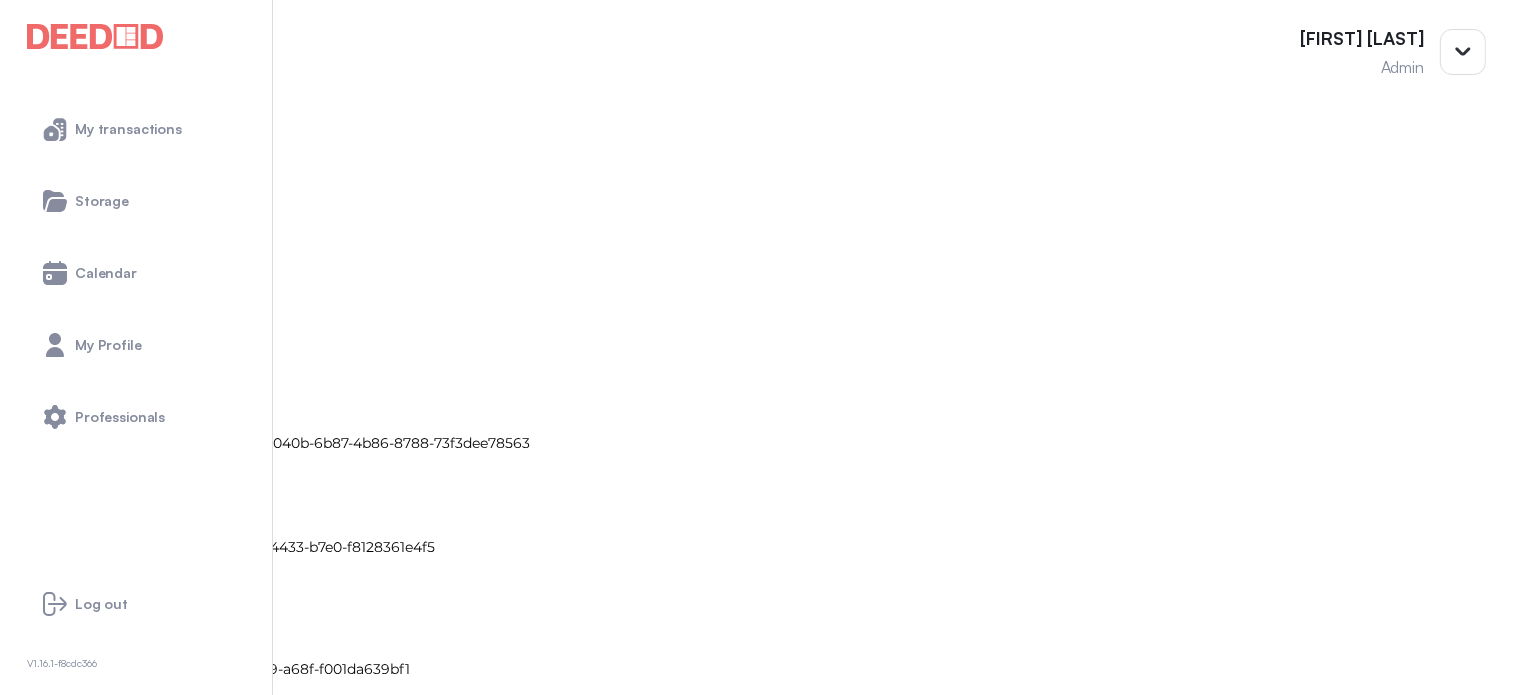 scroll, scrollTop: 0, scrollLeft: 0, axis: both 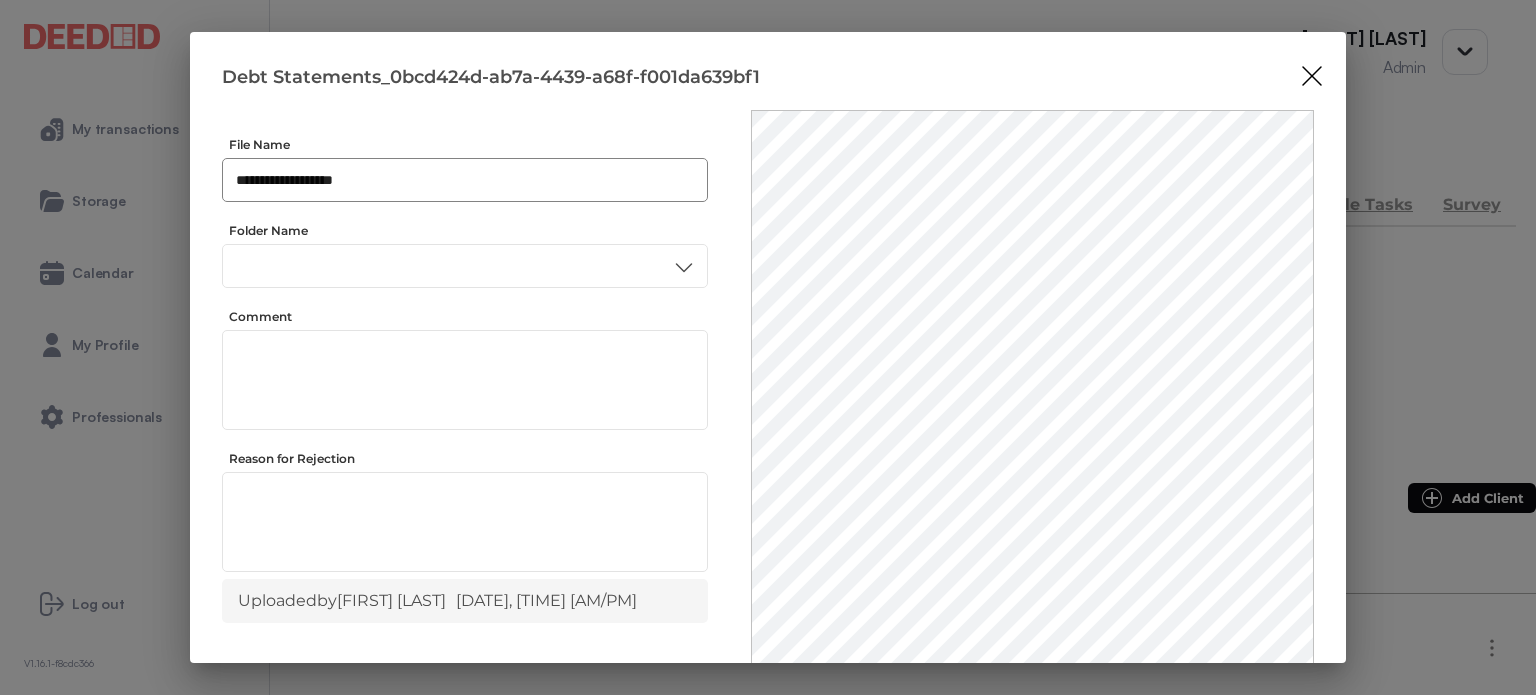 click on "**********" at bounding box center [465, 180] 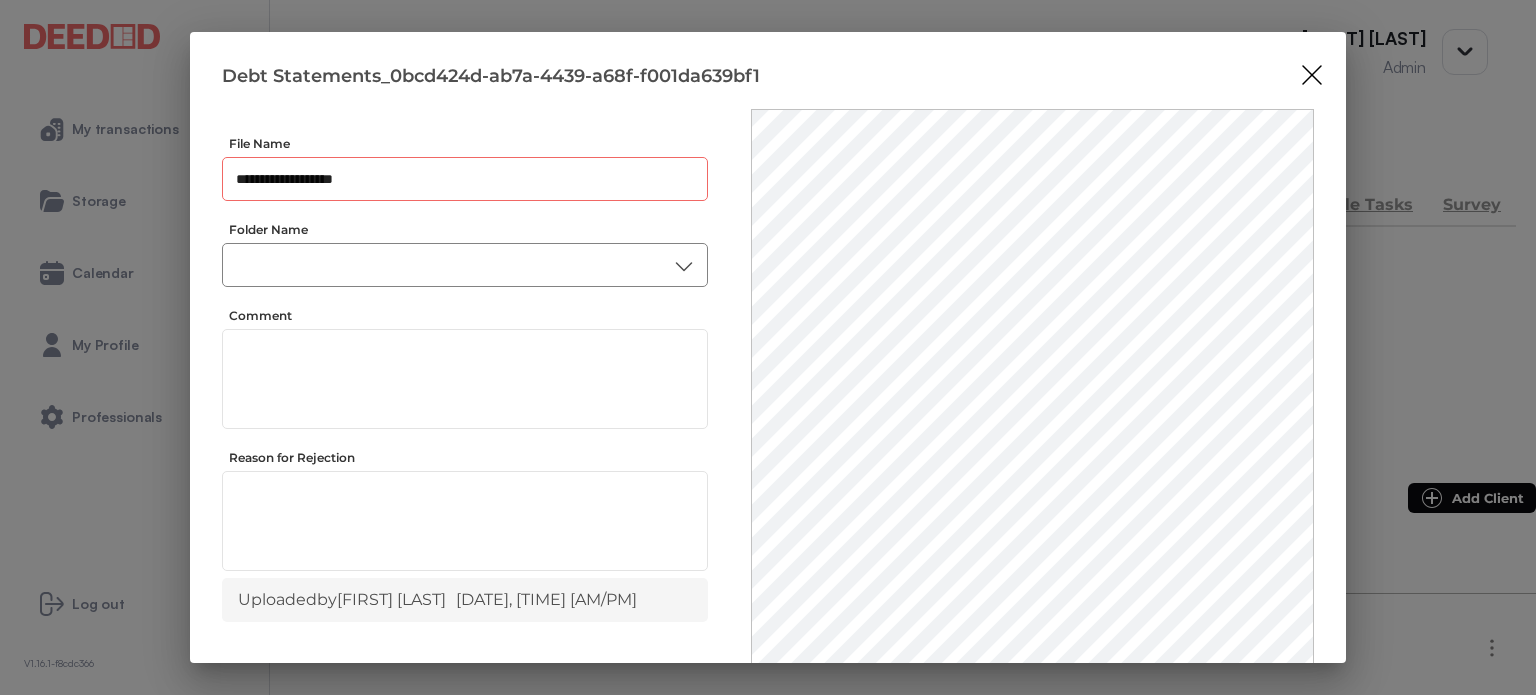 scroll, scrollTop: 0, scrollLeft: 0, axis: both 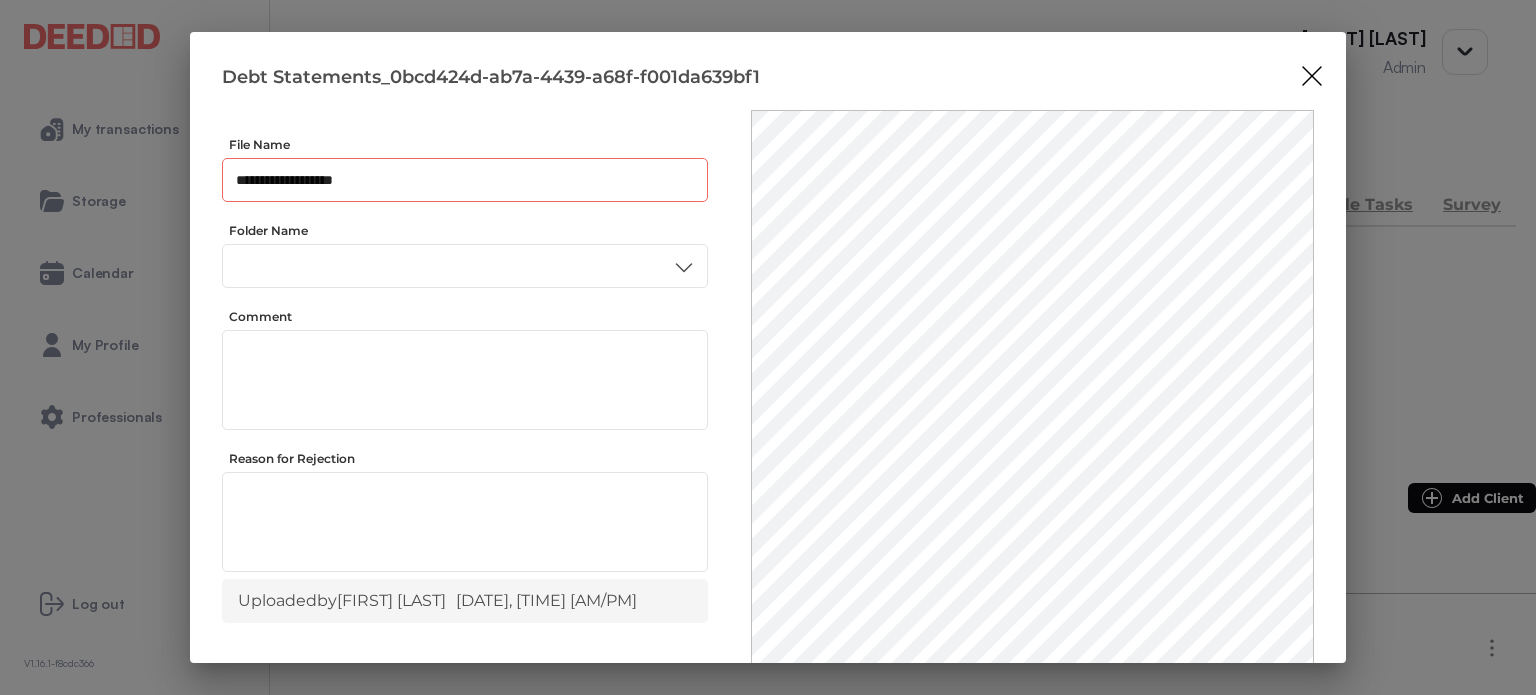 click on "**********" at bounding box center [465, 180] 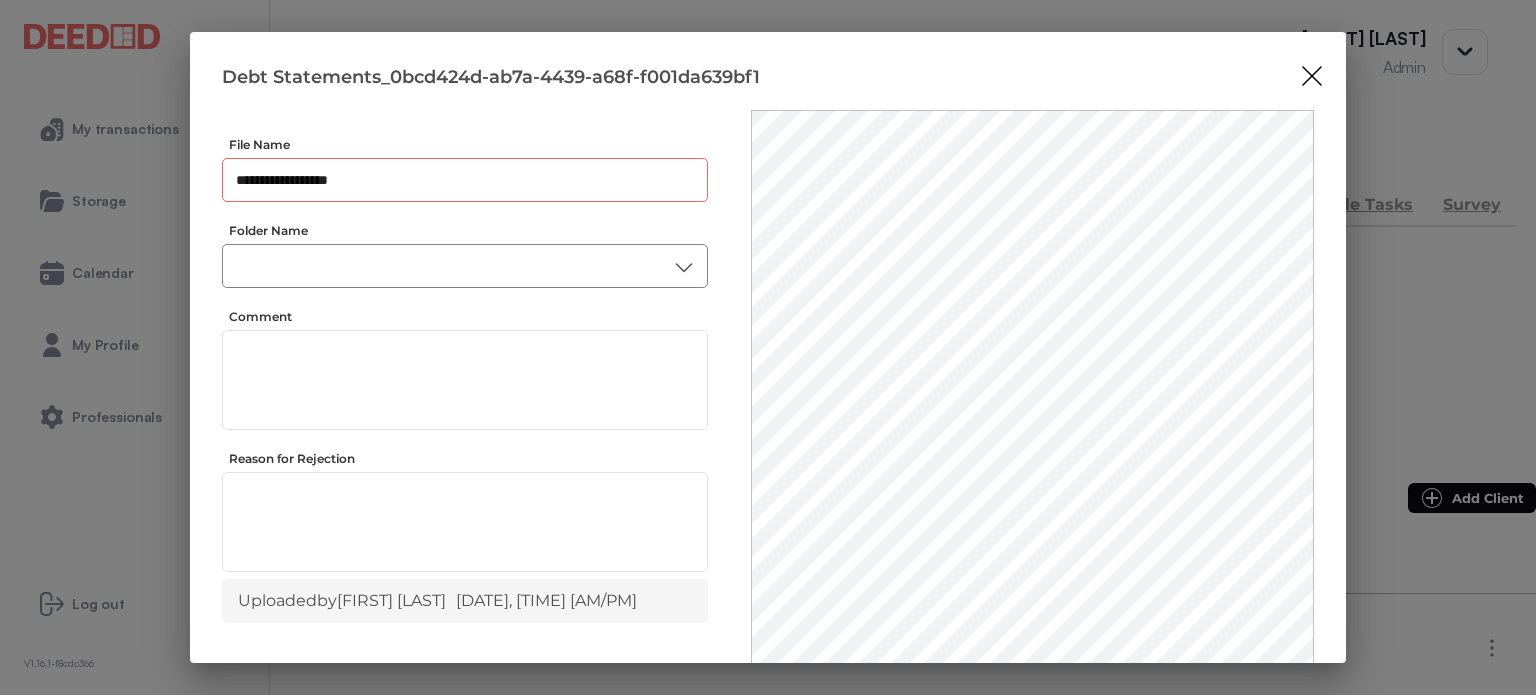 type on "**********" 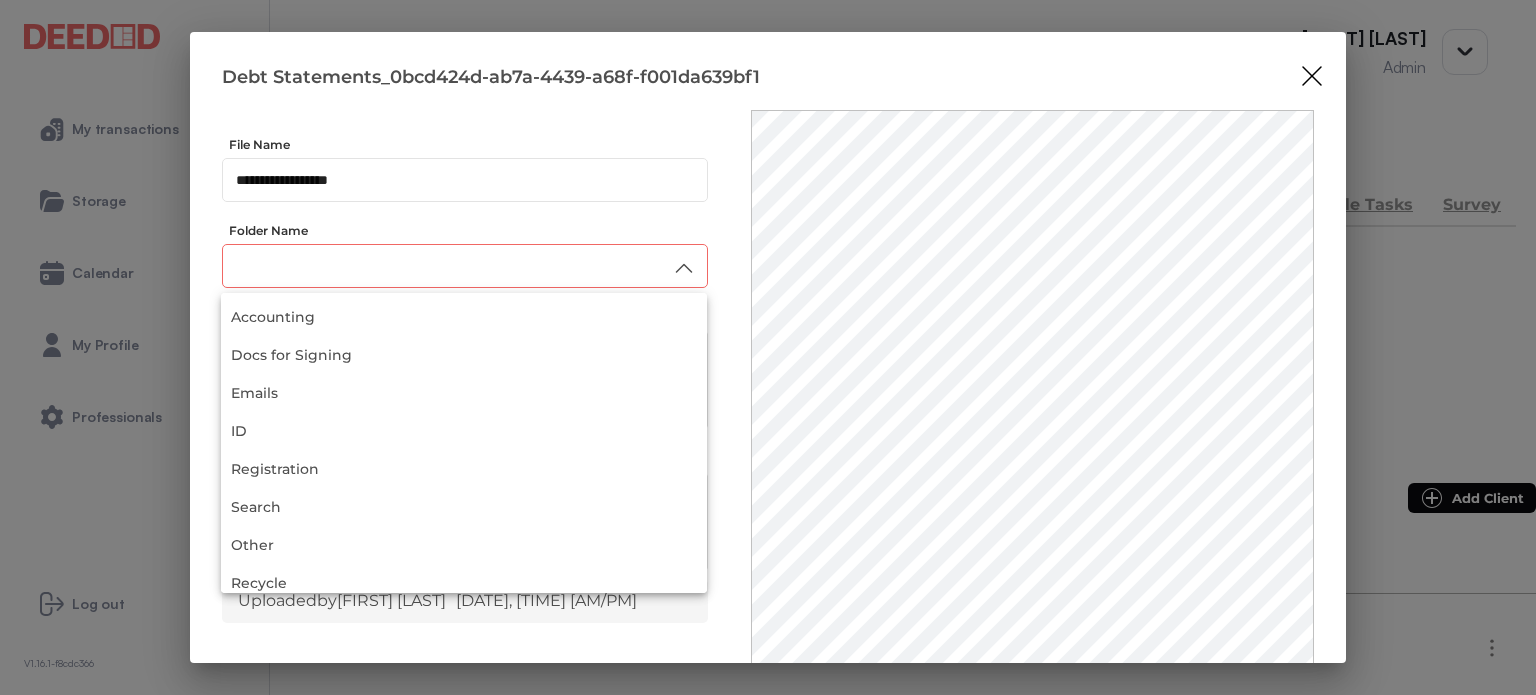 click at bounding box center (465, 266) 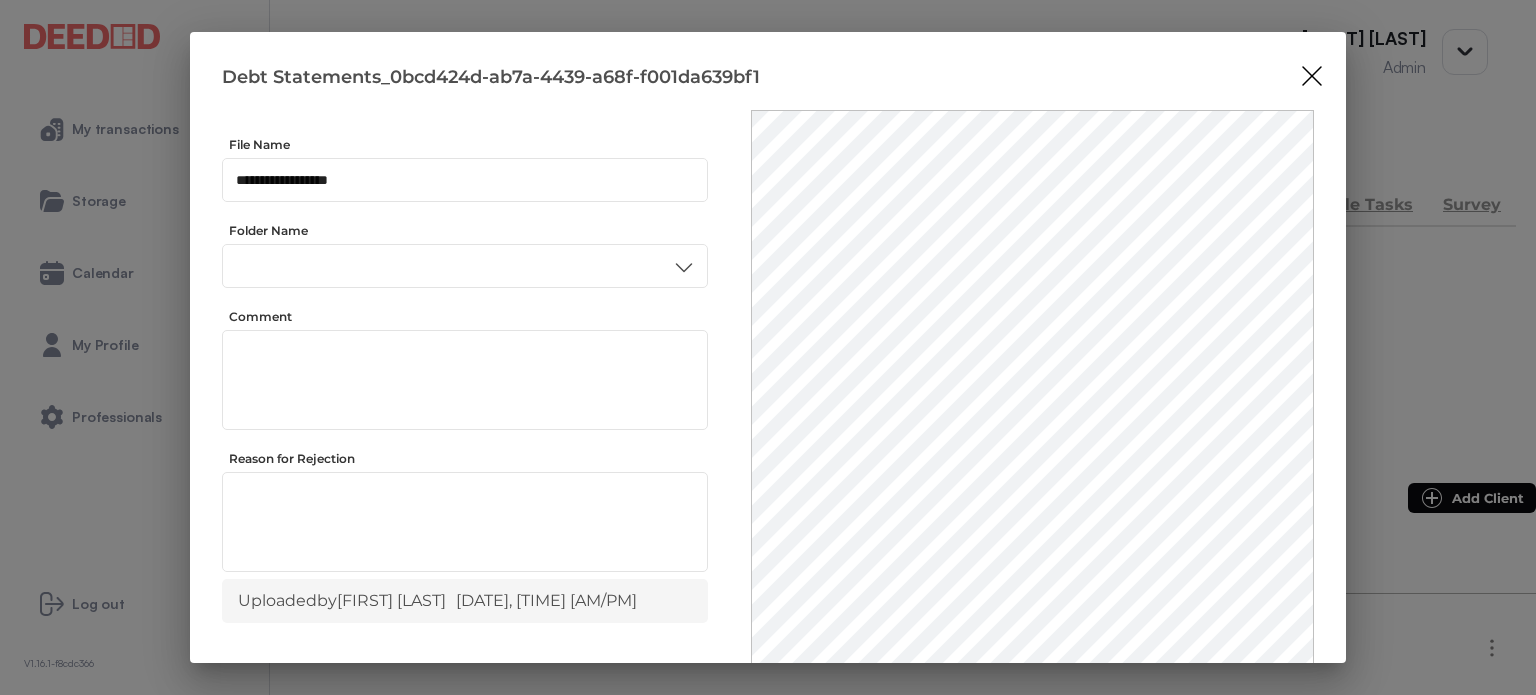 click on "Accounting" at bounding box center [464, 371] 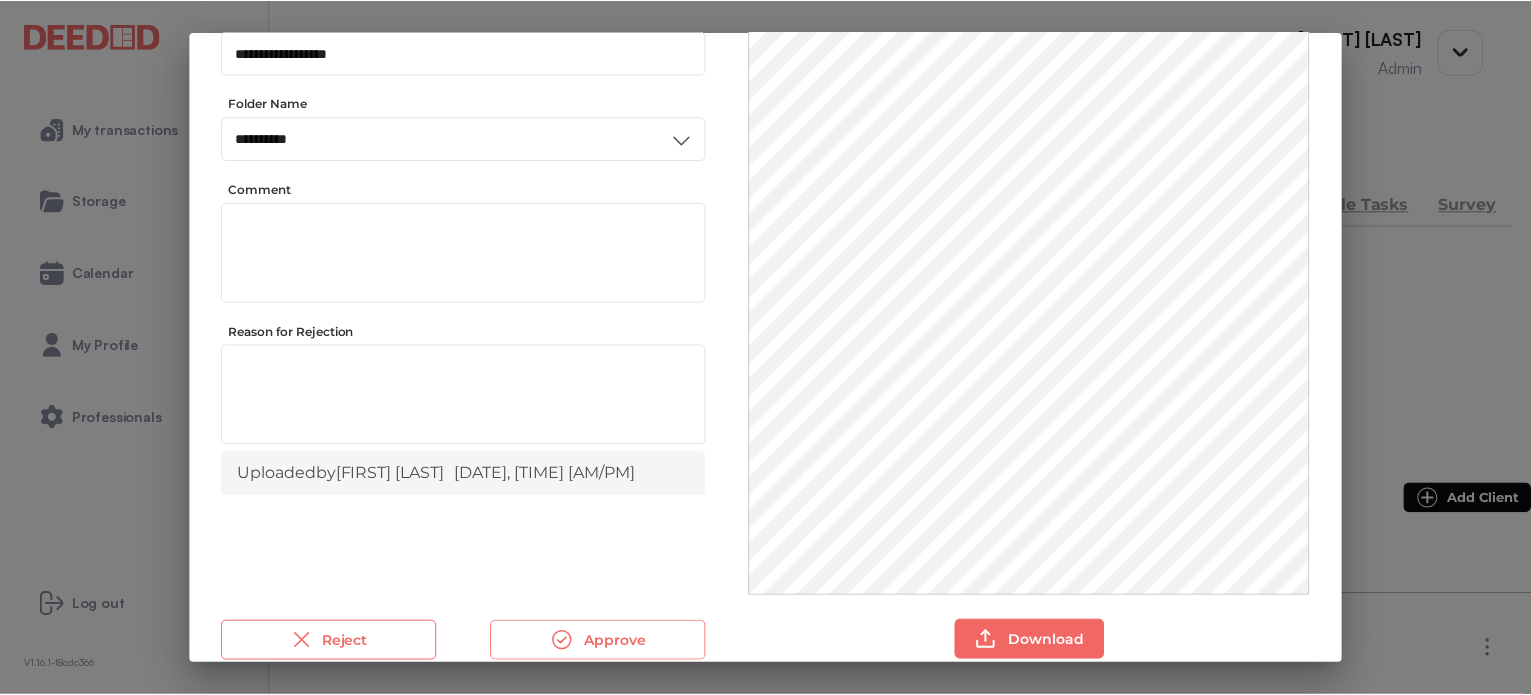 scroll, scrollTop: 156, scrollLeft: 0, axis: vertical 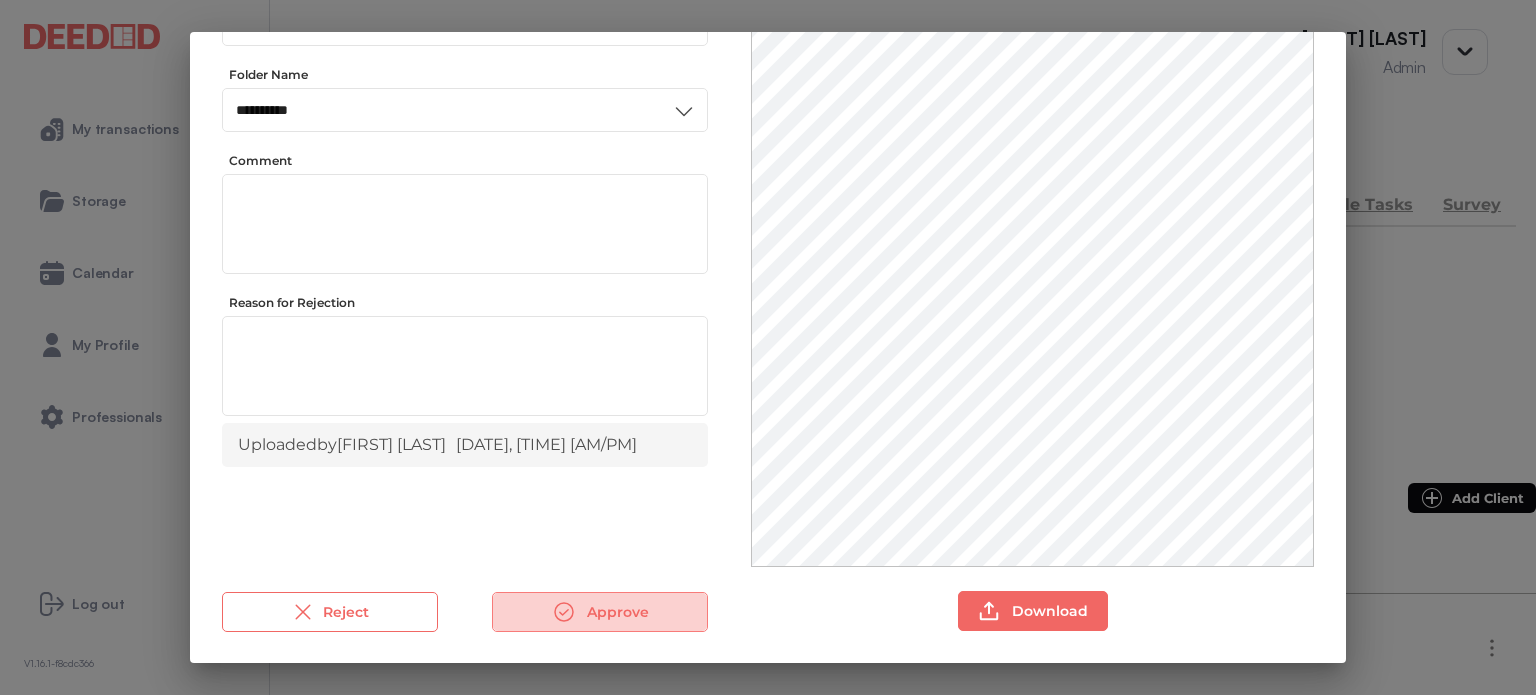 click on "Approve" at bounding box center [600, 612] 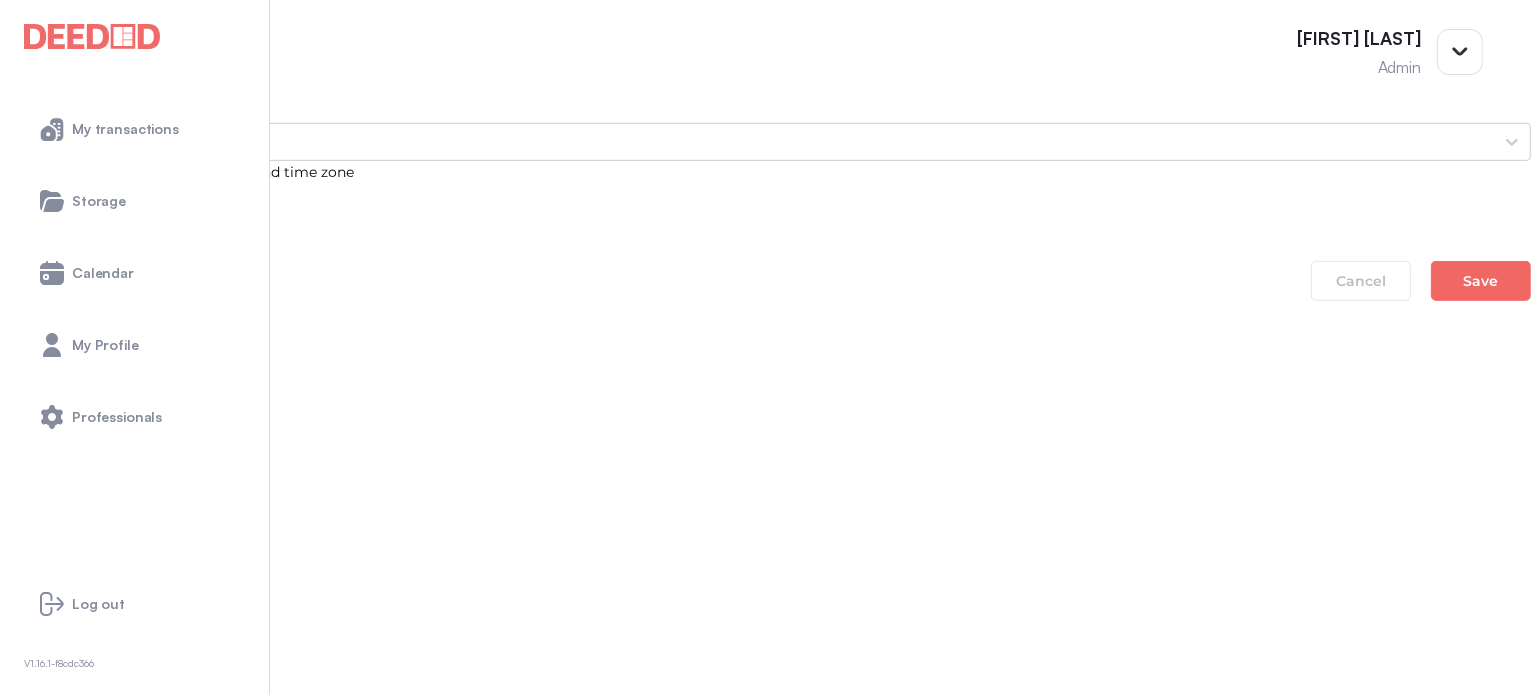 scroll, scrollTop: 1300, scrollLeft: 0, axis: vertical 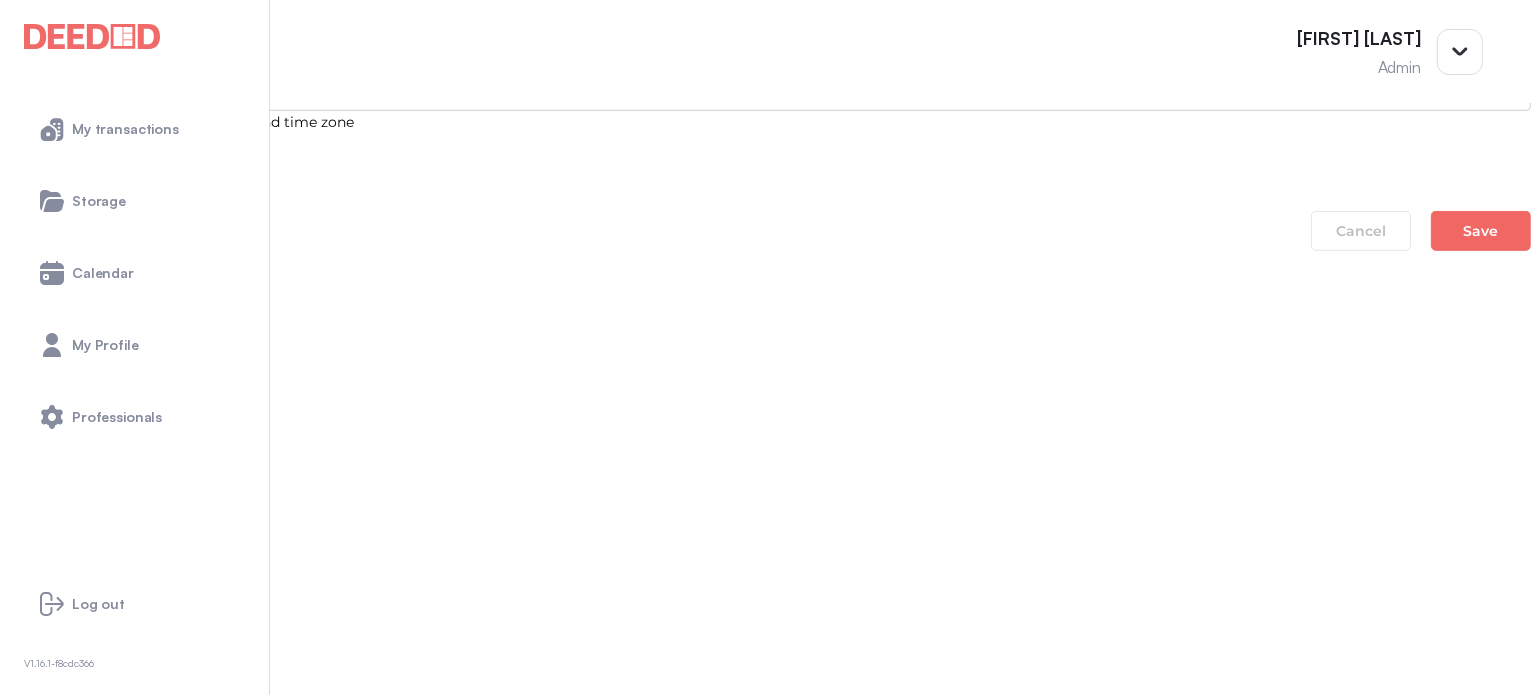 click on "Signed Commitment Letter_c50d9947-3ab8-430f-b10f-7f4e79df5bea" at bounding box center [765, 1073] 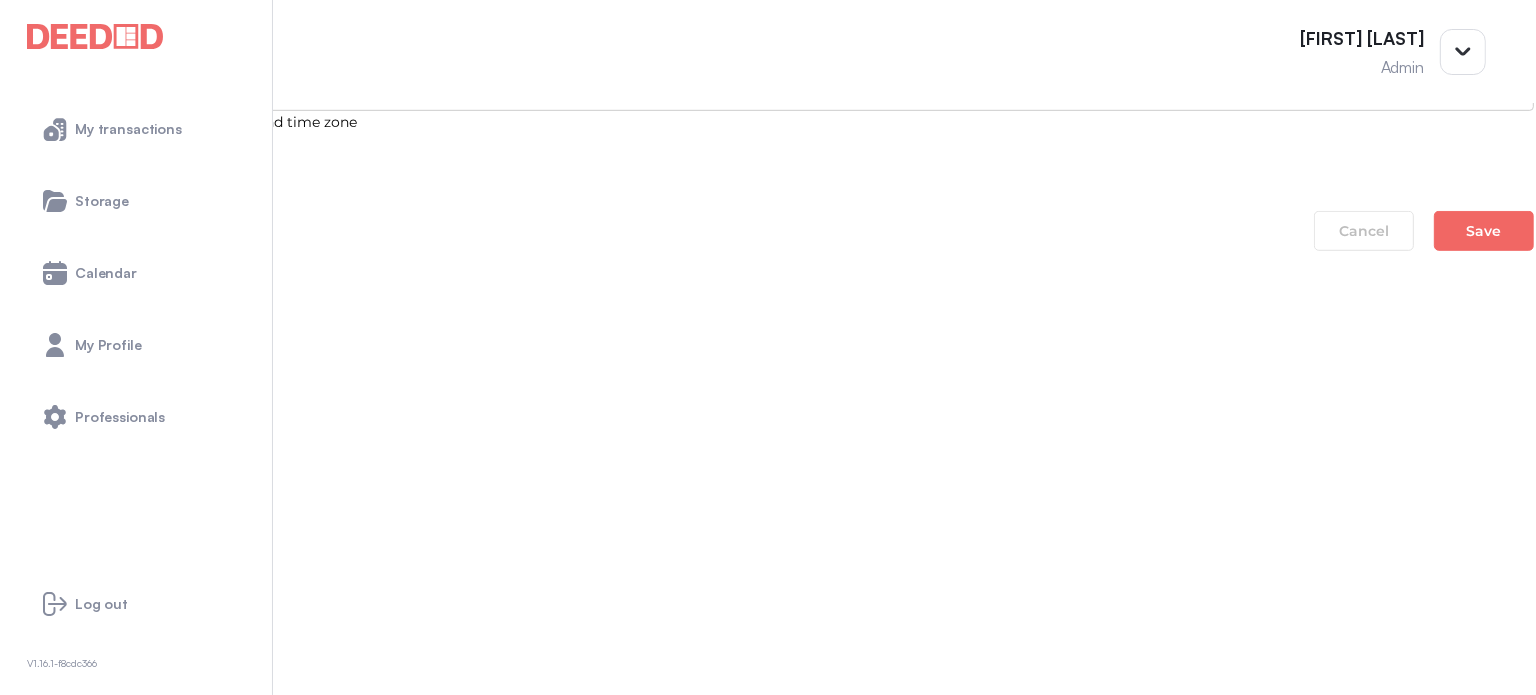 scroll, scrollTop: 0, scrollLeft: 0, axis: both 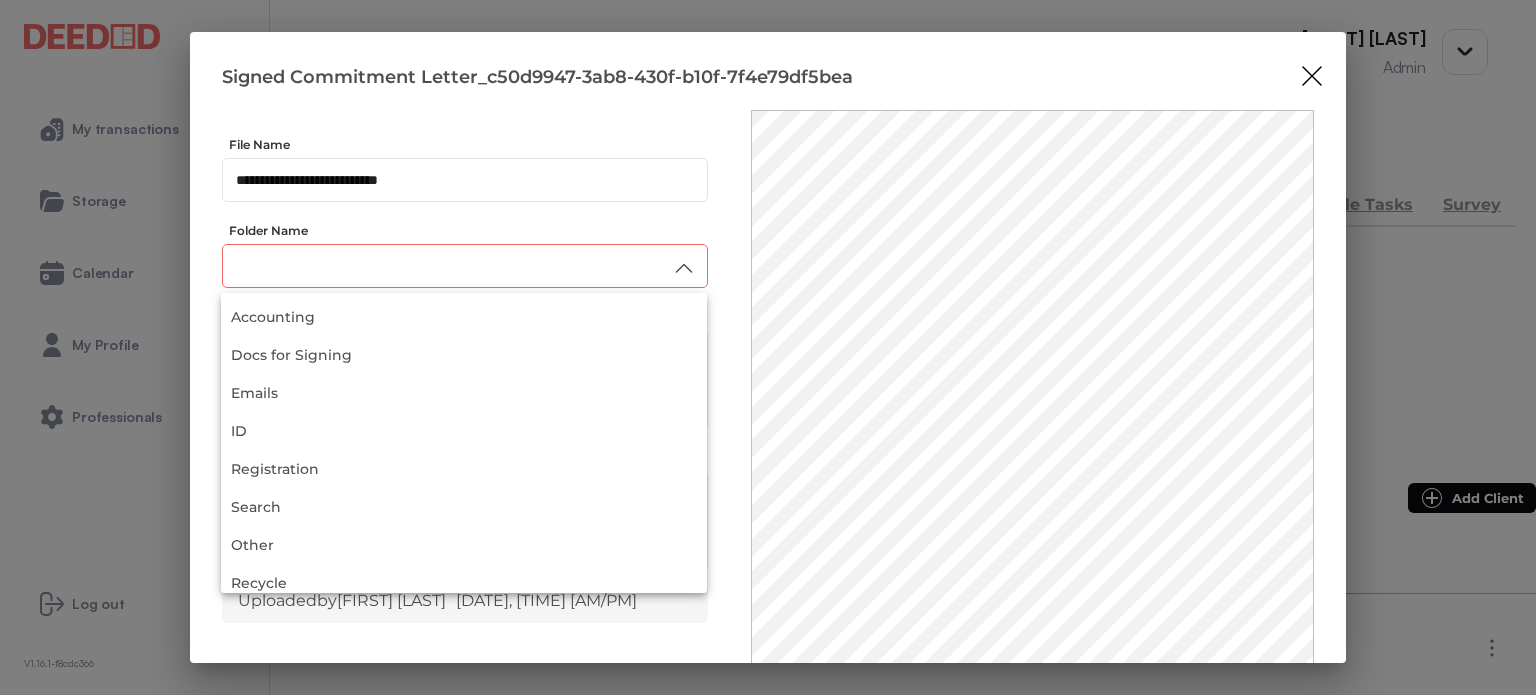 click at bounding box center (465, 266) 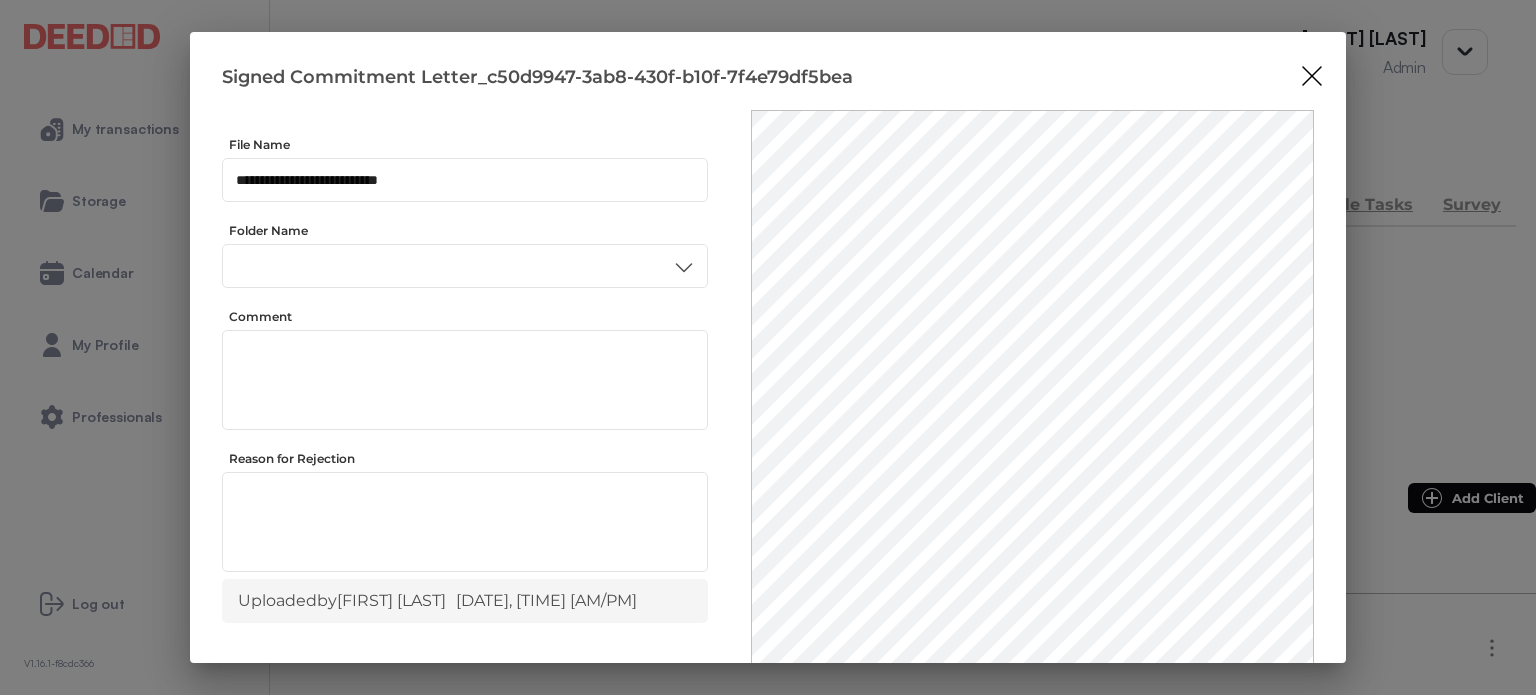 click on "Other" at bounding box center [464, 500] 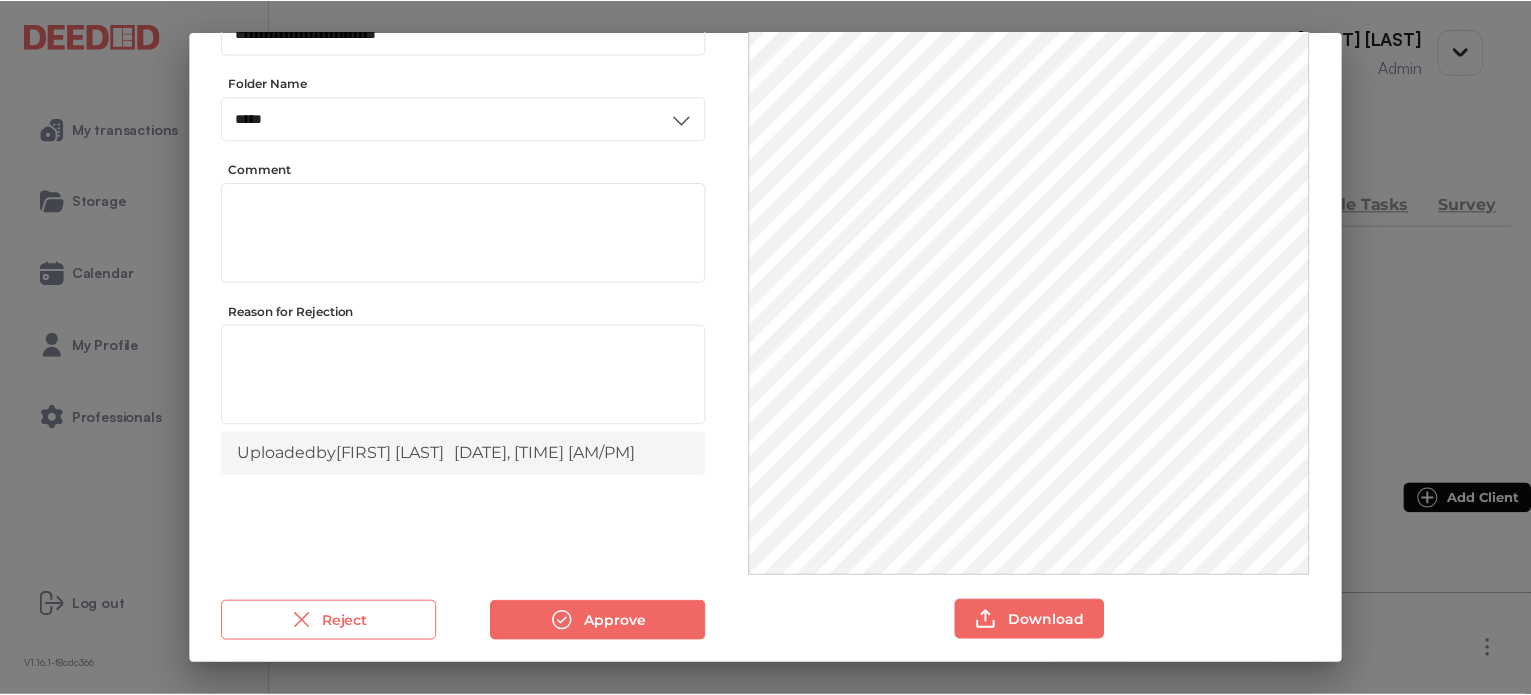 scroll, scrollTop: 156, scrollLeft: 0, axis: vertical 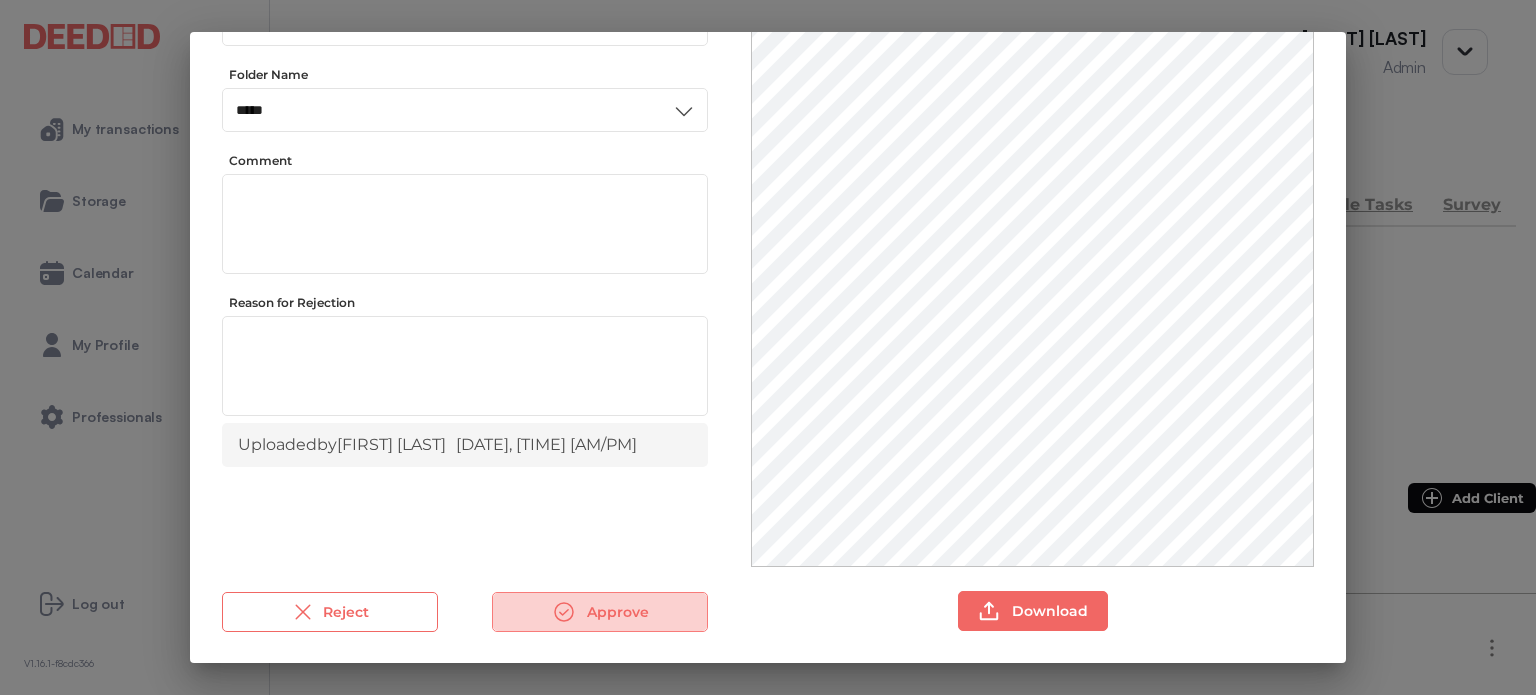 click on "Approve" at bounding box center (600, 612) 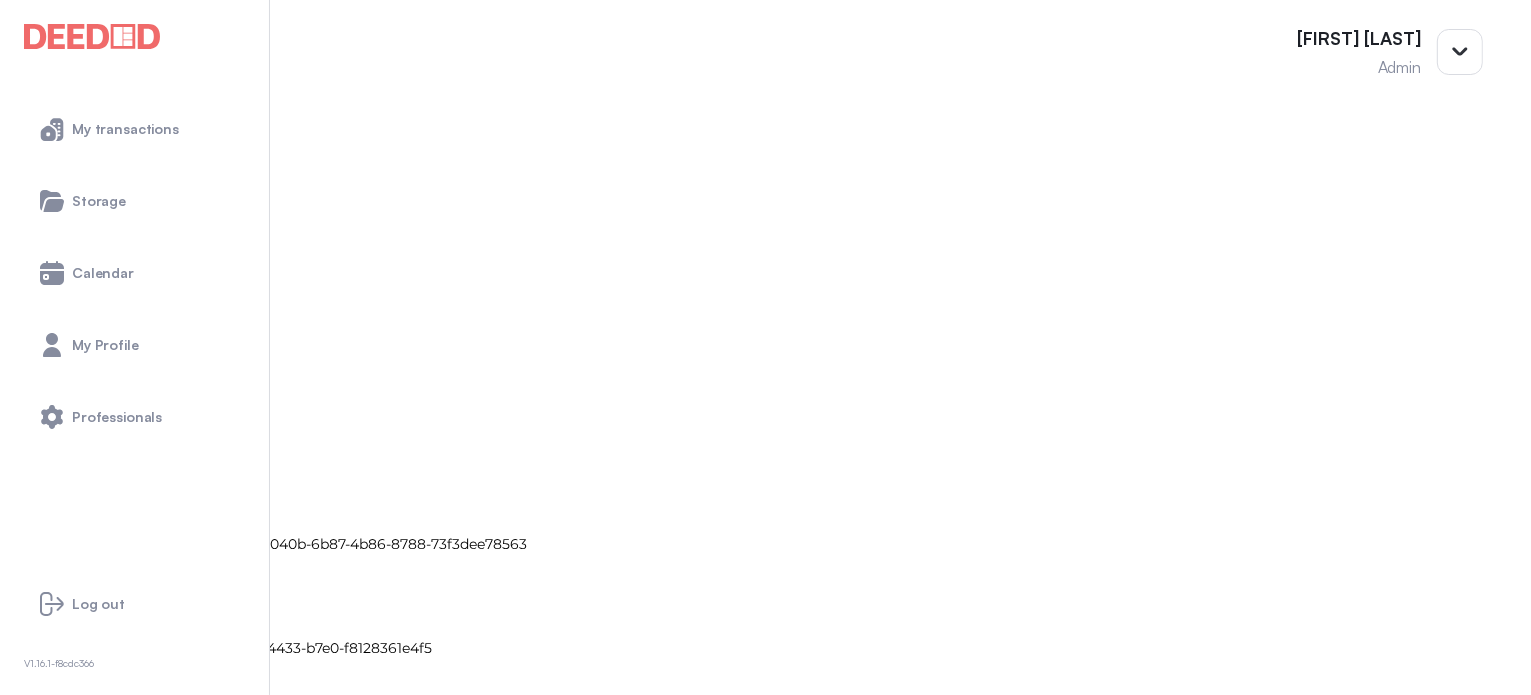 scroll, scrollTop: 1500, scrollLeft: 0, axis: vertical 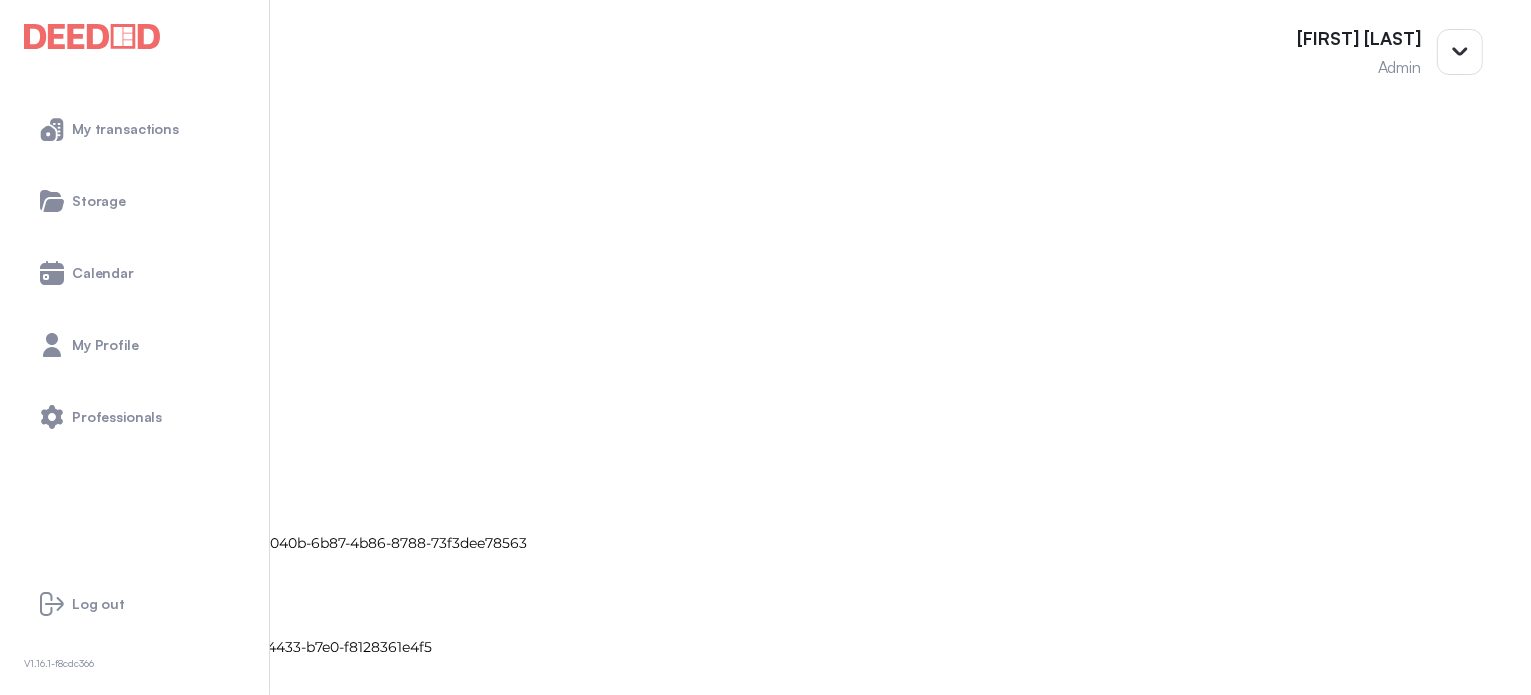 click on "Debt Statements_4045502d-3559-4e5a-a5d9-7a81c4a5b745" at bounding box center (765, 977) 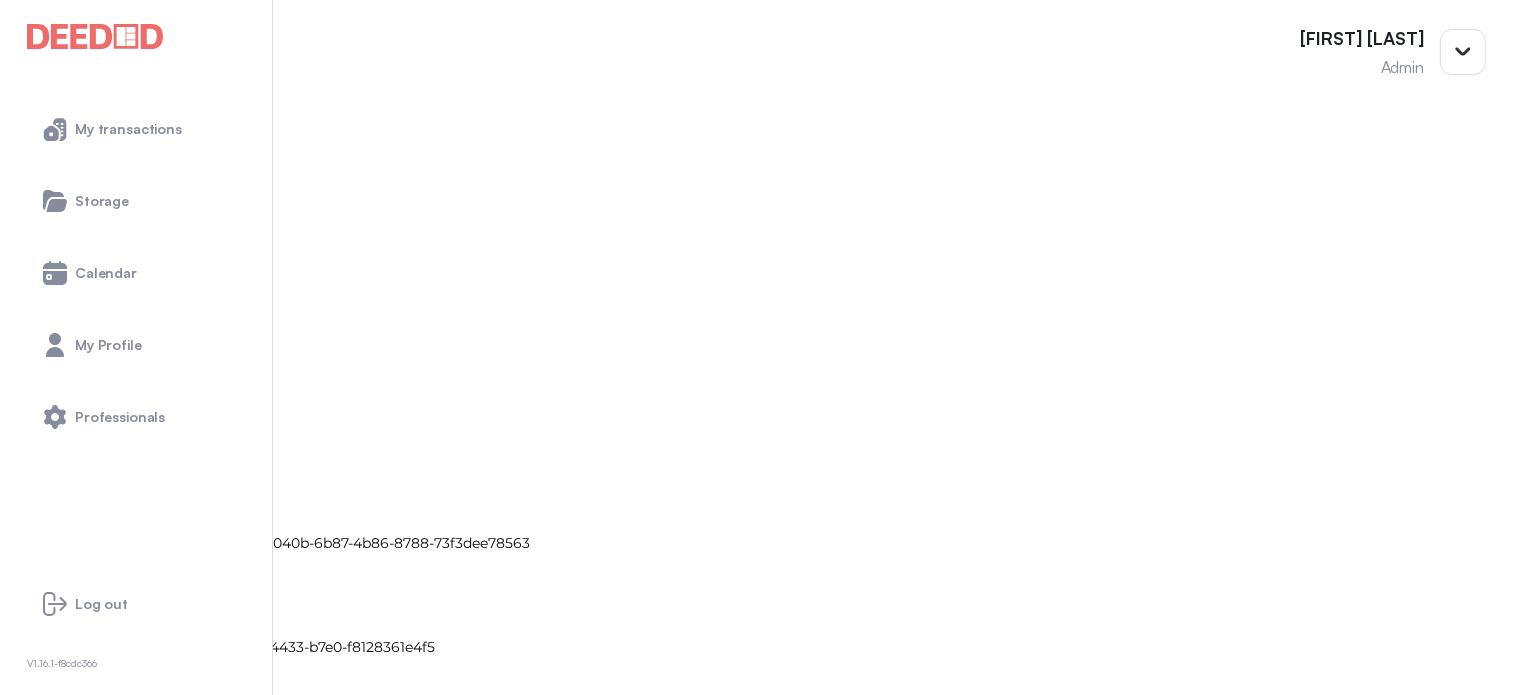 scroll, scrollTop: 0, scrollLeft: 0, axis: both 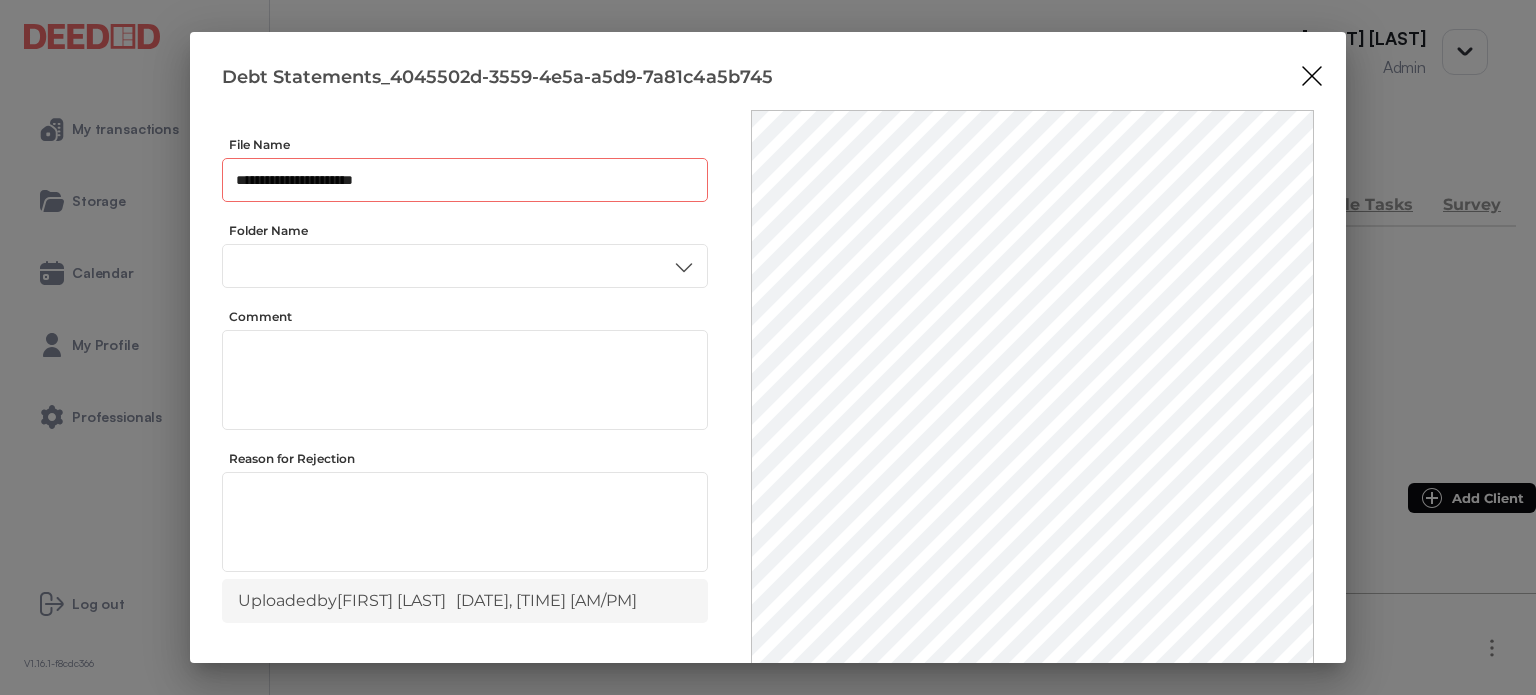 click on "**********" at bounding box center [465, 180] 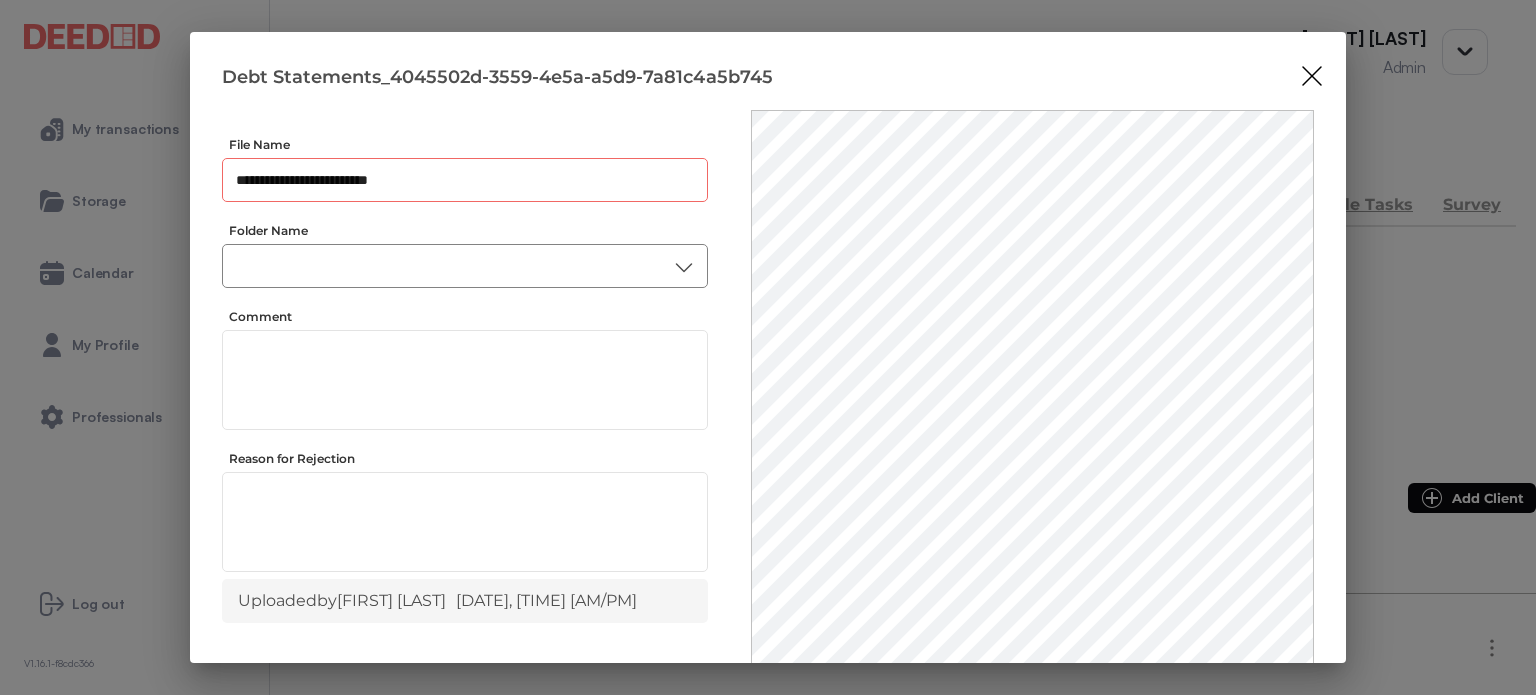 type on "**********" 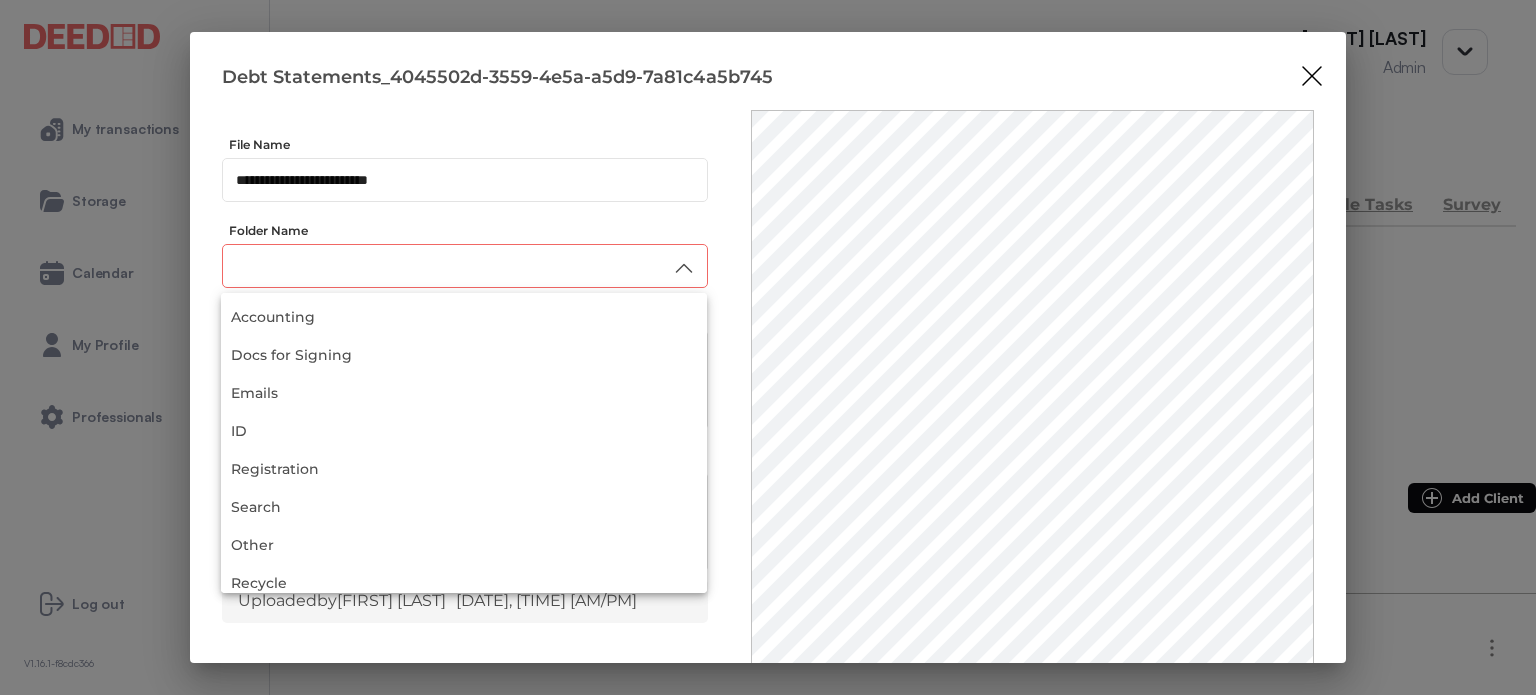 click at bounding box center (465, 266) 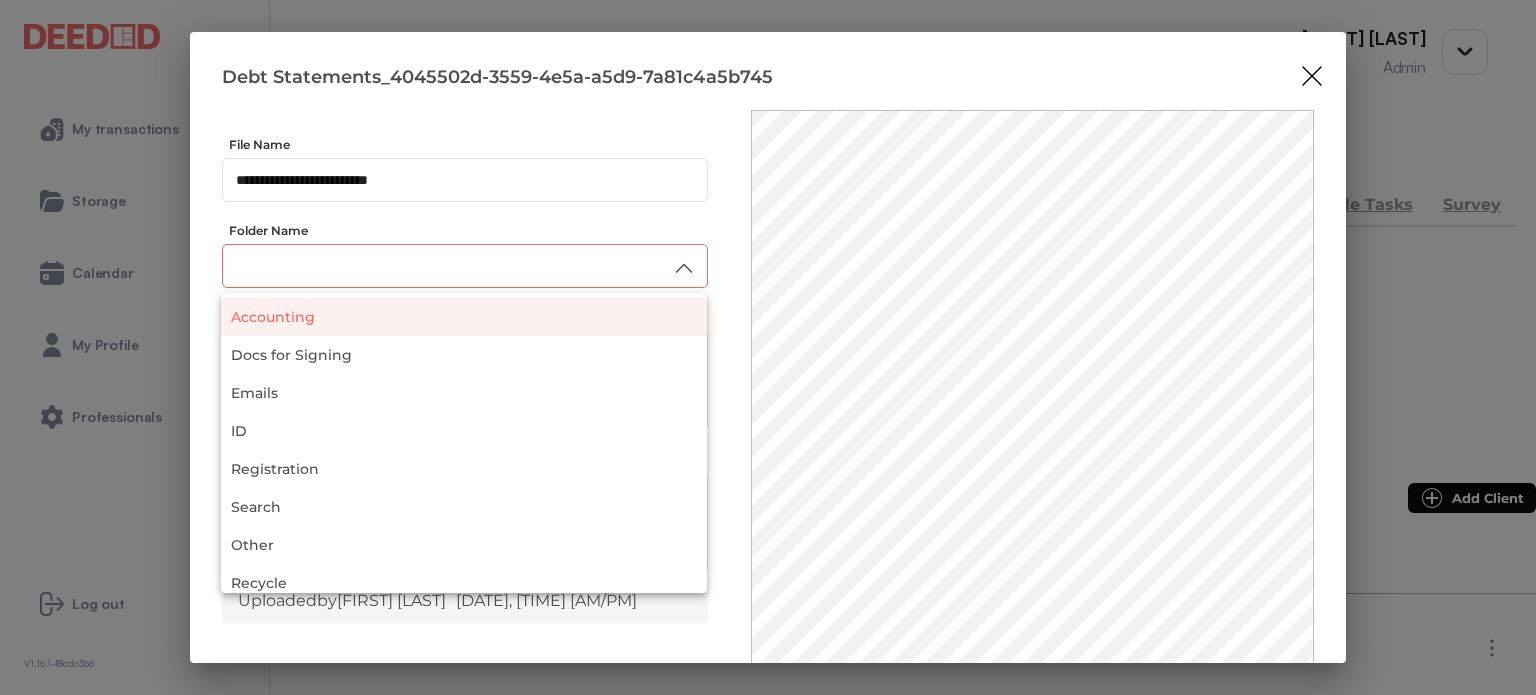 click on "Accounting" at bounding box center (464, 317) 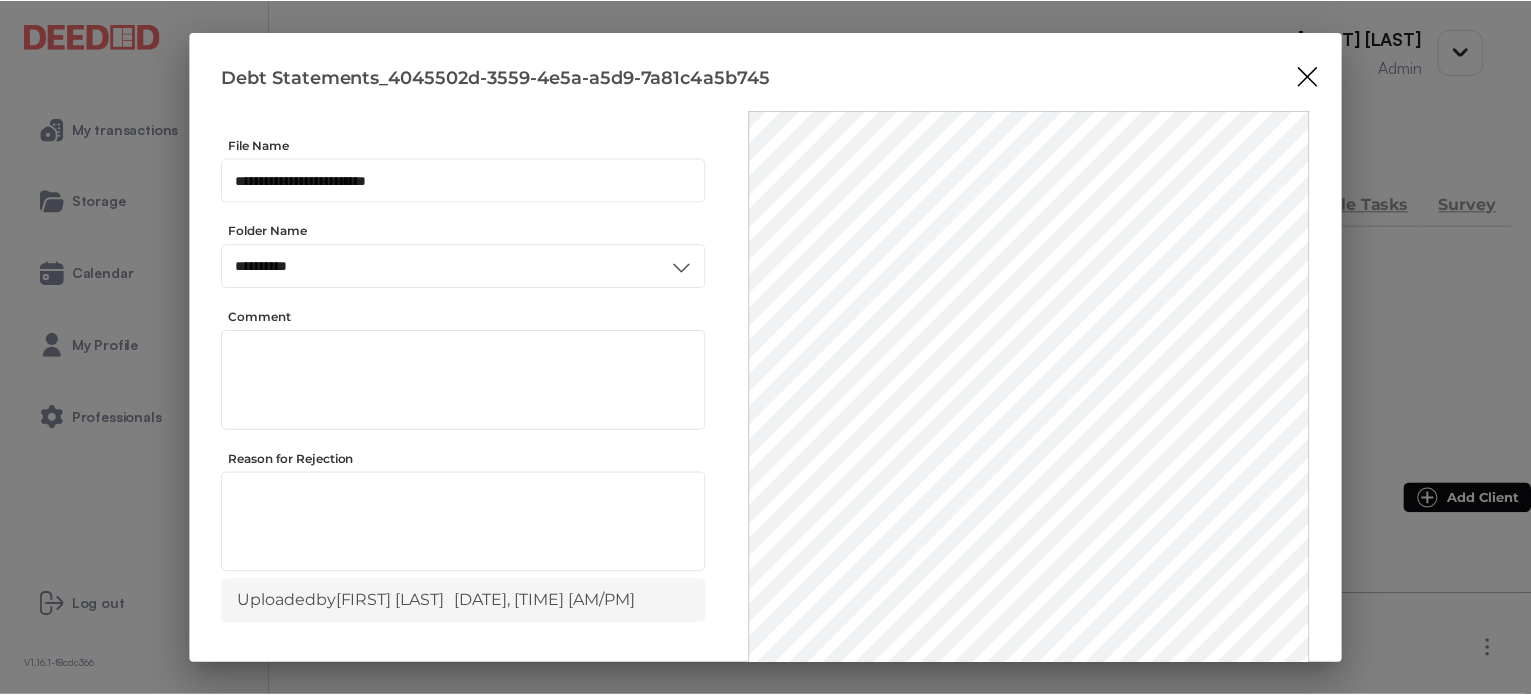scroll, scrollTop: 156, scrollLeft: 0, axis: vertical 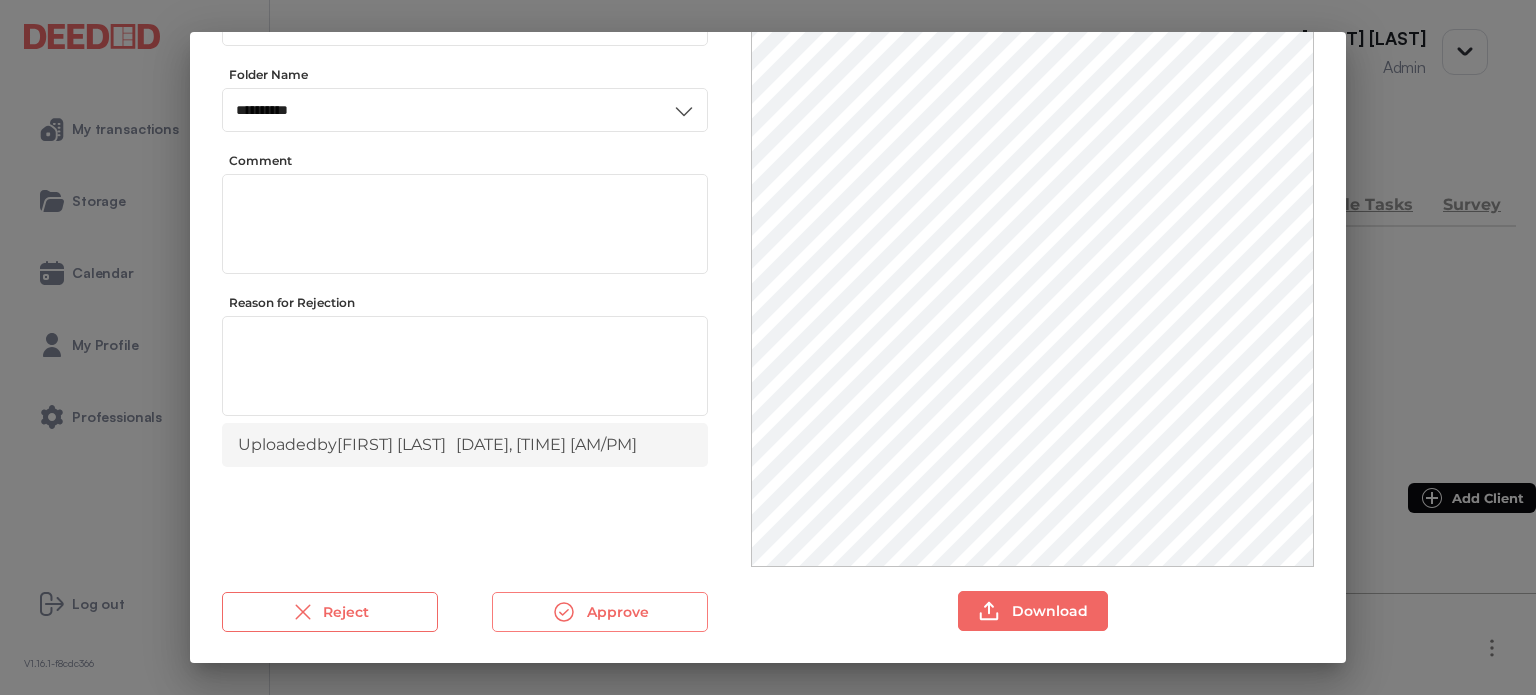 click on "Approve" at bounding box center (600, 612) 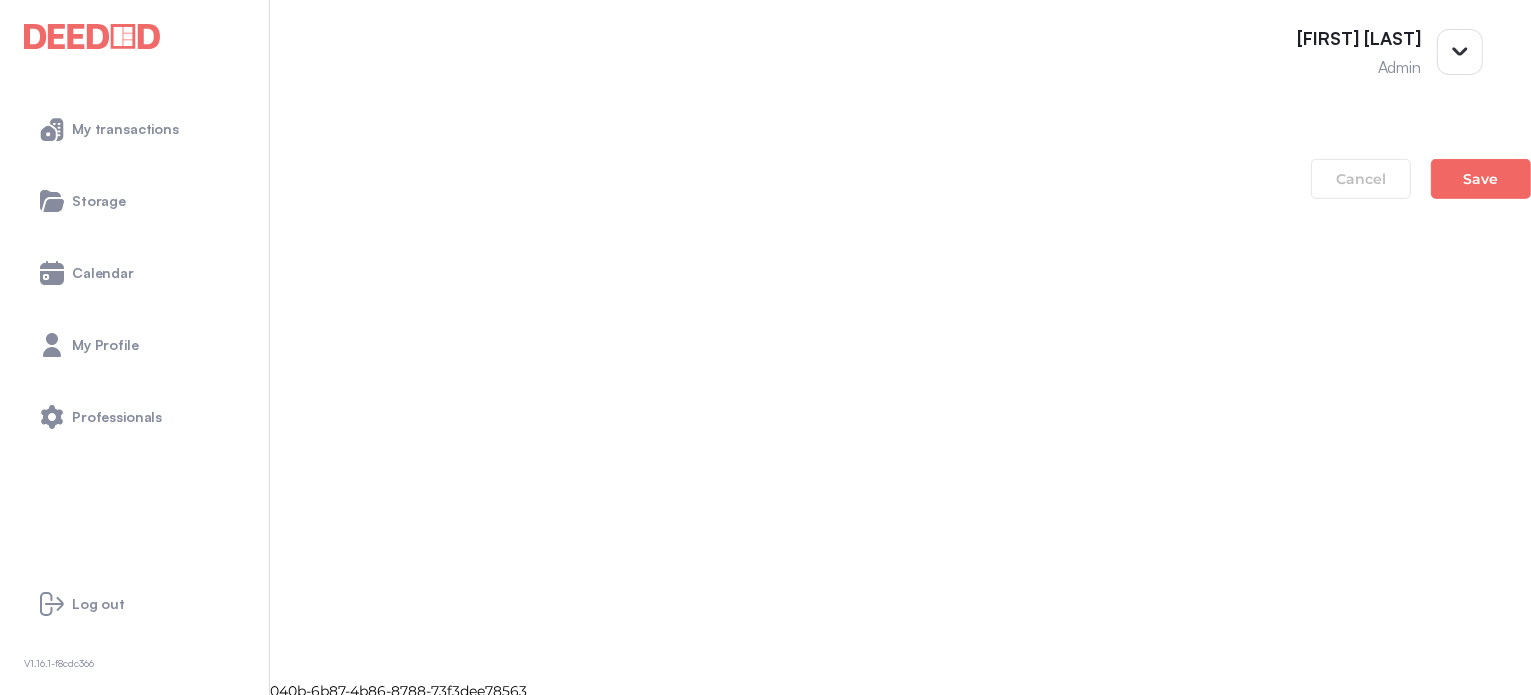 scroll, scrollTop: 1500, scrollLeft: 0, axis: vertical 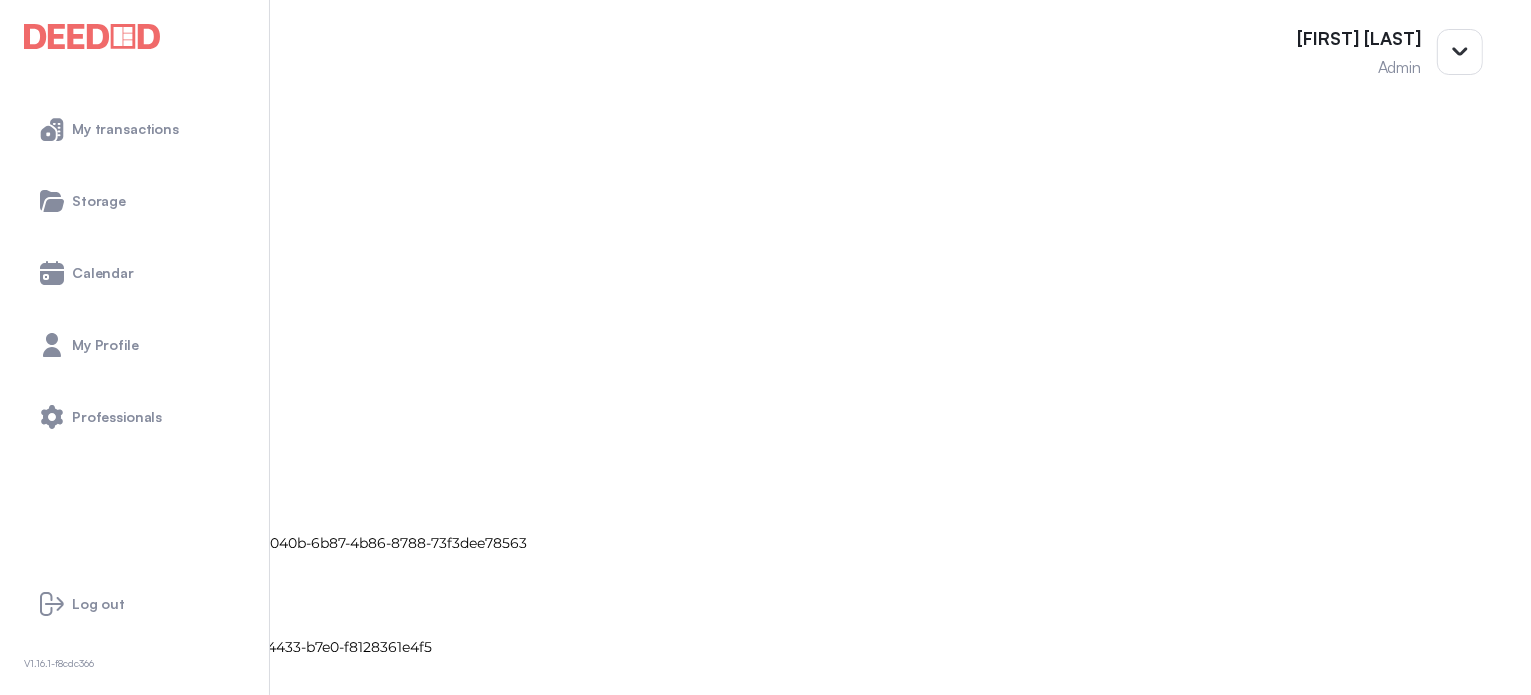 click on "Unsigned Fraction Loan Agreement_775098ca-f2f1-4ff1-aa23-ab8c34b776b1" at bounding box center [765, 1081] 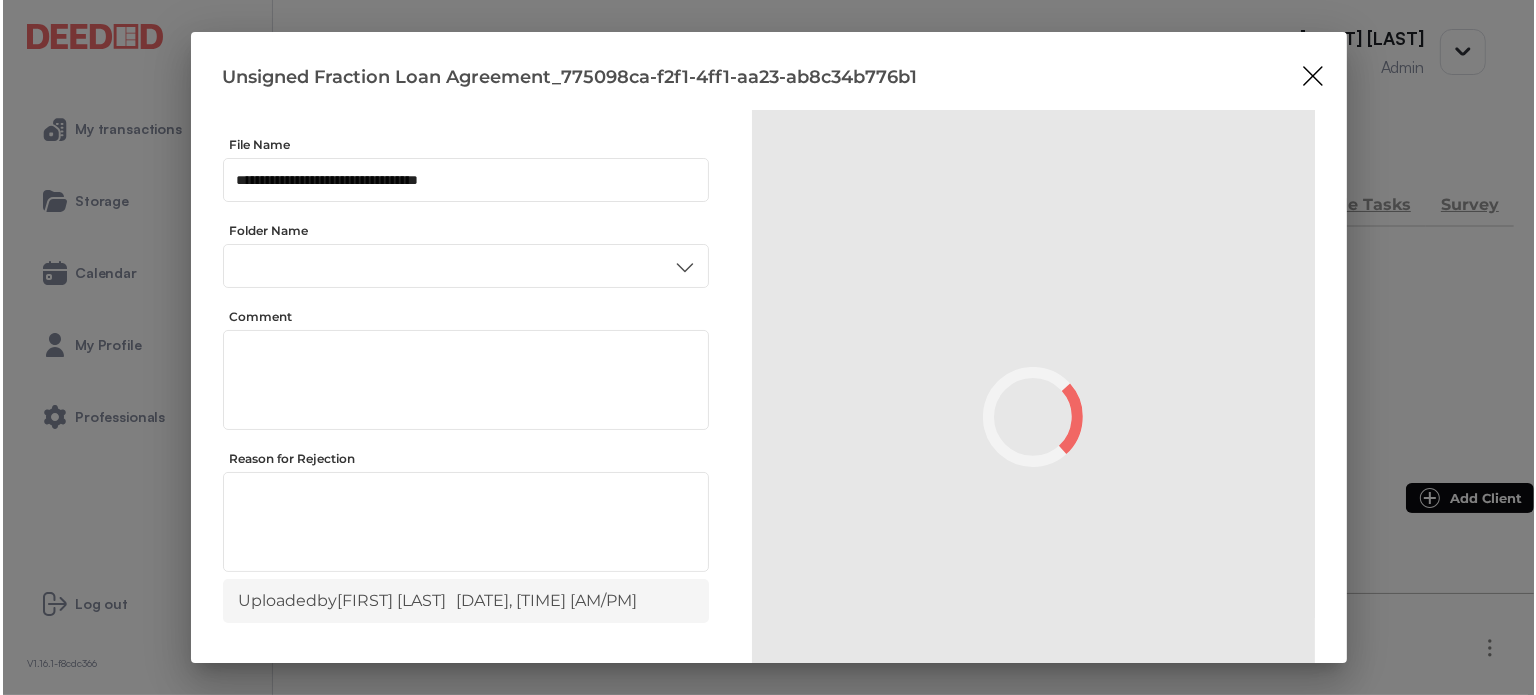 scroll, scrollTop: 0, scrollLeft: 0, axis: both 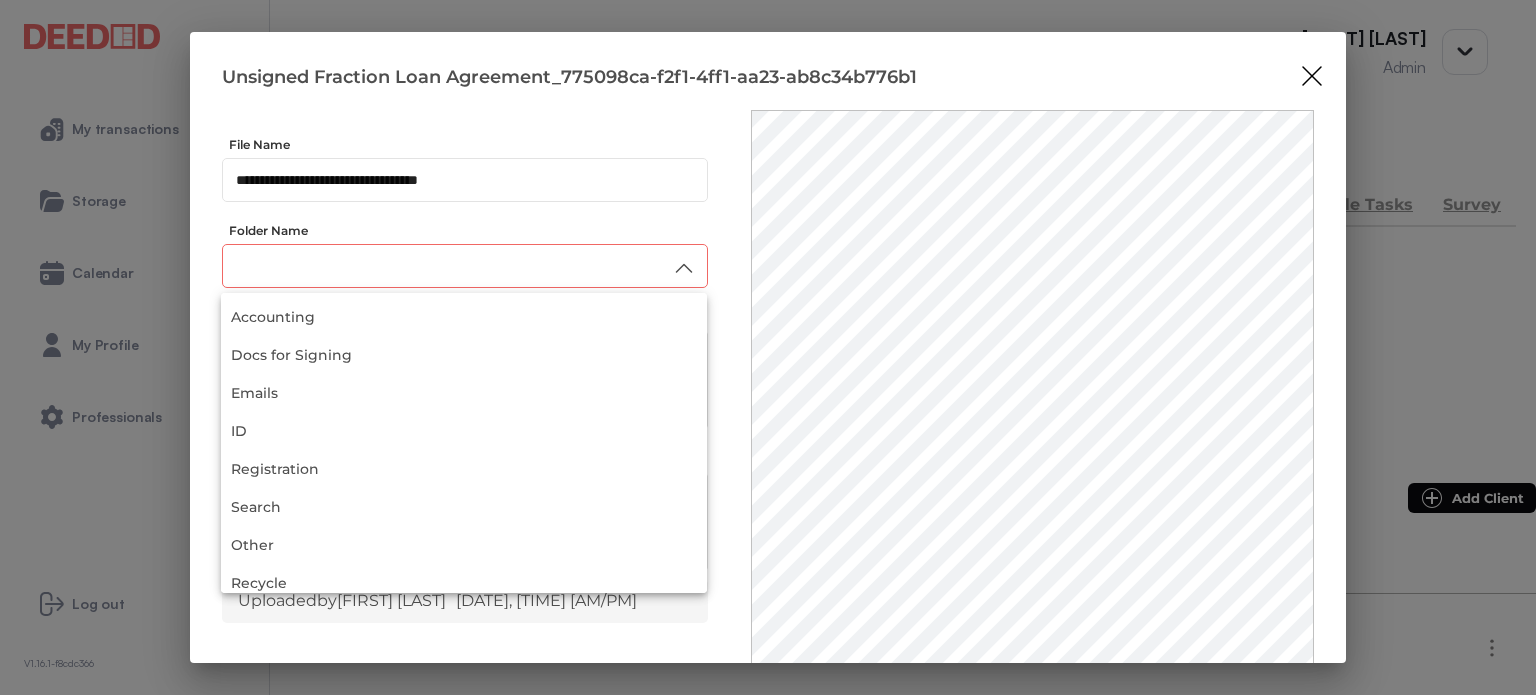 click at bounding box center (465, 266) 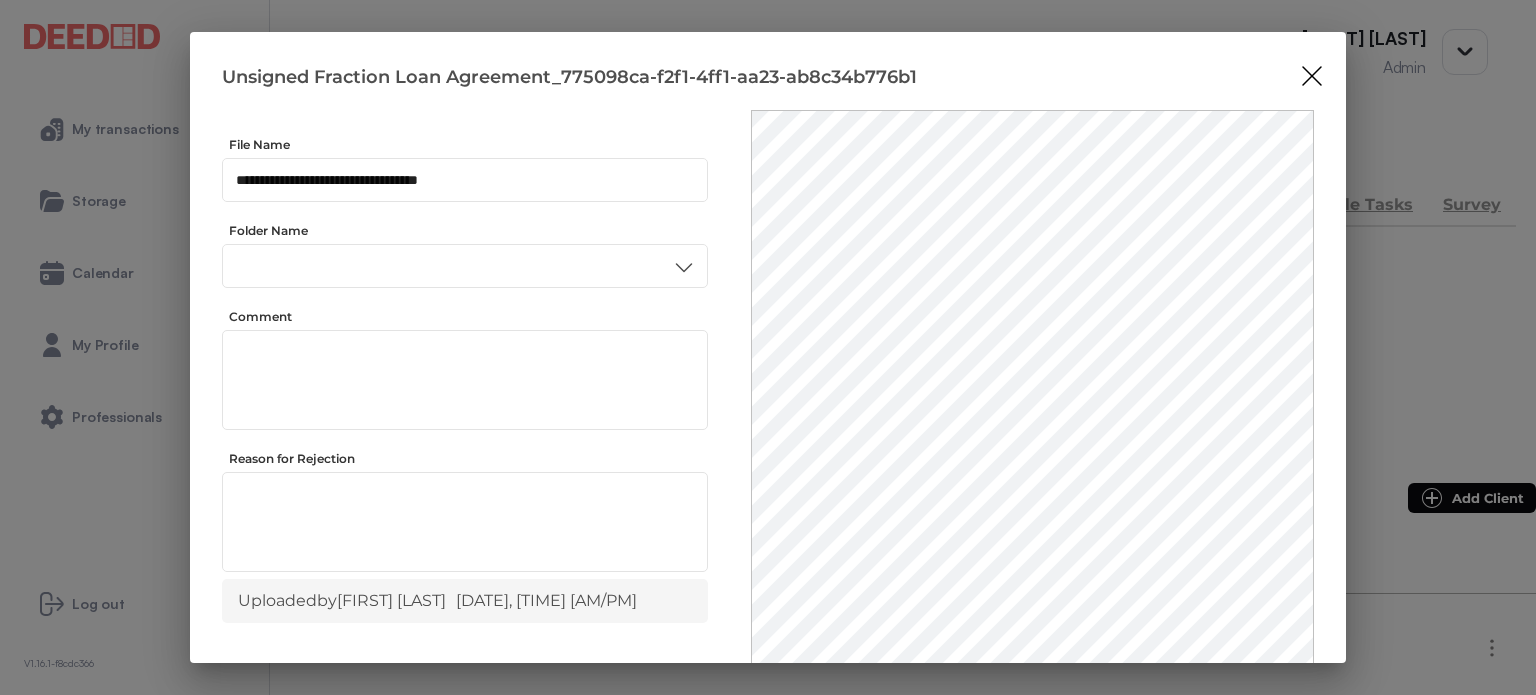 click on "Other" at bounding box center [464, 500] 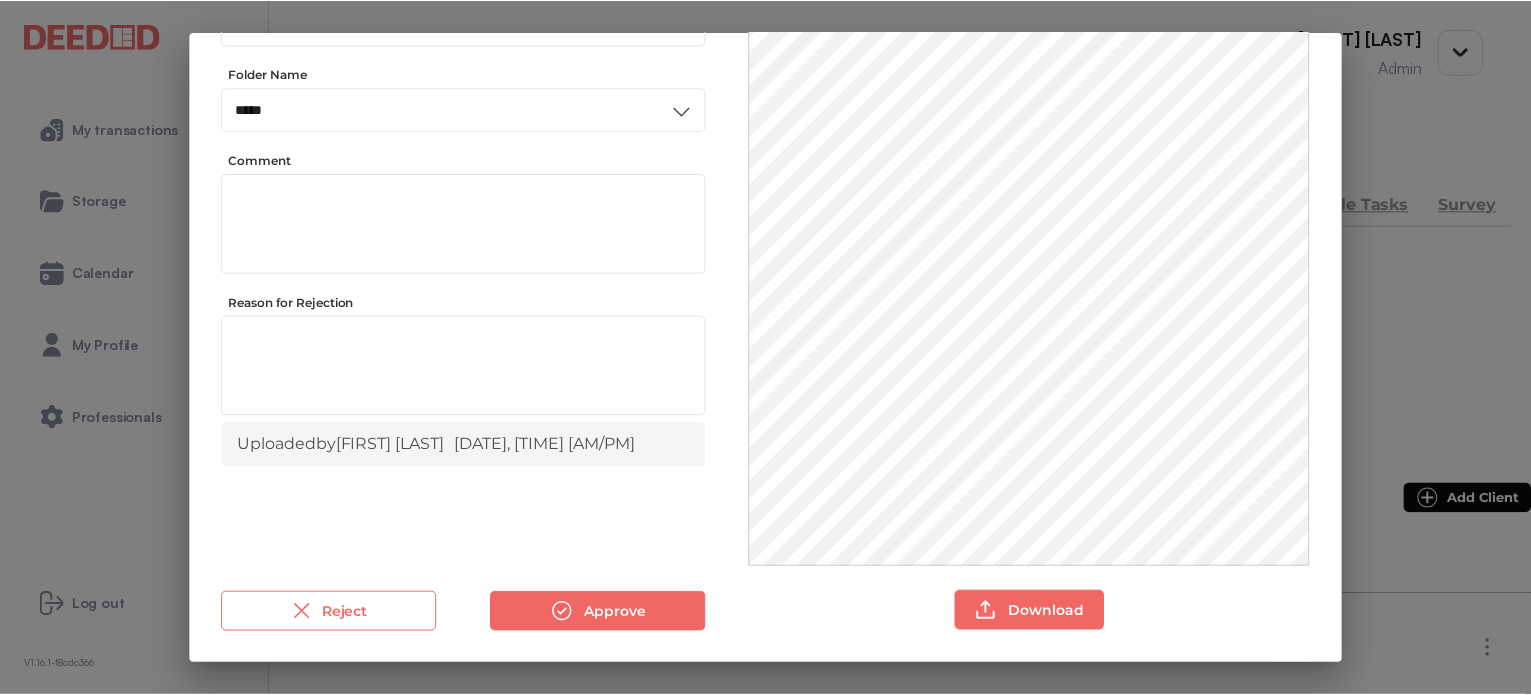 scroll, scrollTop: 156, scrollLeft: 0, axis: vertical 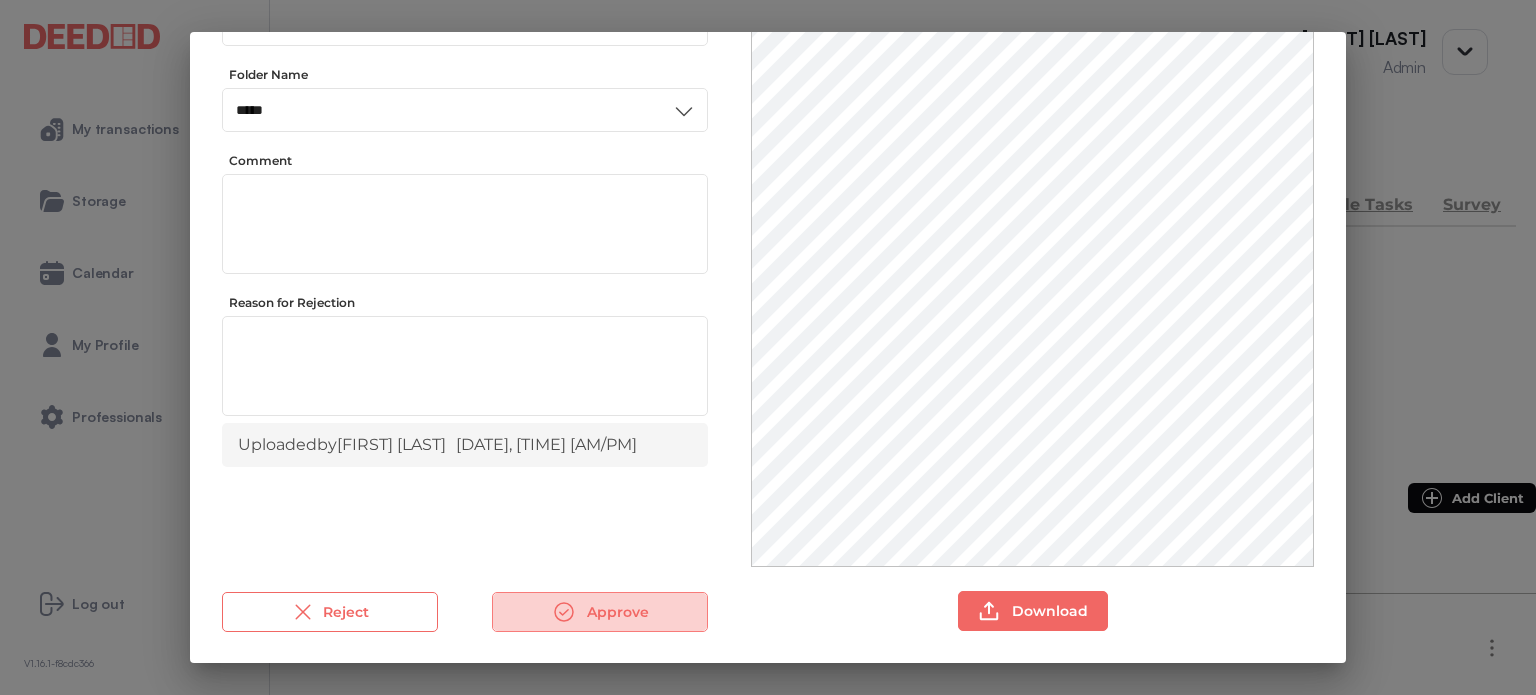 click on "Approve" at bounding box center [600, 612] 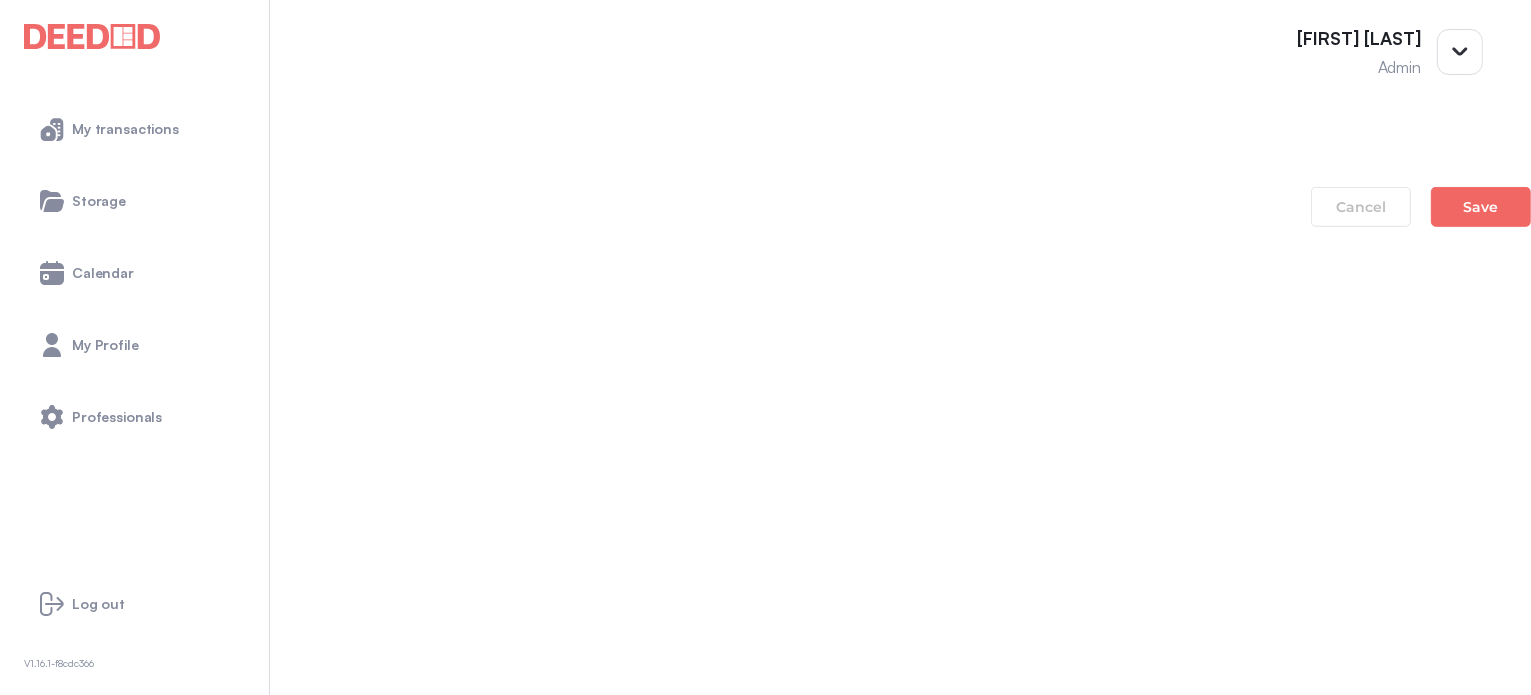 scroll, scrollTop: 1600, scrollLeft: 0, axis: vertical 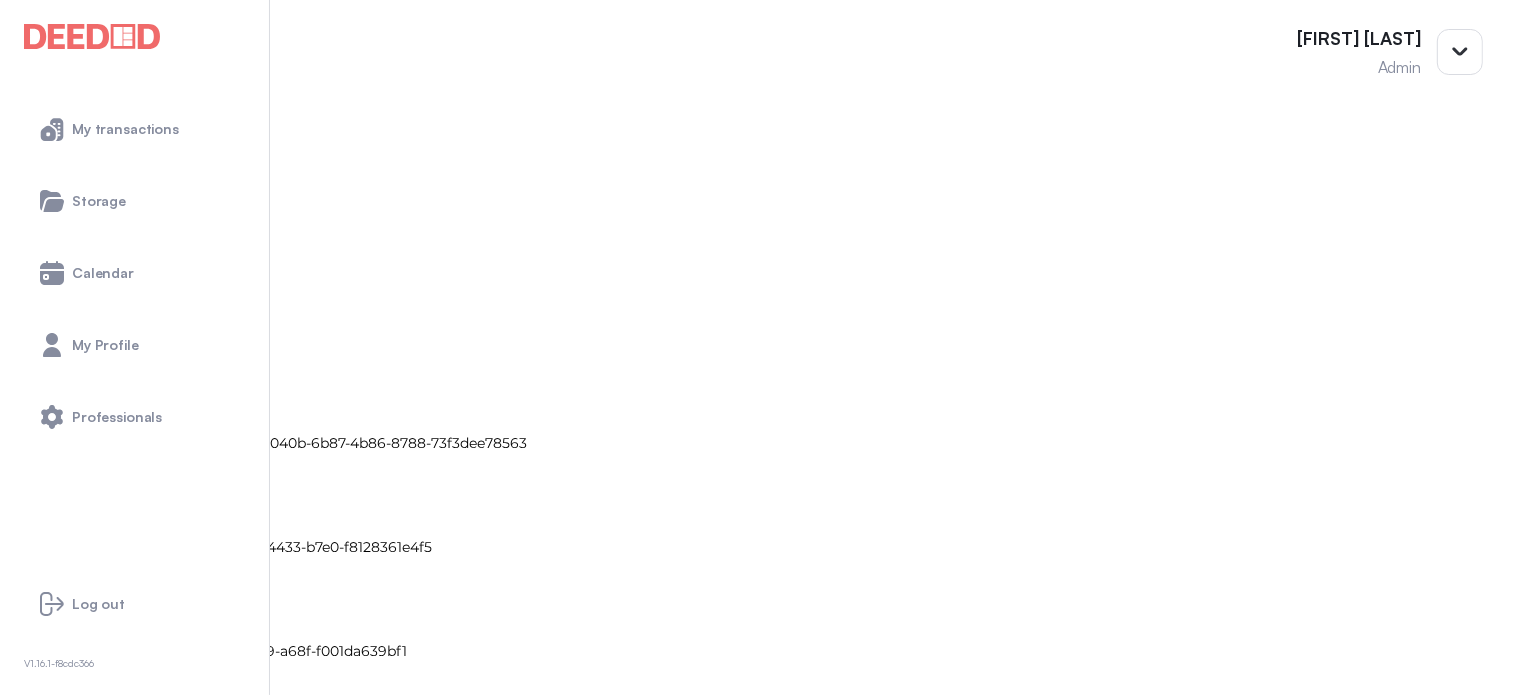 click on "Debt Statements_b6d8169a-9a3a-46d9-b365-3346d9192787" at bounding box center [765, 1085] 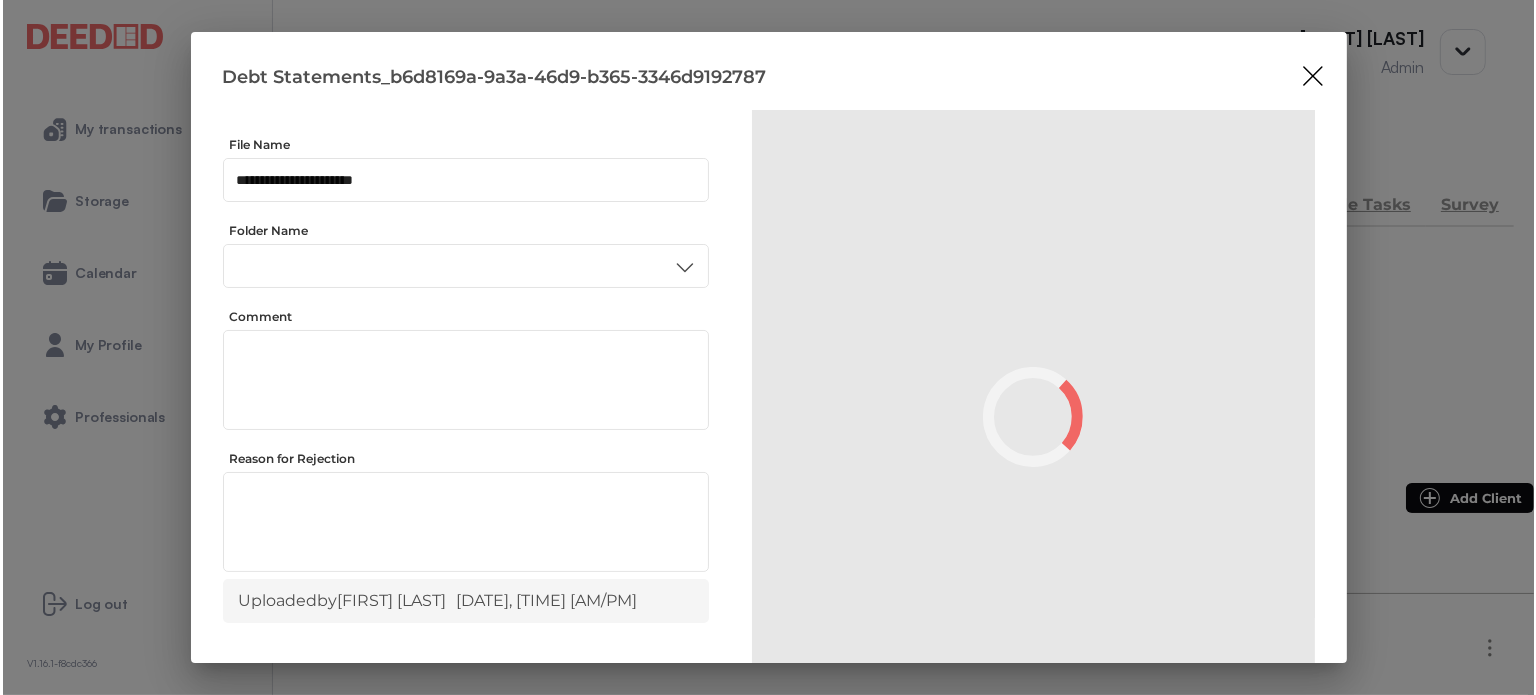 scroll, scrollTop: 0, scrollLeft: 0, axis: both 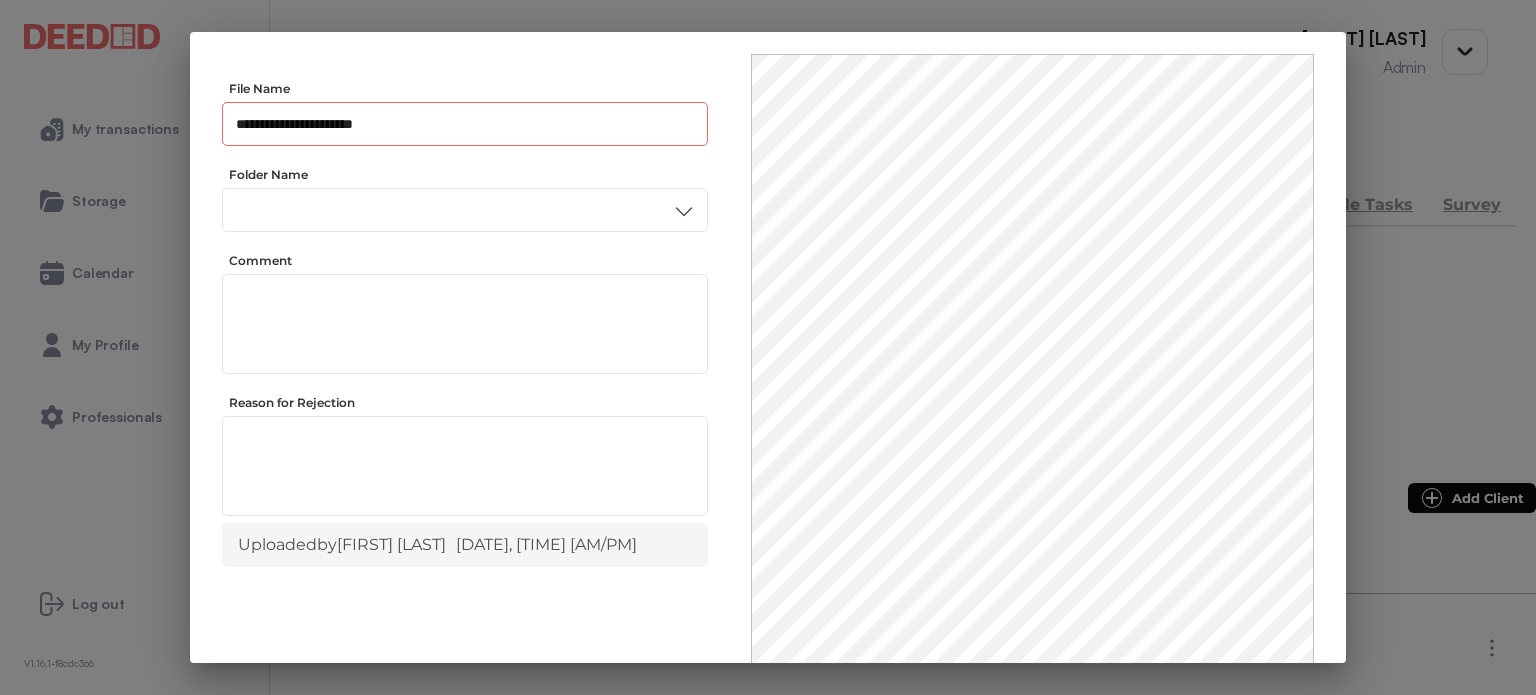 click on "**********" at bounding box center (465, 124) 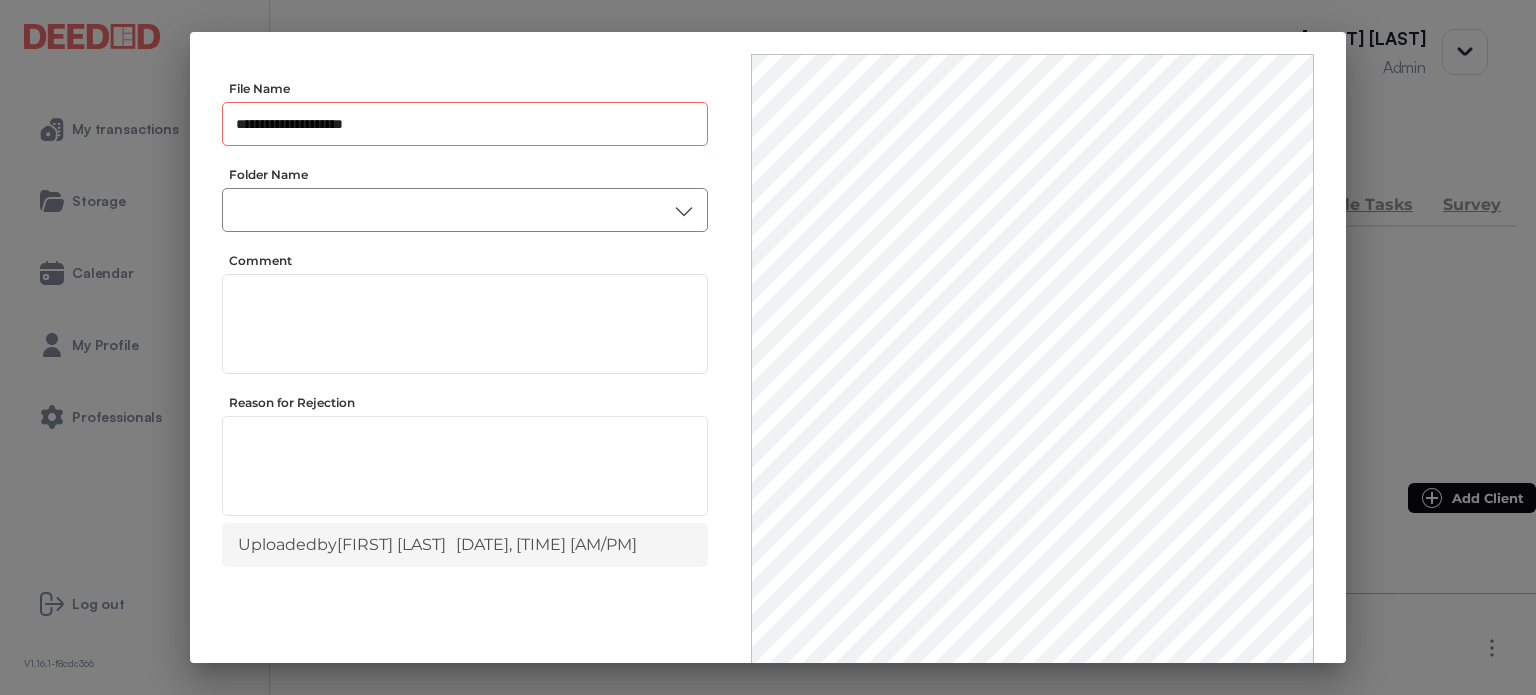 type on "**********" 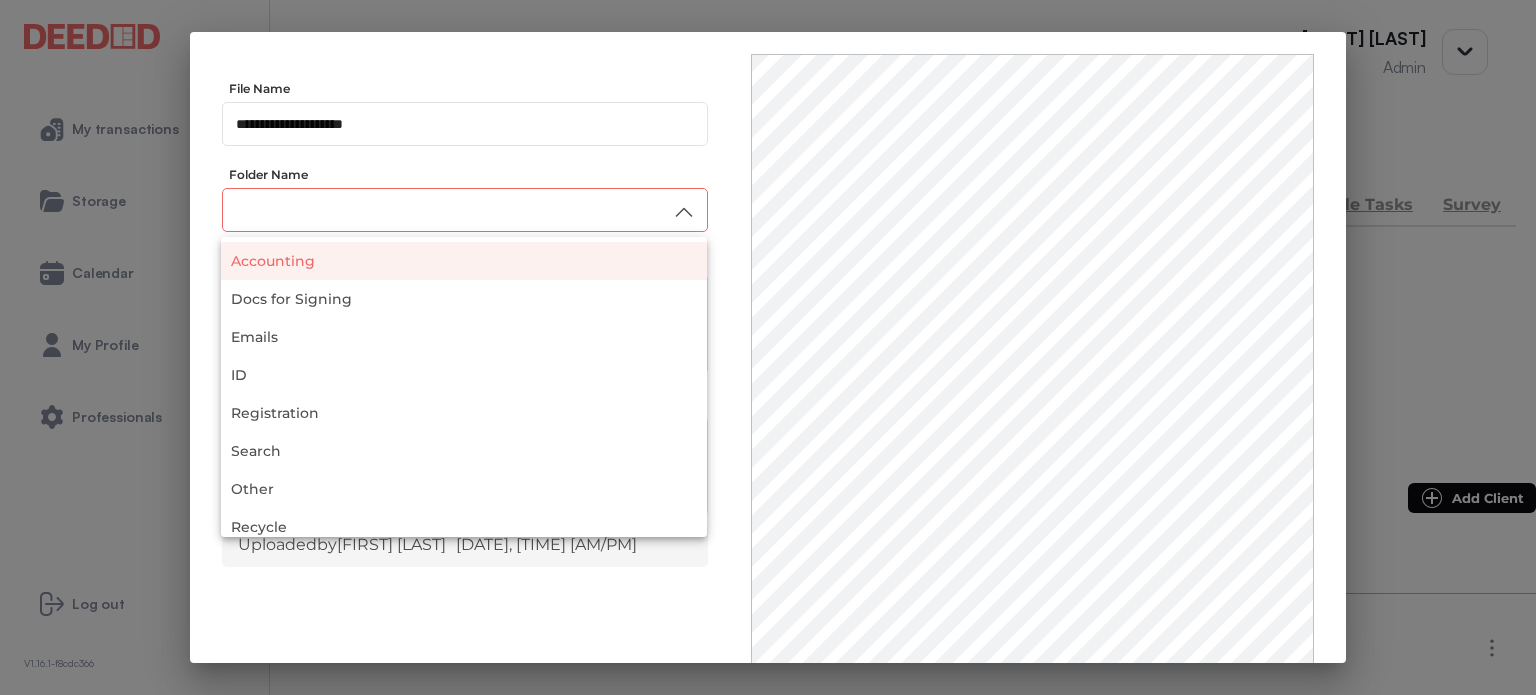 click on "Accounting" at bounding box center (464, 261) 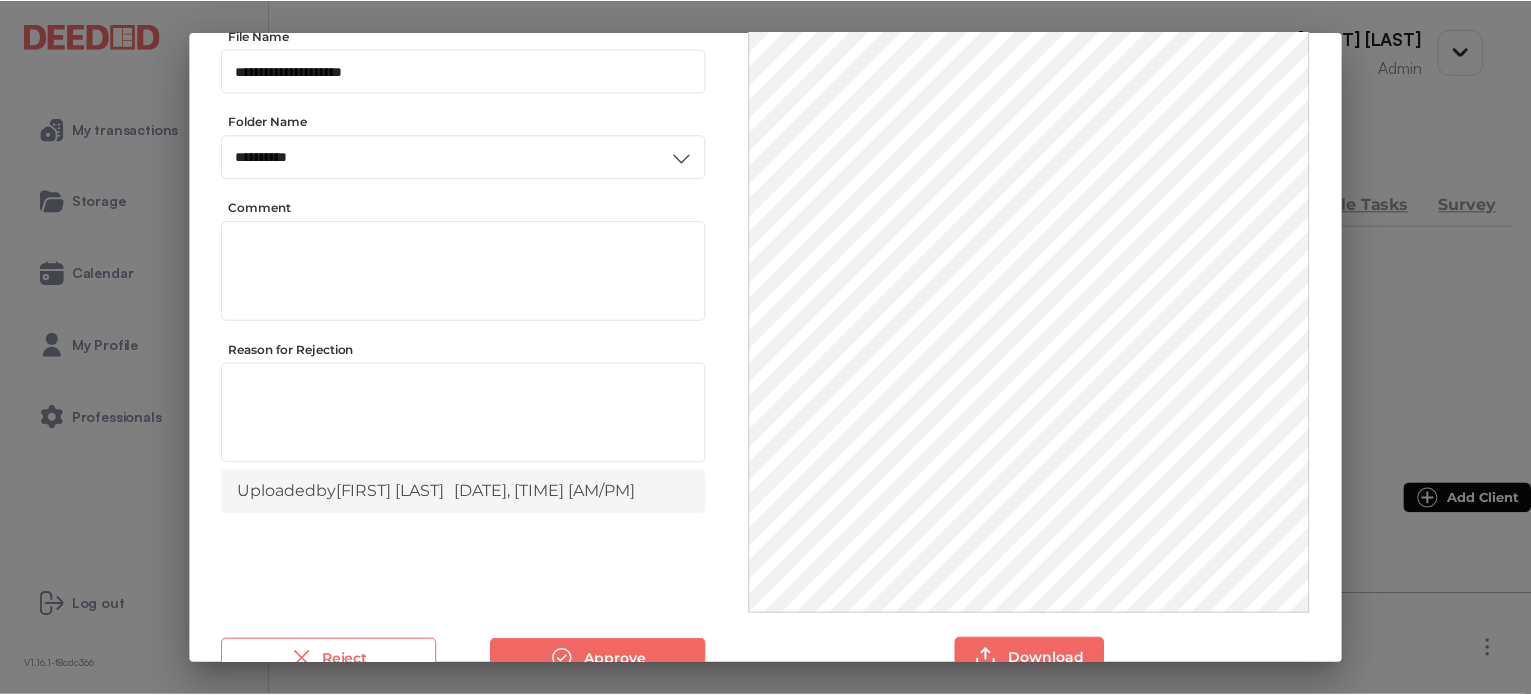 scroll, scrollTop: 156, scrollLeft: 0, axis: vertical 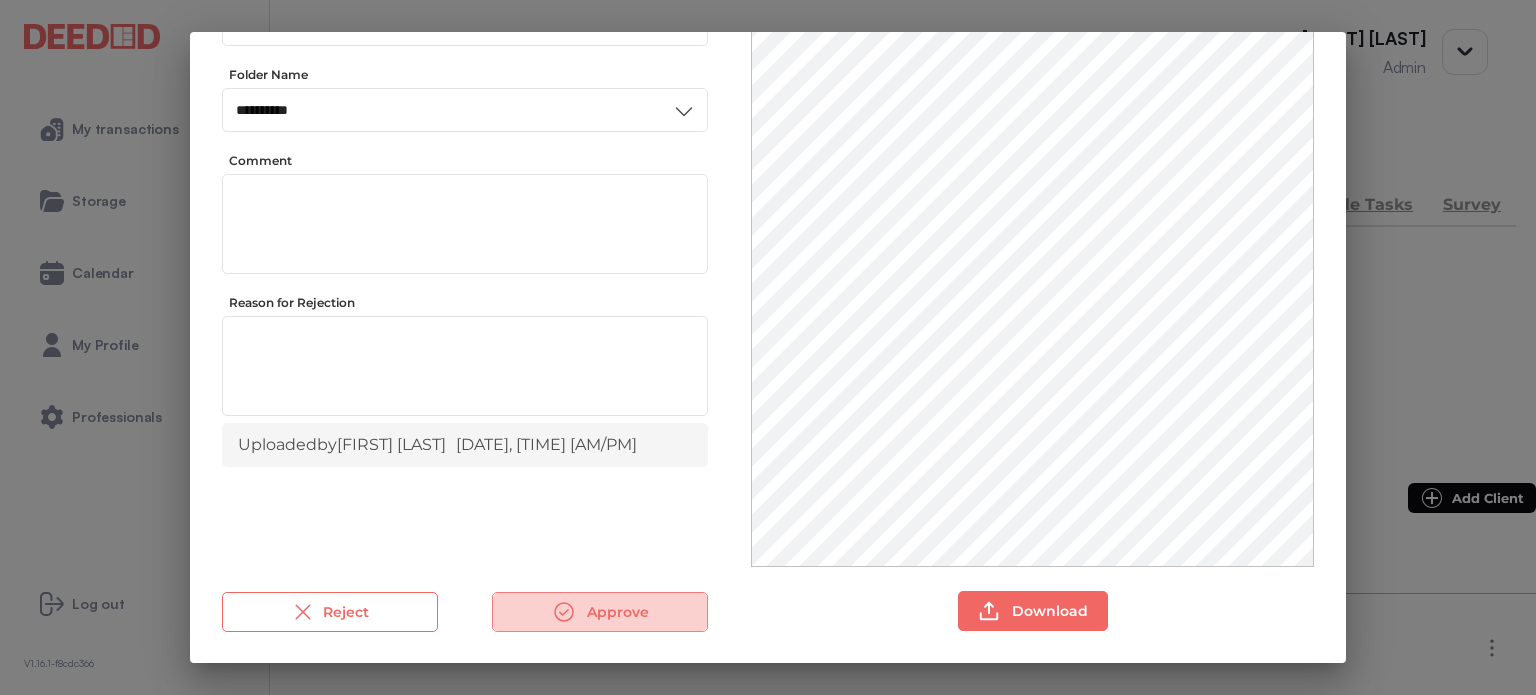 click on "Approve" at bounding box center (600, 612) 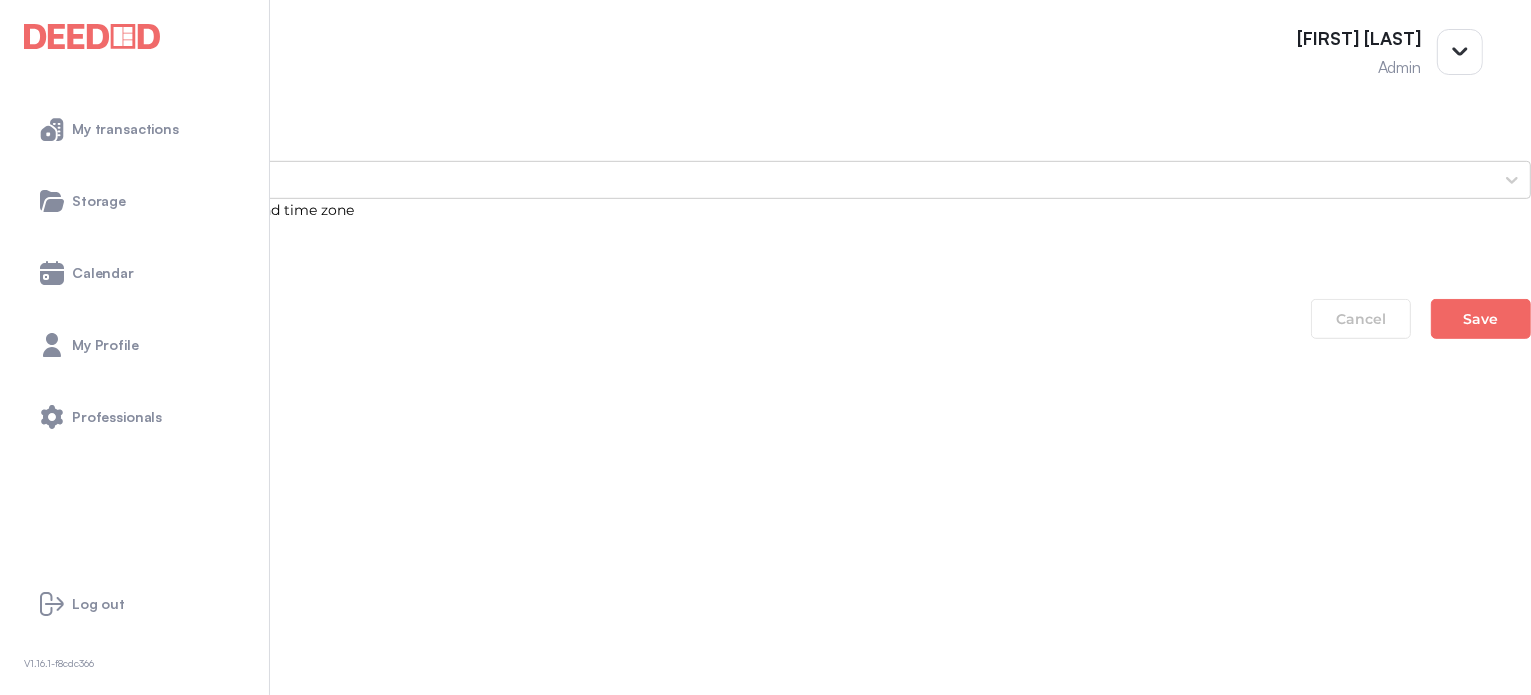 scroll, scrollTop: 1300, scrollLeft: 0, axis: vertical 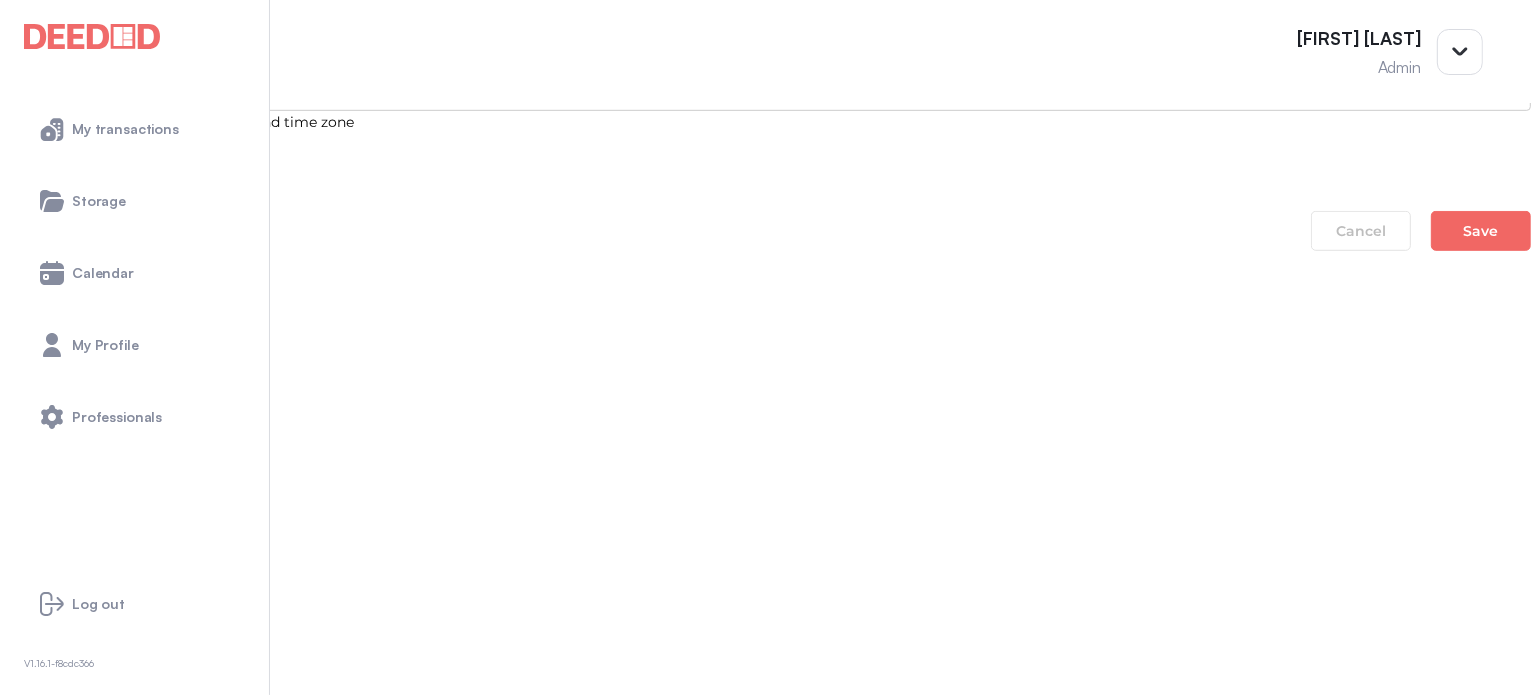 click on "Debt Statements_0f130fe1-5f6d-49e7-8726-21358a46ab83" at bounding box center [765, 1489] 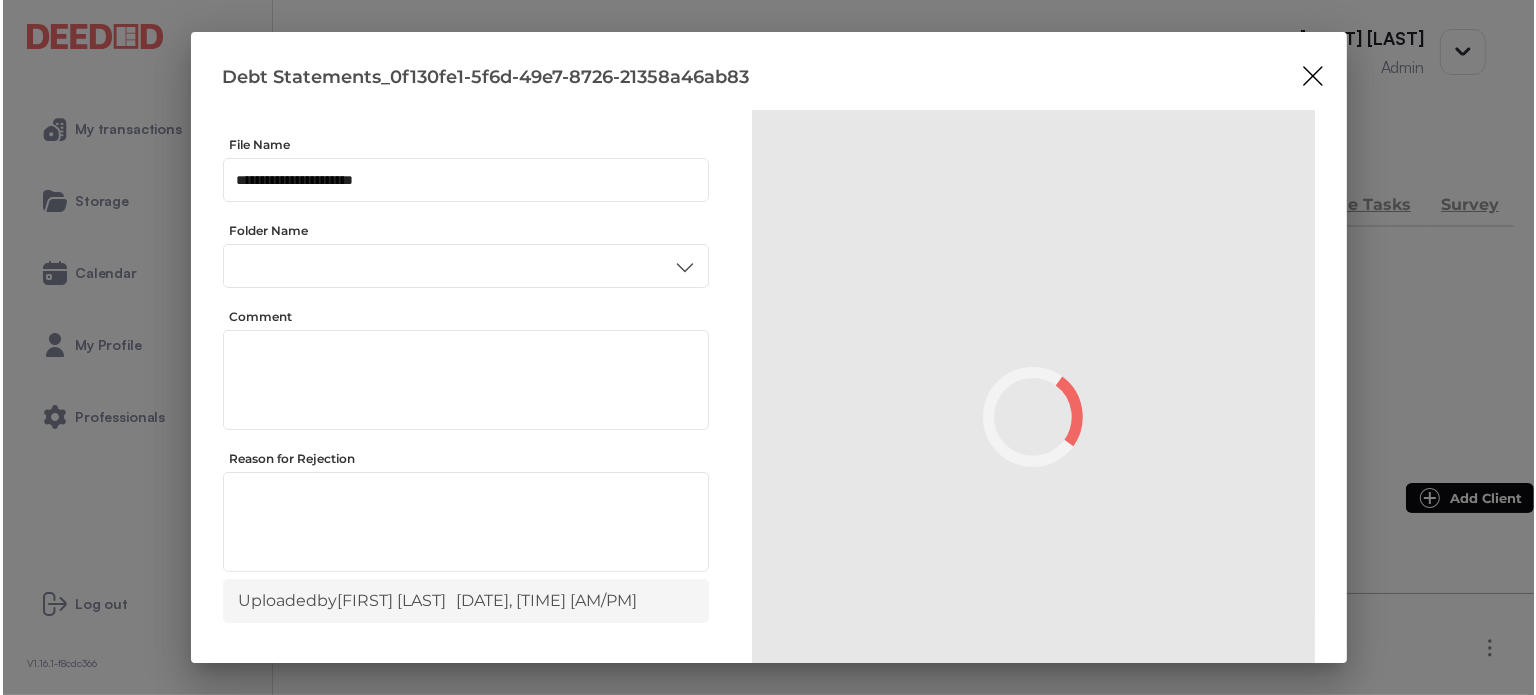 scroll, scrollTop: 0, scrollLeft: 0, axis: both 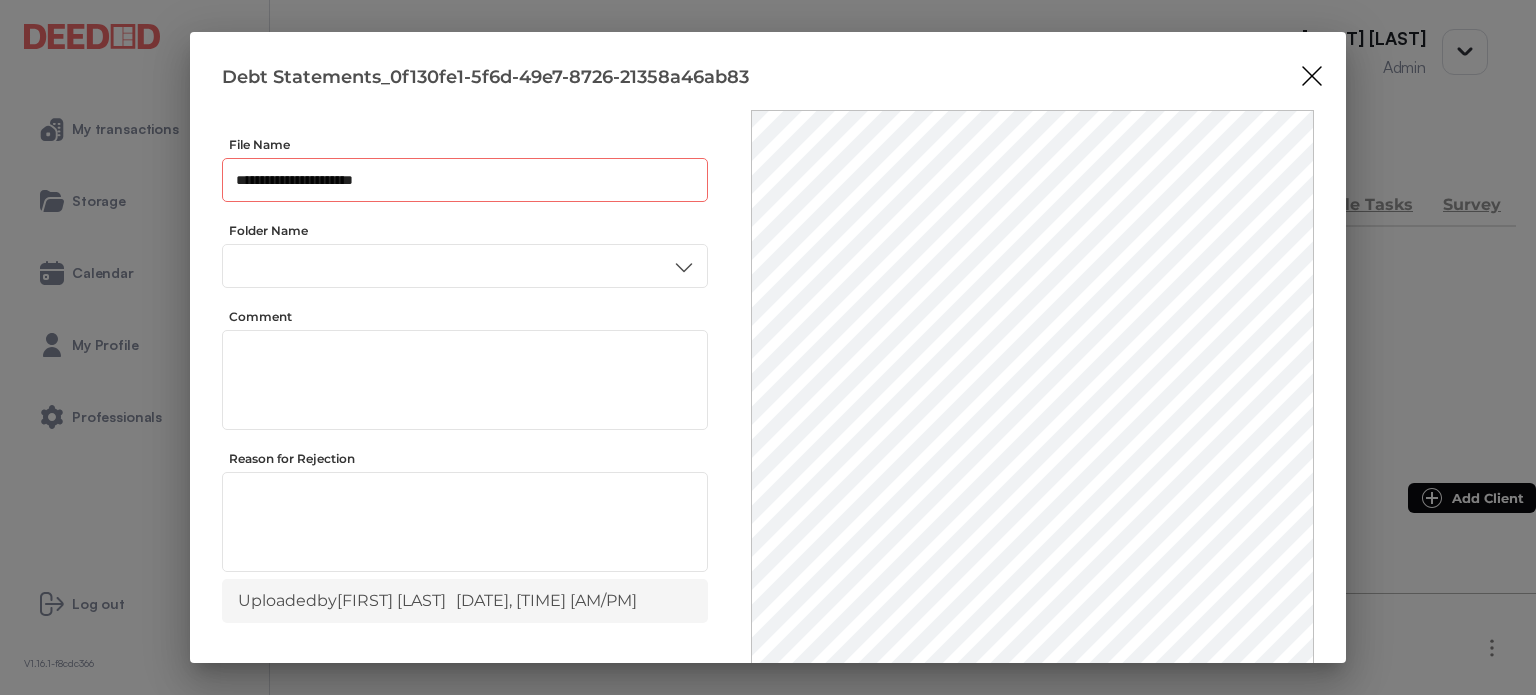 click on "**********" at bounding box center [465, 180] 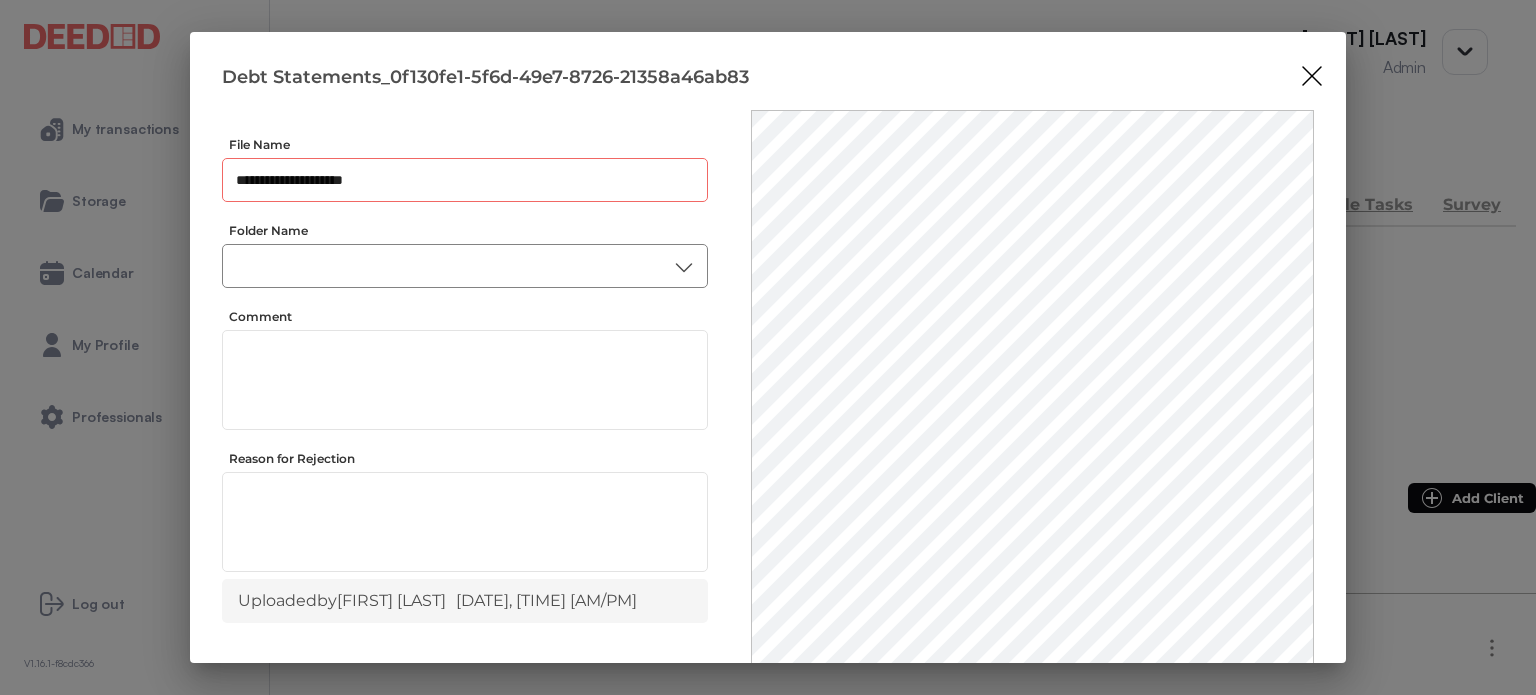 type on "**********" 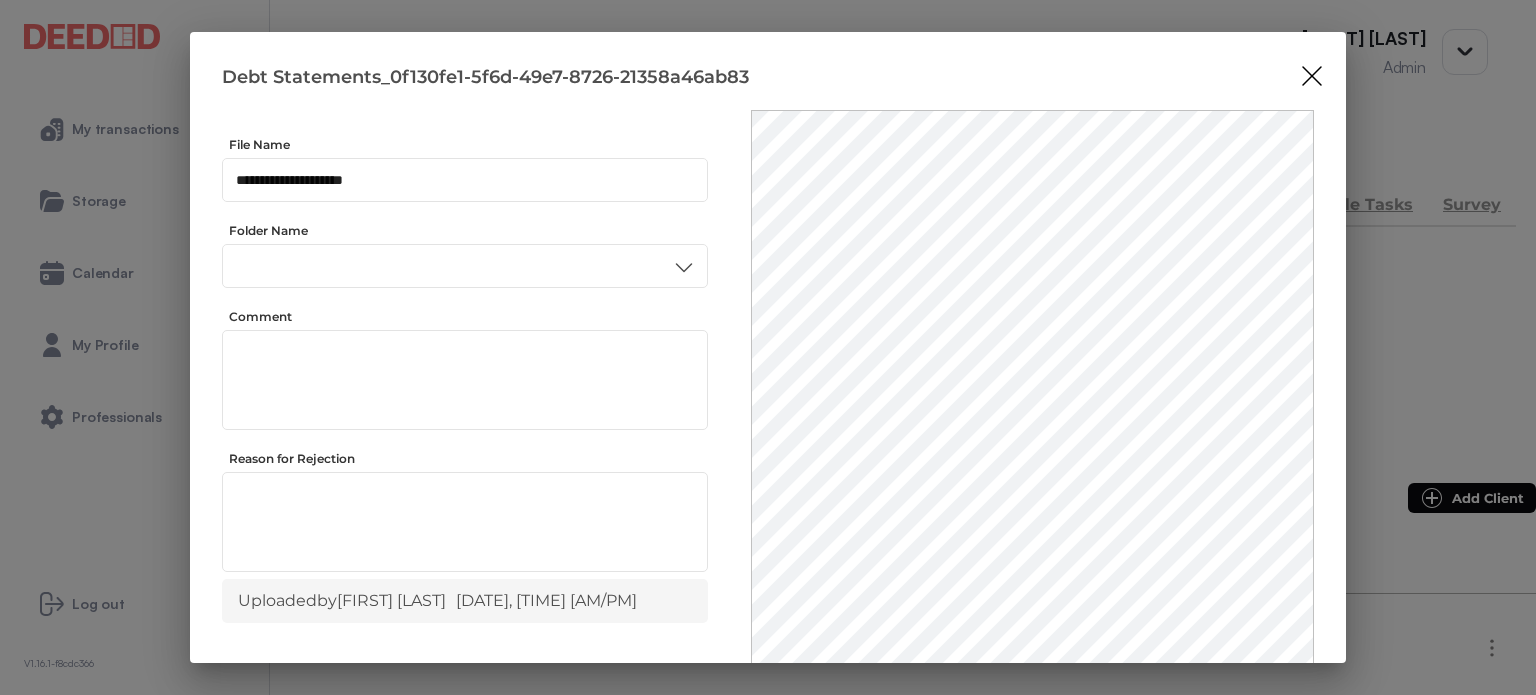 click on "Accounting" at bounding box center (464, 371) 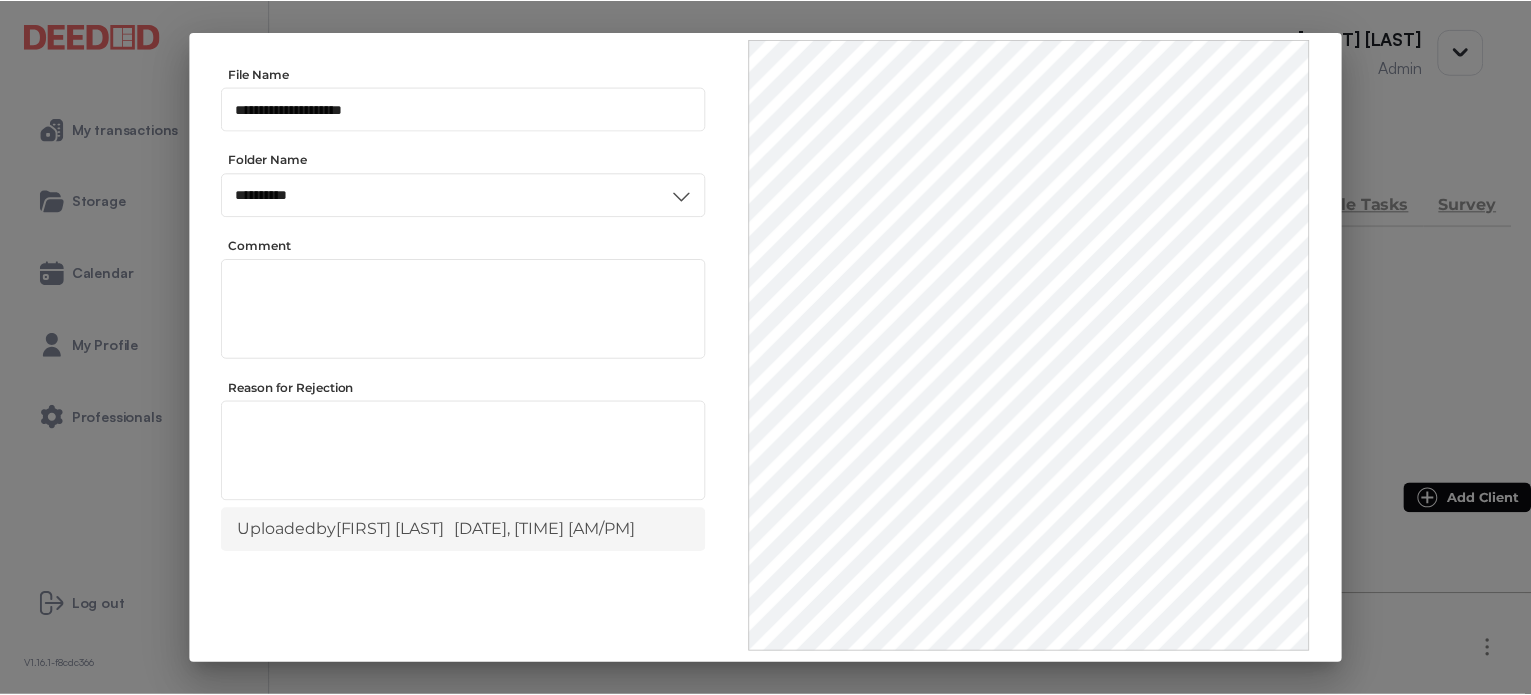 scroll, scrollTop: 156, scrollLeft: 0, axis: vertical 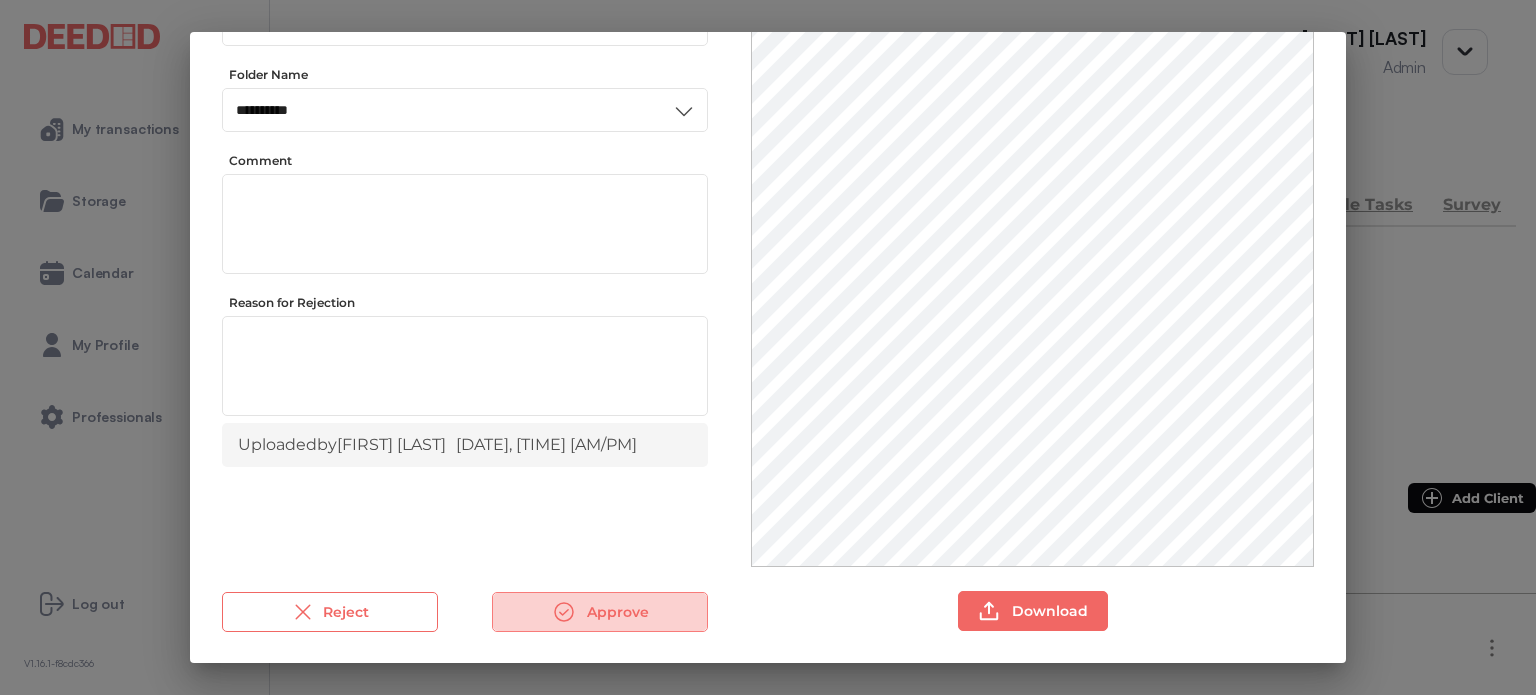 click on "Approve" at bounding box center (600, 612) 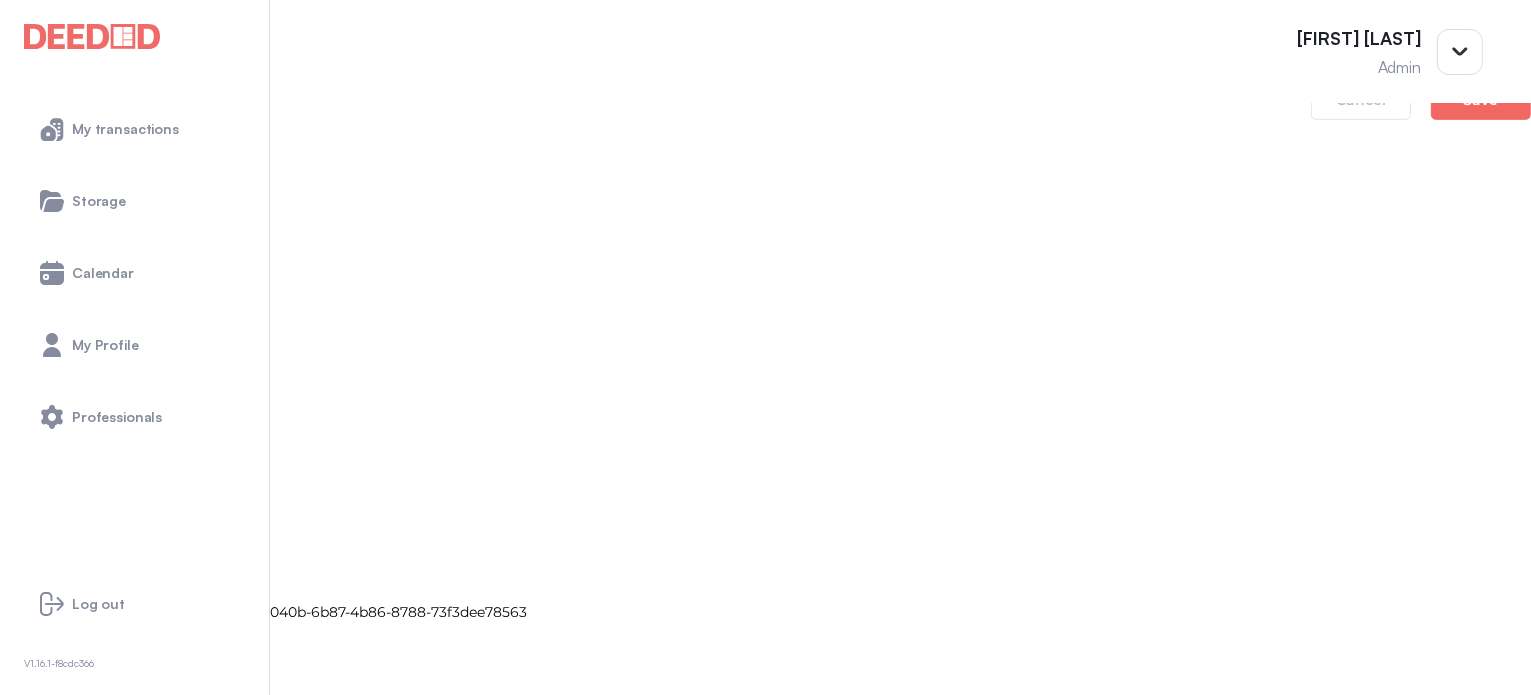 scroll, scrollTop: 1600, scrollLeft: 0, axis: vertical 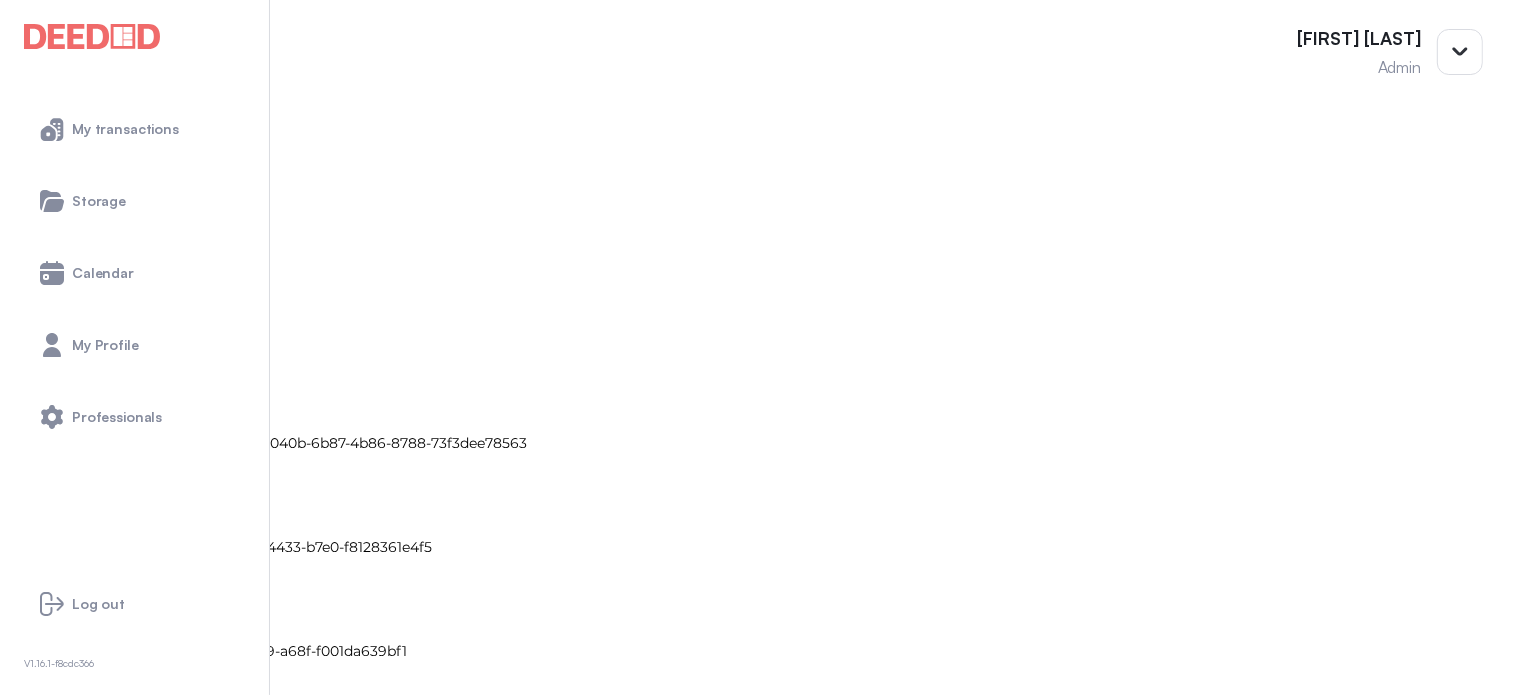 click on "Debt Statements_956137c0-345f-40ed-bfbe-ff667749b396" at bounding box center (765, 1293) 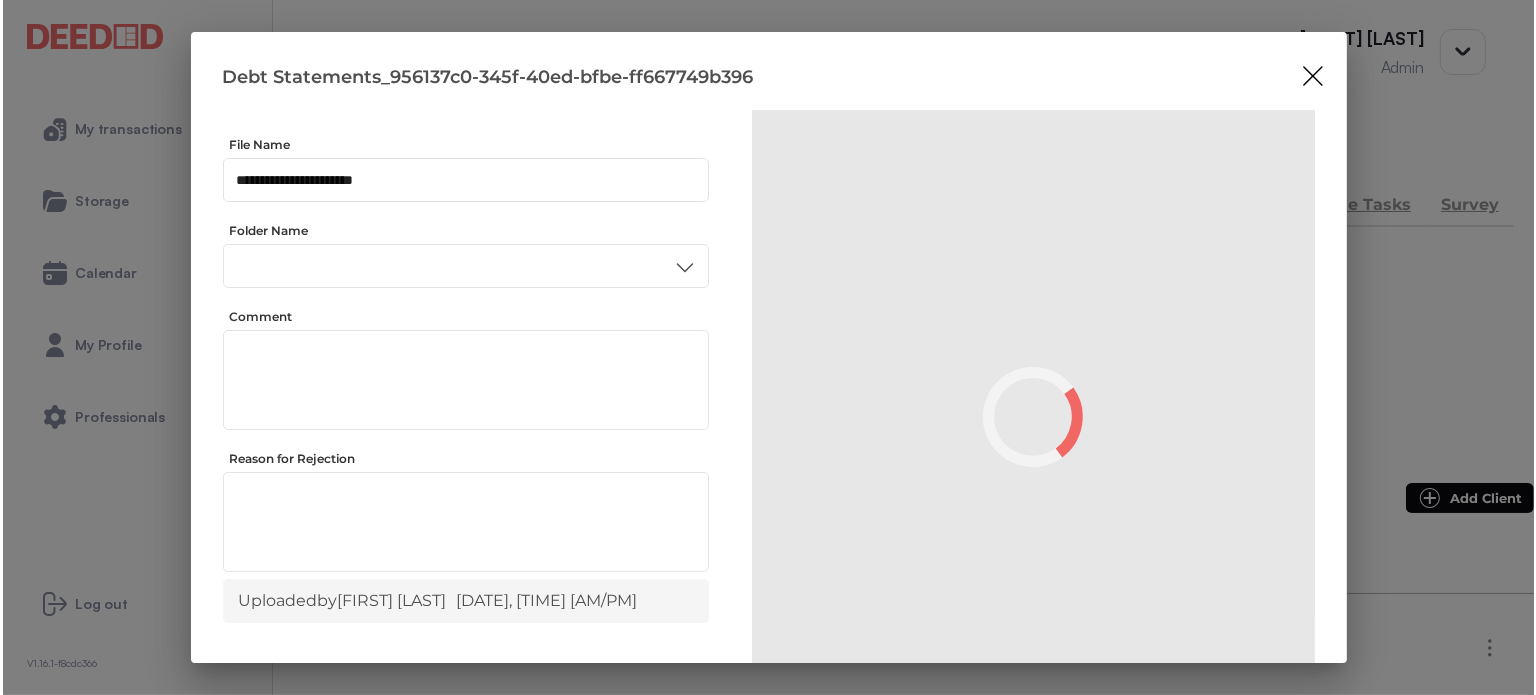 scroll, scrollTop: 0, scrollLeft: 0, axis: both 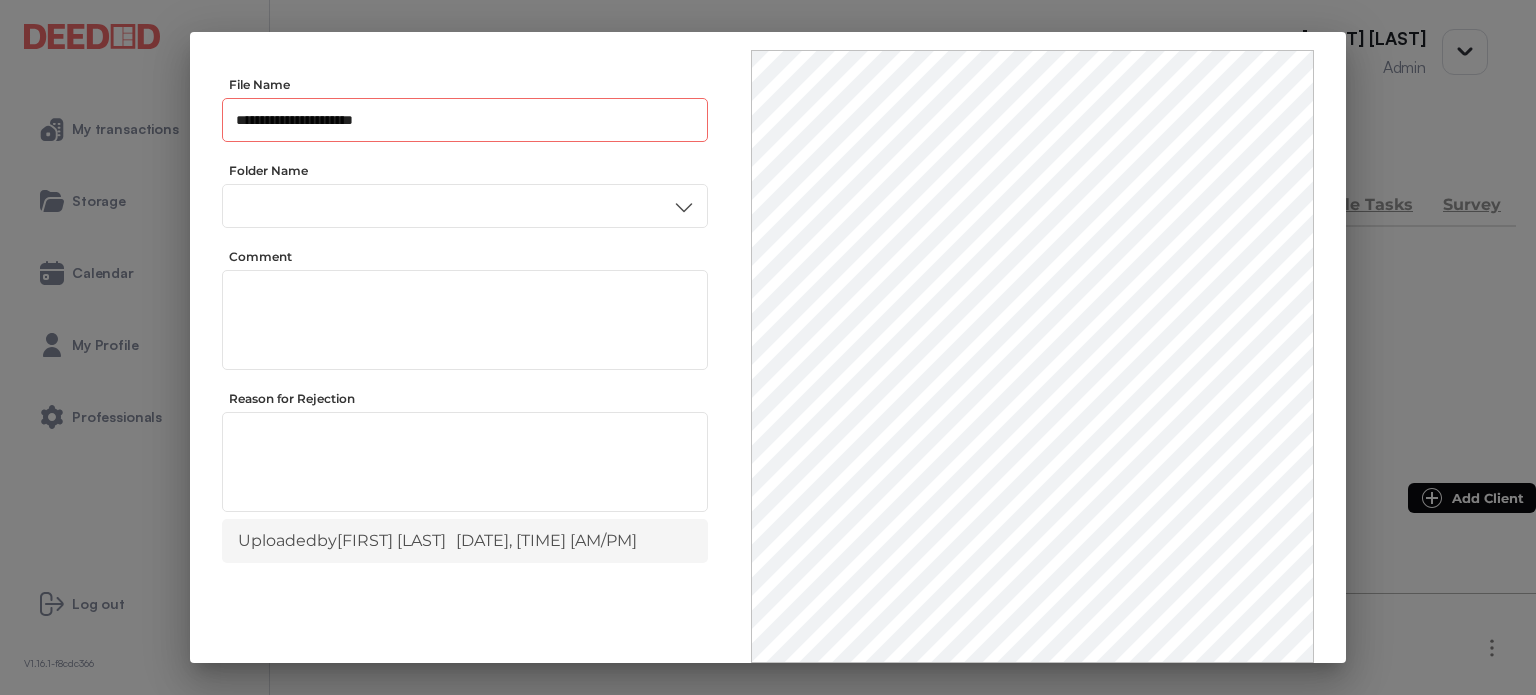 click on "**********" at bounding box center (465, 120) 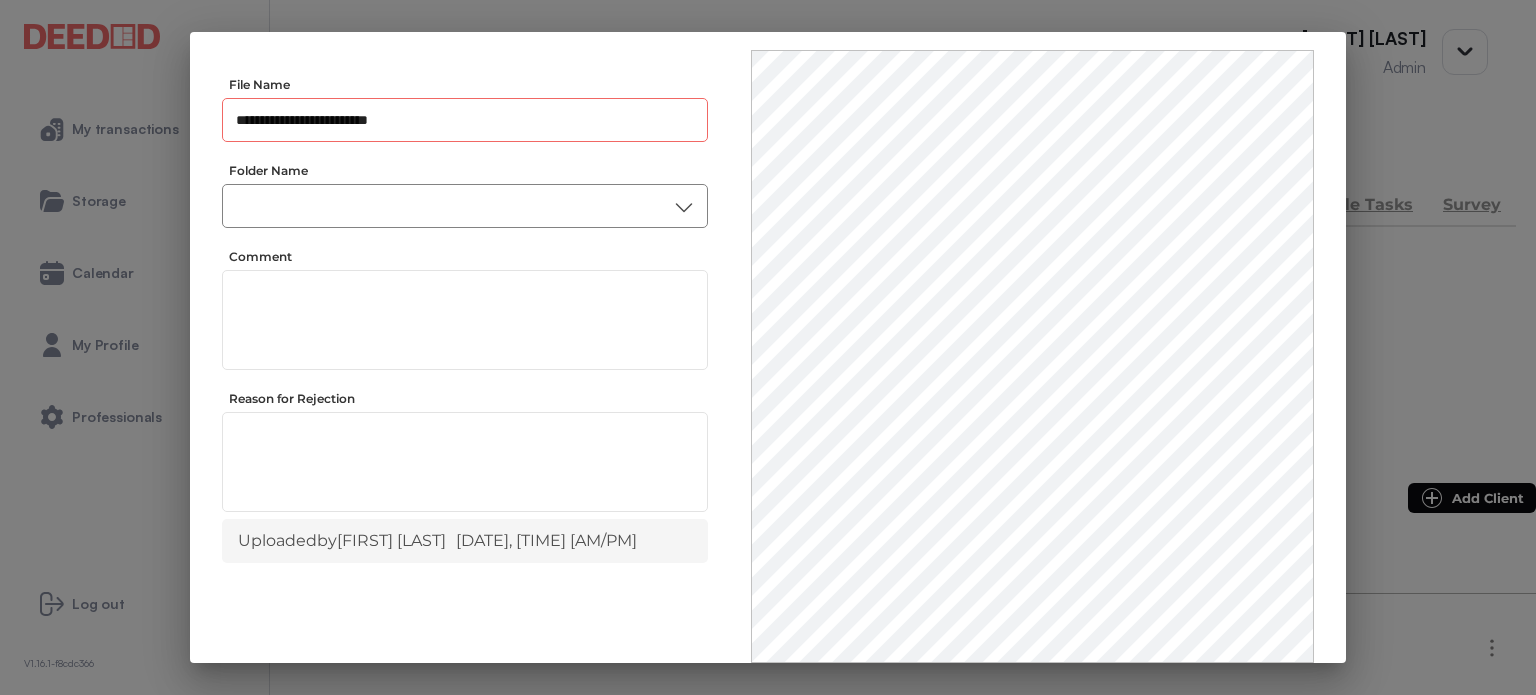 type on "**********" 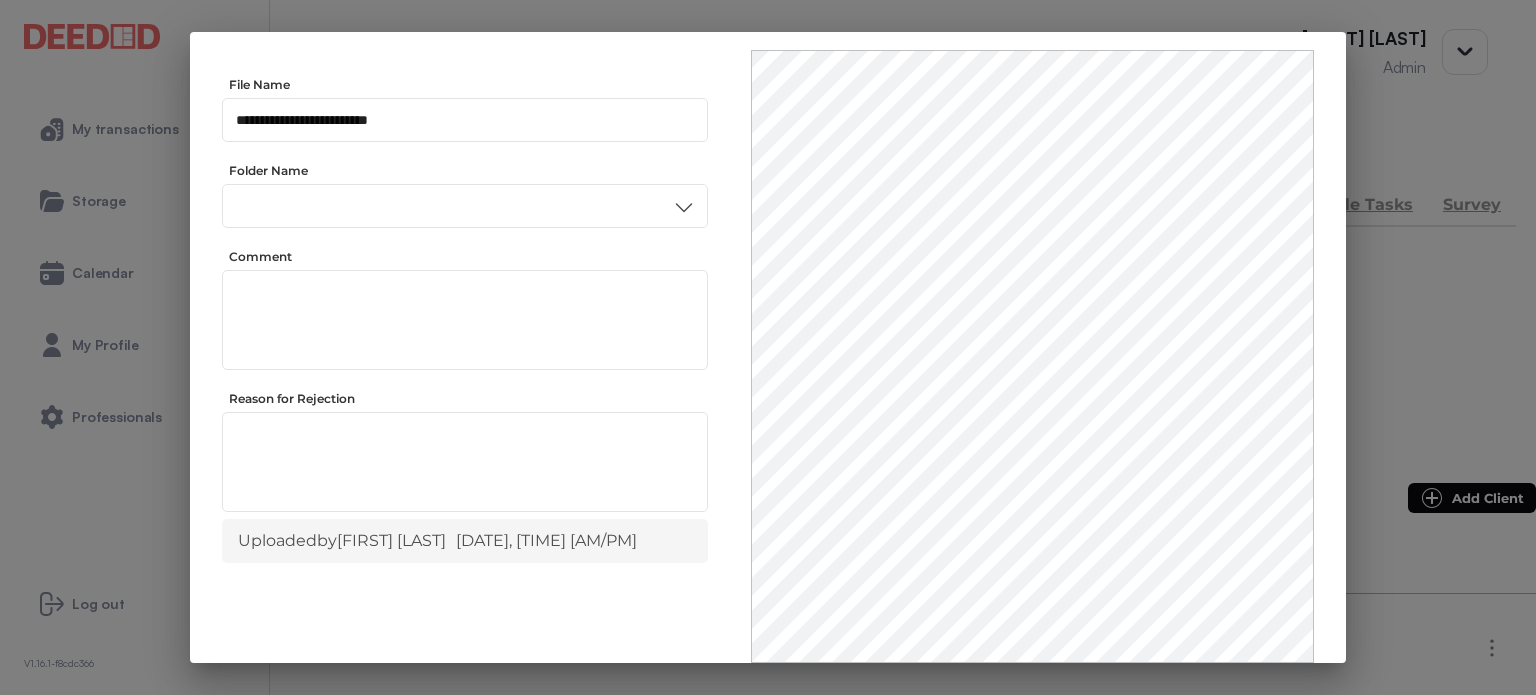click on "Accounting" at bounding box center (464, 311) 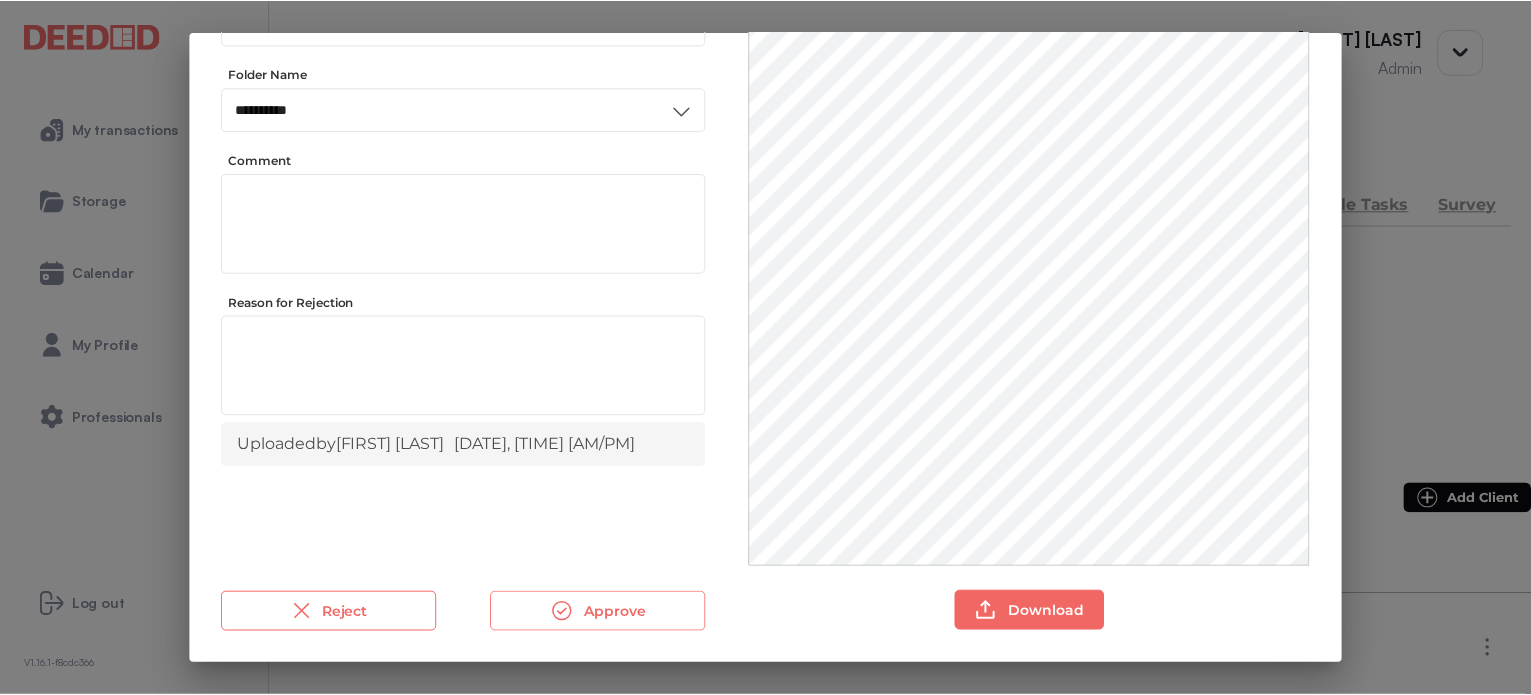scroll, scrollTop: 156, scrollLeft: 0, axis: vertical 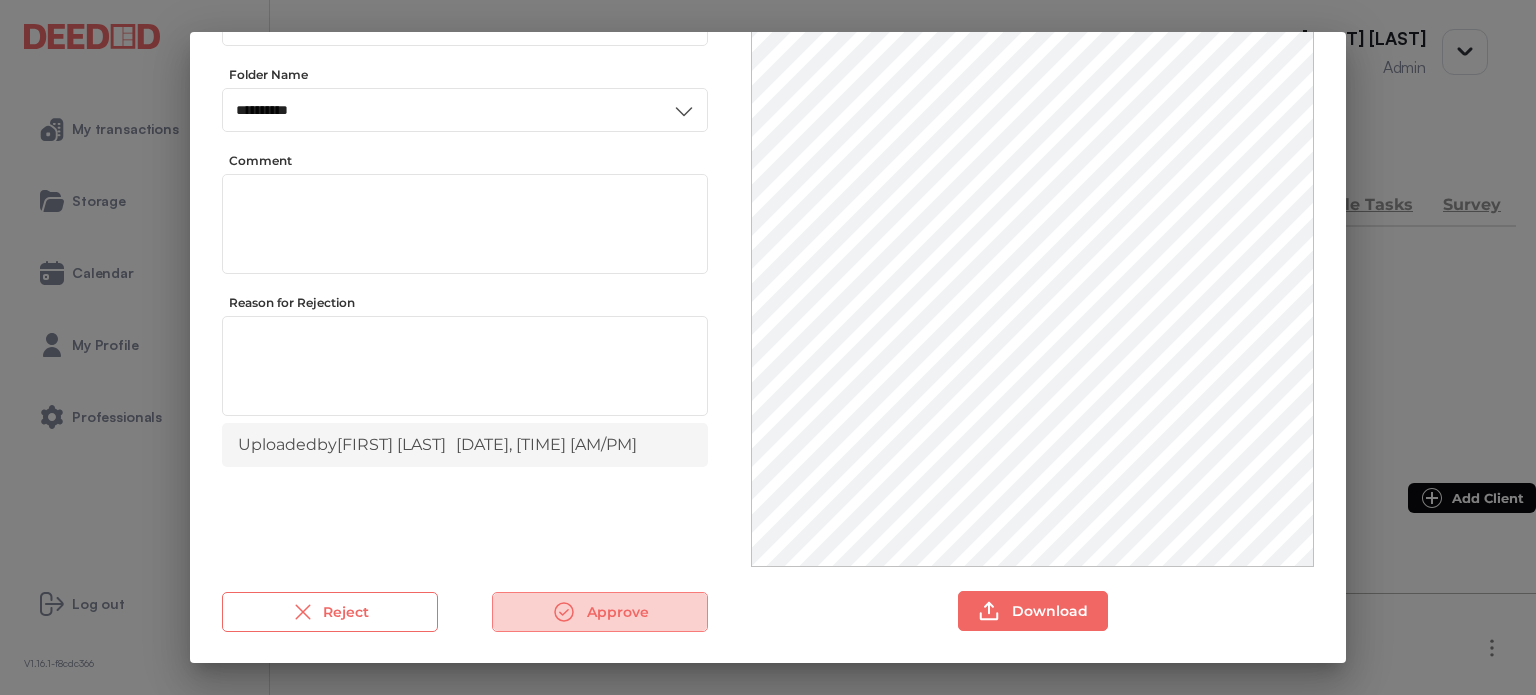click on "Approve" at bounding box center [600, 612] 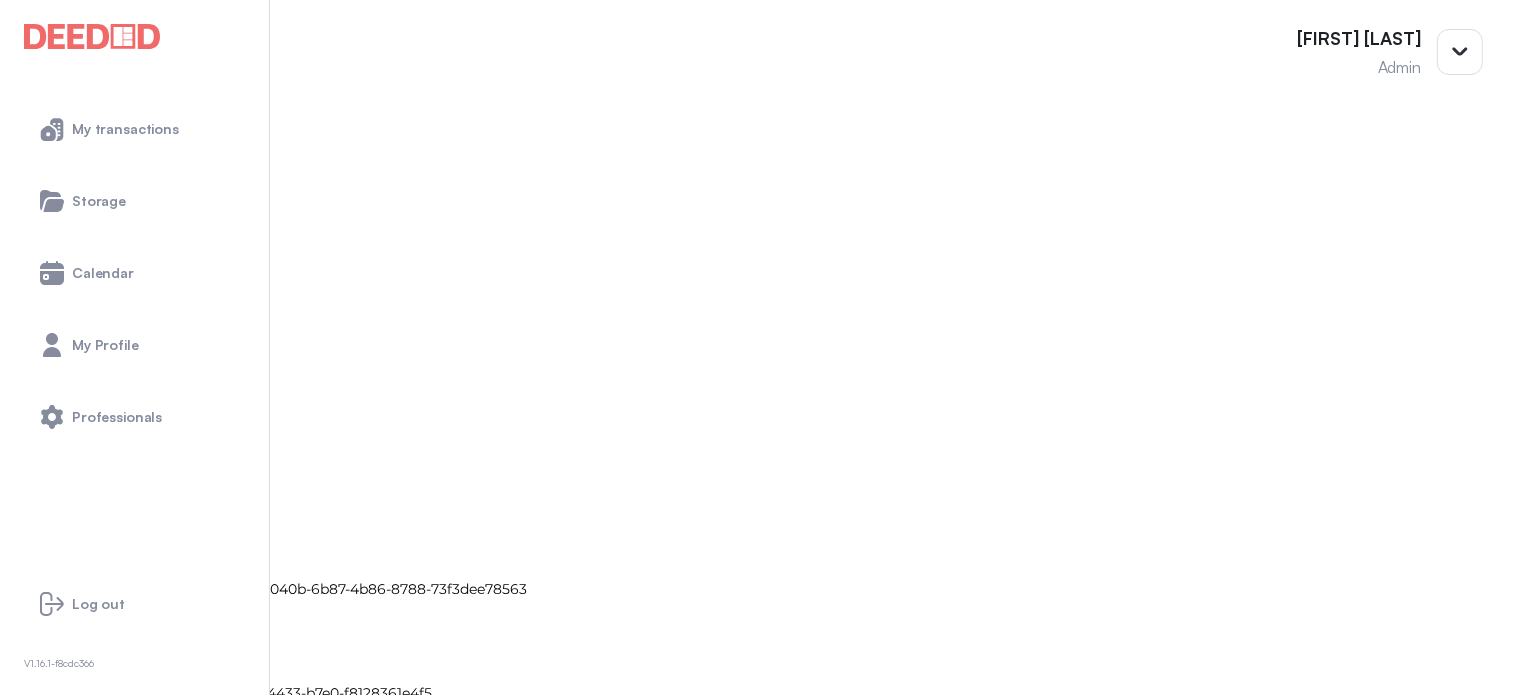 scroll, scrollTop: 1500, scrollLeft: 0, axis: vertical 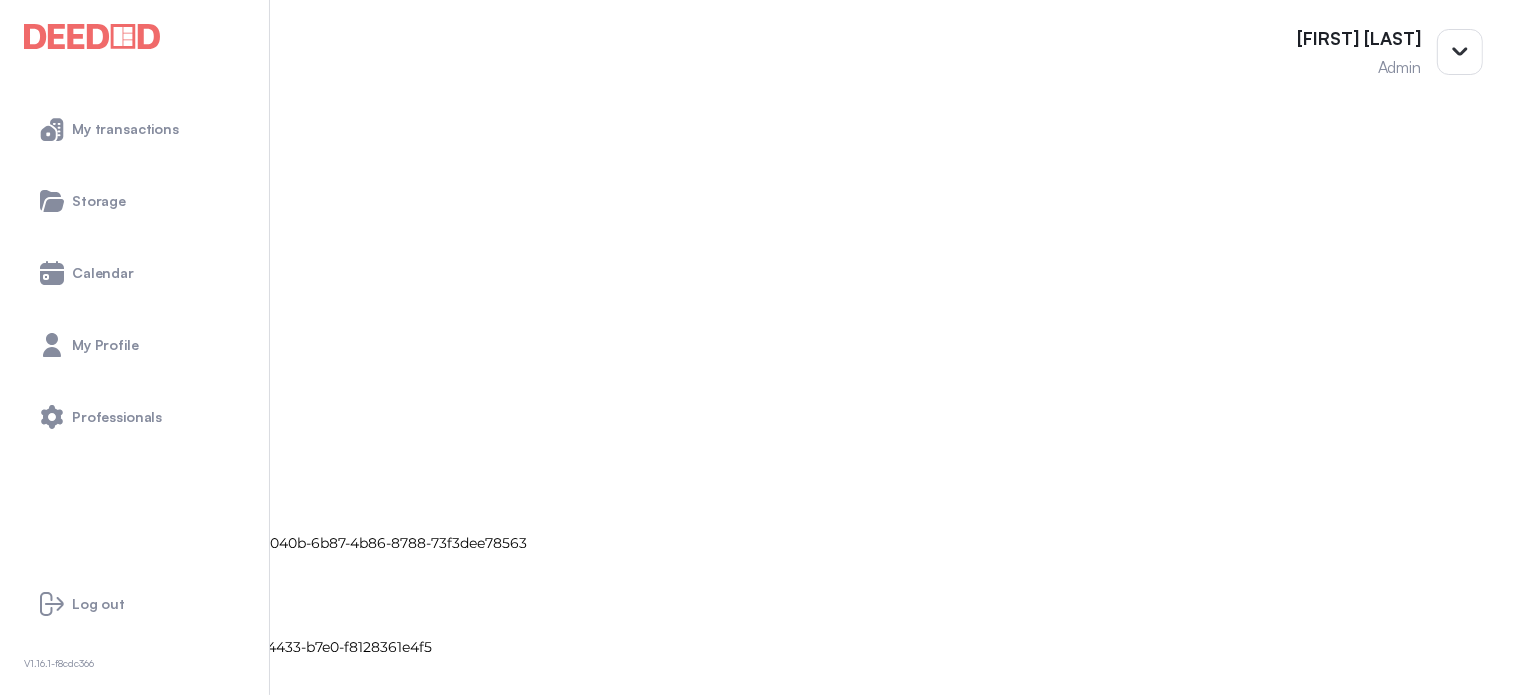 click on "Debt Statements_caea7a3a-88fe-4f9a-b1ac-d3413513e62a" at bounding box center (765, 1497) 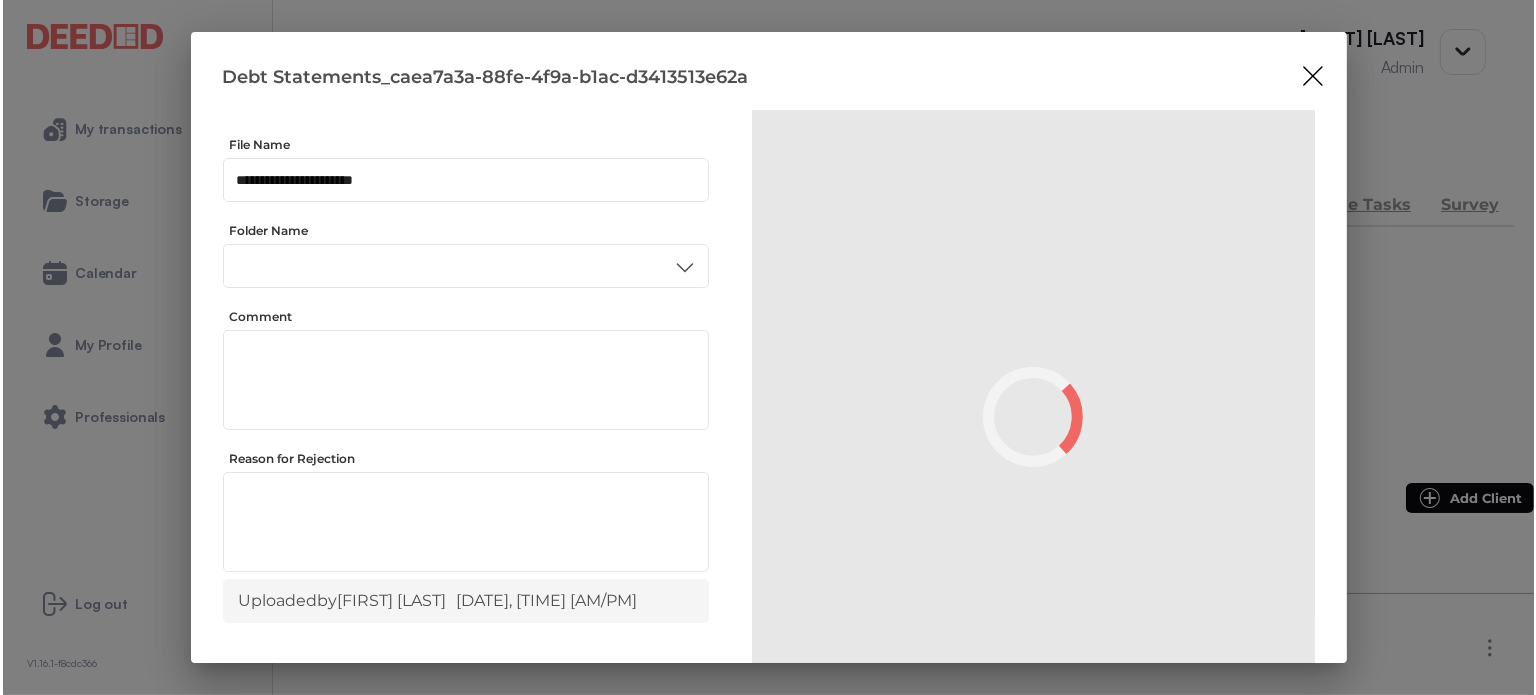 scroll, scrollTop: 0, scrollLeft: 0, axis: both 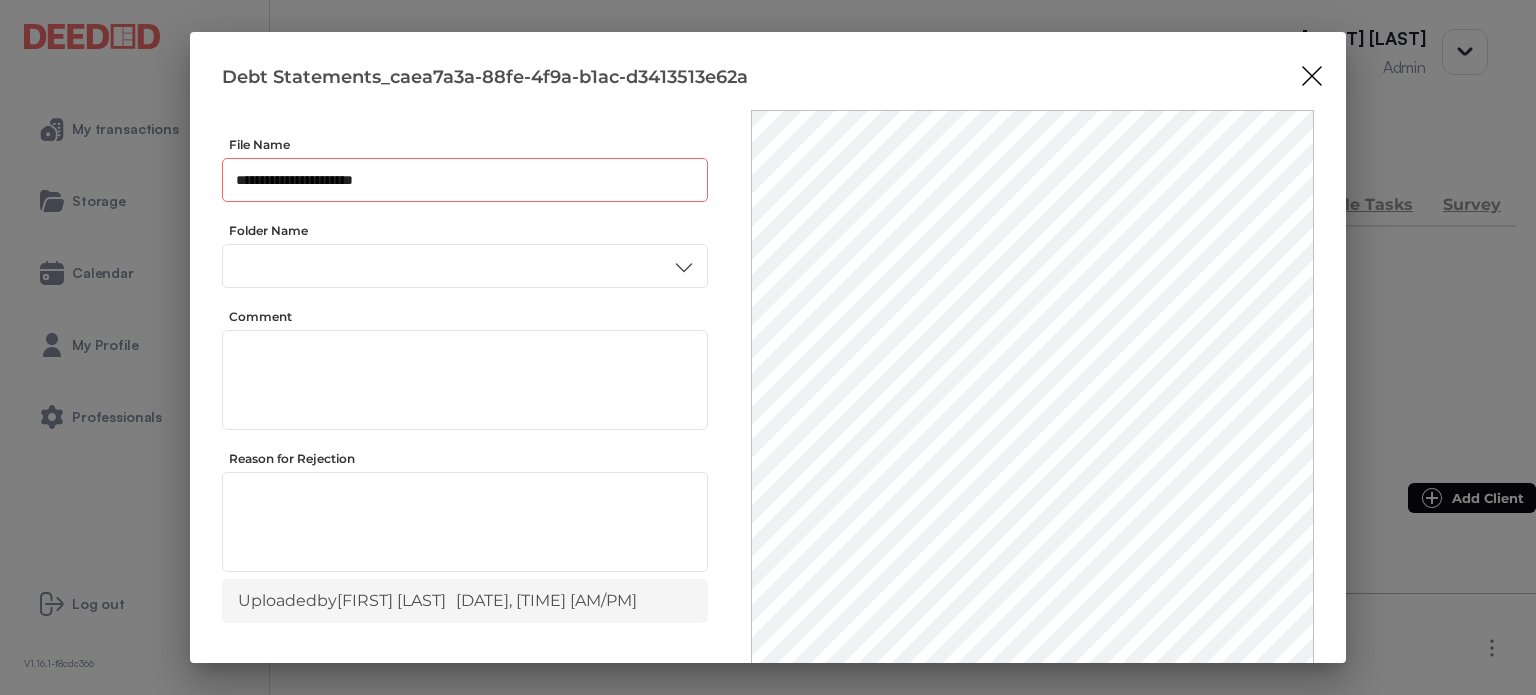 click on "**********" at bounding box center [465, 180] 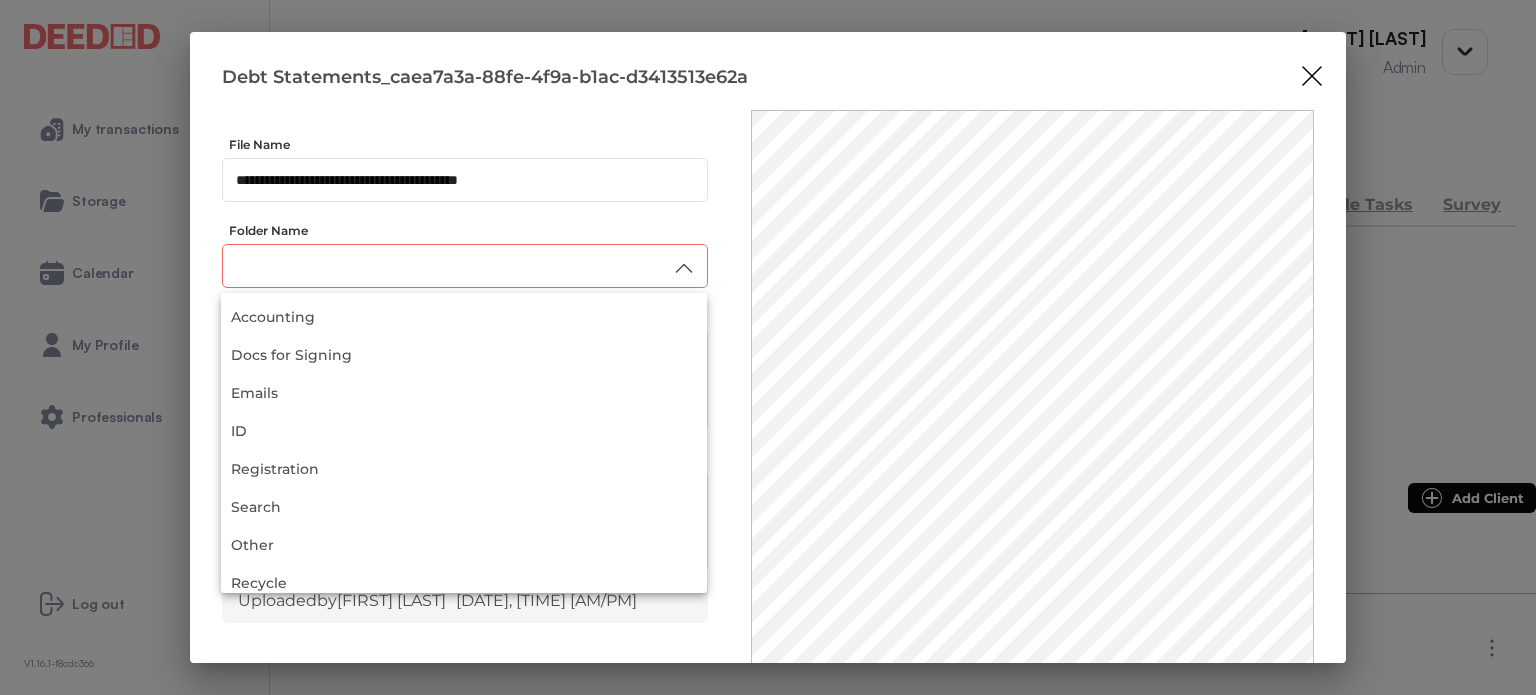 click at bounding box center [465, 266] 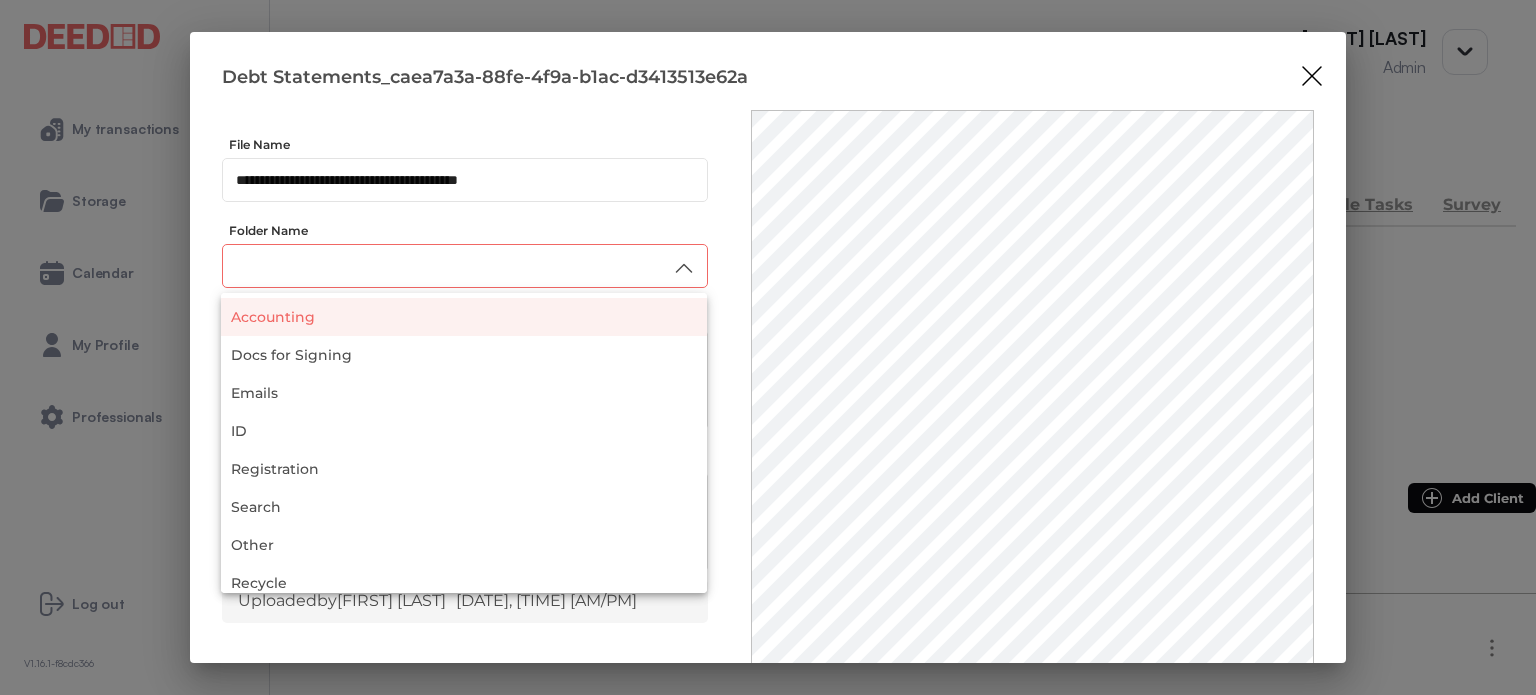 click on "Accounting" at bounding box center (464, 317) 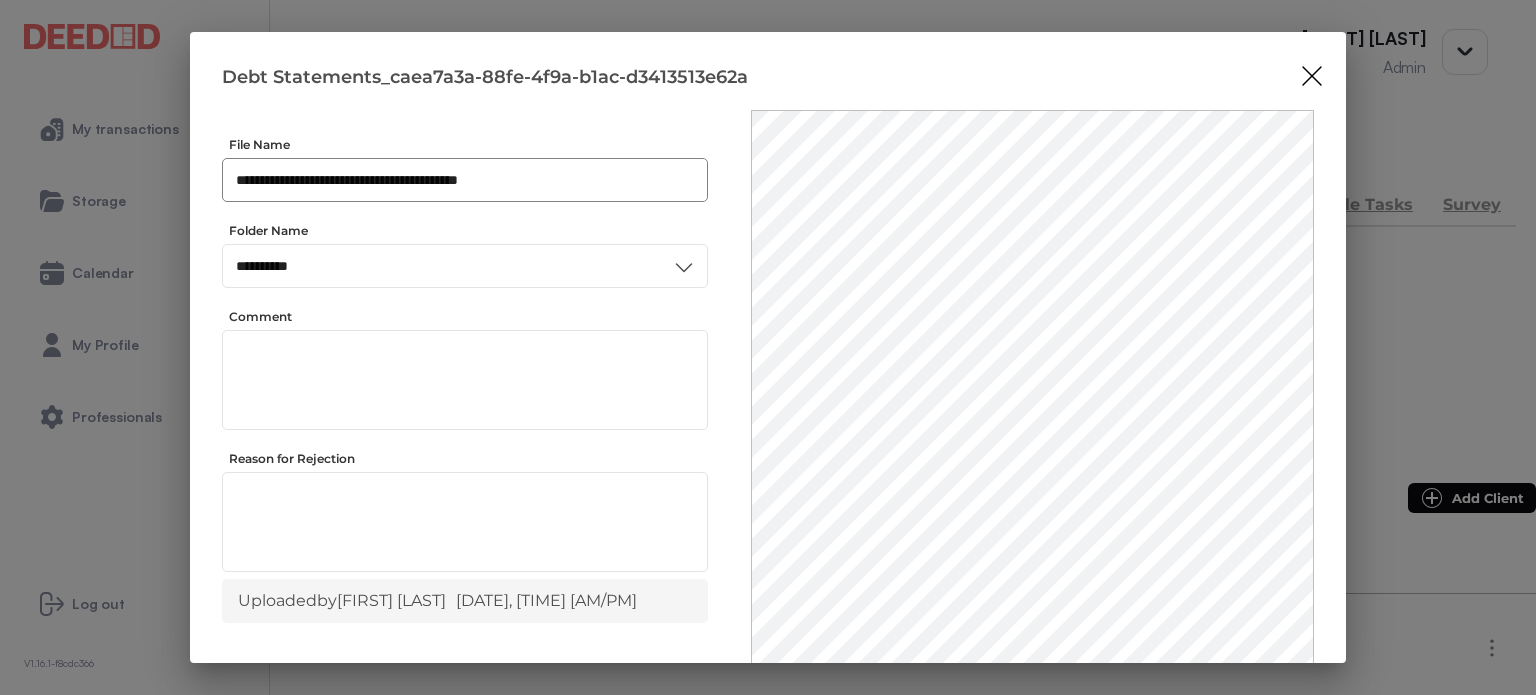 click on "**********" at bounding box center [465, 180] 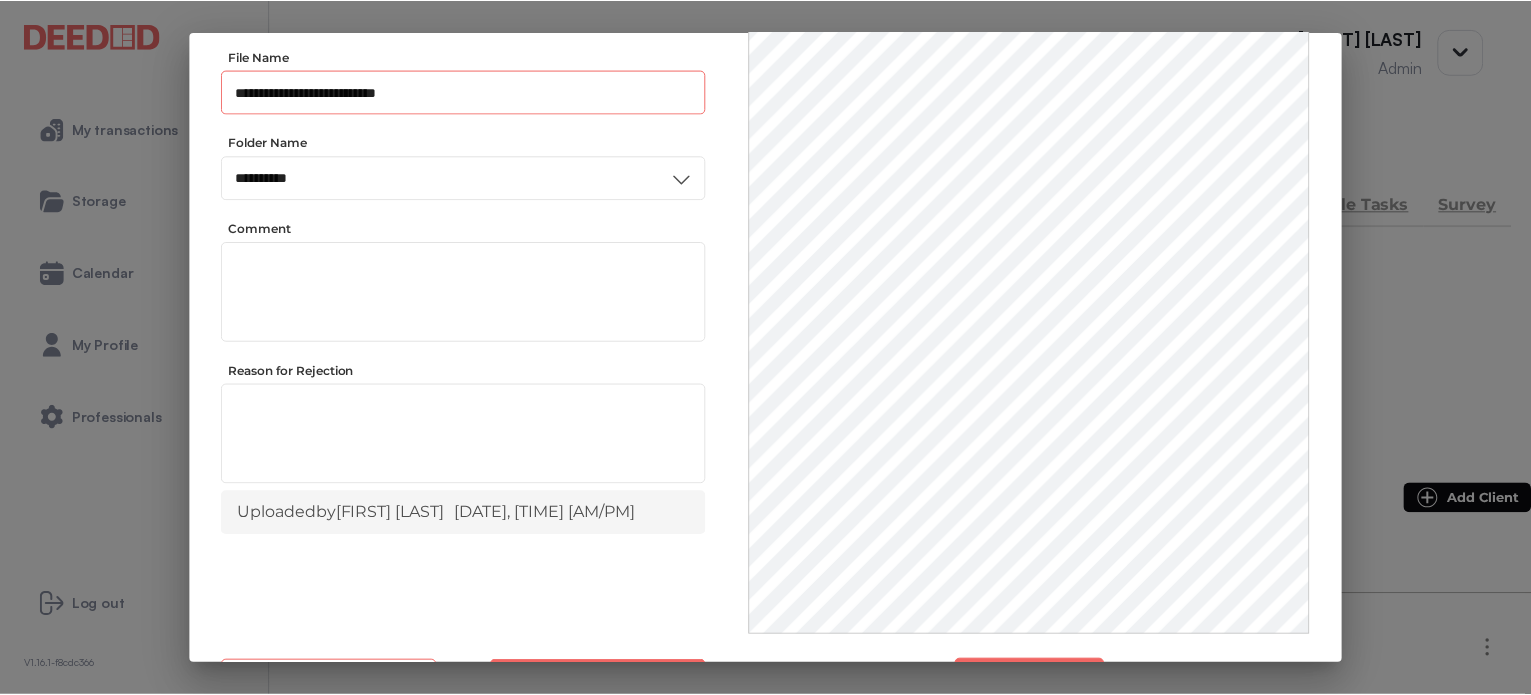 scroll, scrollTop: 156, scrollLeft: 0, axis: vertical 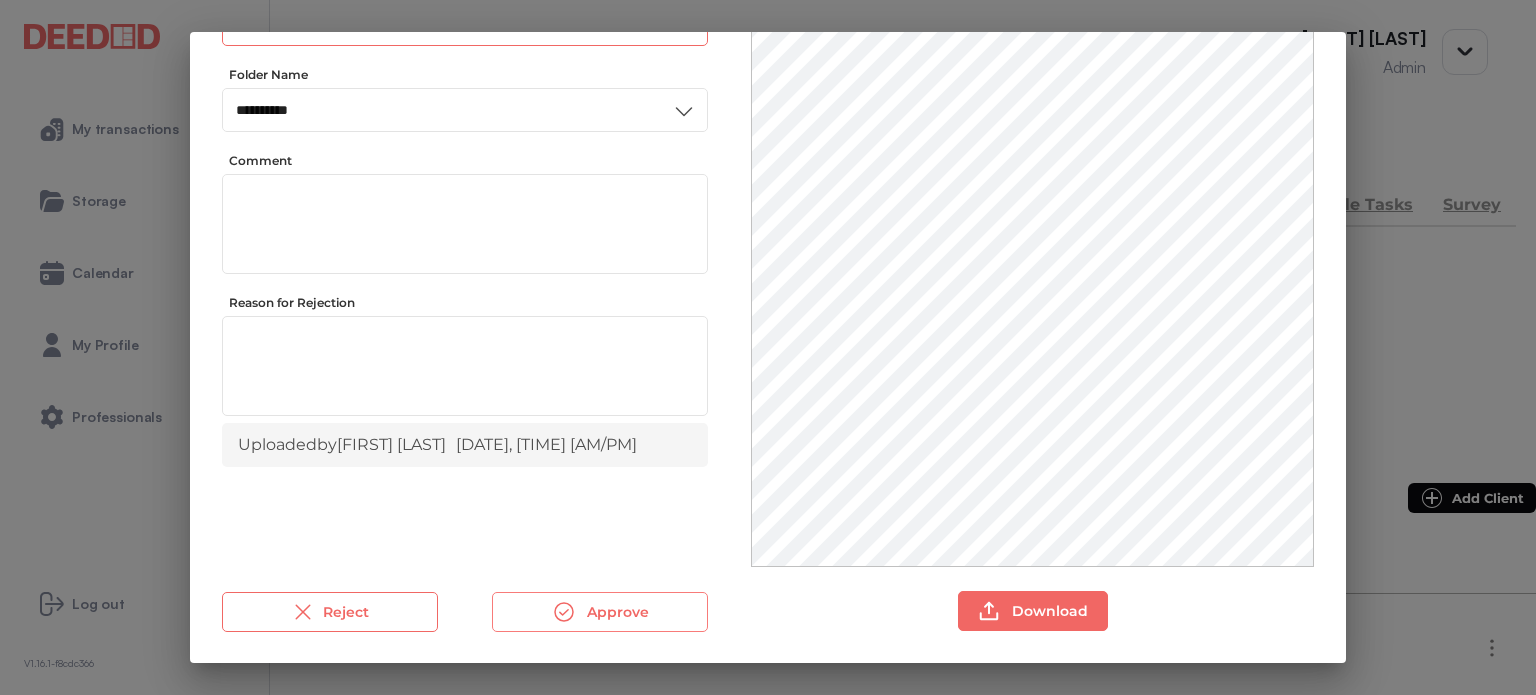 type on "**********" 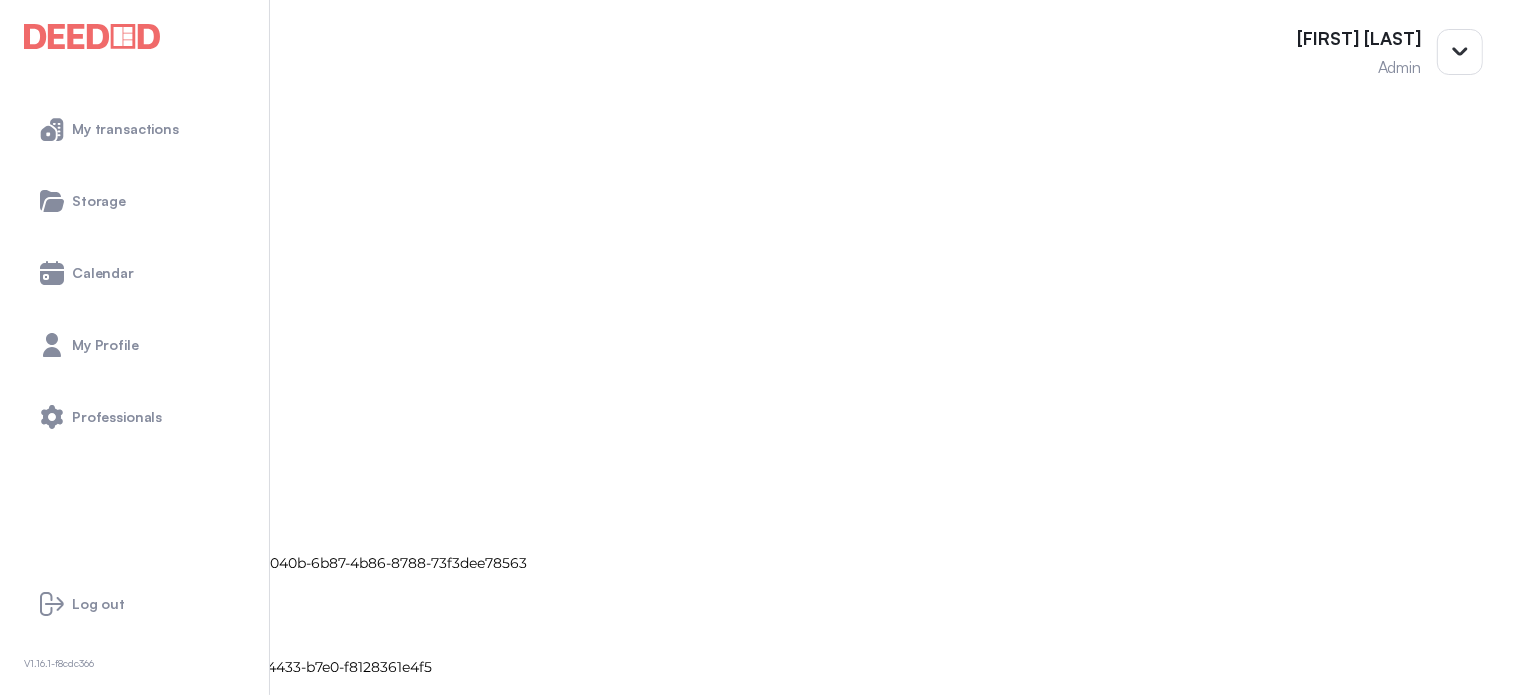 scroll, scrollTop: 1600, scrollLeft: 0, axis: vertical 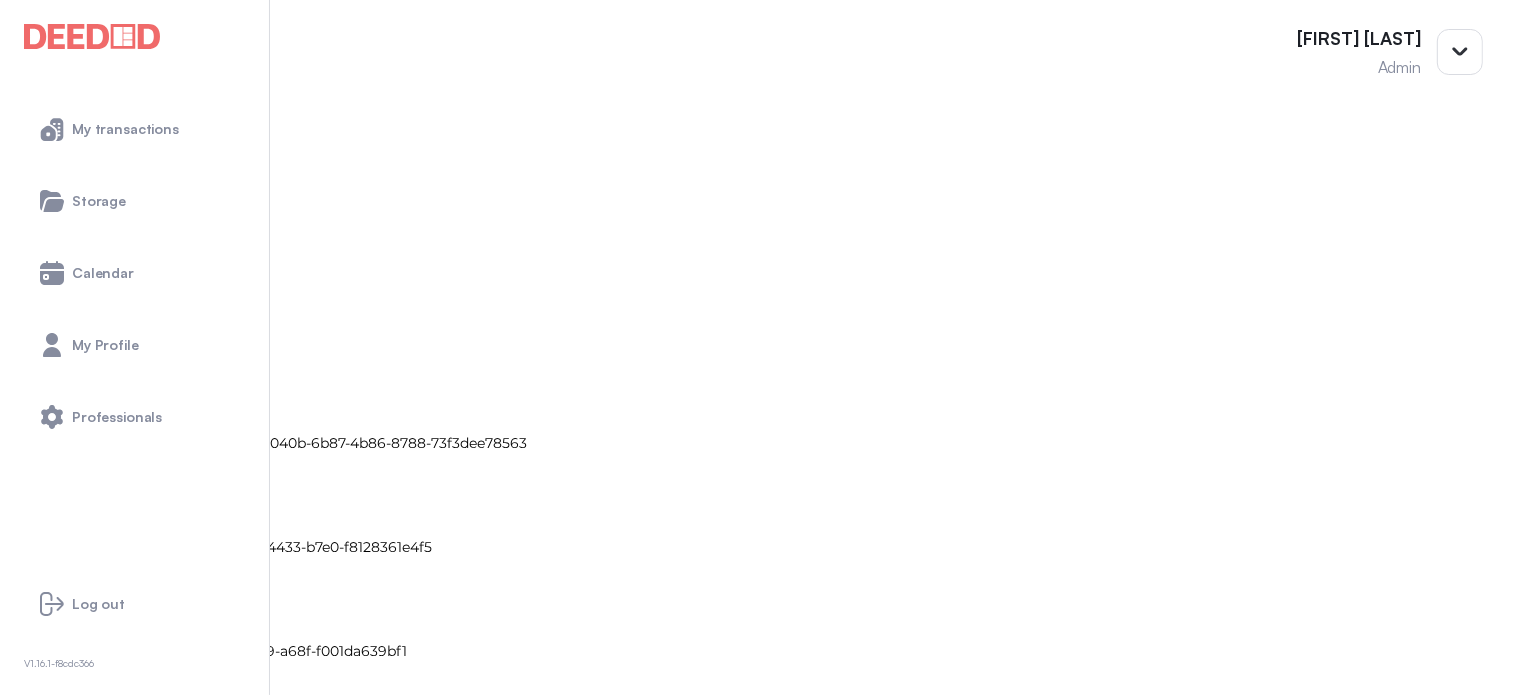 click on "Debt Statements_e4cfae14-abcd-4f62-a823-5ec14d63bb94" at bounding box center (765, 1501) 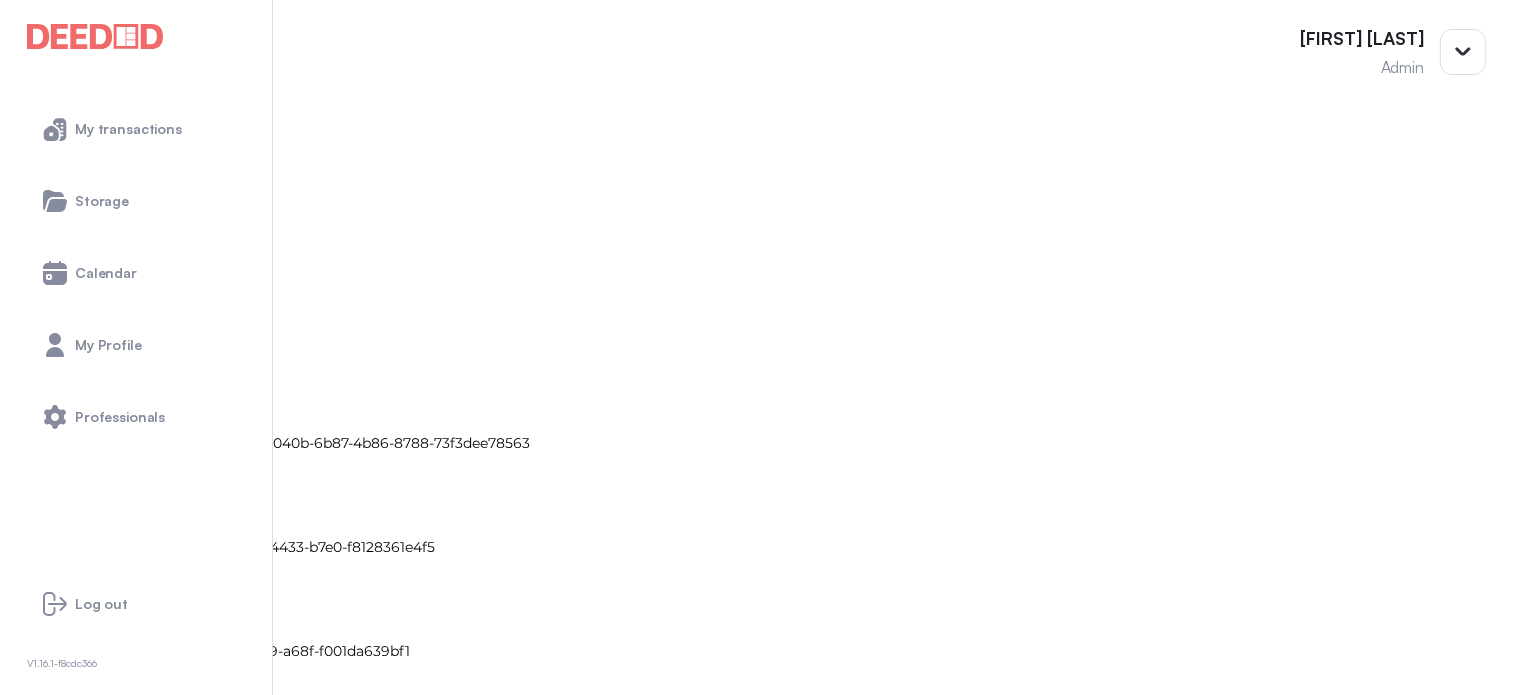 scroll, scrollTop: 0, scrollLeft: 0, axis: both 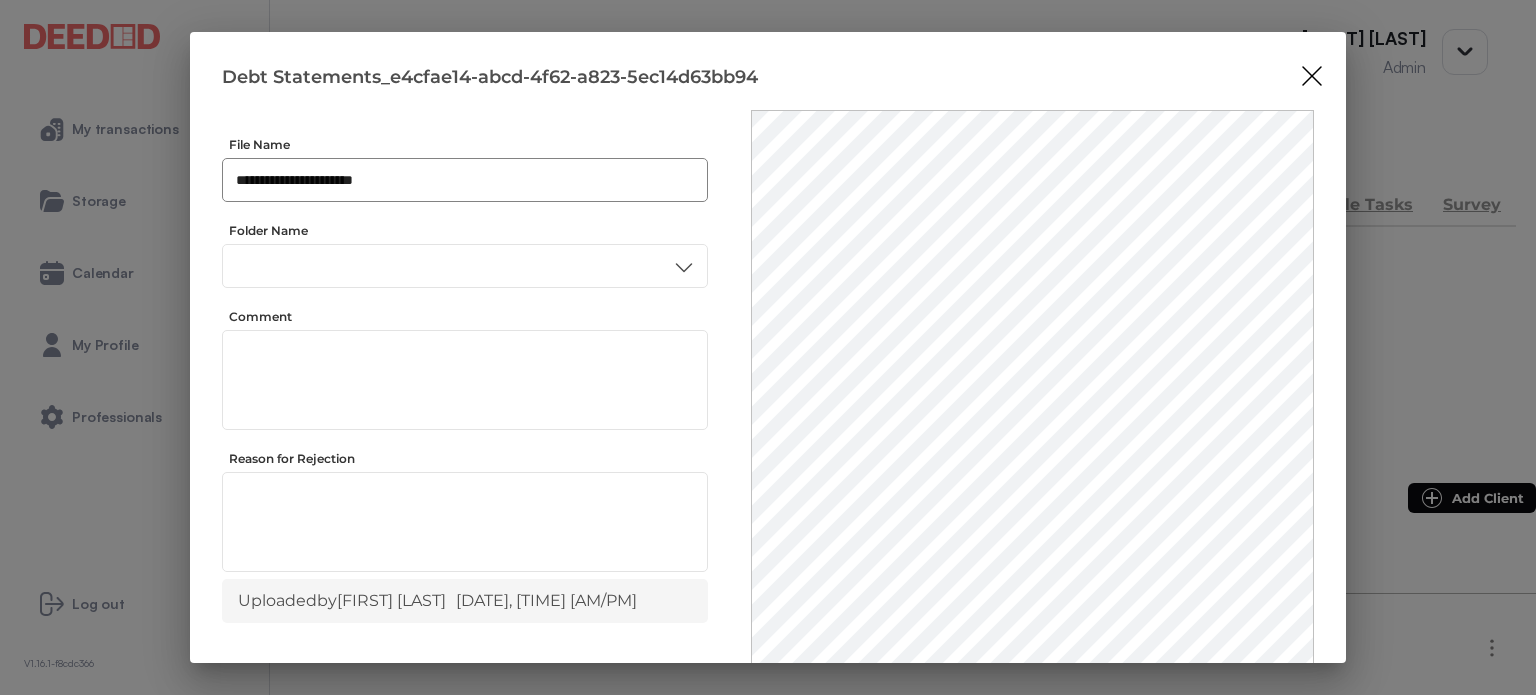 click on "**********" at bounding box center [465, 180] 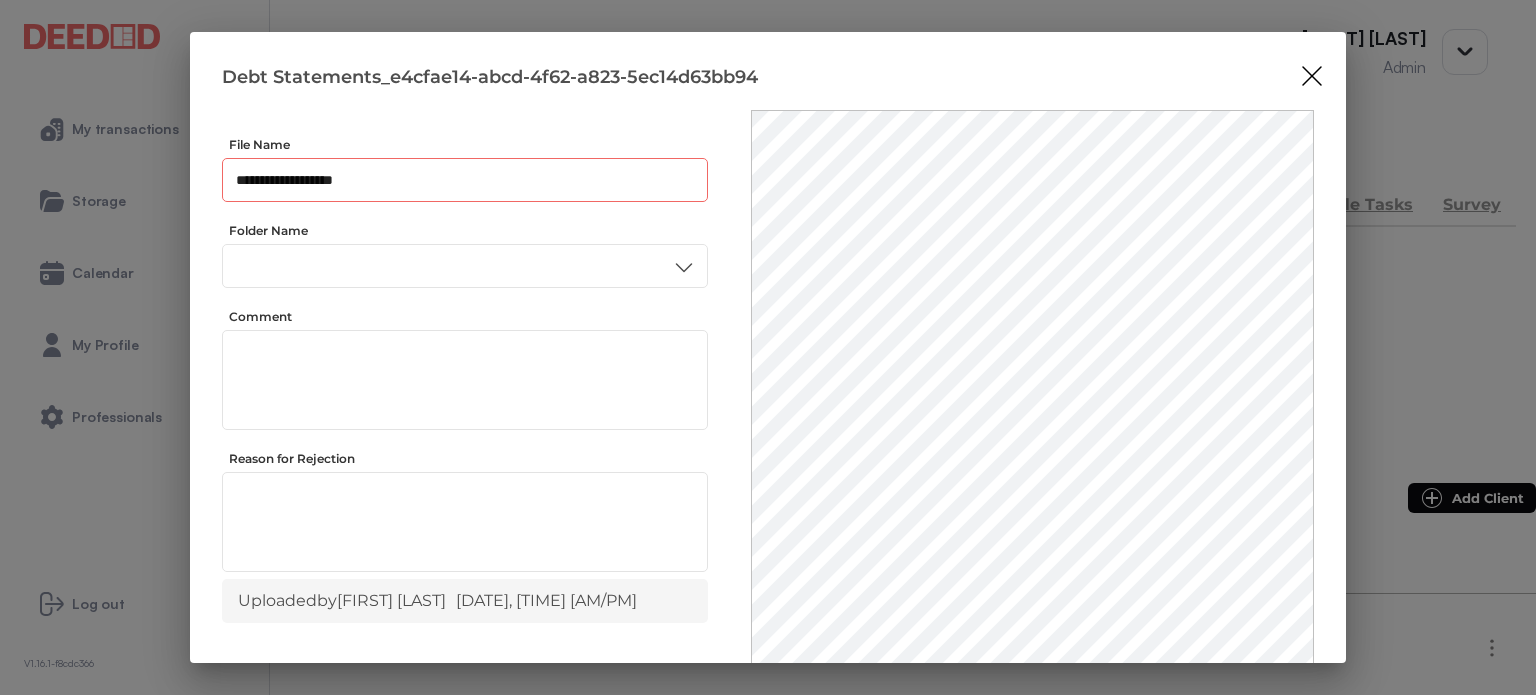 click on "**********" at bounding box center (465, 180) 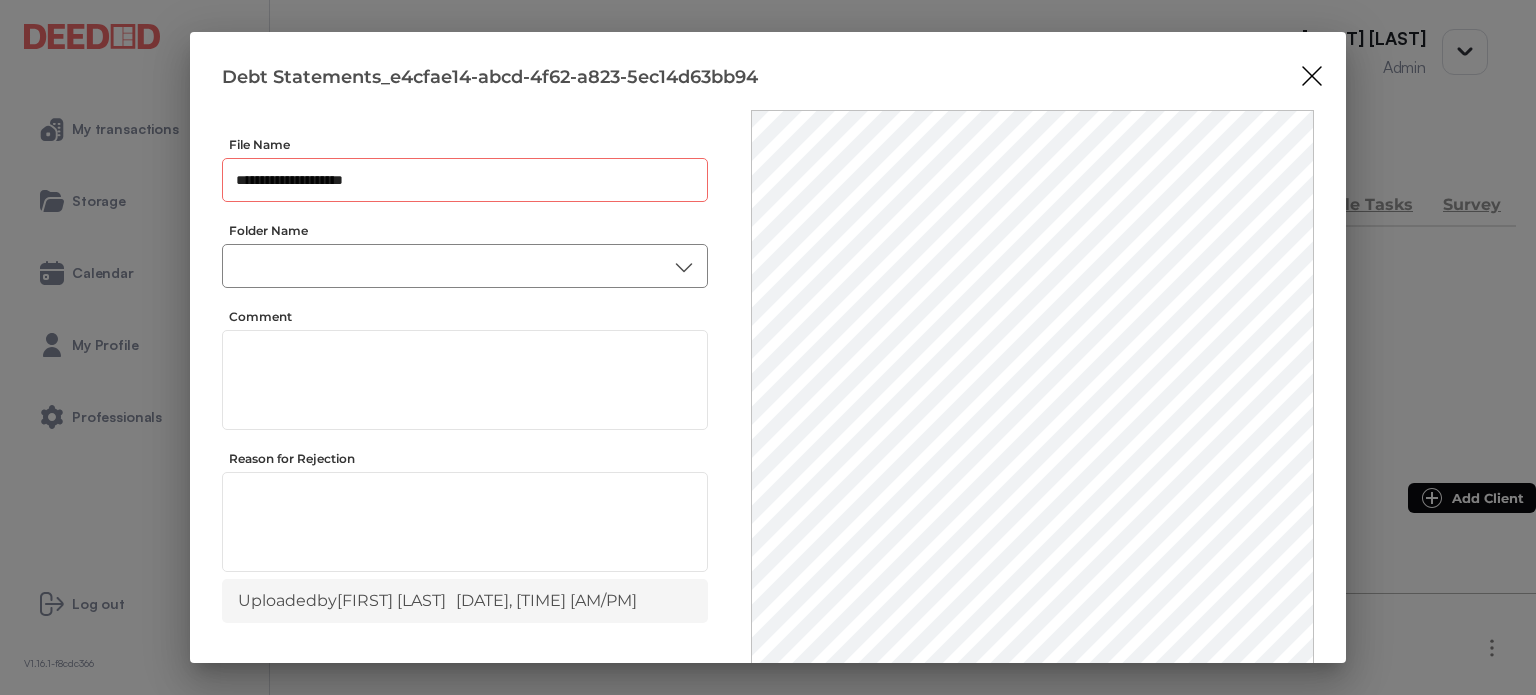 type on "**********" 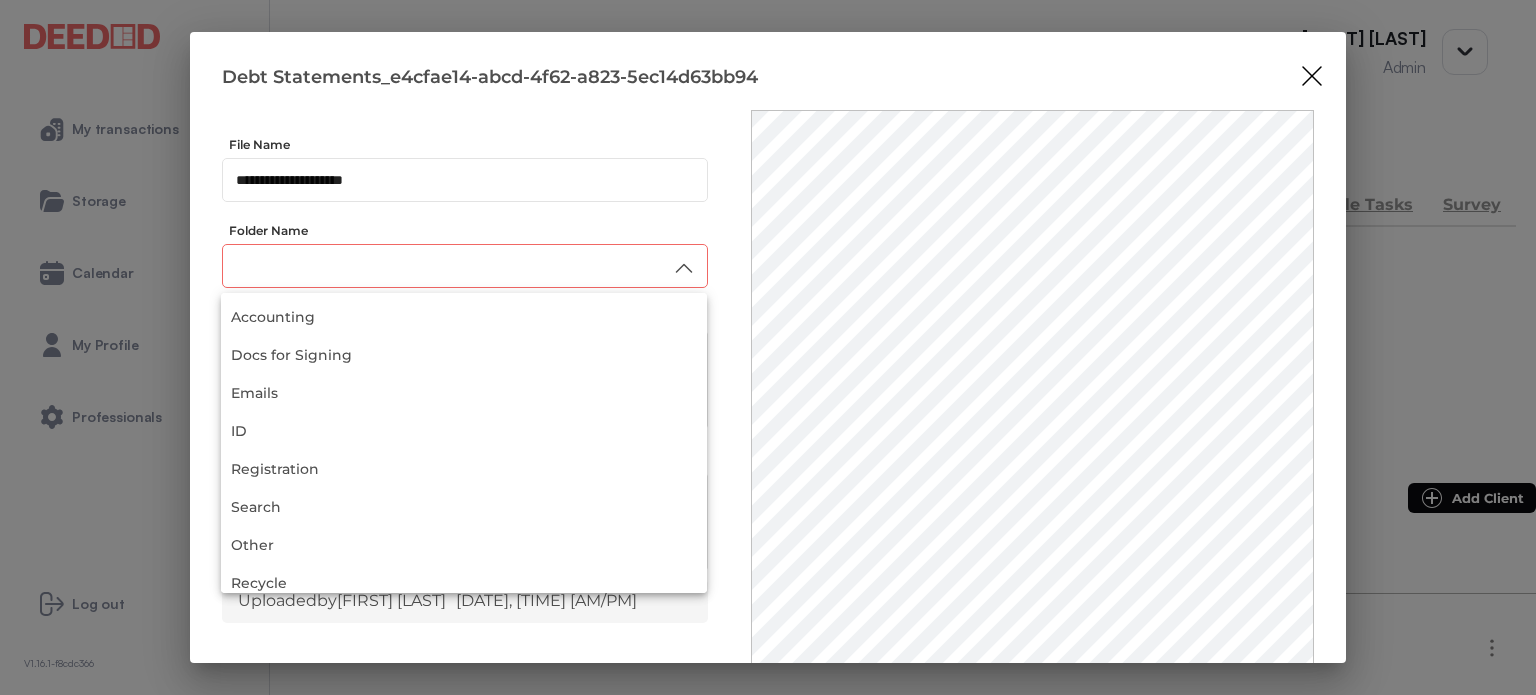 click at bounding box center (465, 266) 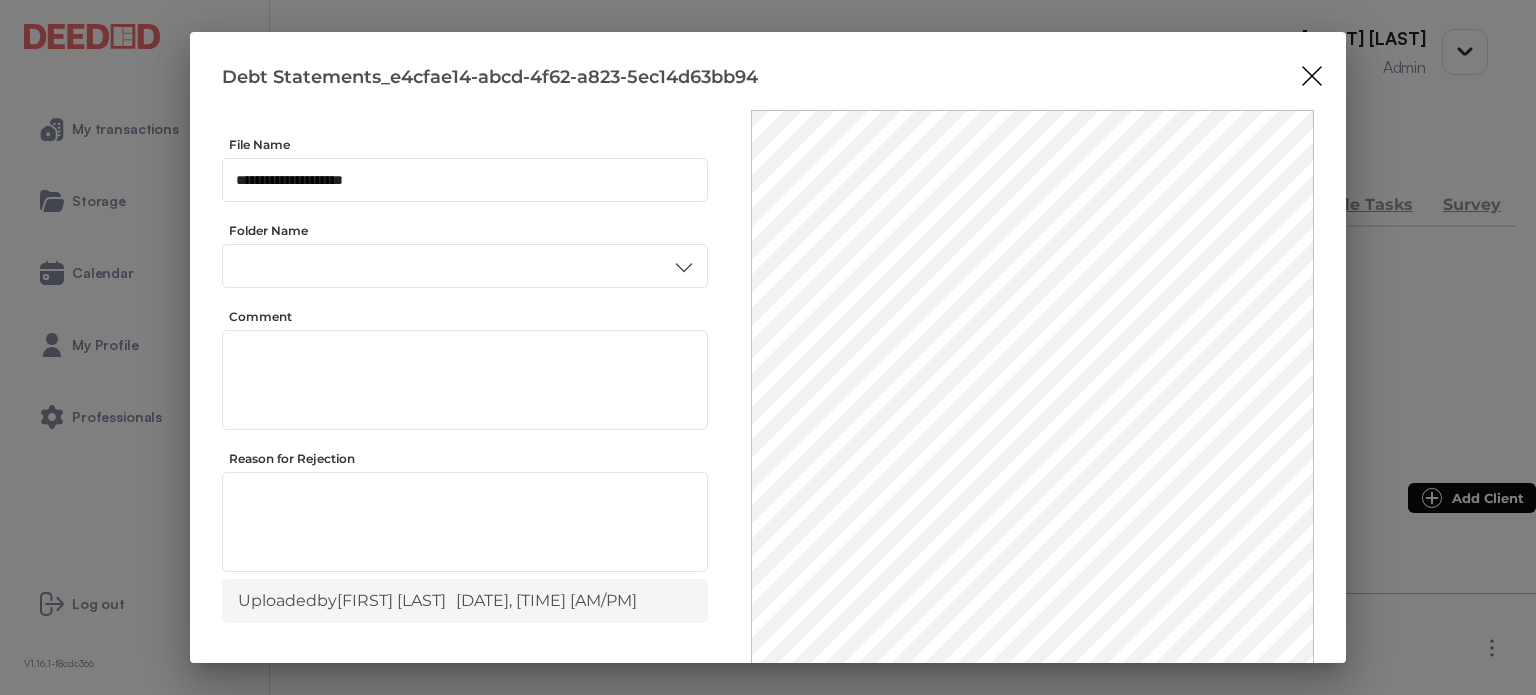 click on "Accounting" at bounding box center (464, 371) 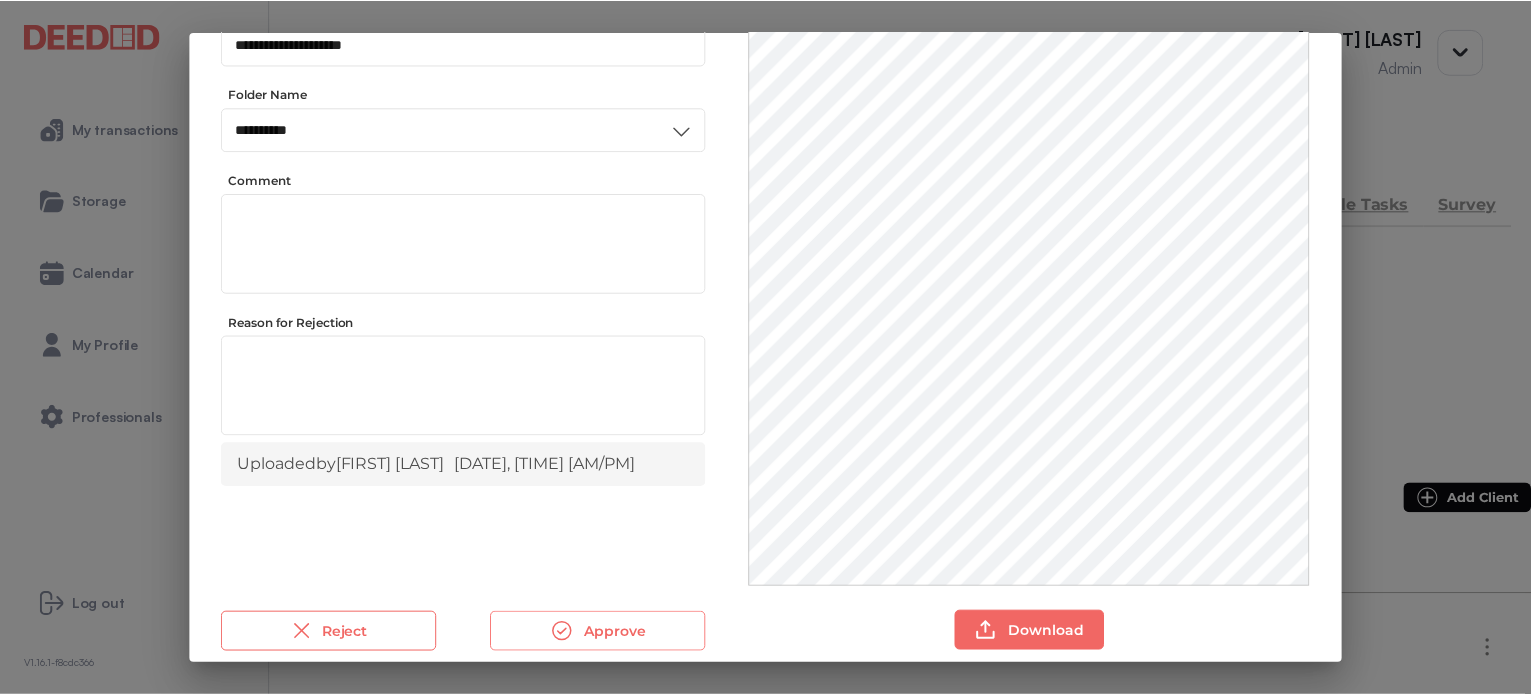 scroll, scrollTop: 156, scrollLeft: 0, axis: vertical 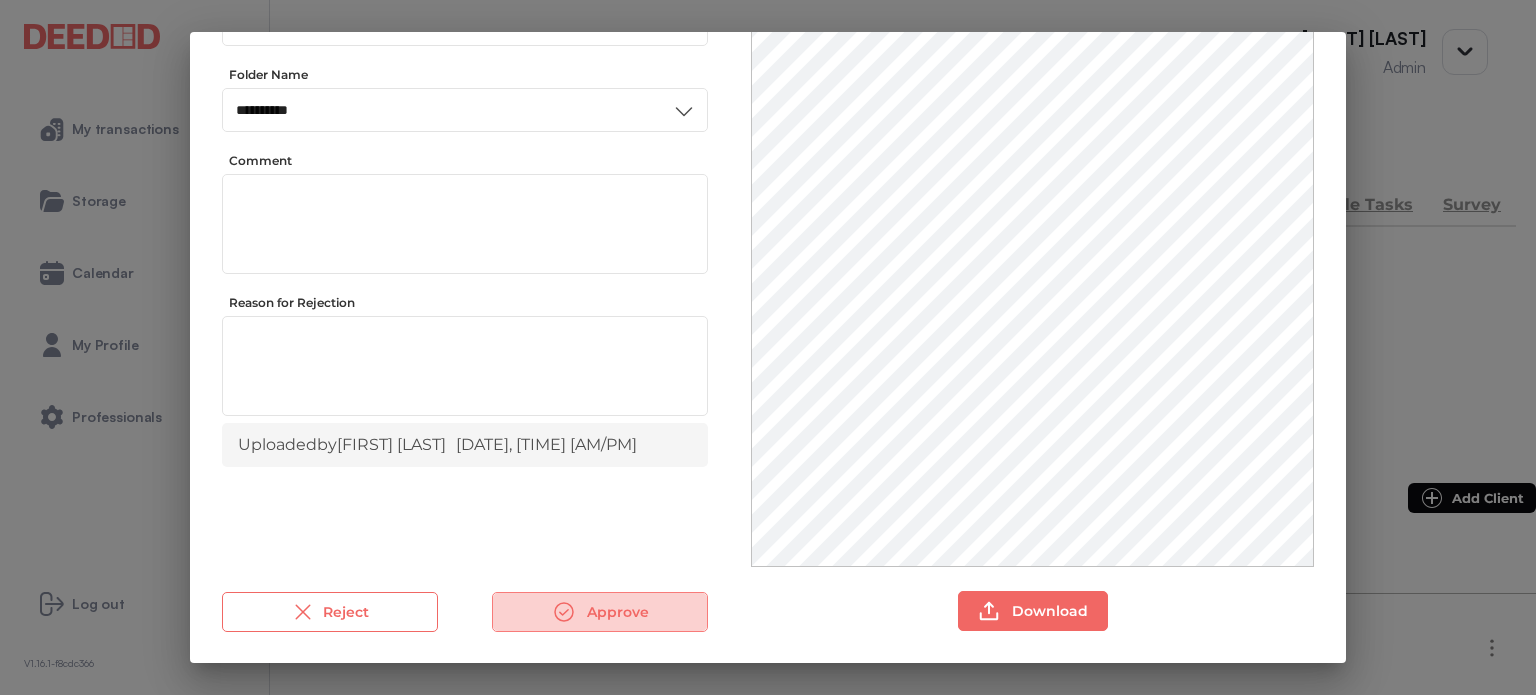 click on "Approve" at bounding box center (600, 612) 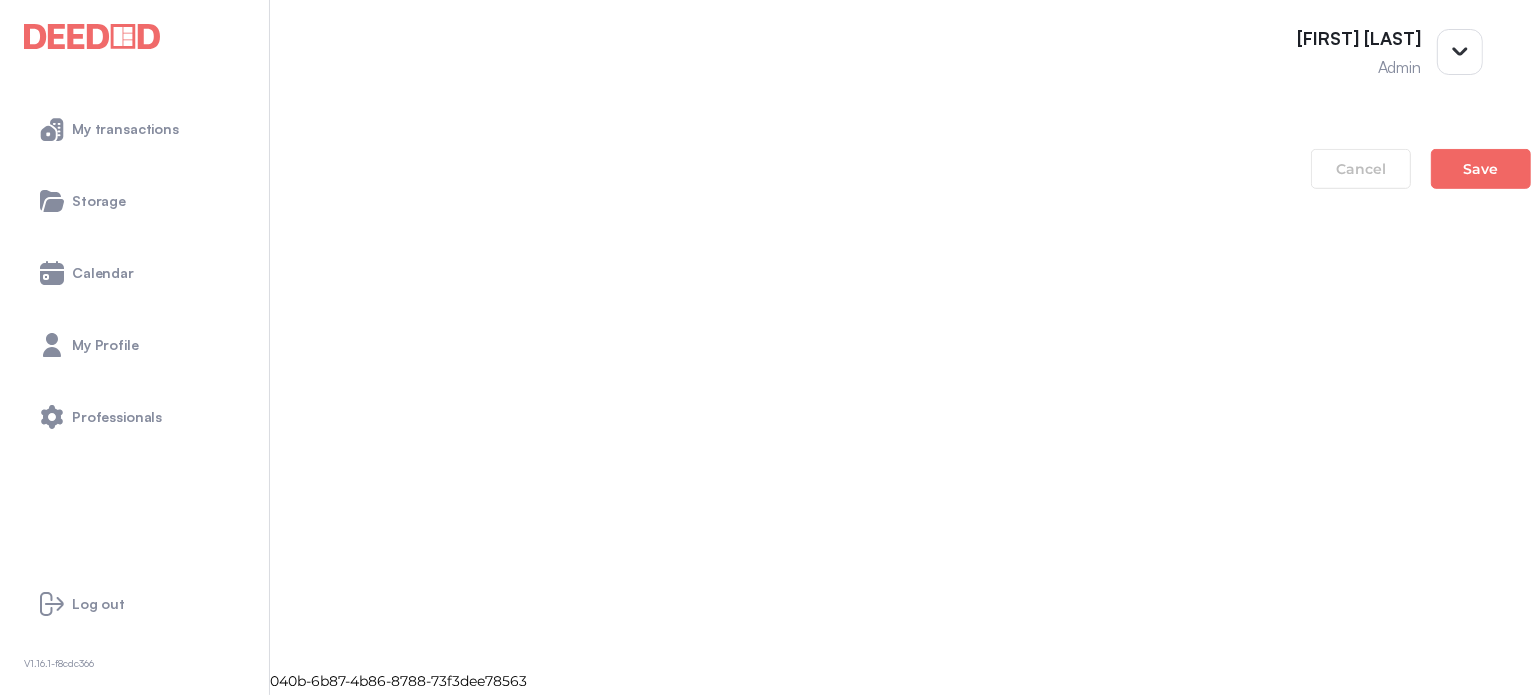 scroll, scrollTop: 1400, scrollLeft: 0, axis: vertical 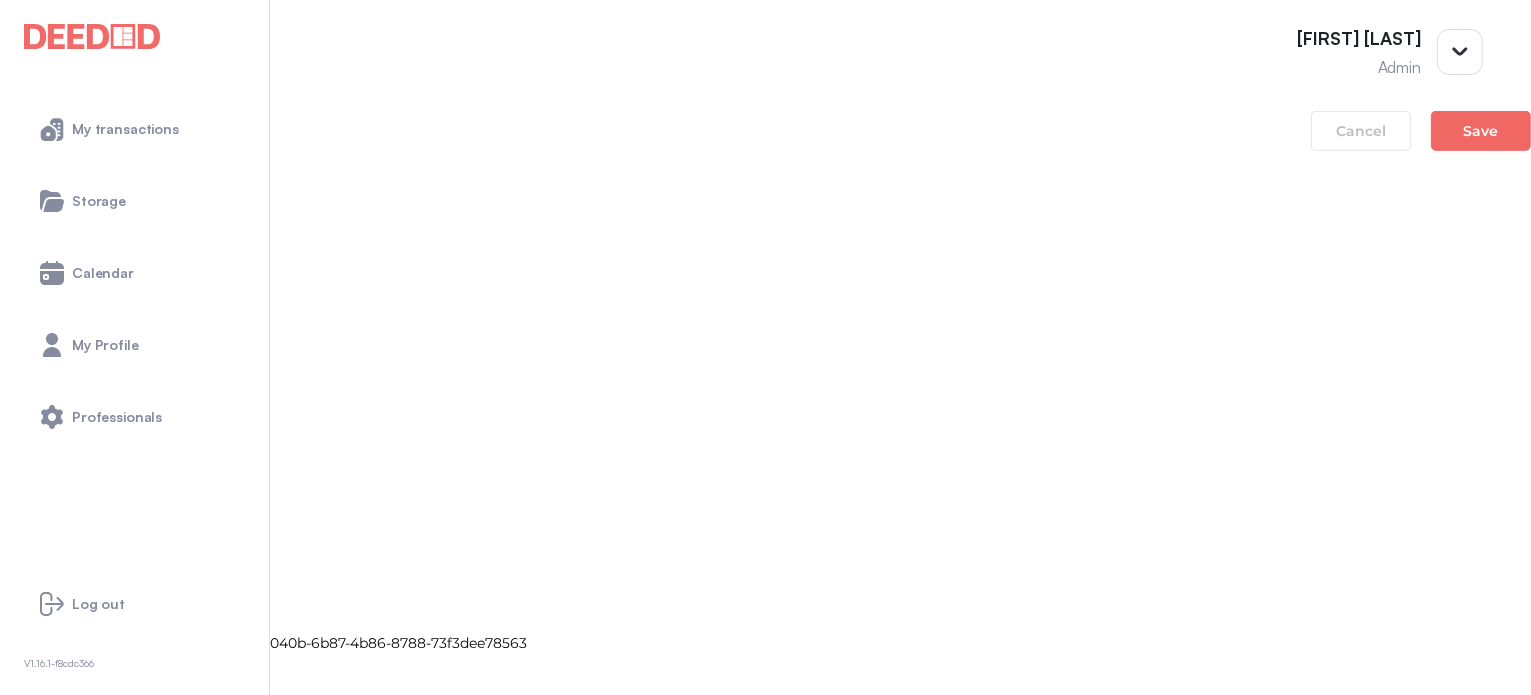 click on "Debt Statements_3c03c952-8097-41d8-b4a2-9b1f758fc67b" at bounding box center [765, 1805] 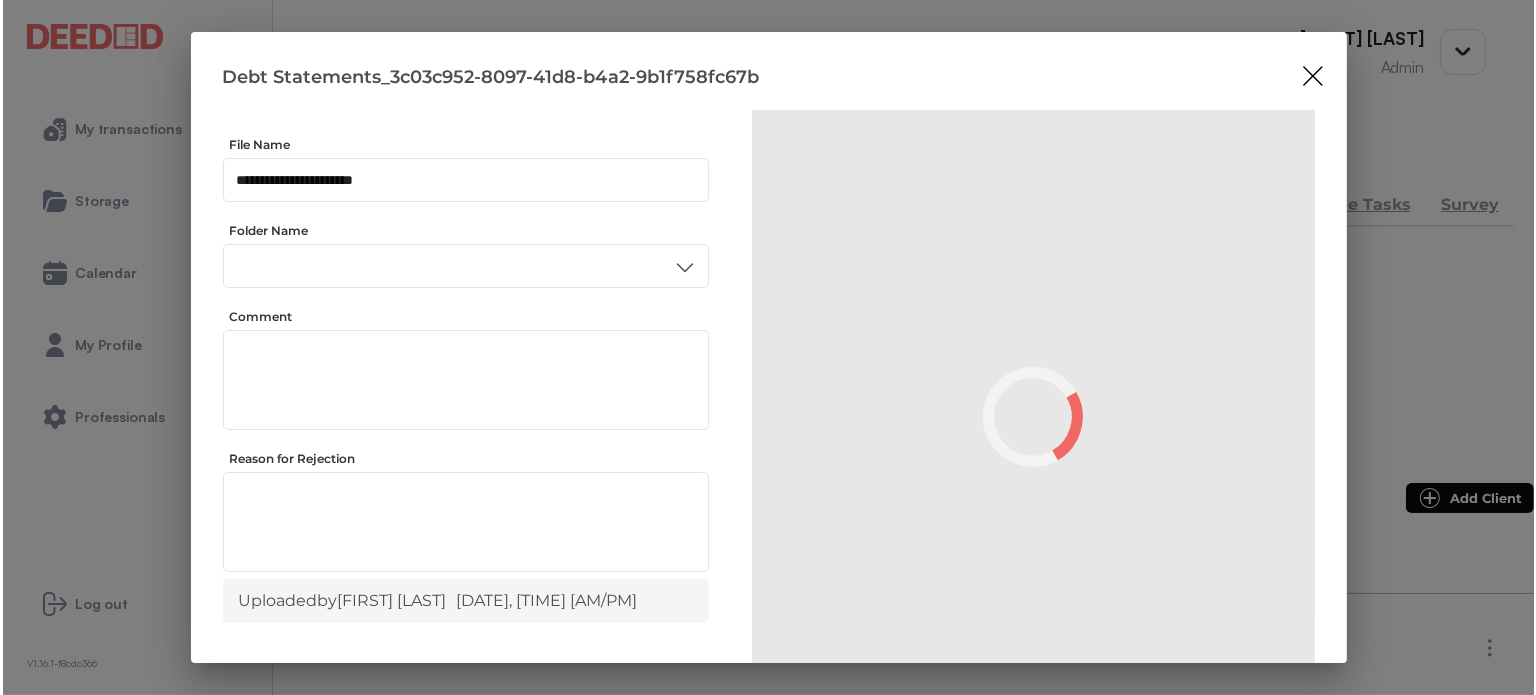 scroll, scrollTop: 0, scrollLeft: 0, axis: both 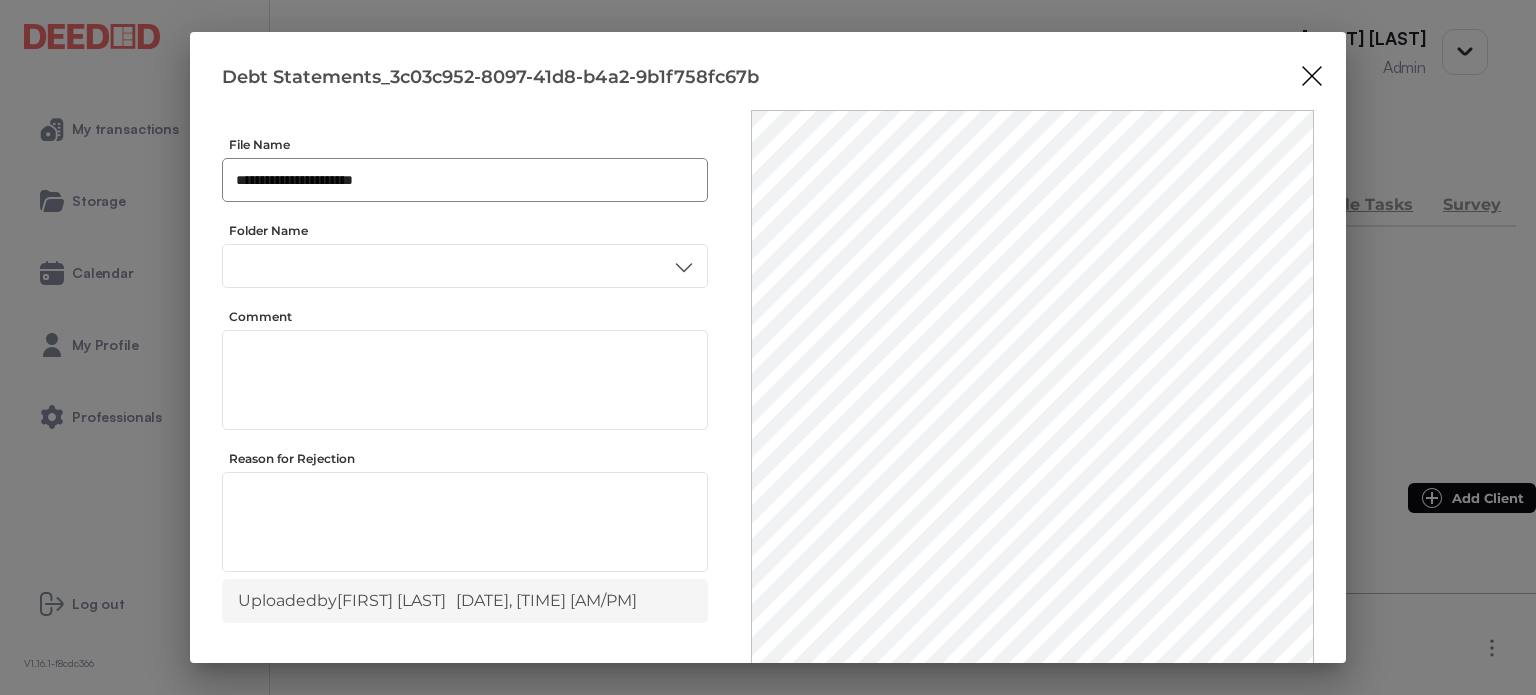 click on "**********" at bounding box center (465, 180) 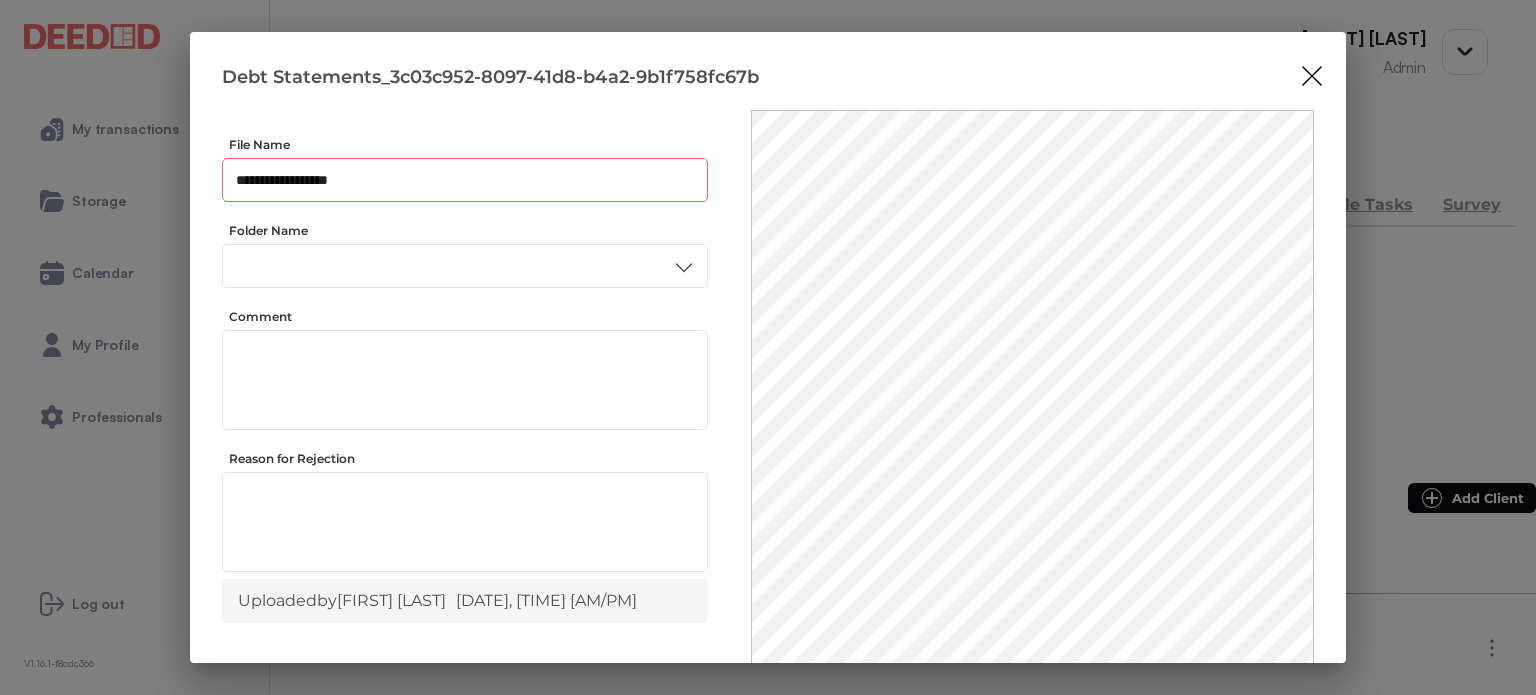 scroll, scrollTop: 0, scrollLeft: 0, axis: both 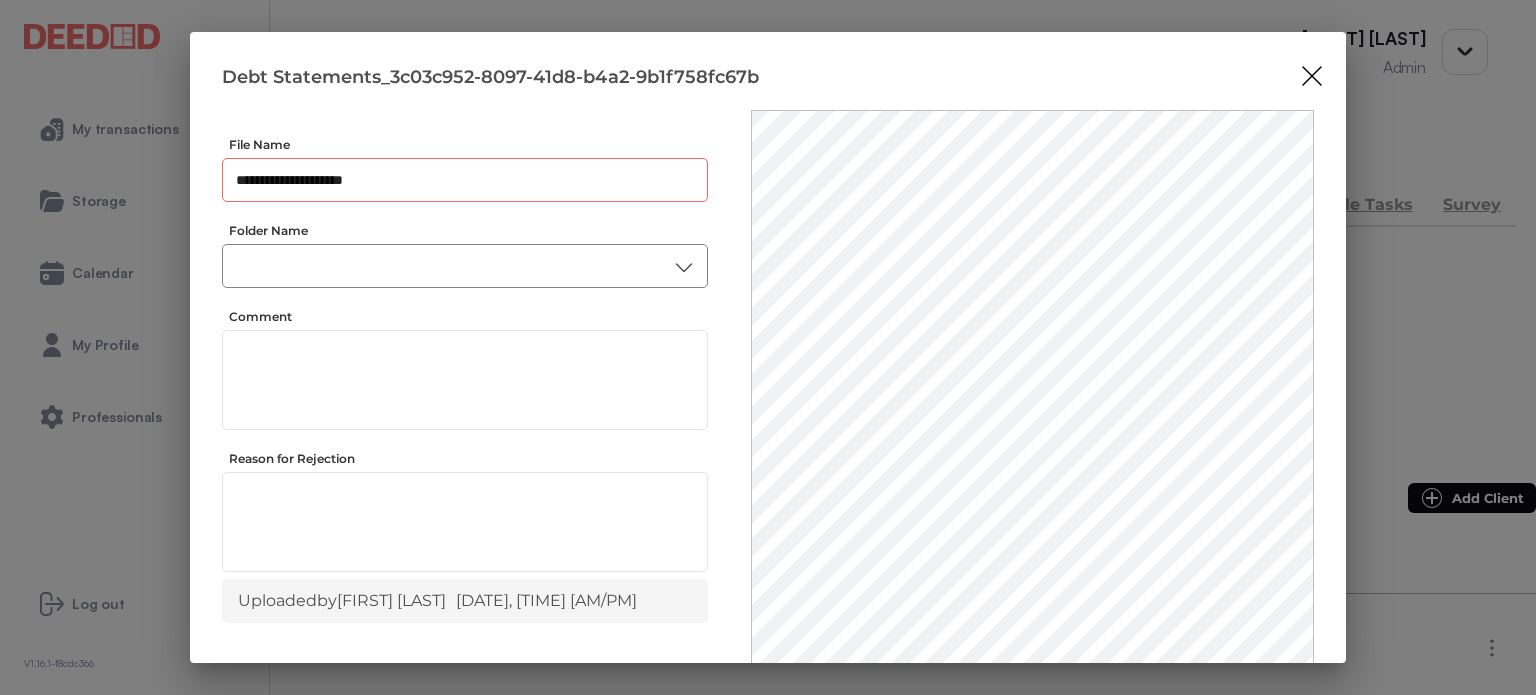 type on "**********" 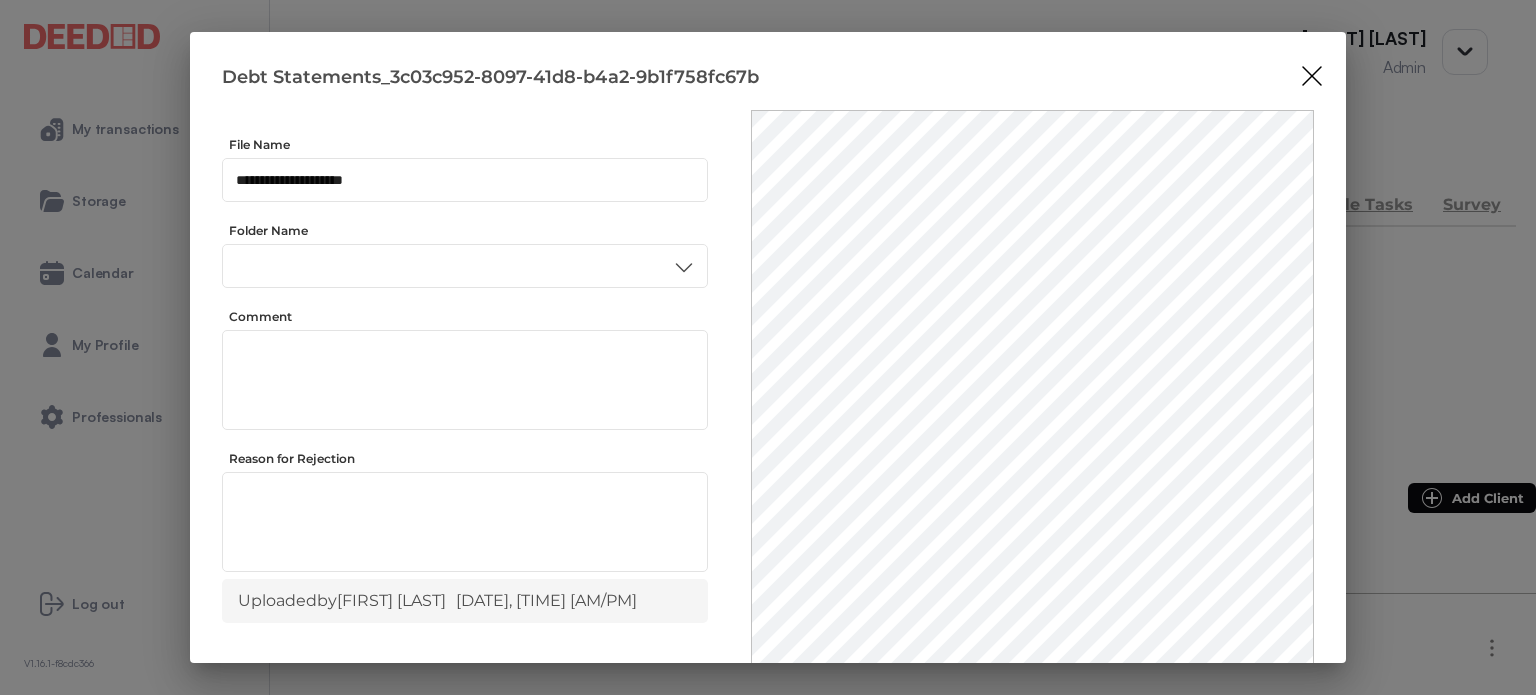 click on "Accounting" at bounding box center (464, 371) 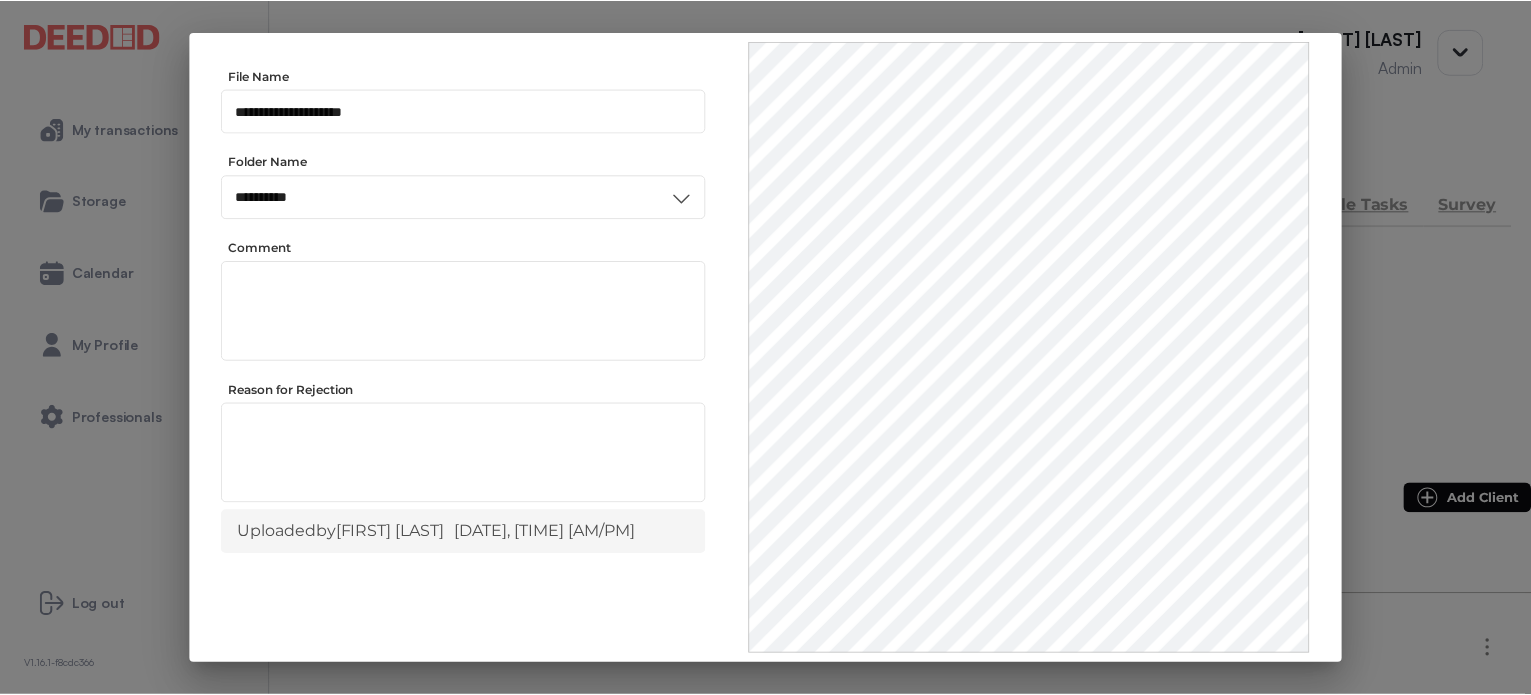scroll, scrollTop: 156, scrollLeft: 0, axis: vertical 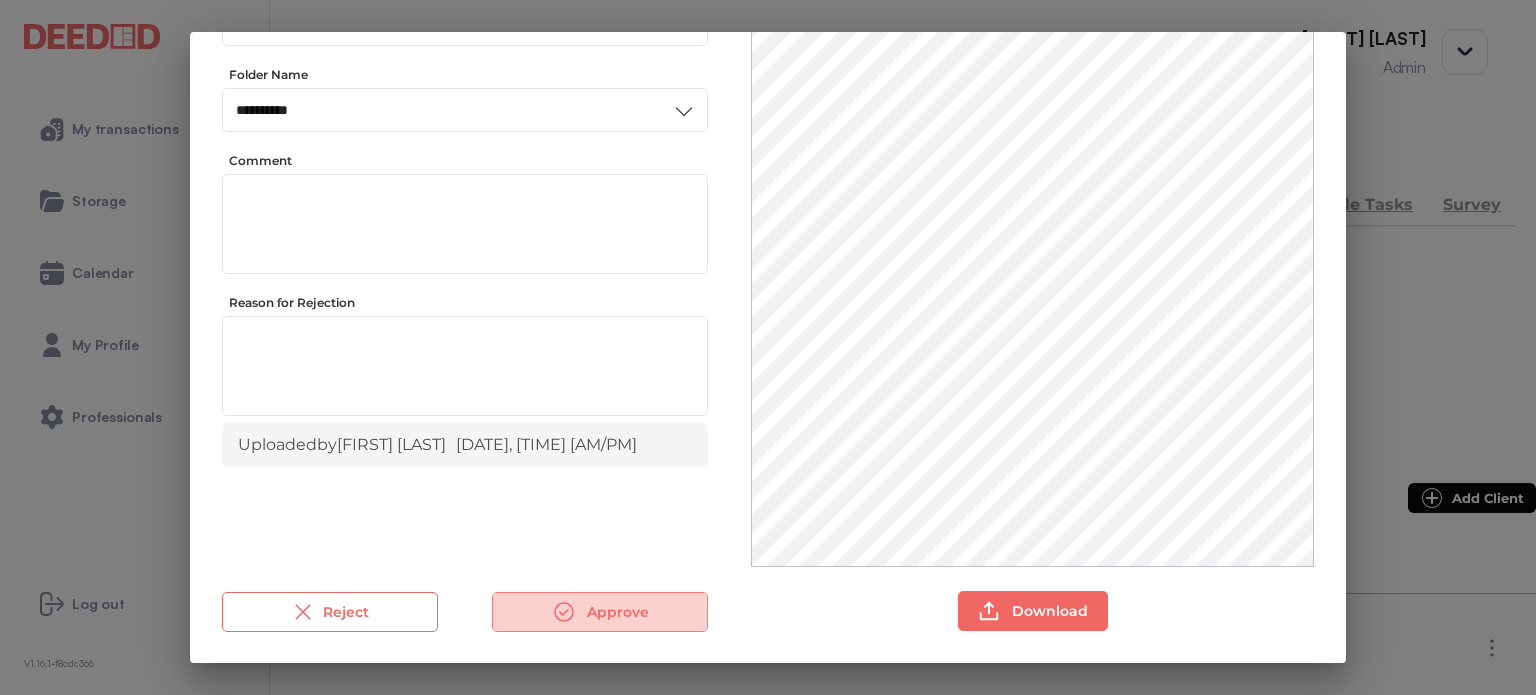click on "Approve" at bounding box center [600, 612] 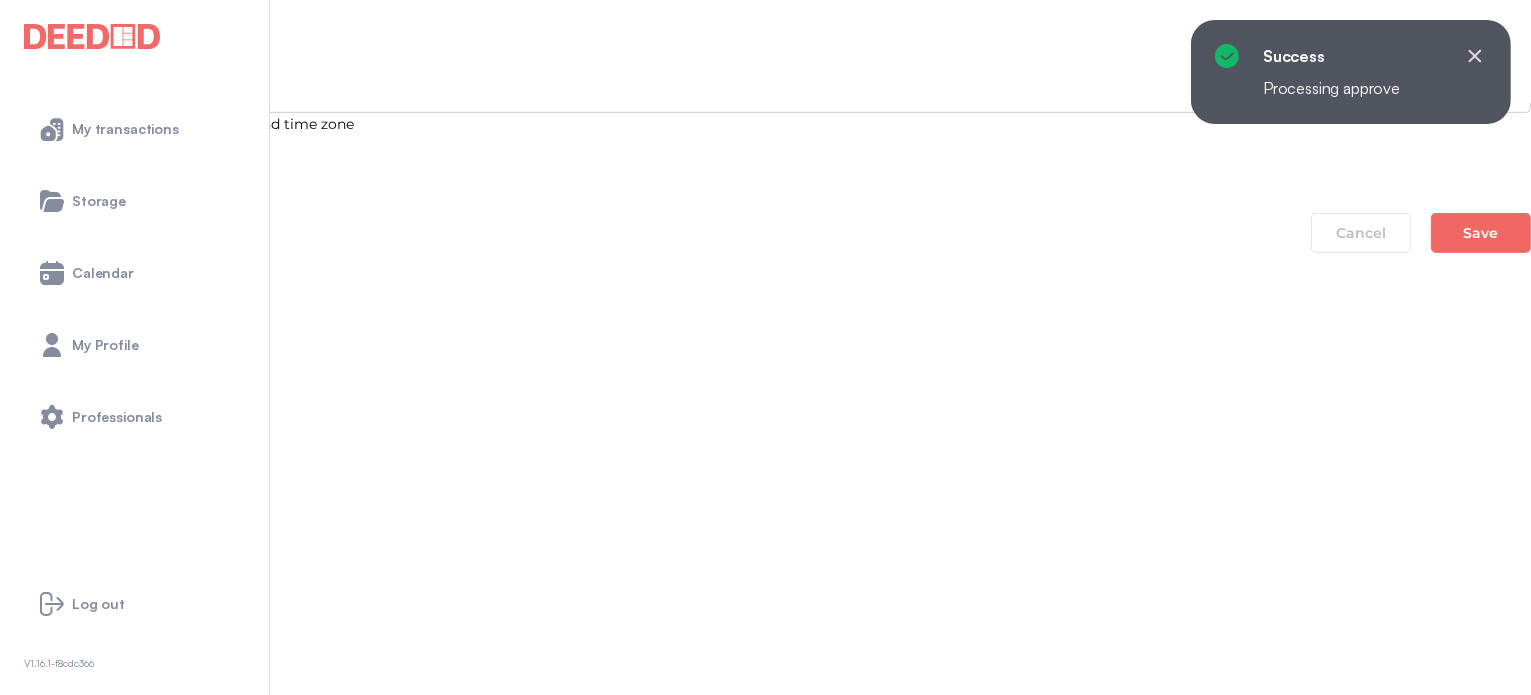 scroll, scrollTop: 1300, scrollLeft: 0, axis: vertical 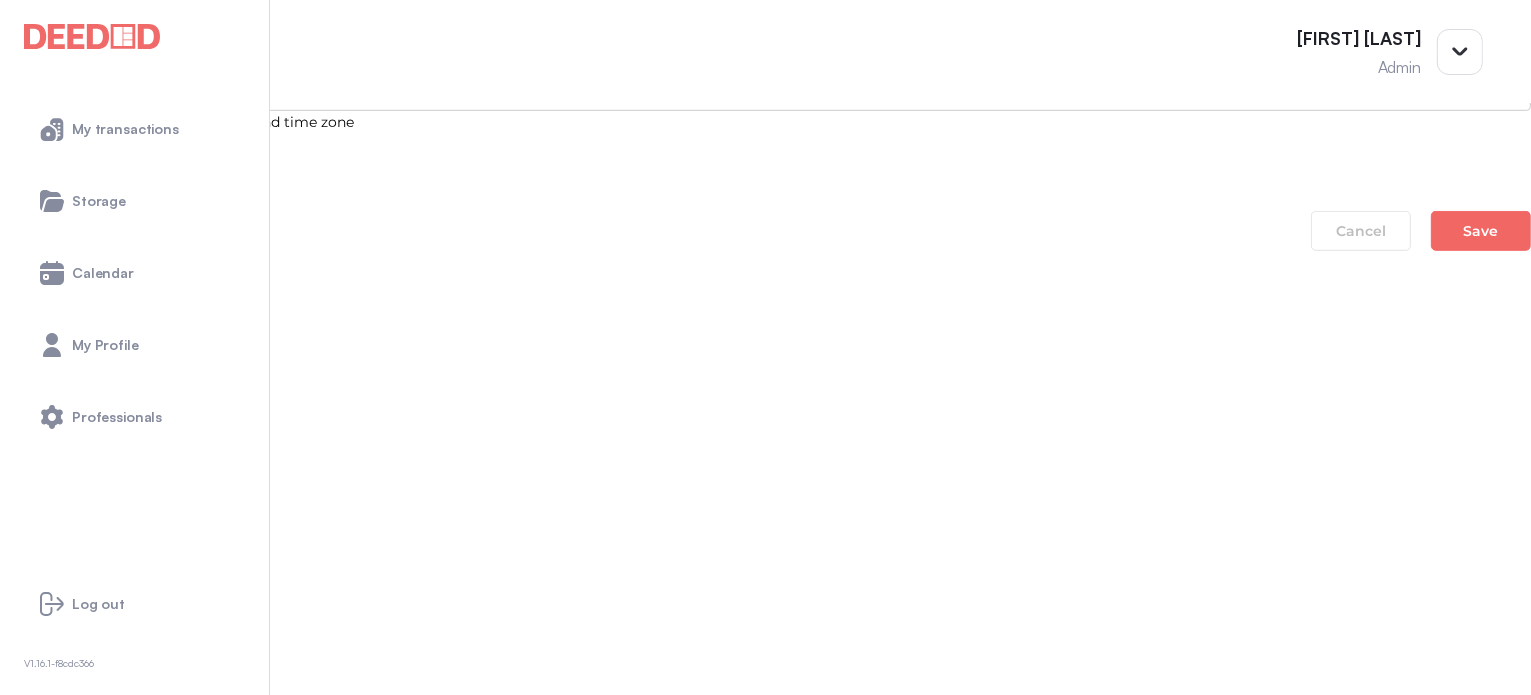 click on "Instructions solicitor_instructions_%2F_con" at bounding box center [765, 2018] 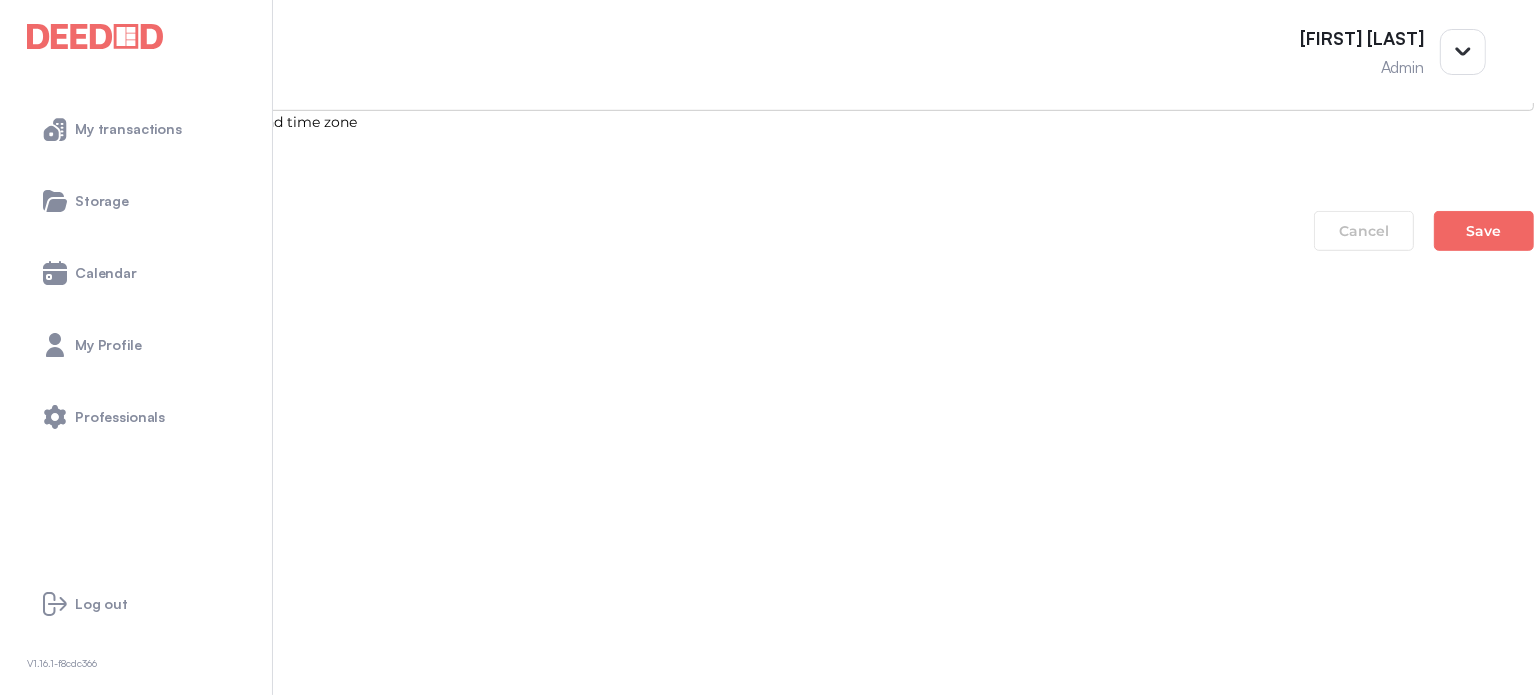 scroll, scrollTop: 0, scrollLeft: 0, axis: both 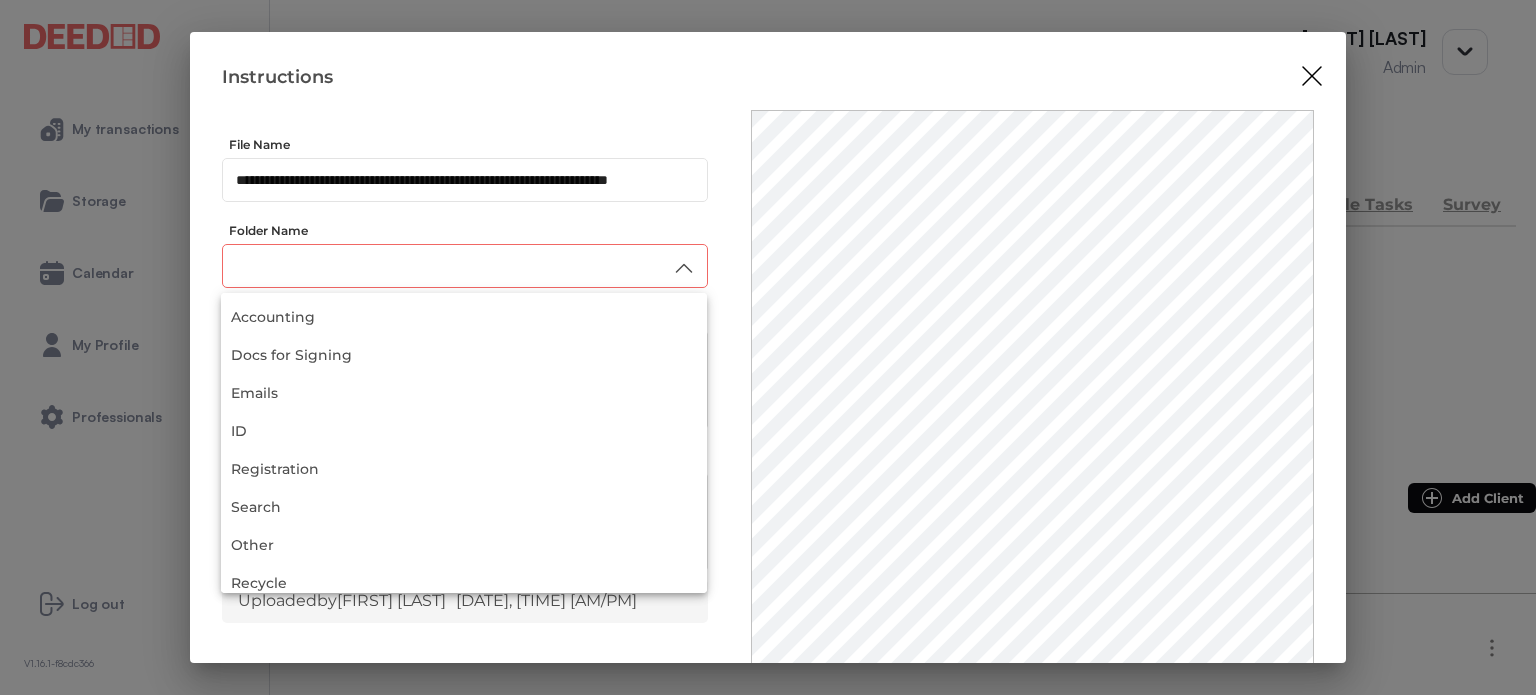 click at bounding box center [465, 266] 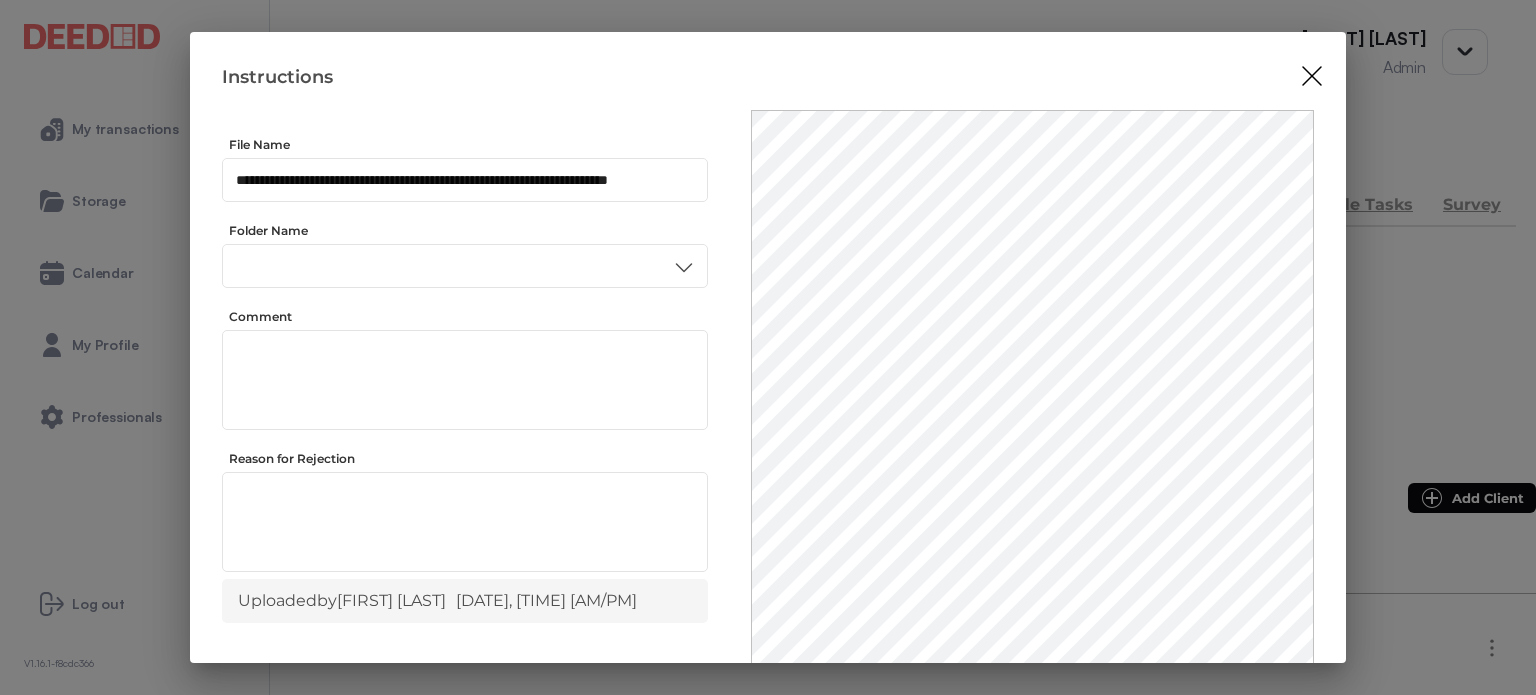click on "Other" at bounding box center (464, 500) 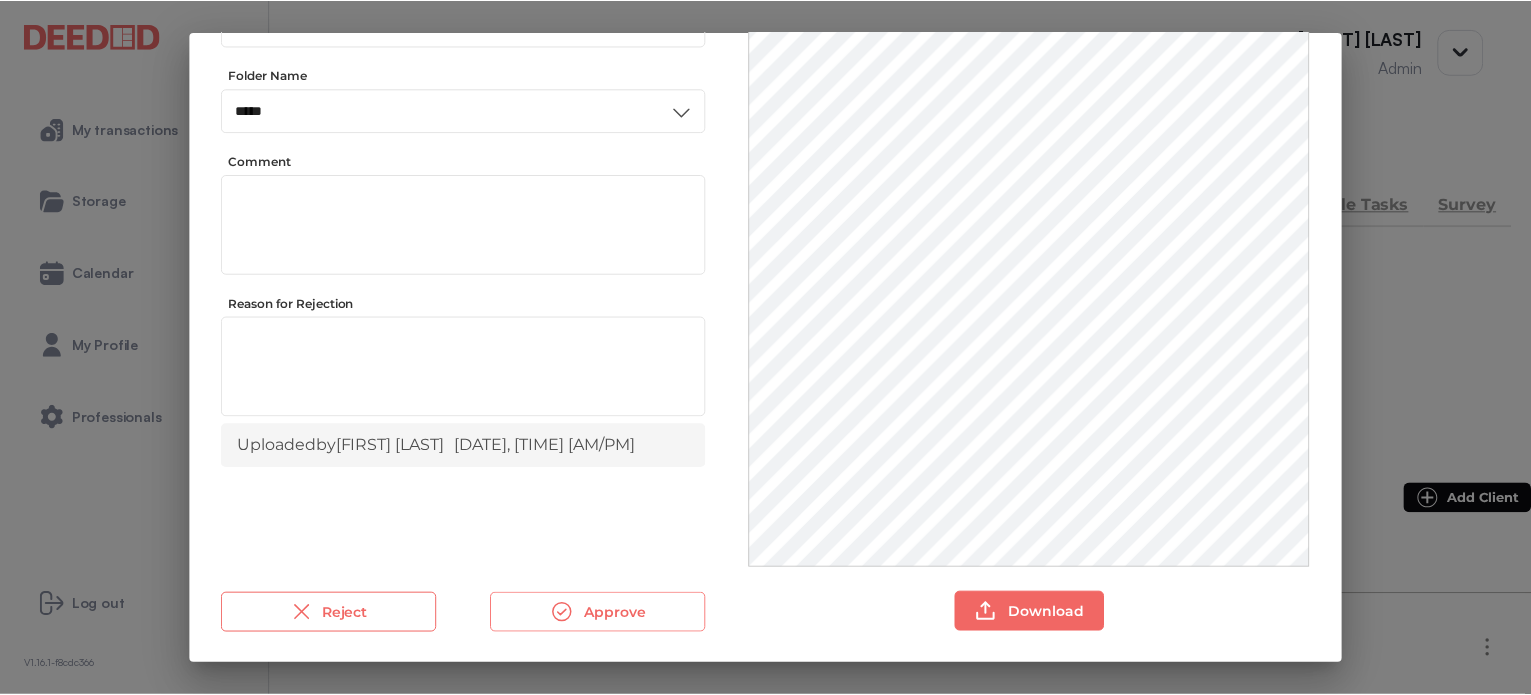scroll, scrollTop: 156, scrollLeft: 0, axis: vertical 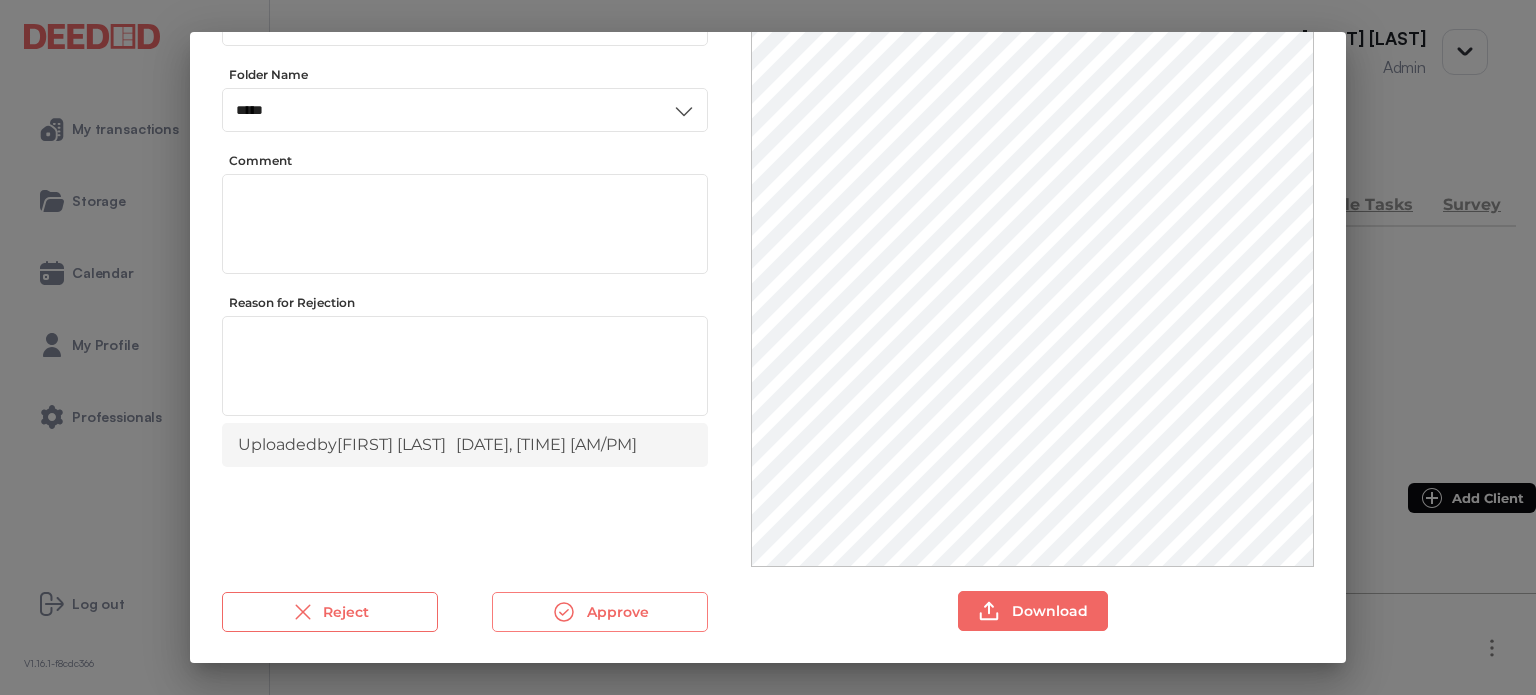 click at bounding box center (564, 612) 